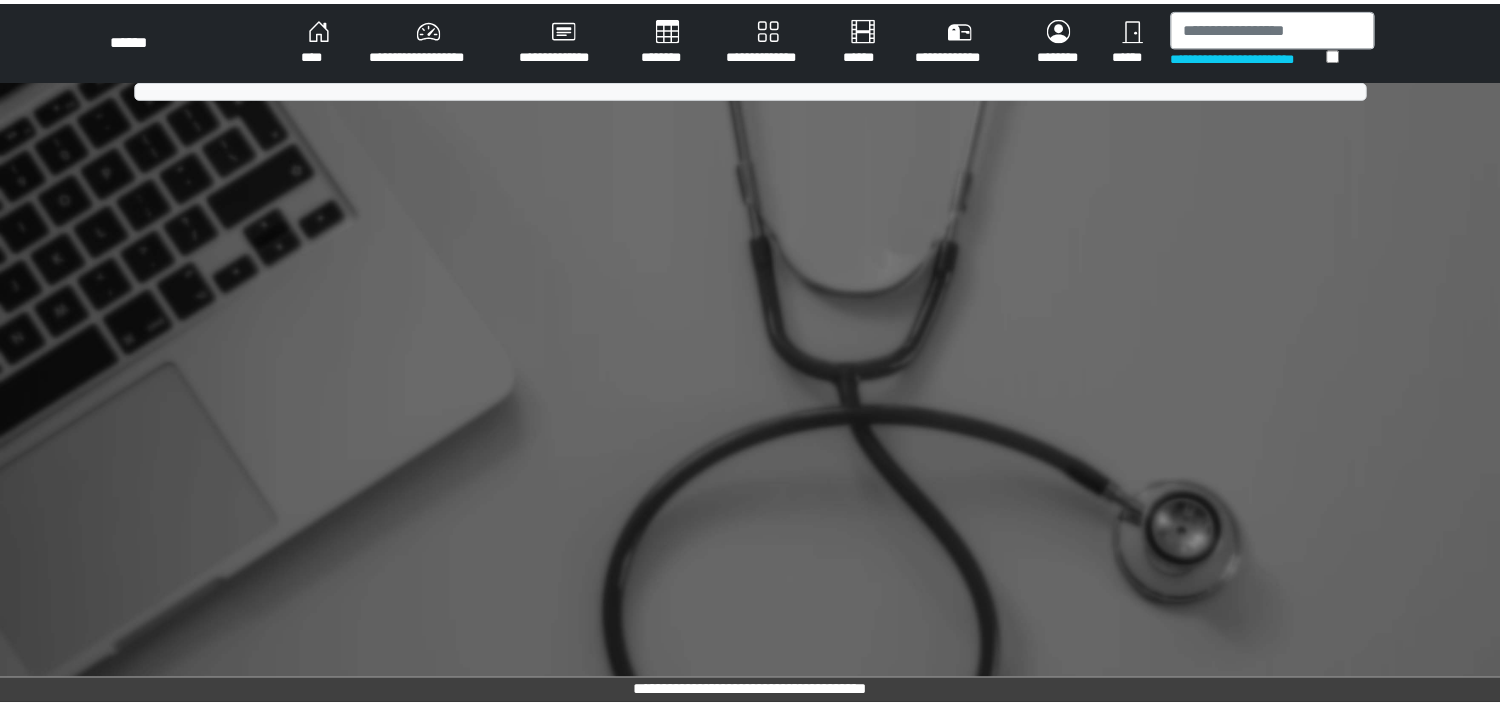scroll, scrollTop: 0, scrollLeft: 0, axis: both 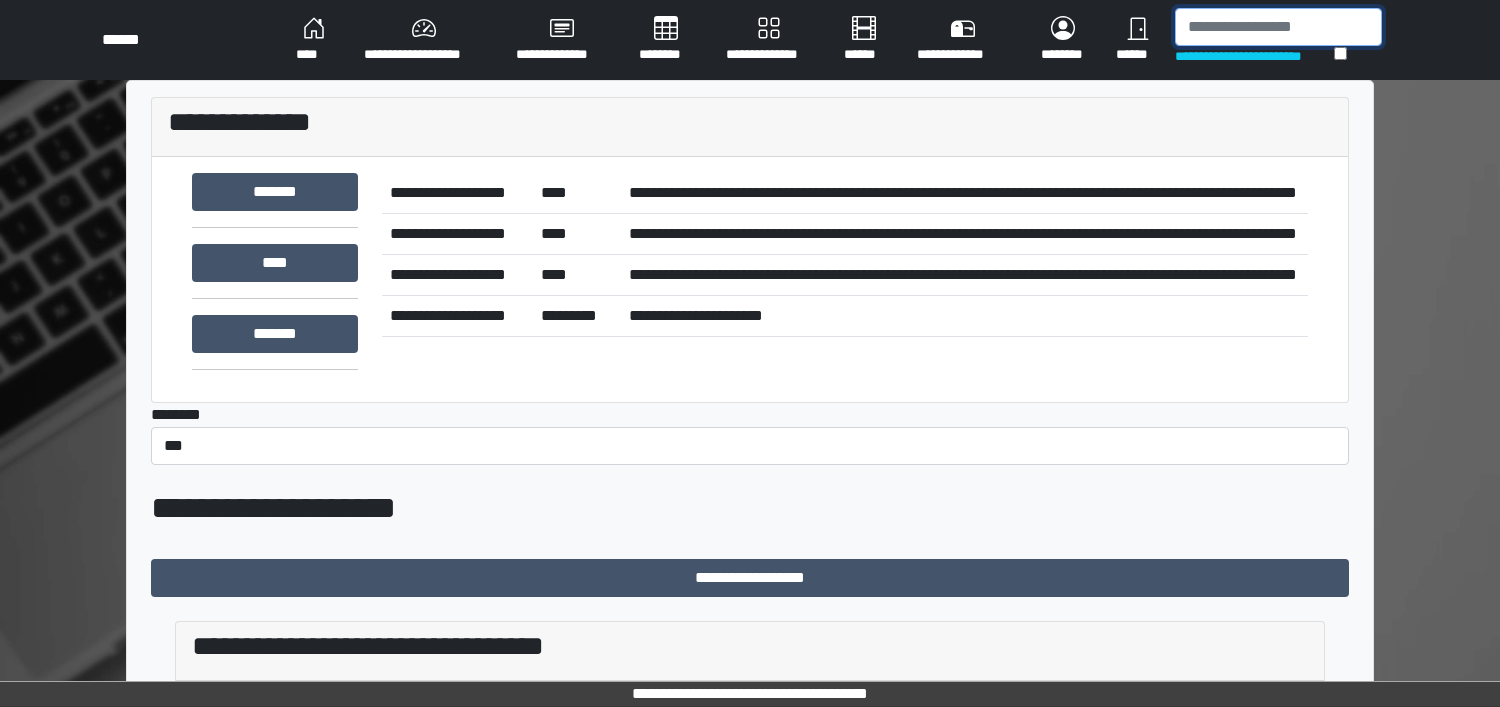 click at bounding box center [1278, 27] 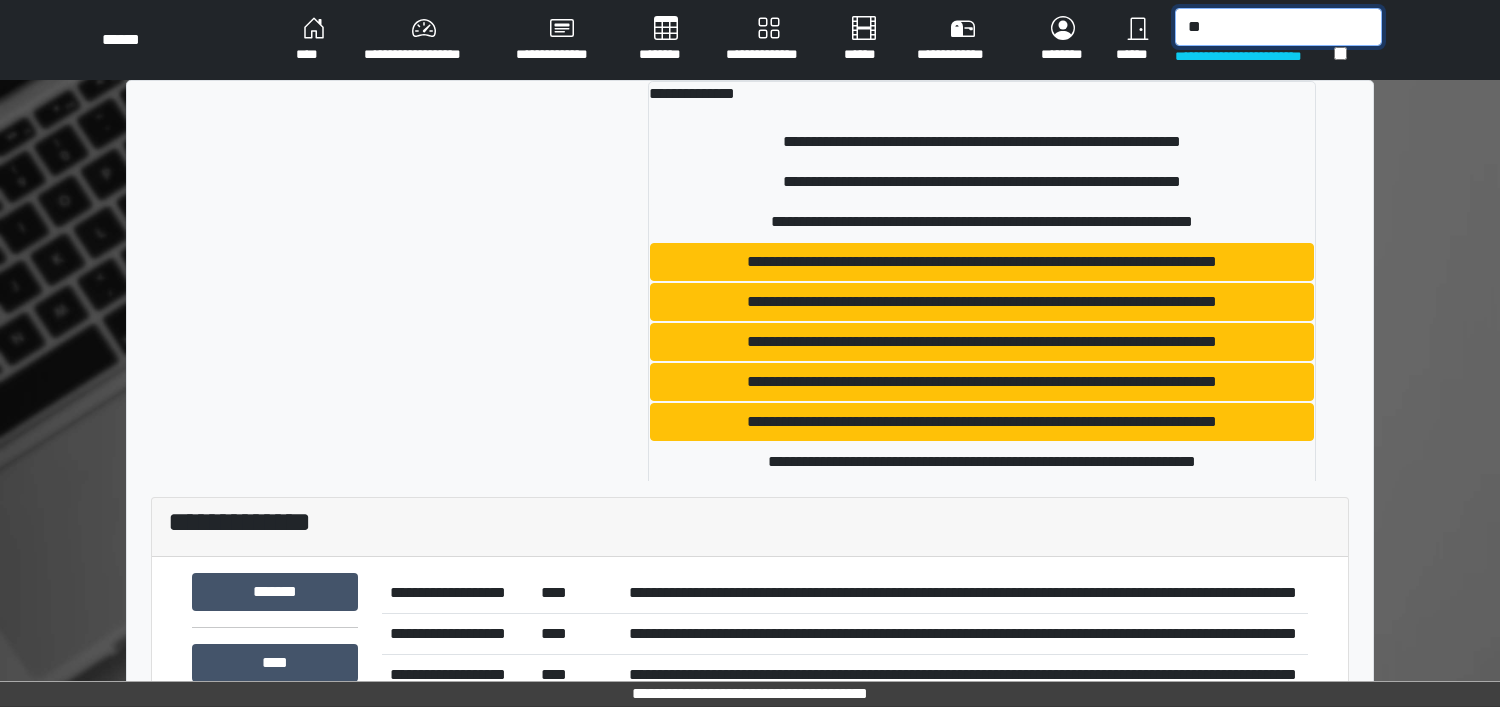 type on "*" 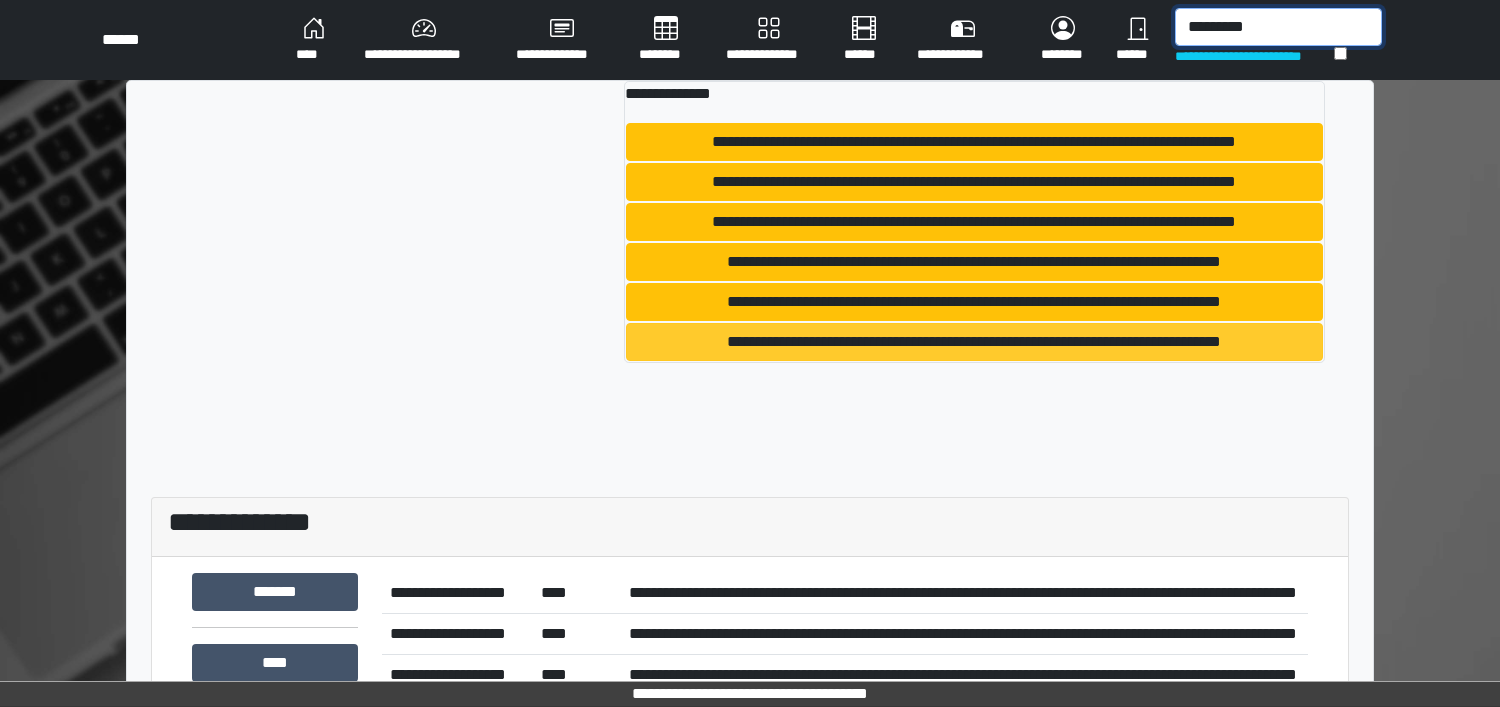 type on "*********" 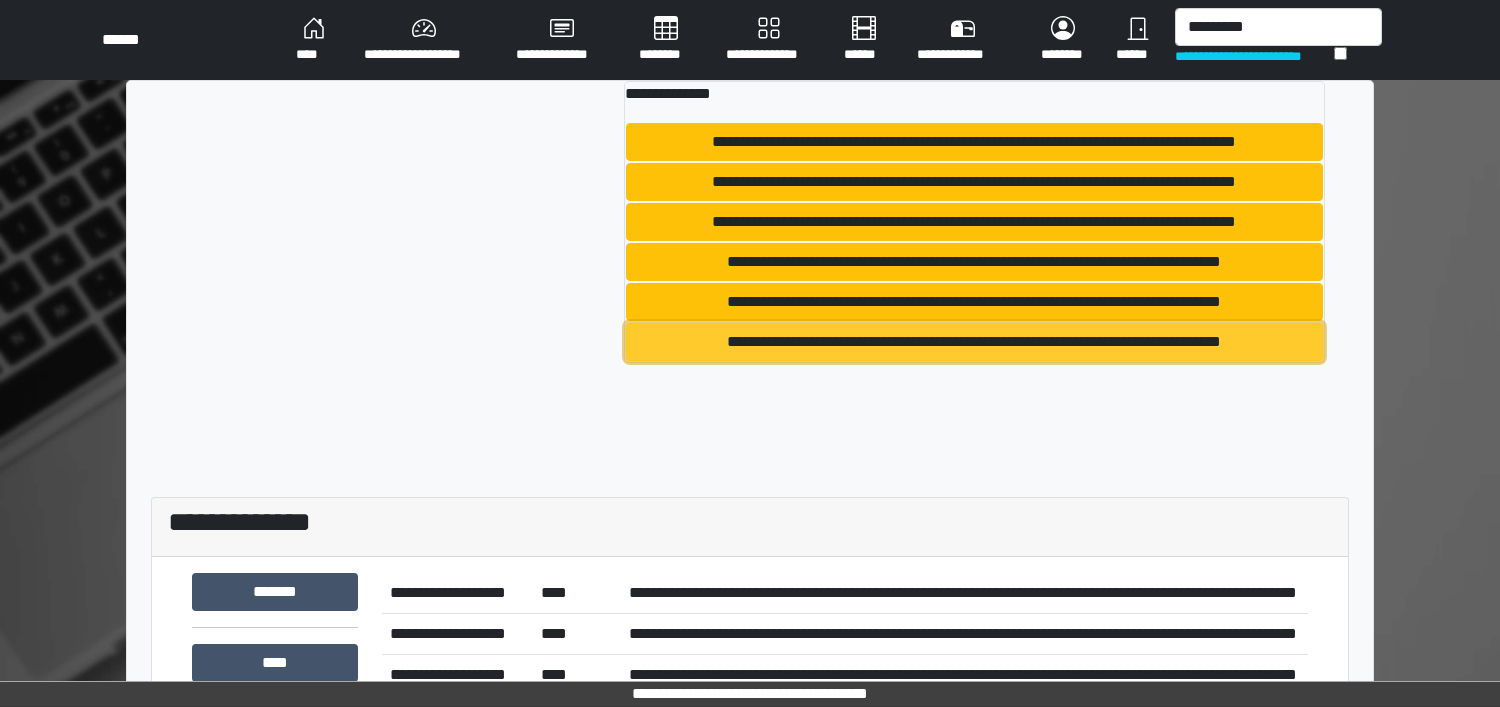 click on "**********" at bounding box center (974, 342) 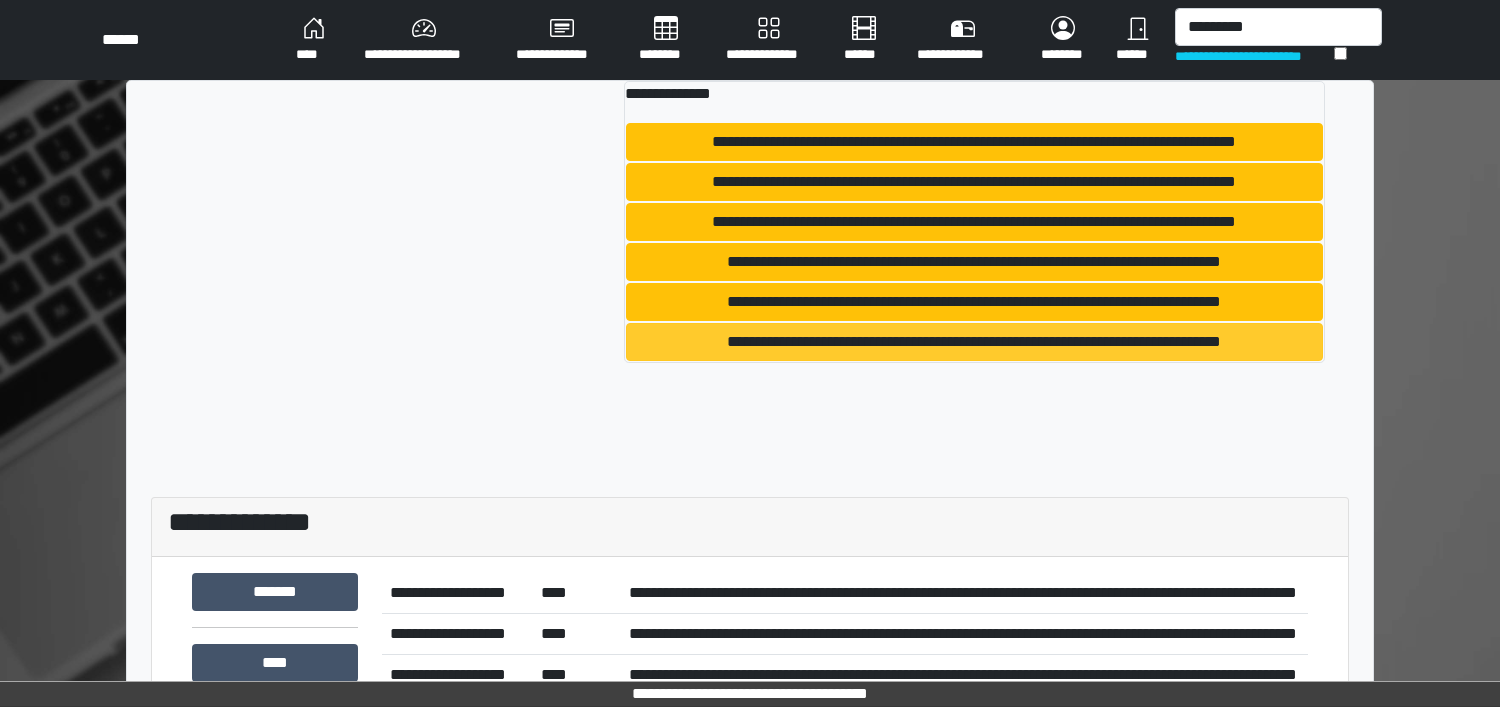 type 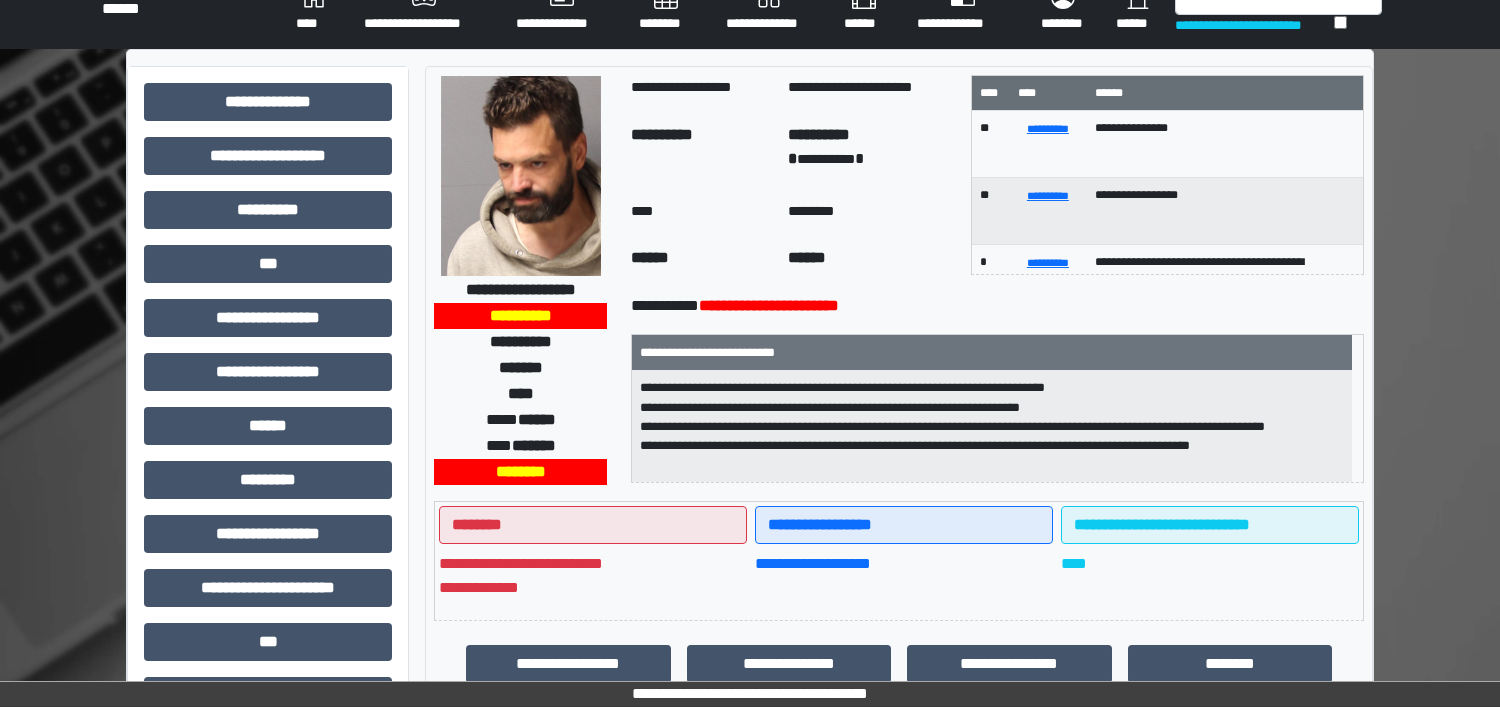 scroll, scrollTop: 0, scrollLeft: 0, axis: both 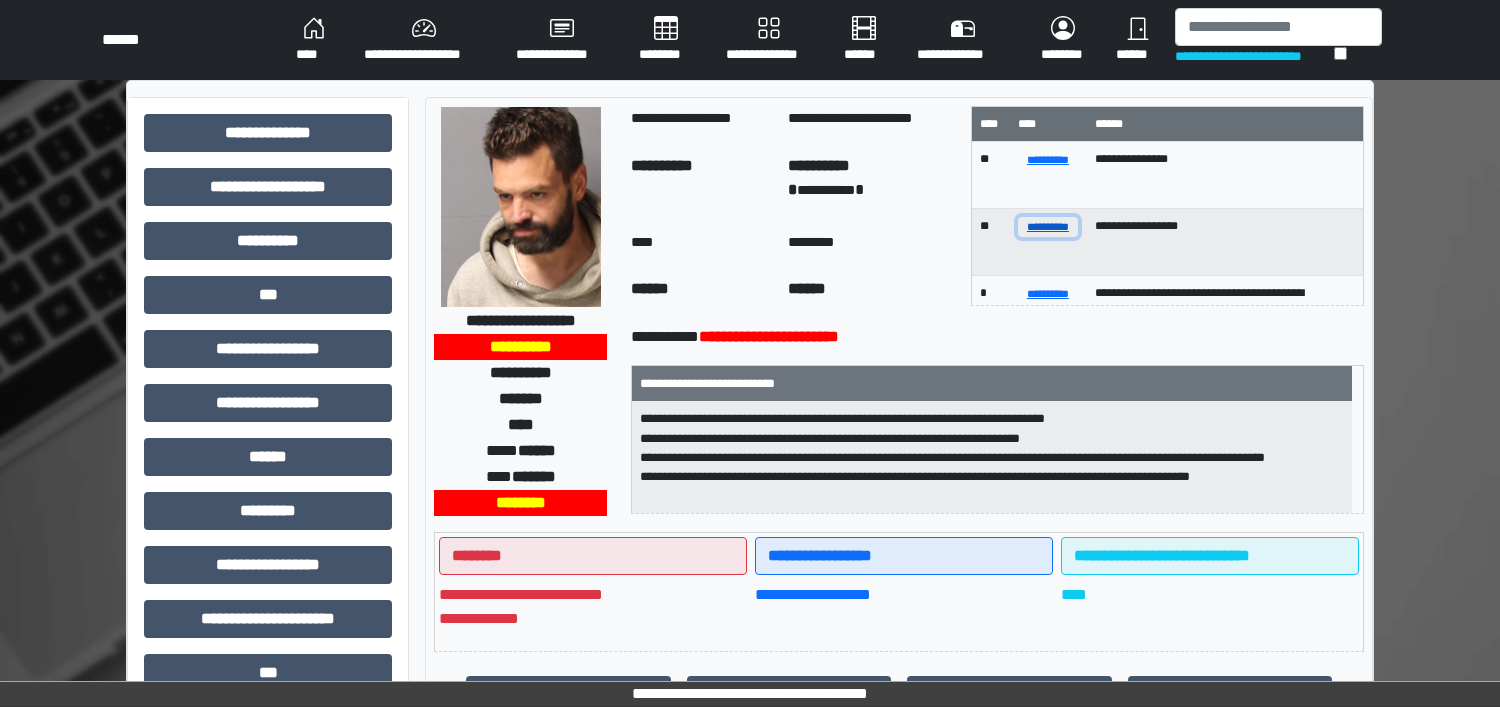 click on "**********" at bounding box center (1048, 226) 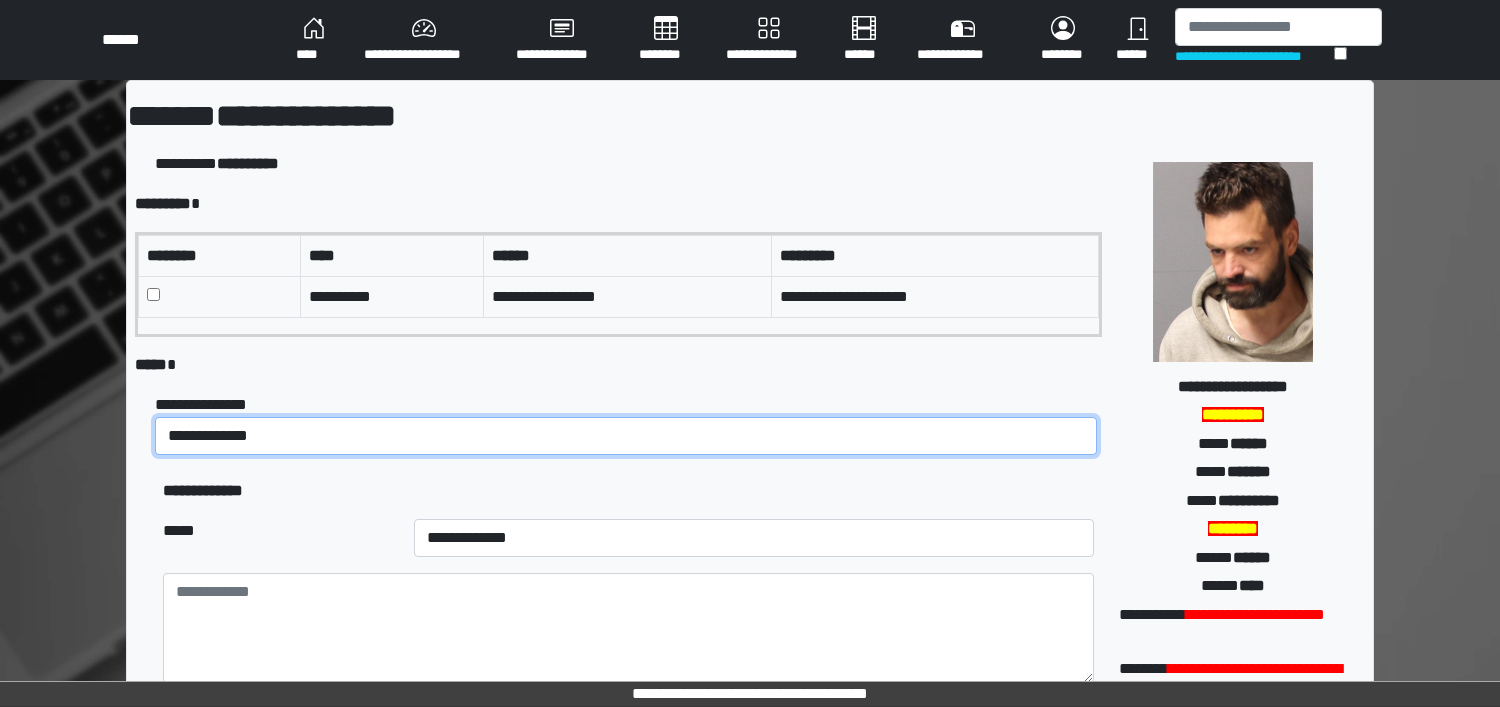 click on "**********" at bounding box center (626, 436) 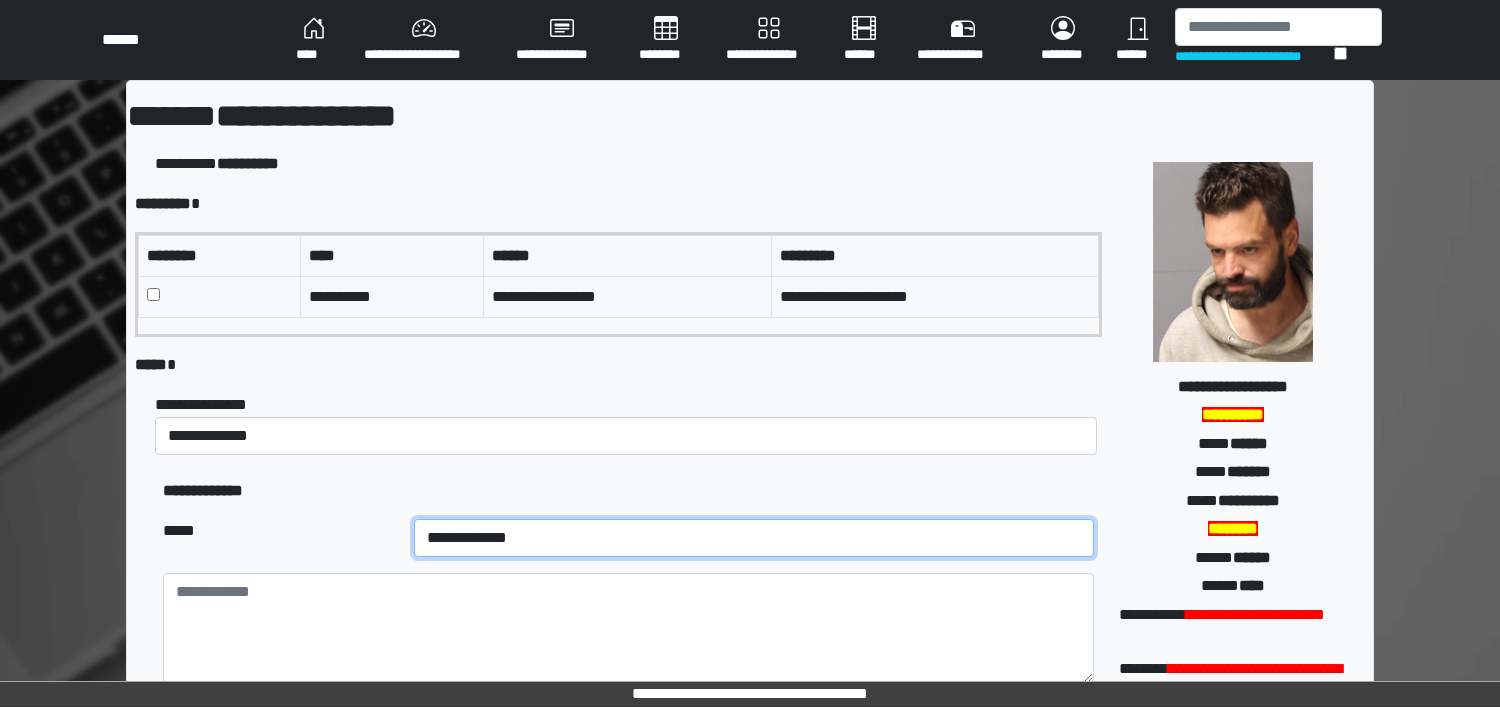 click on "**********" at bounding box center [754, 538] 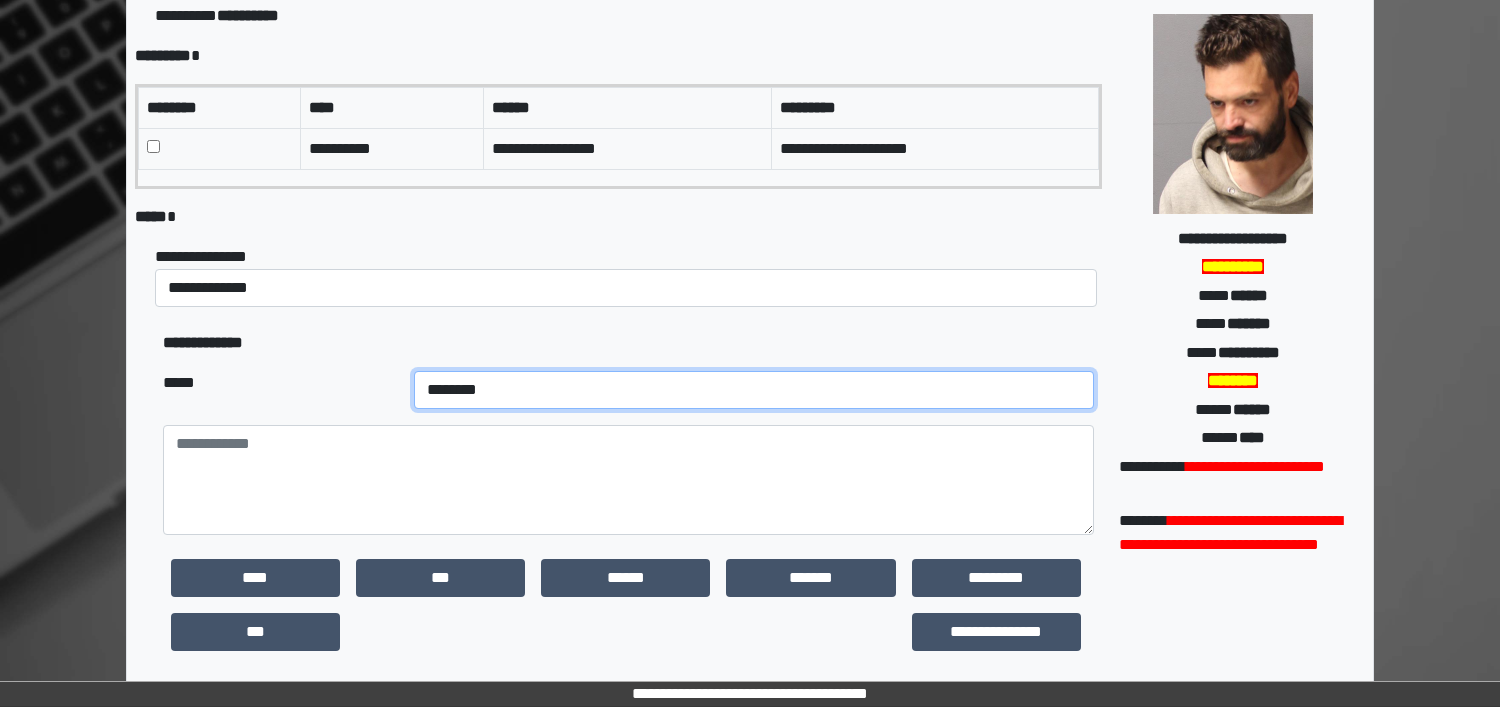scroll, scrollTop: 375, scrollLeft: 0, axis: vertical 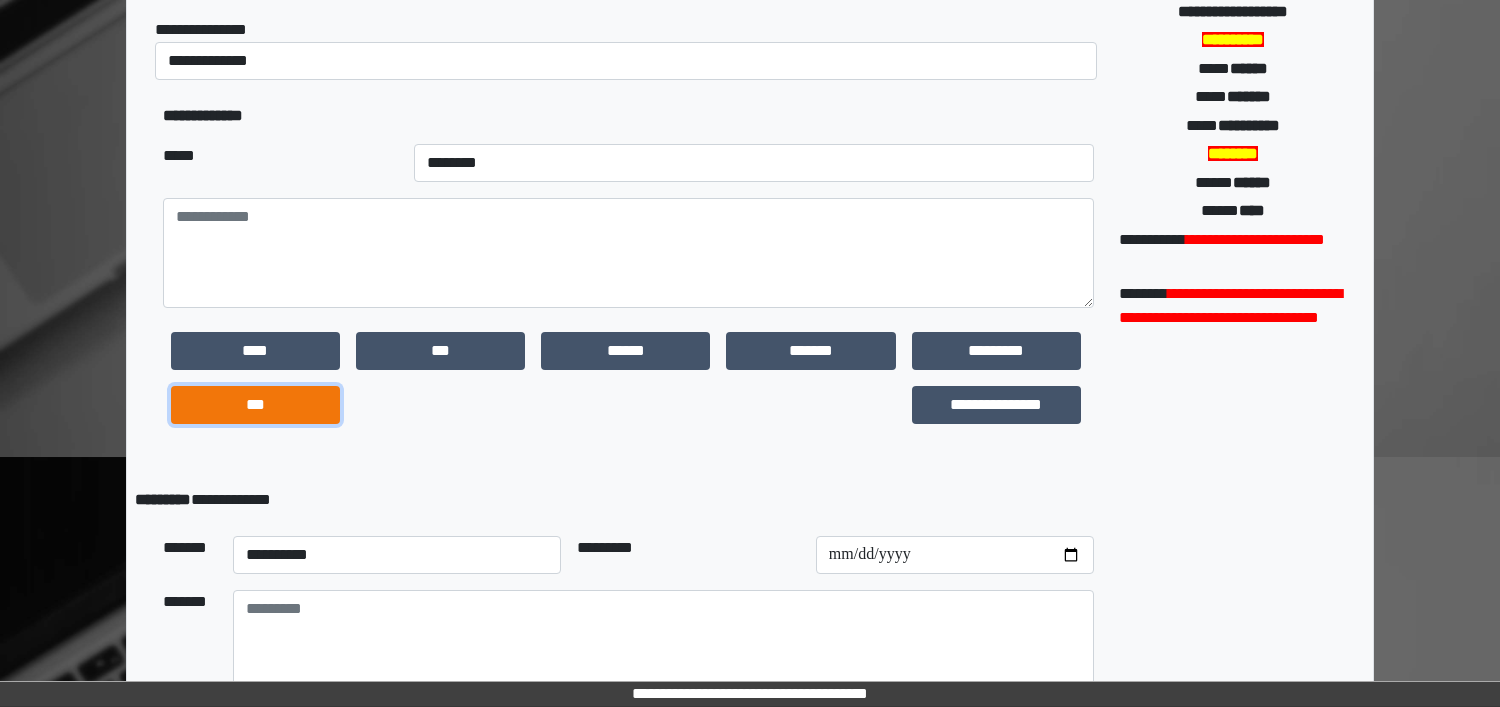 click on "***" at bounding box center [255, 405] 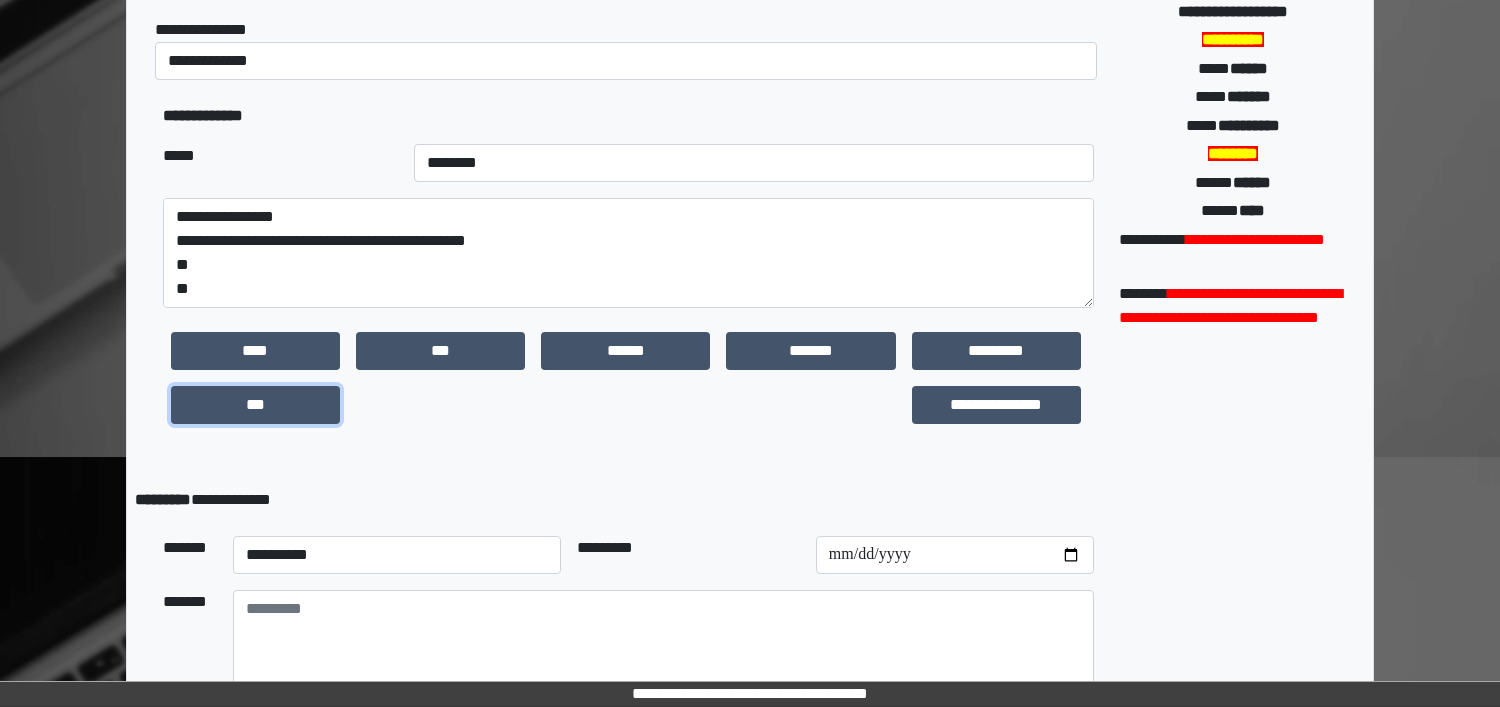 scroll, scrollTop: 24, scrollLeft: 0, axis: vertical 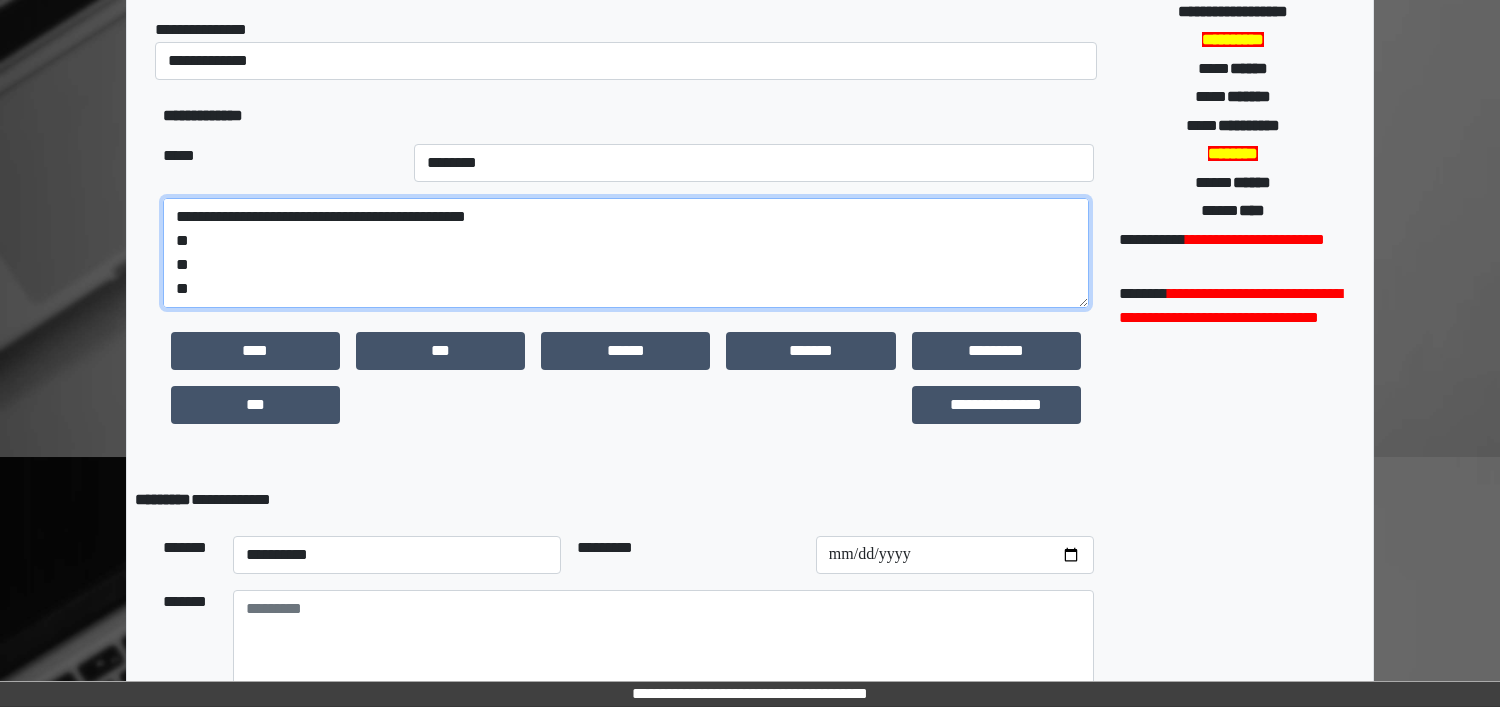 drag, startPoint x: 236, startPoint y: 289, endPoint x: 177, endPoint y: 239, distance: 77.33692 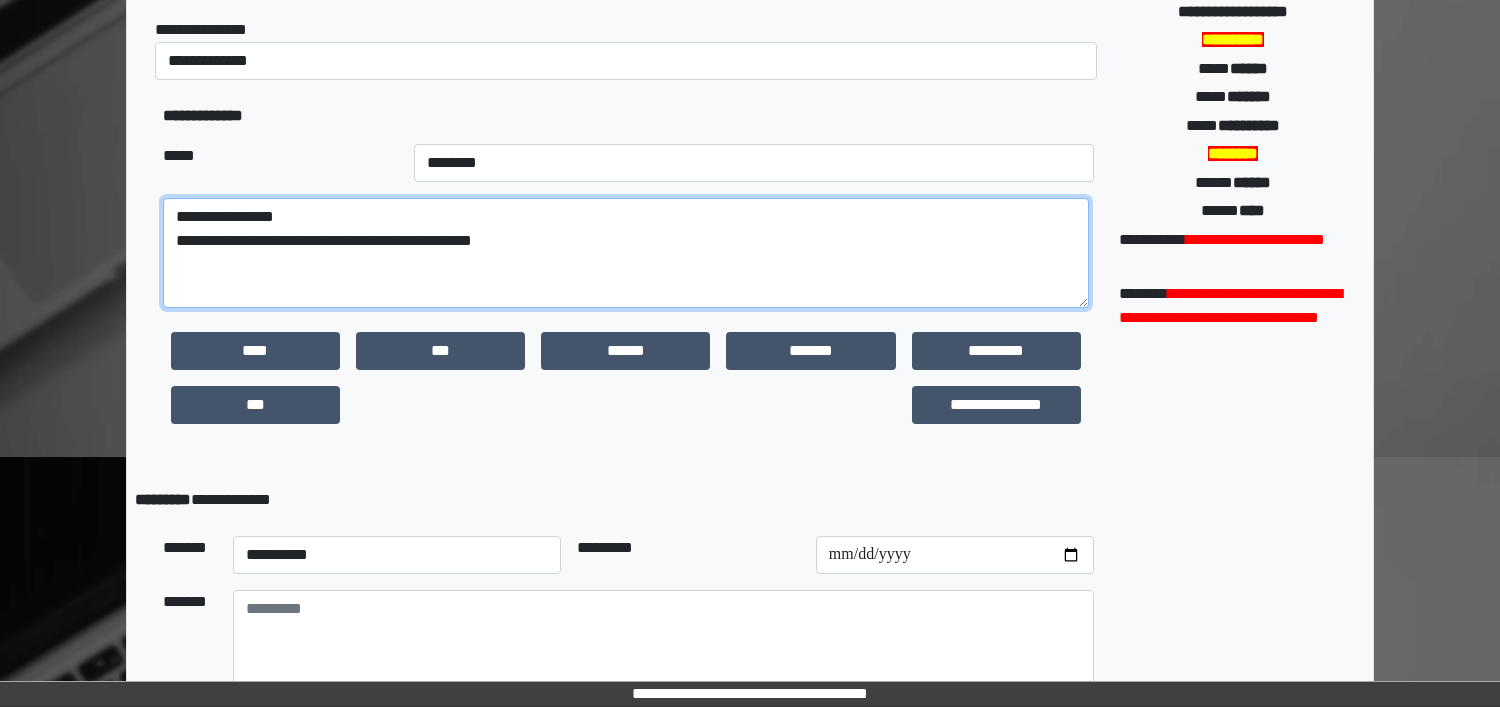 scroll, scrollTop: 0, scrollLeft: 0, axis: both 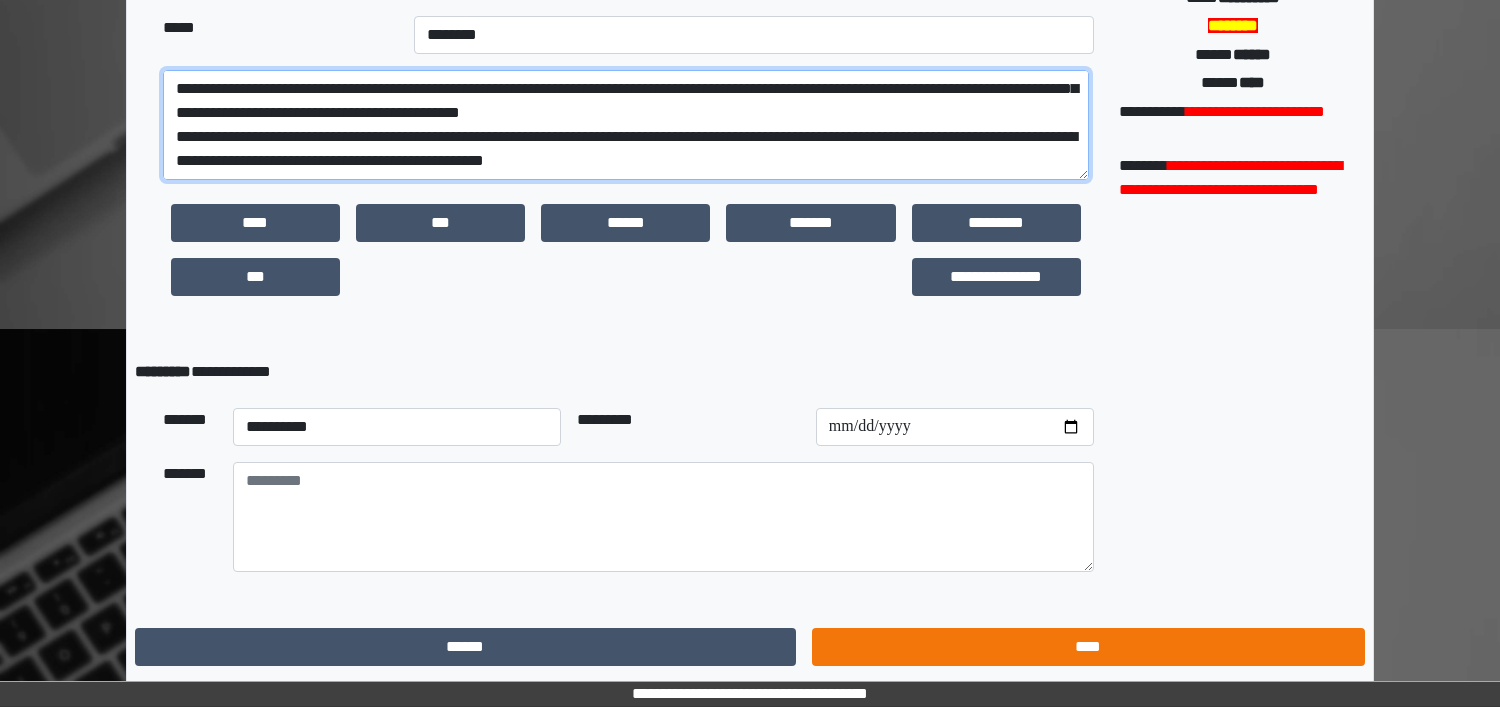 type on "**********" 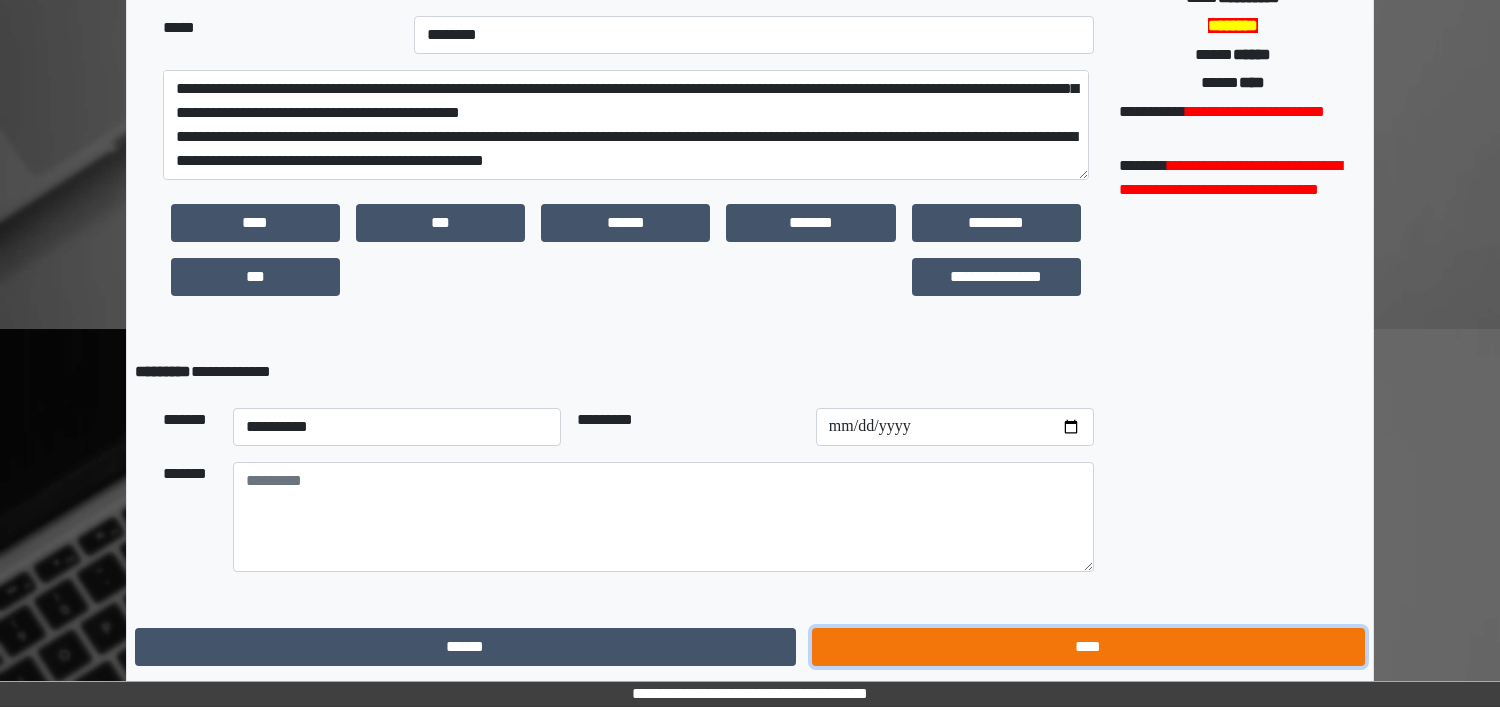 click on "****" at bounding box center (1088, 647) 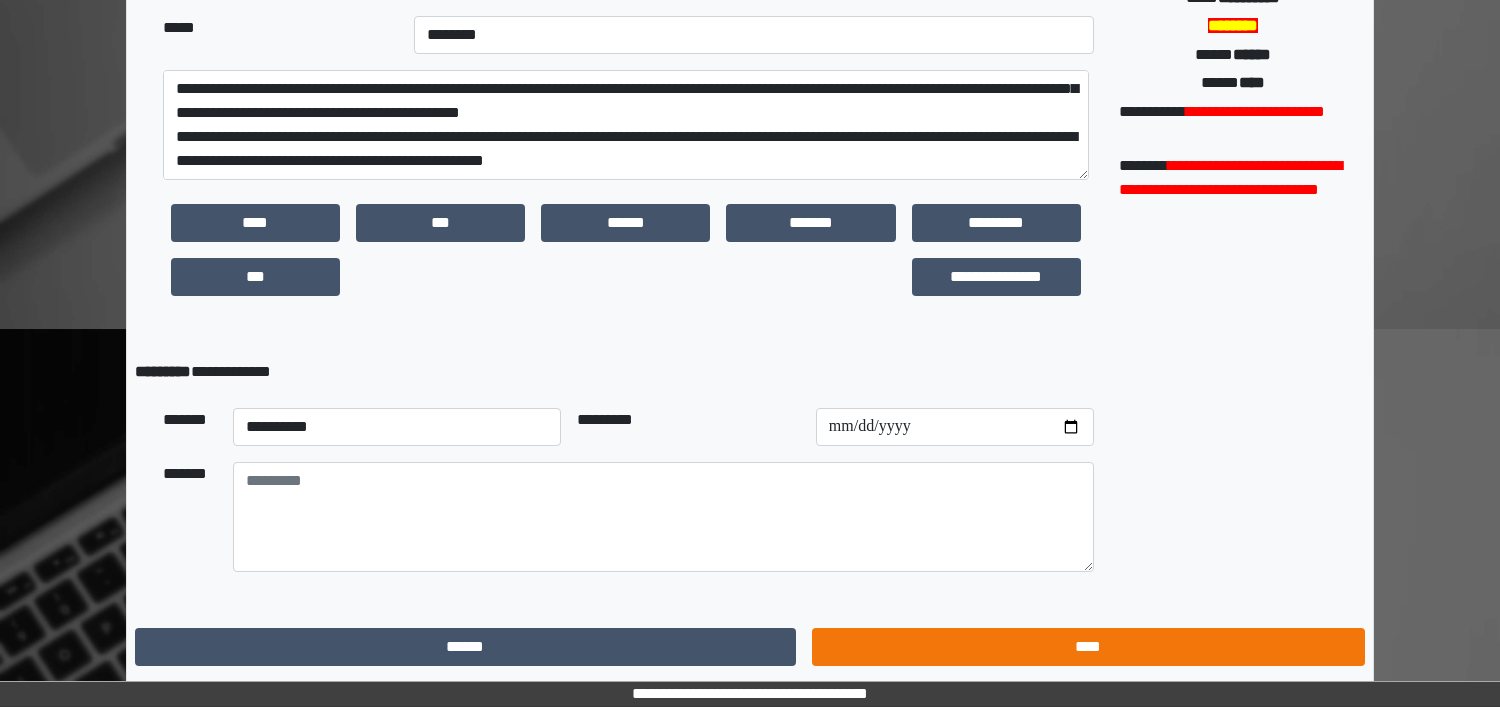 scroll, scrollTop: 0, scrollLeft: 0, axis: both 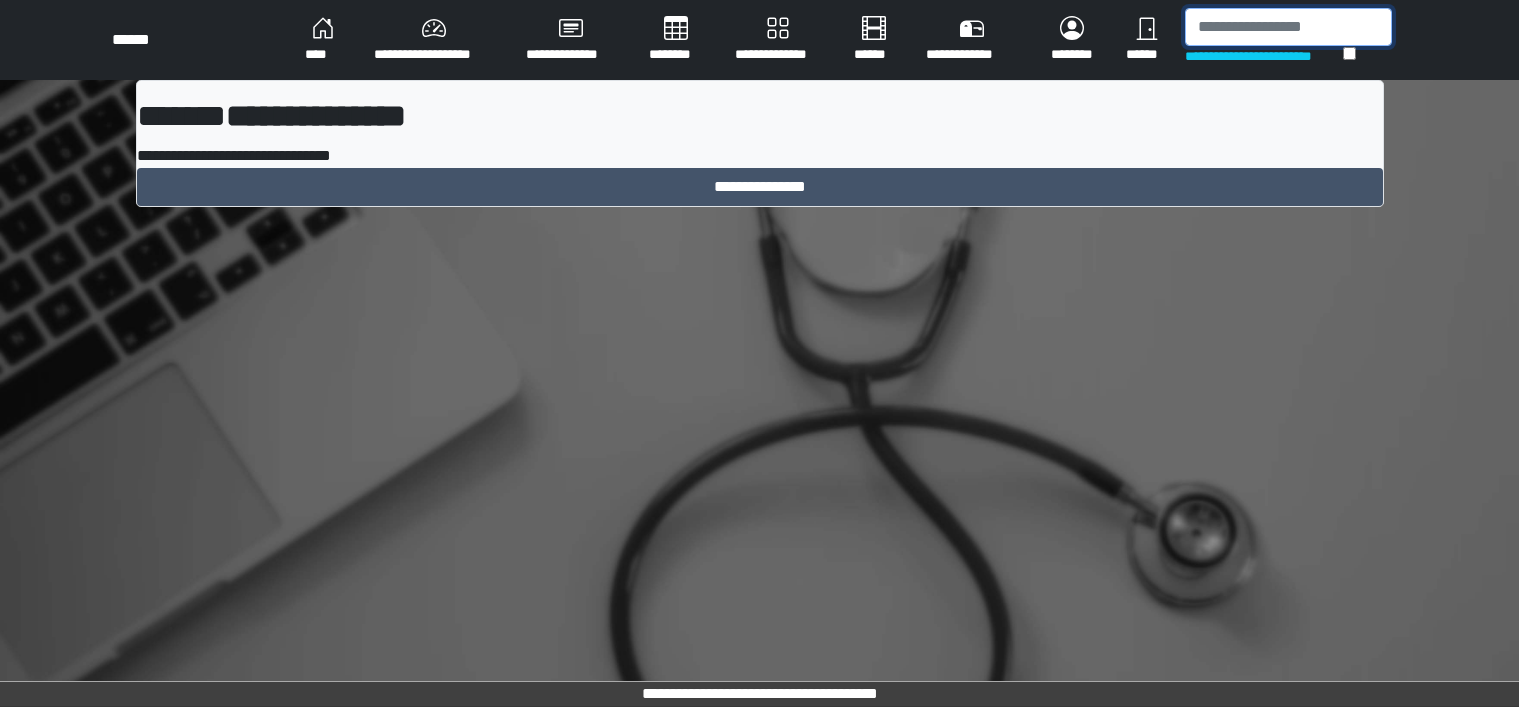 drag, startPoint x: 1206, startPoint y: 6, endPoint x: 1212, endPoint y: 23, distance: 18.027756 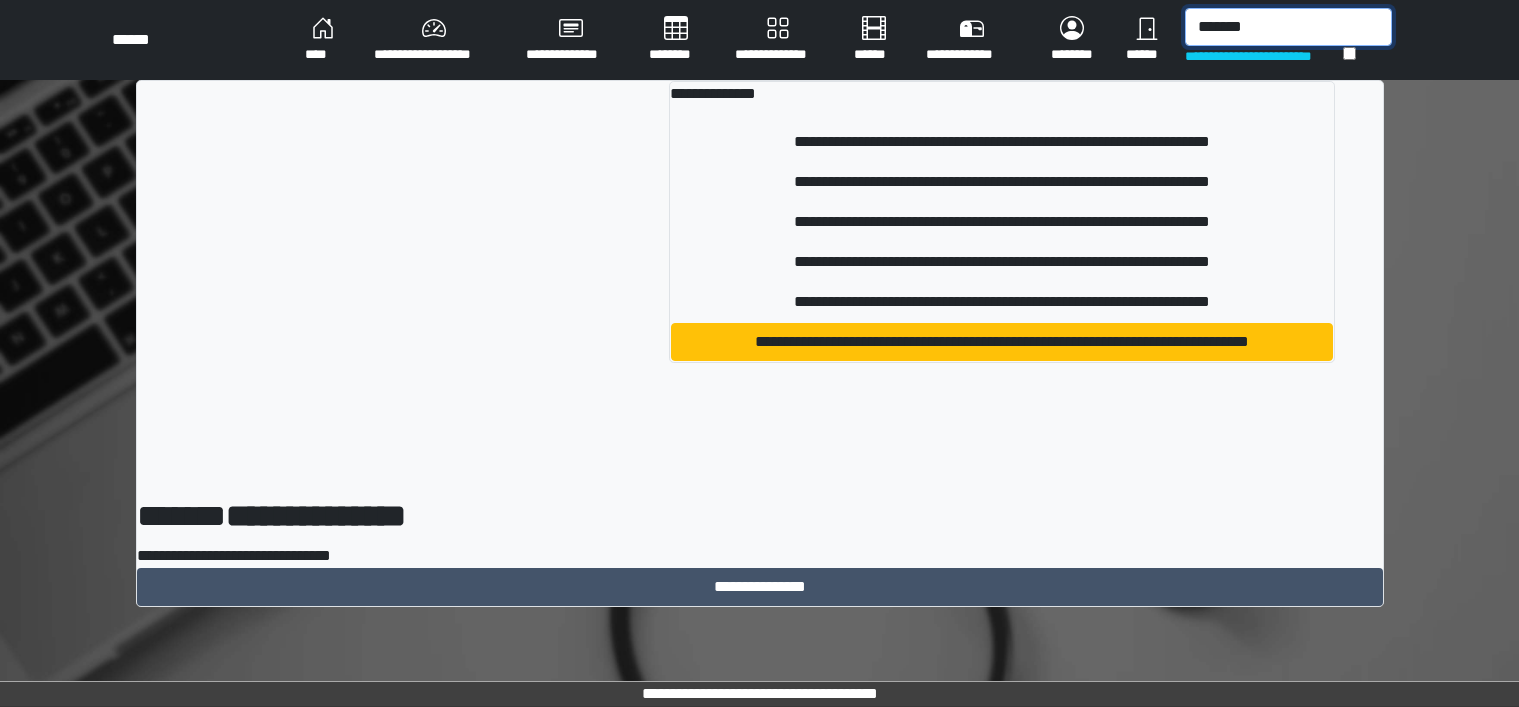 click on "*******" at bounding box center (1288, 27) 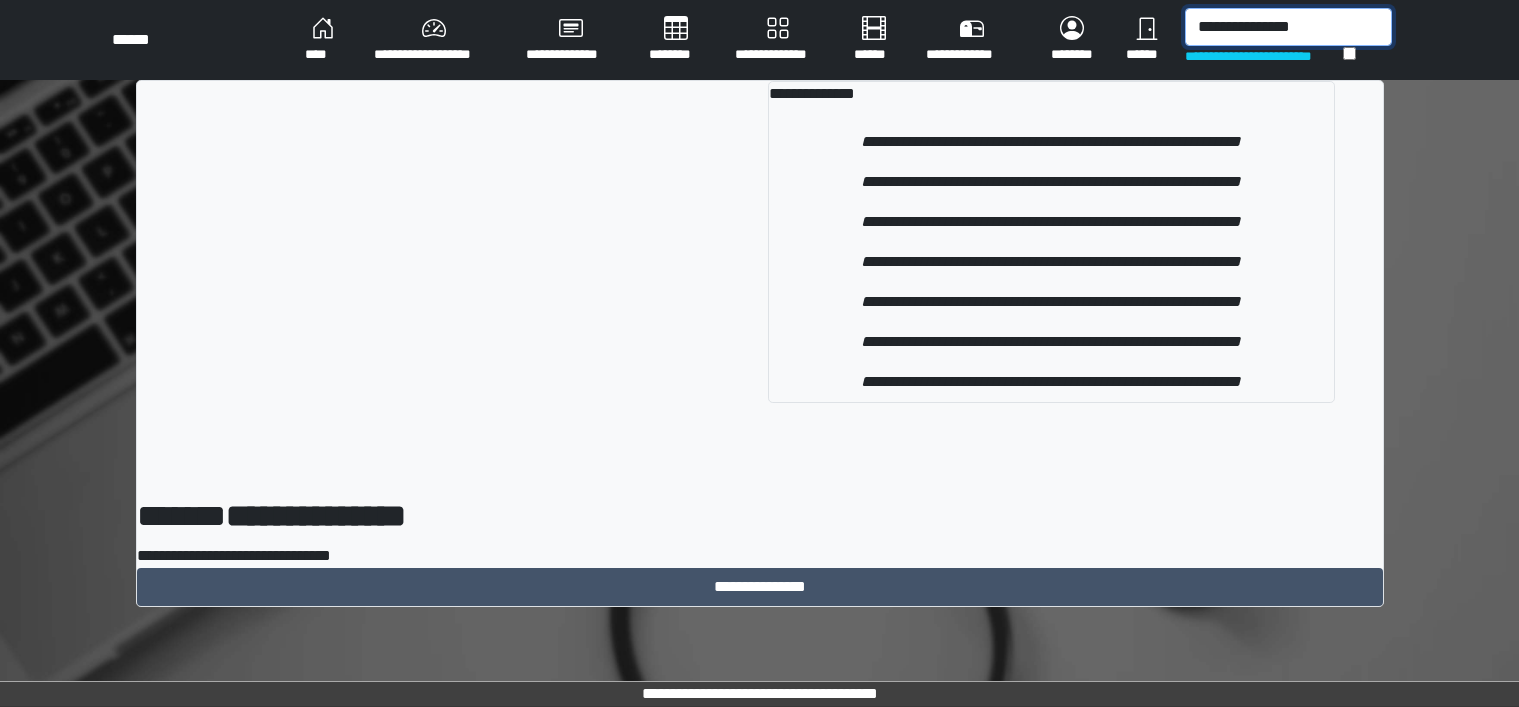 type on "**********" 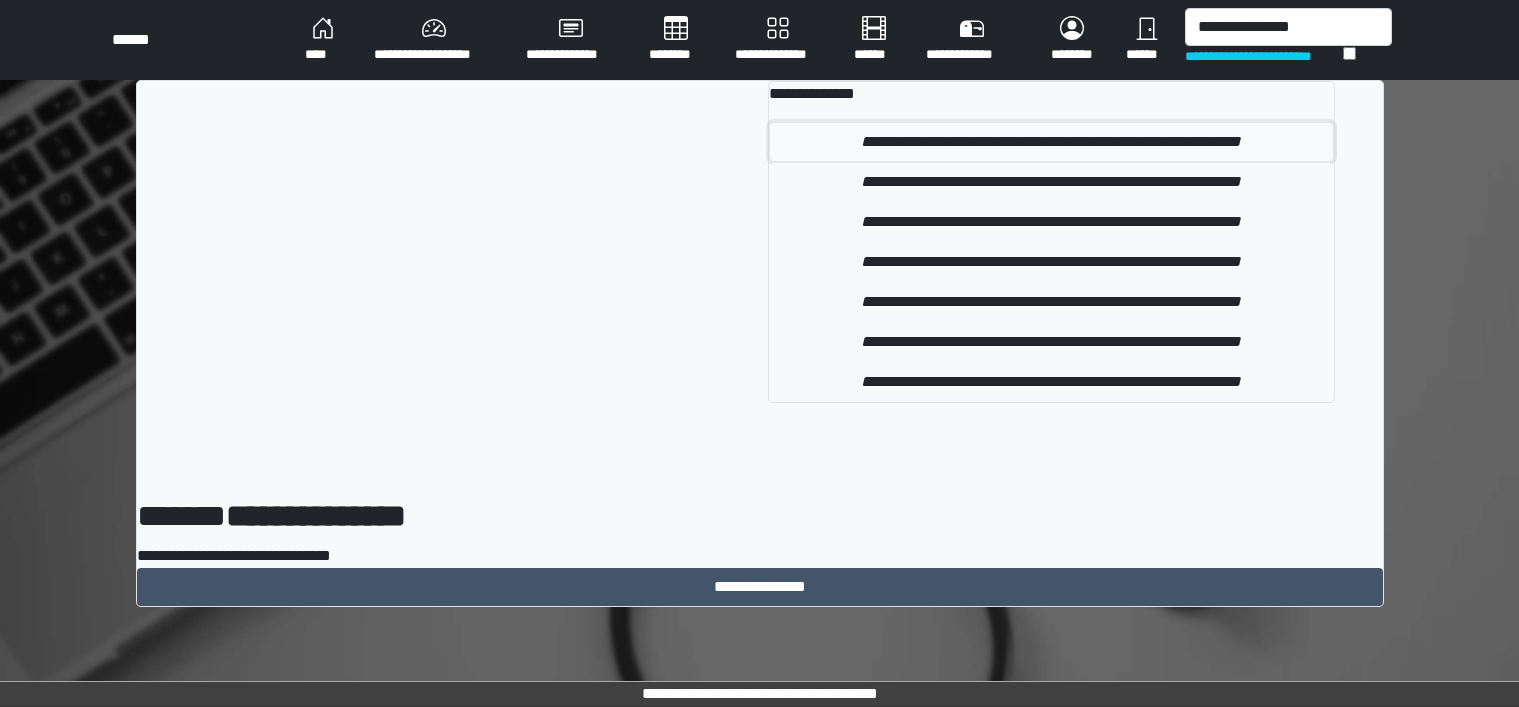click on "**********" at bounding box center [1051, 142] 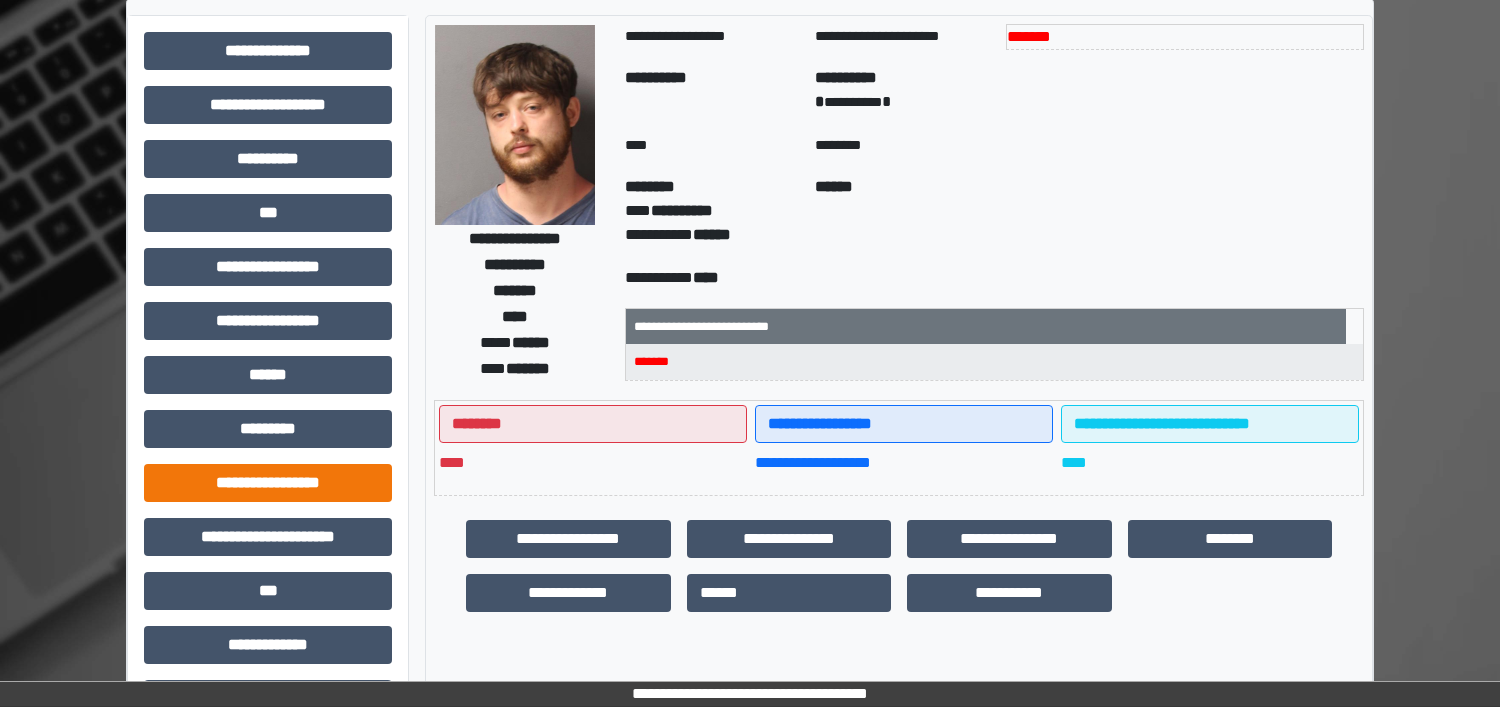 scroll, scrollTop: 125, scrollLeft: 0, axis: vertical 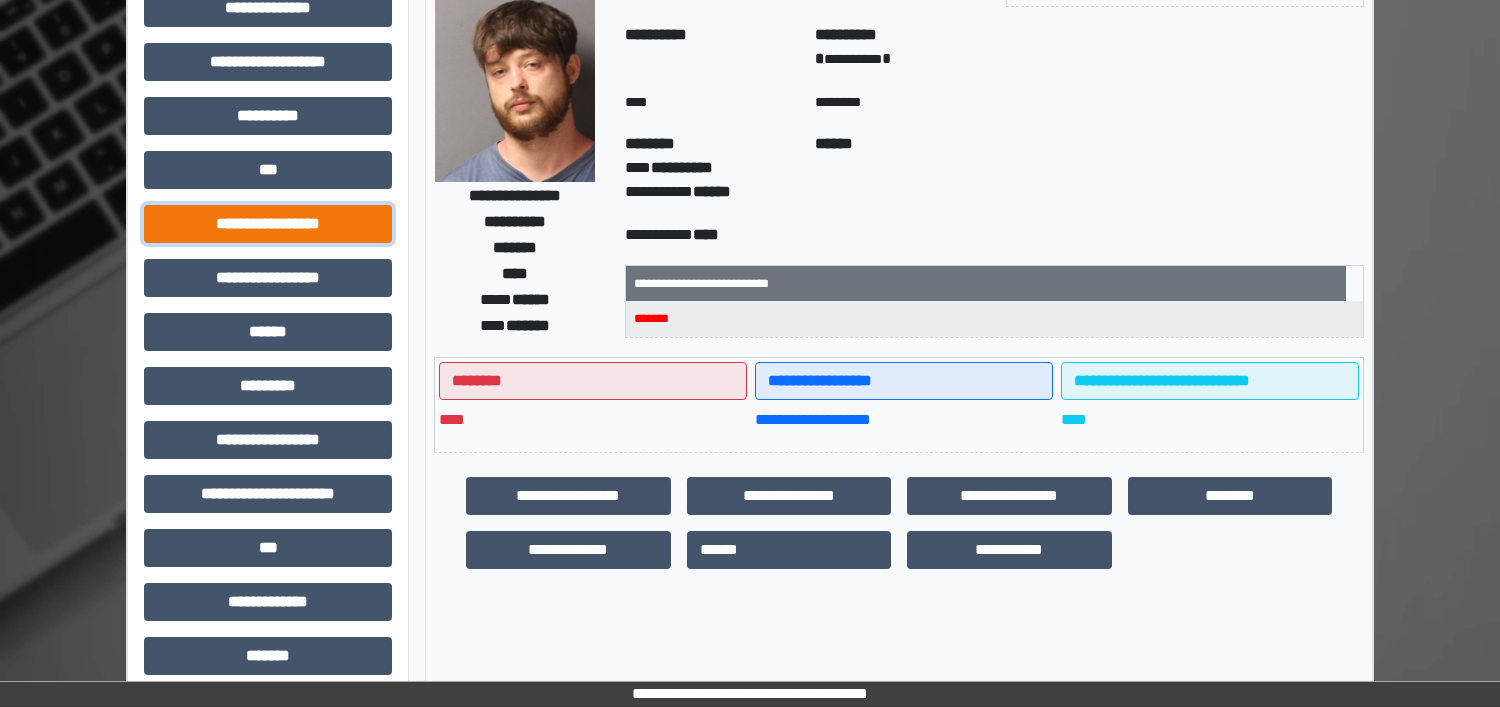 click on "**********" at bounding box center (268, 224) 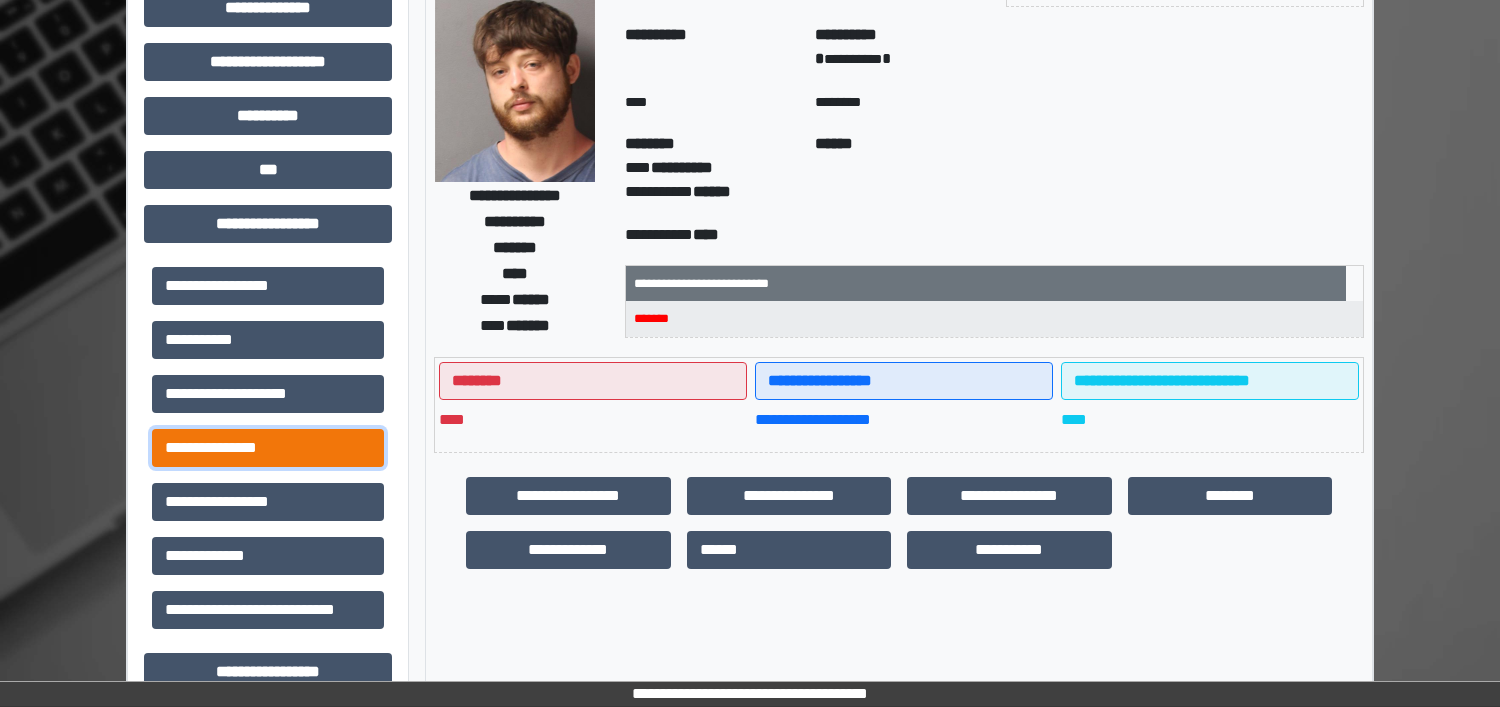 click on "**********" at bounding box center [268, 448] 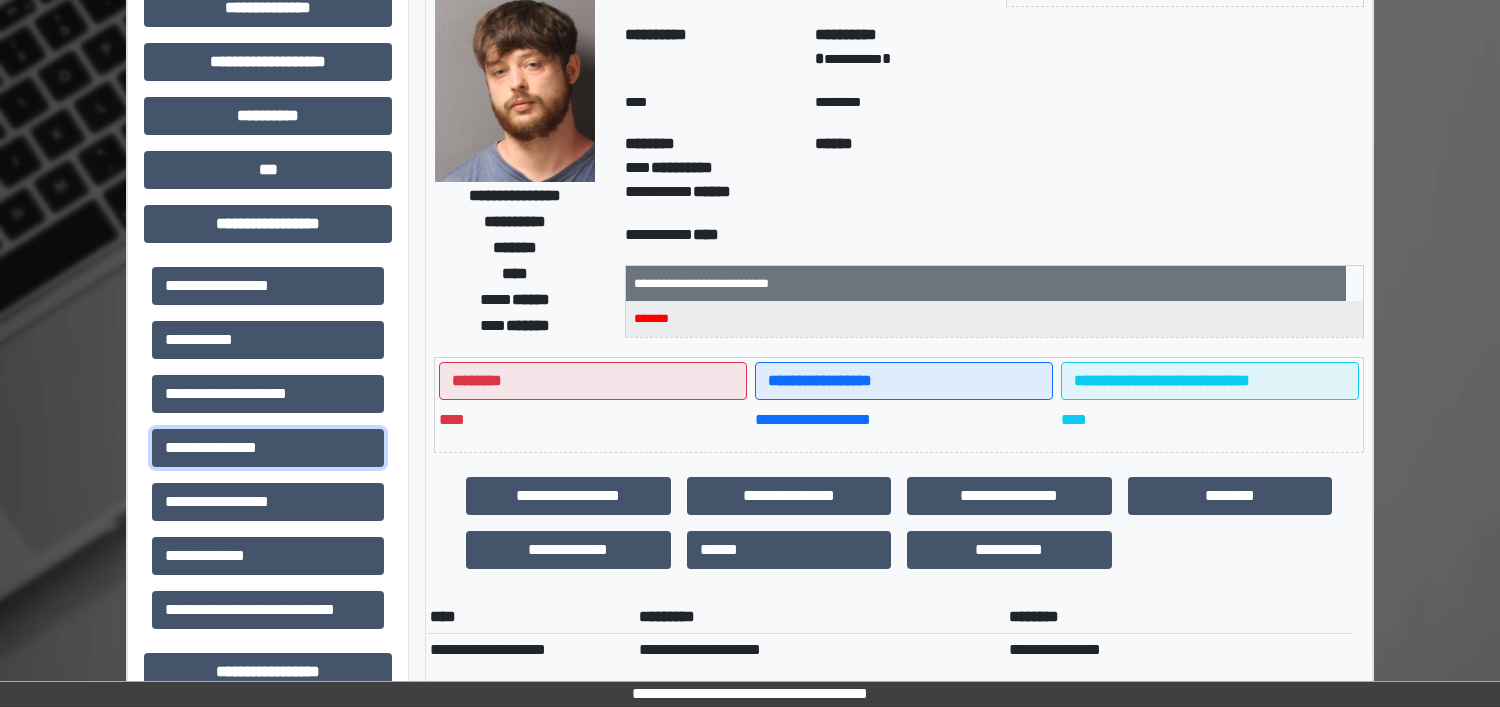 scroll, scrollTop: 500, scrollLeft: 0, axis: vertical 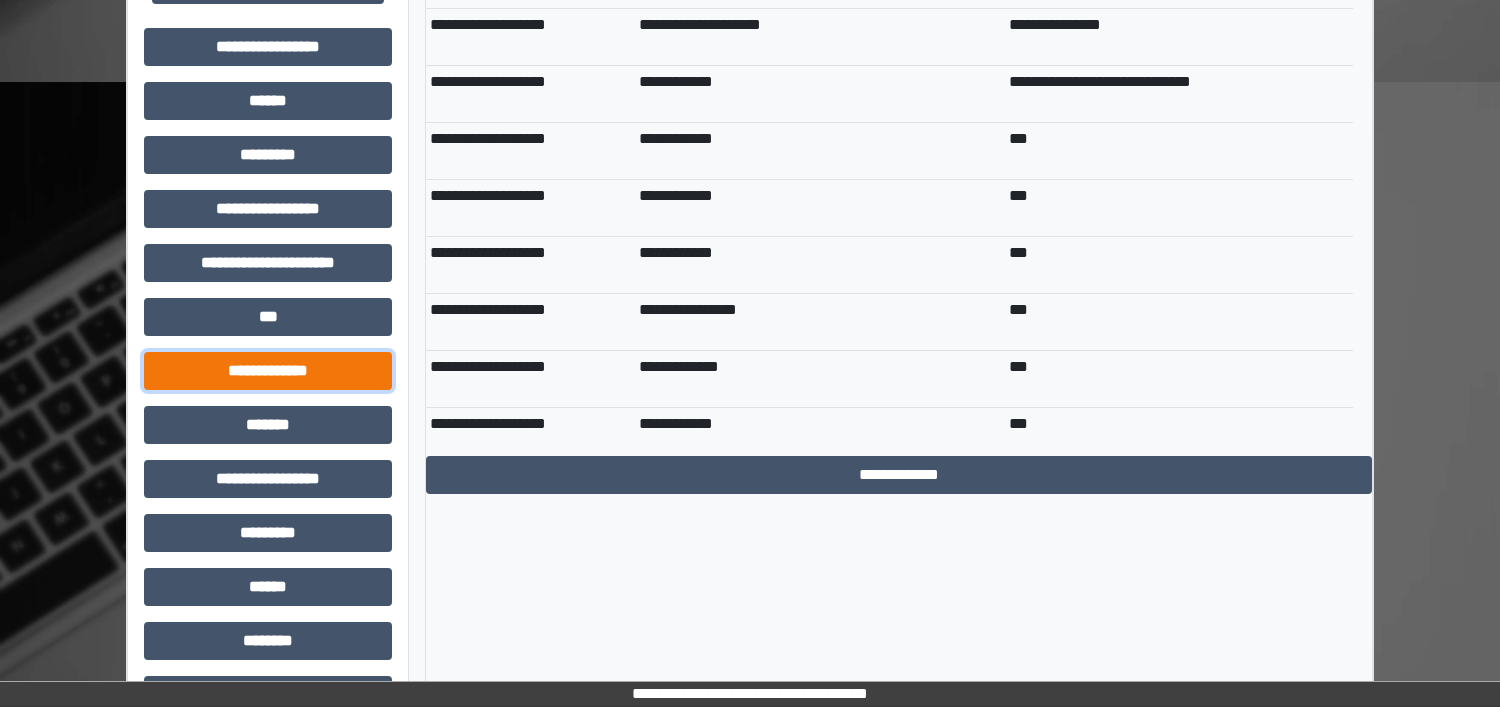 click on "**********" at bounding box center [268, 371] 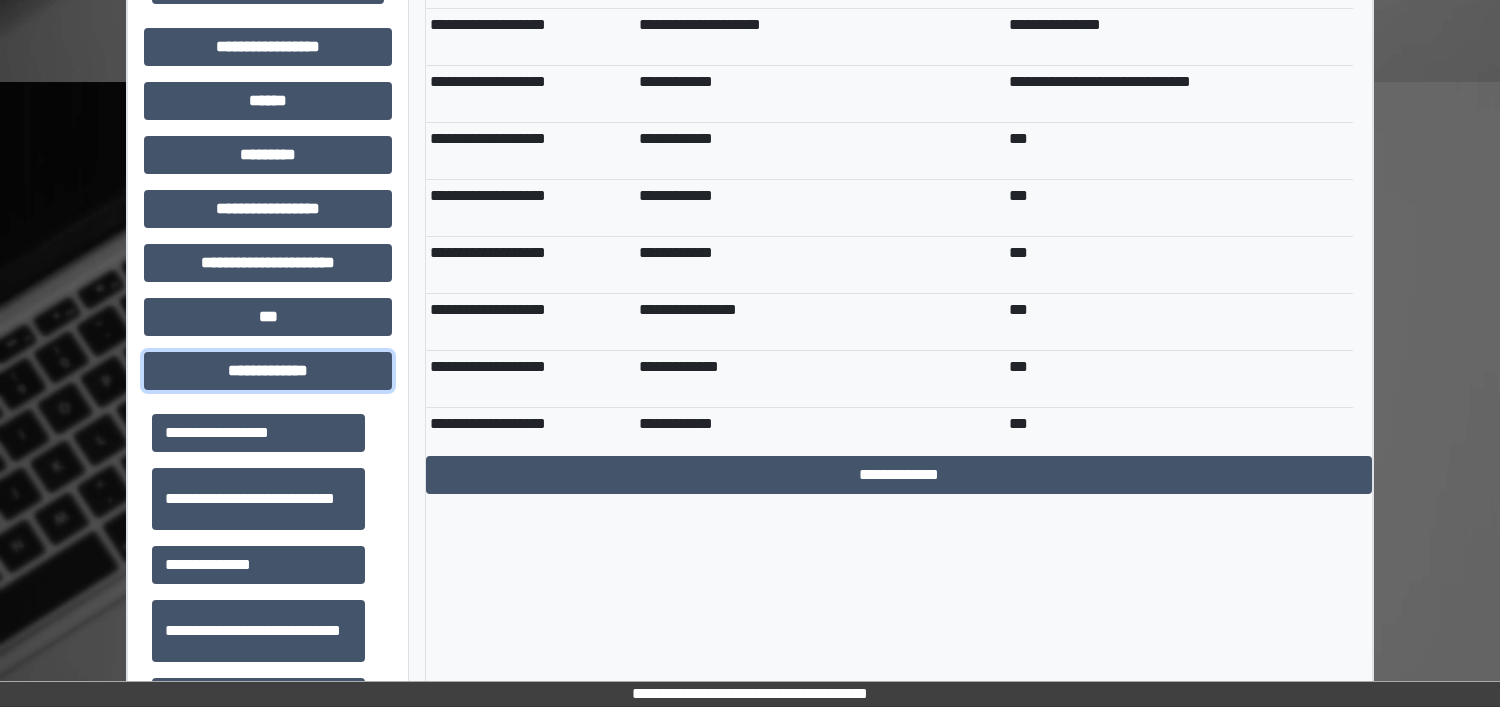 scroll, scrollTop: 500, scrollLeft: 0, axis: vertical 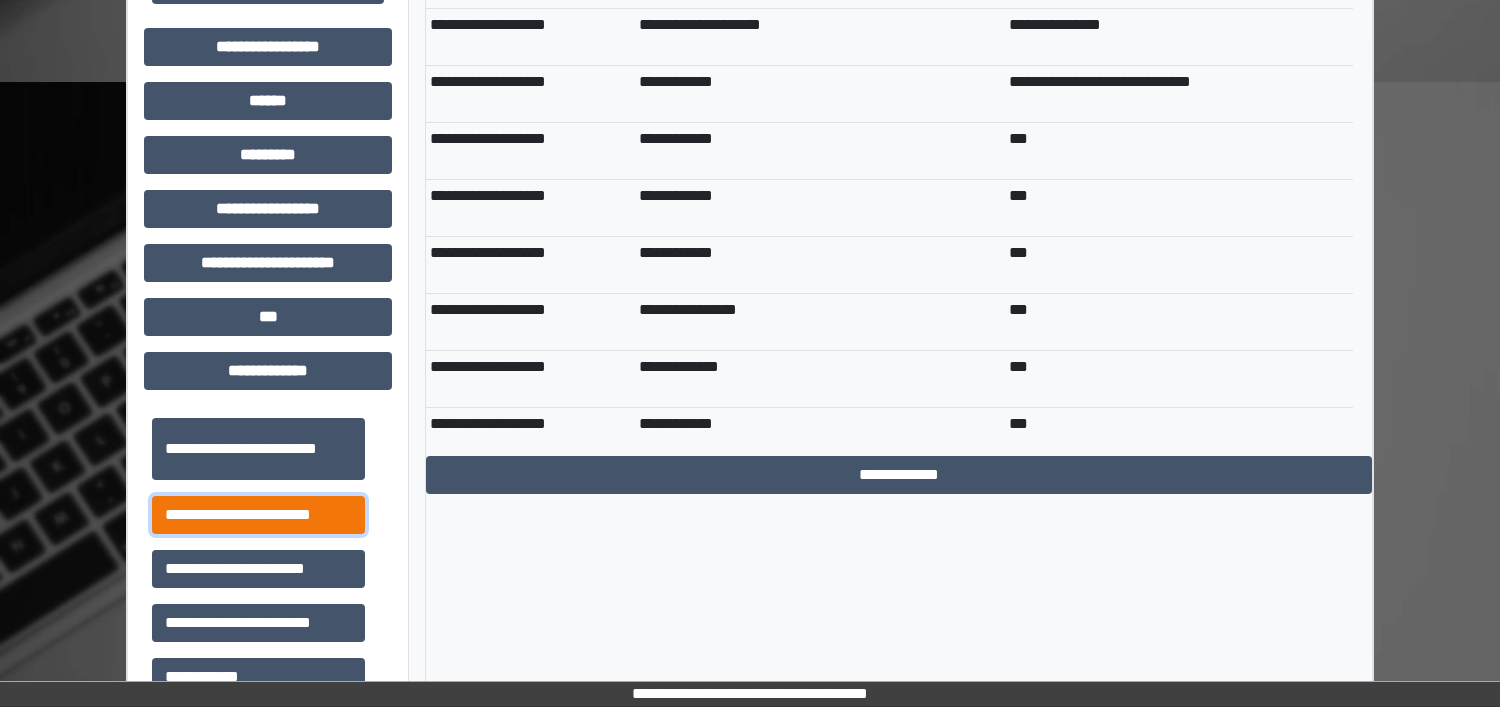 click on "**********" at bounding box center (258, 515) 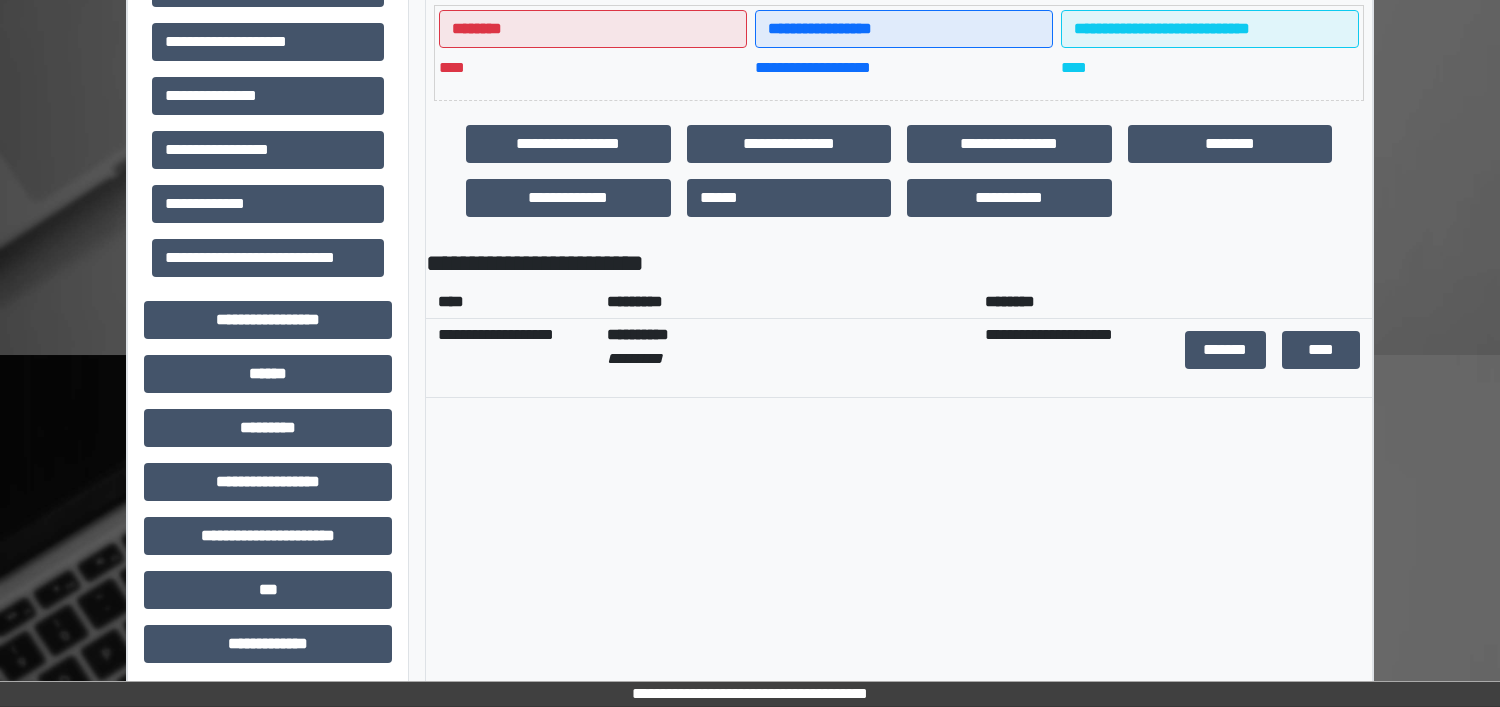 scroll, scrollTop: 375, scrollLeft: 0, axis: vertical 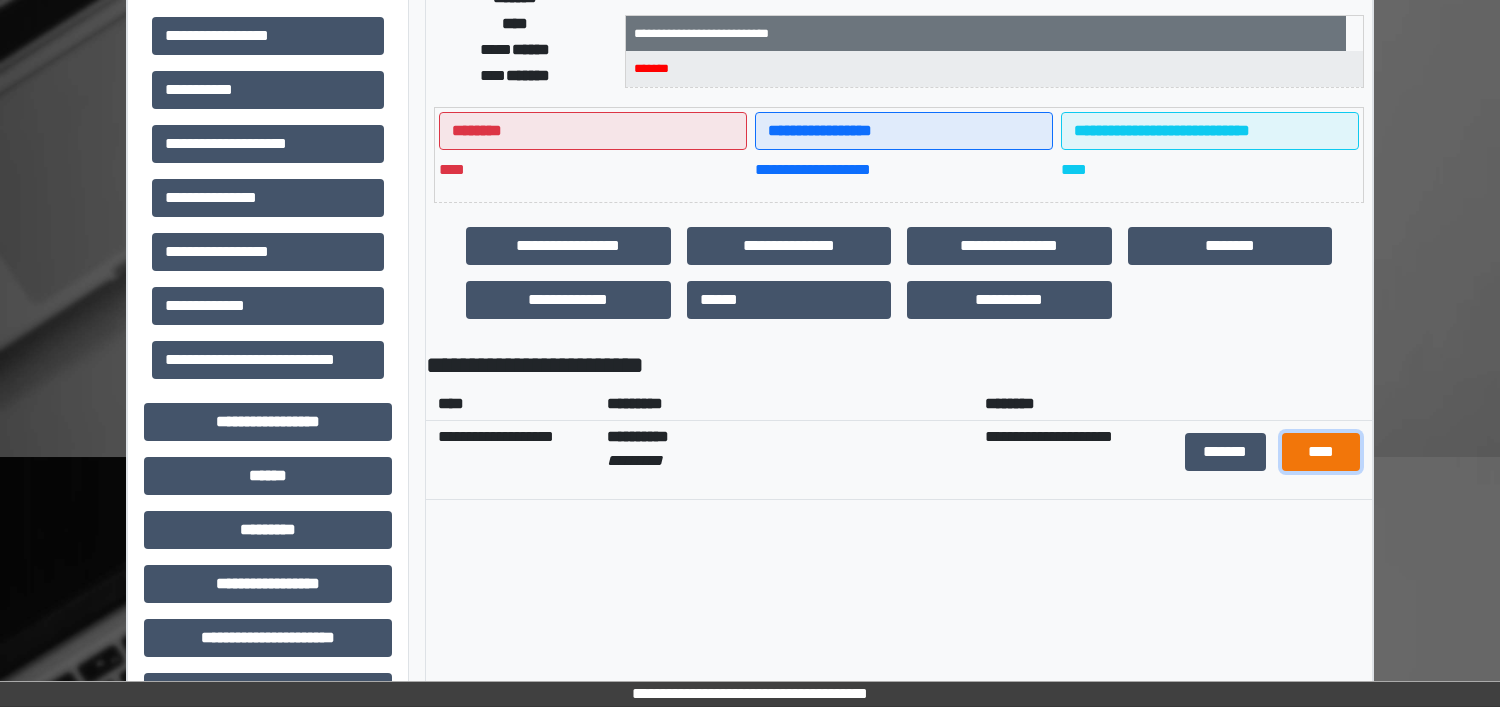 click on "****" at bounding box center [1321, 452] 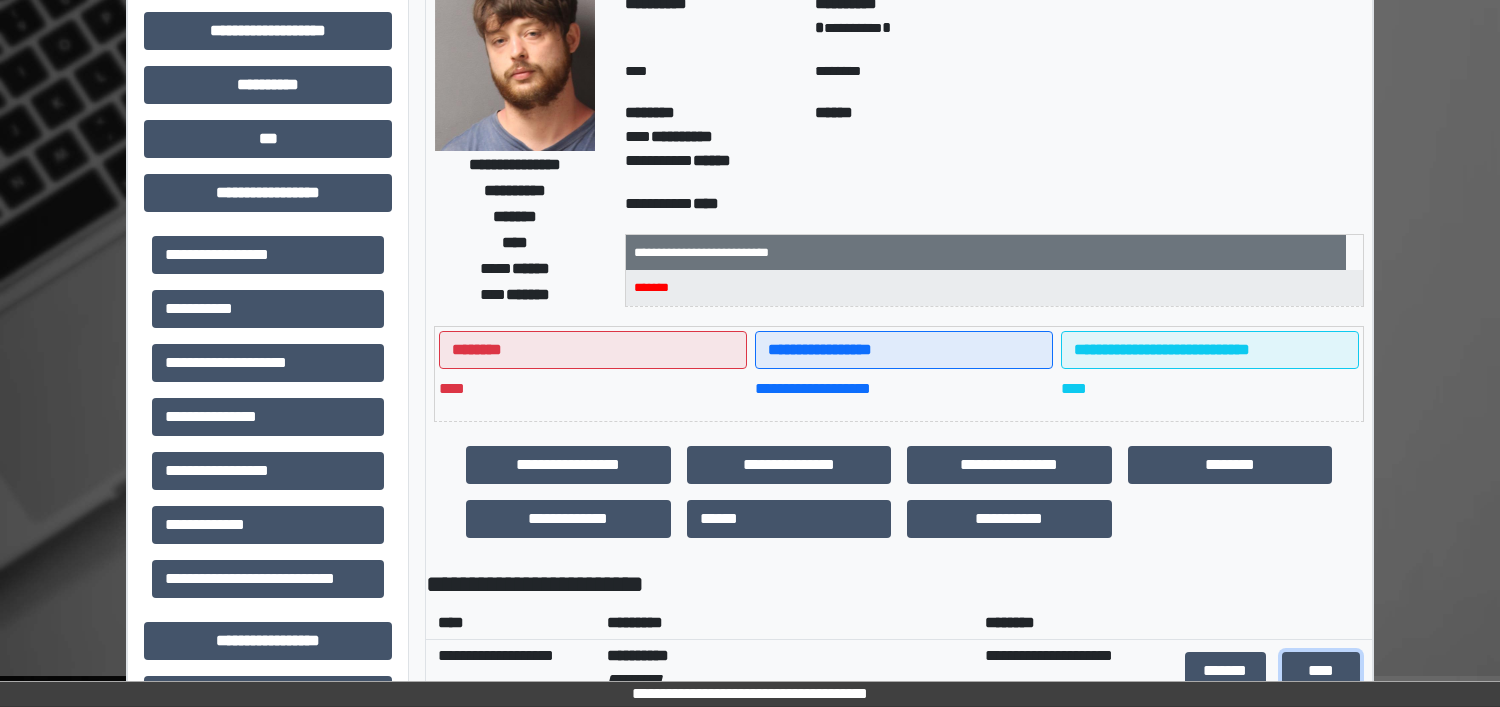 scroll, scrollTop: 0, scrollLeft: 0, axis: both 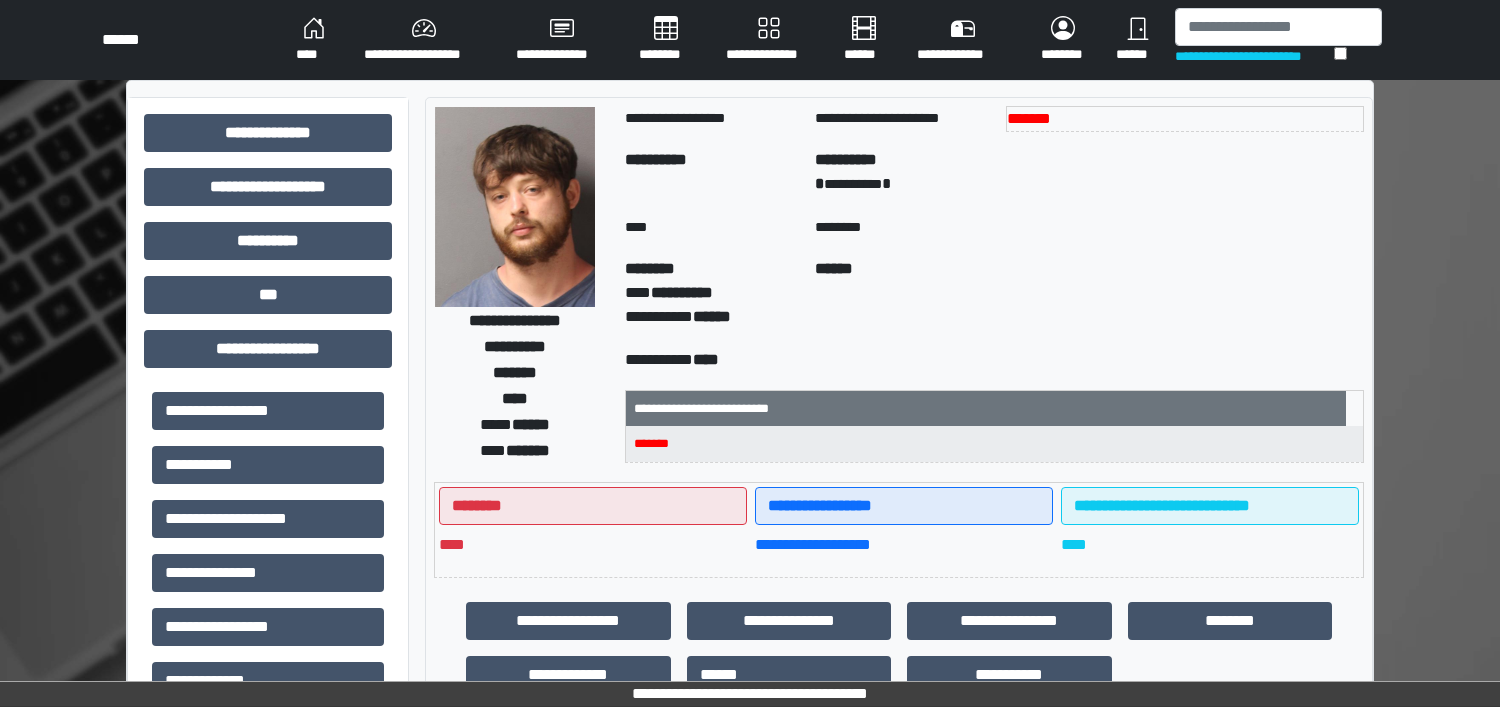 click on "**********" at bounding box center [268, 1064] 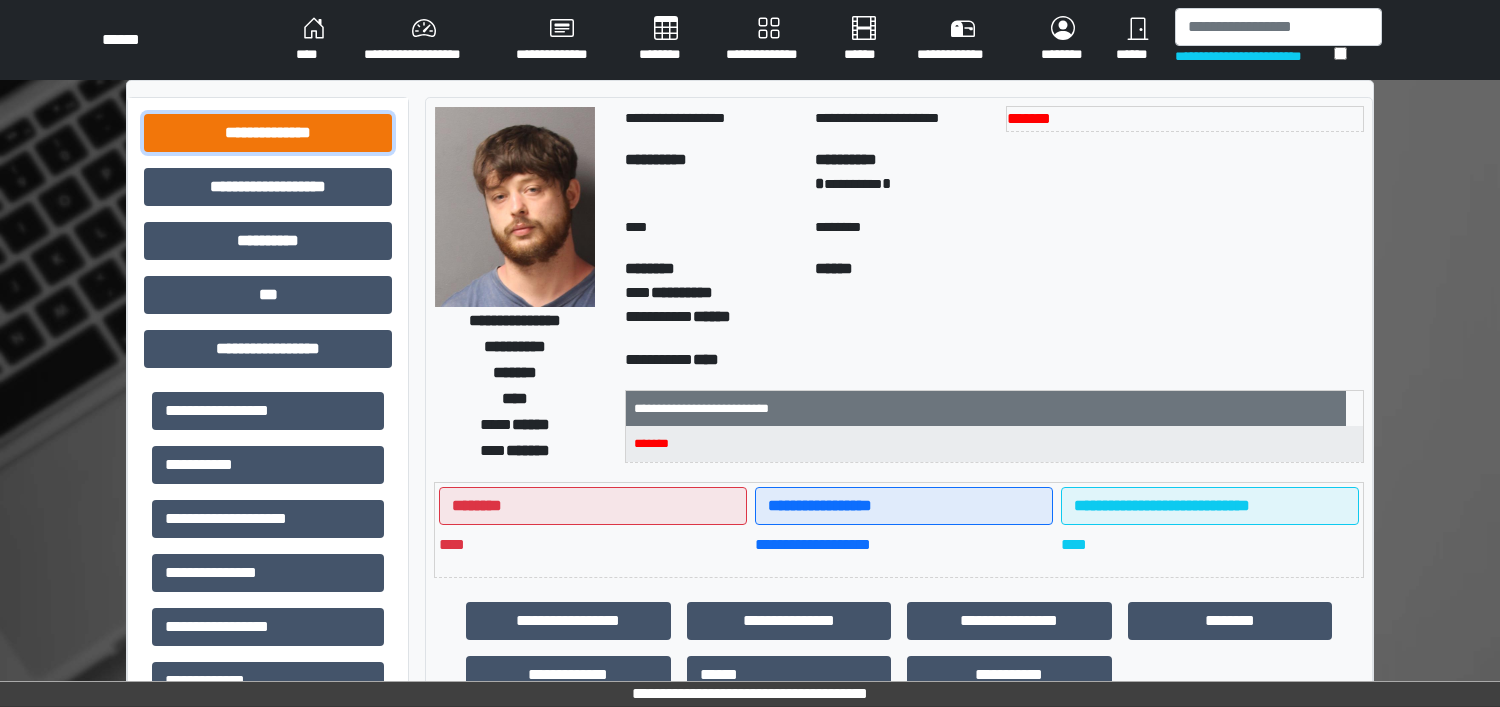 click on "**********" at bounding box center (268, 133) 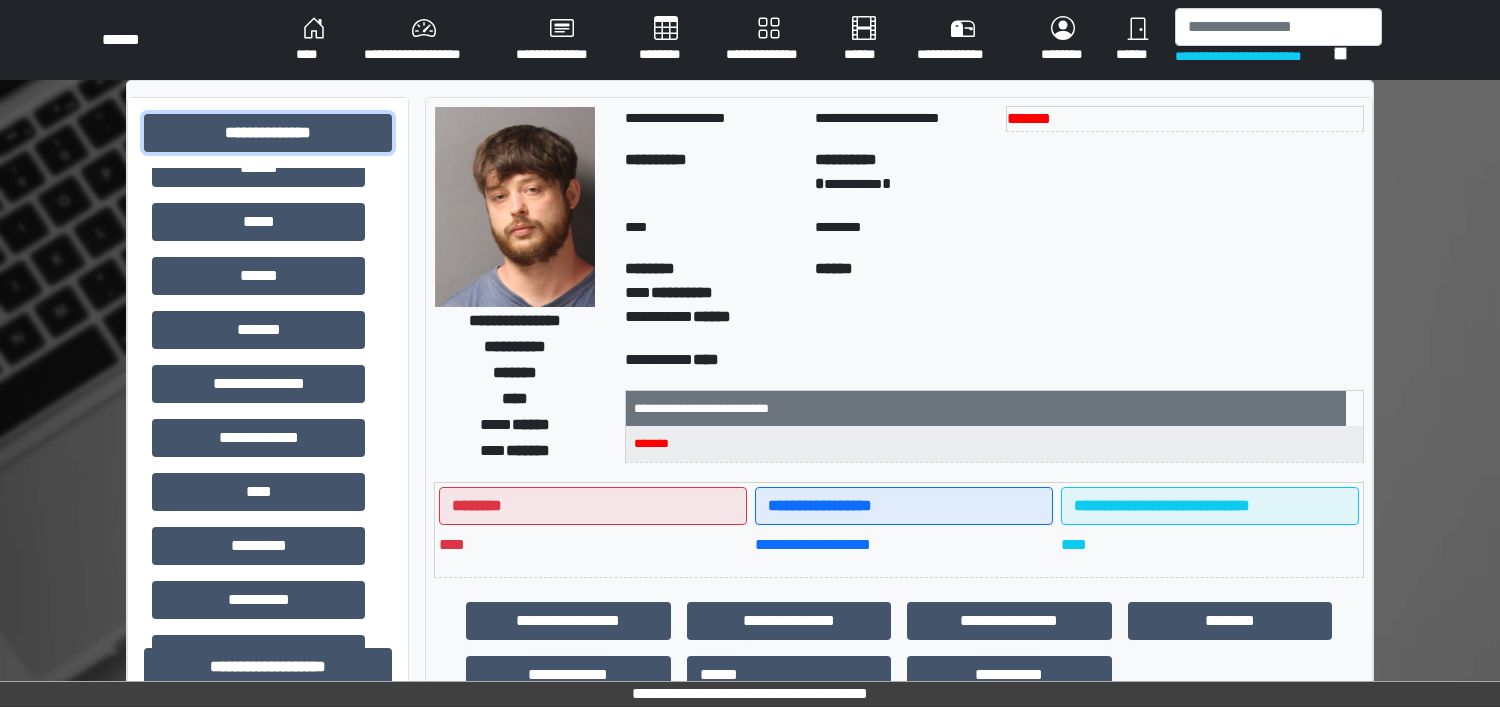scroll, scrollTop: 580, scrollLeft: 0, axis: vertical 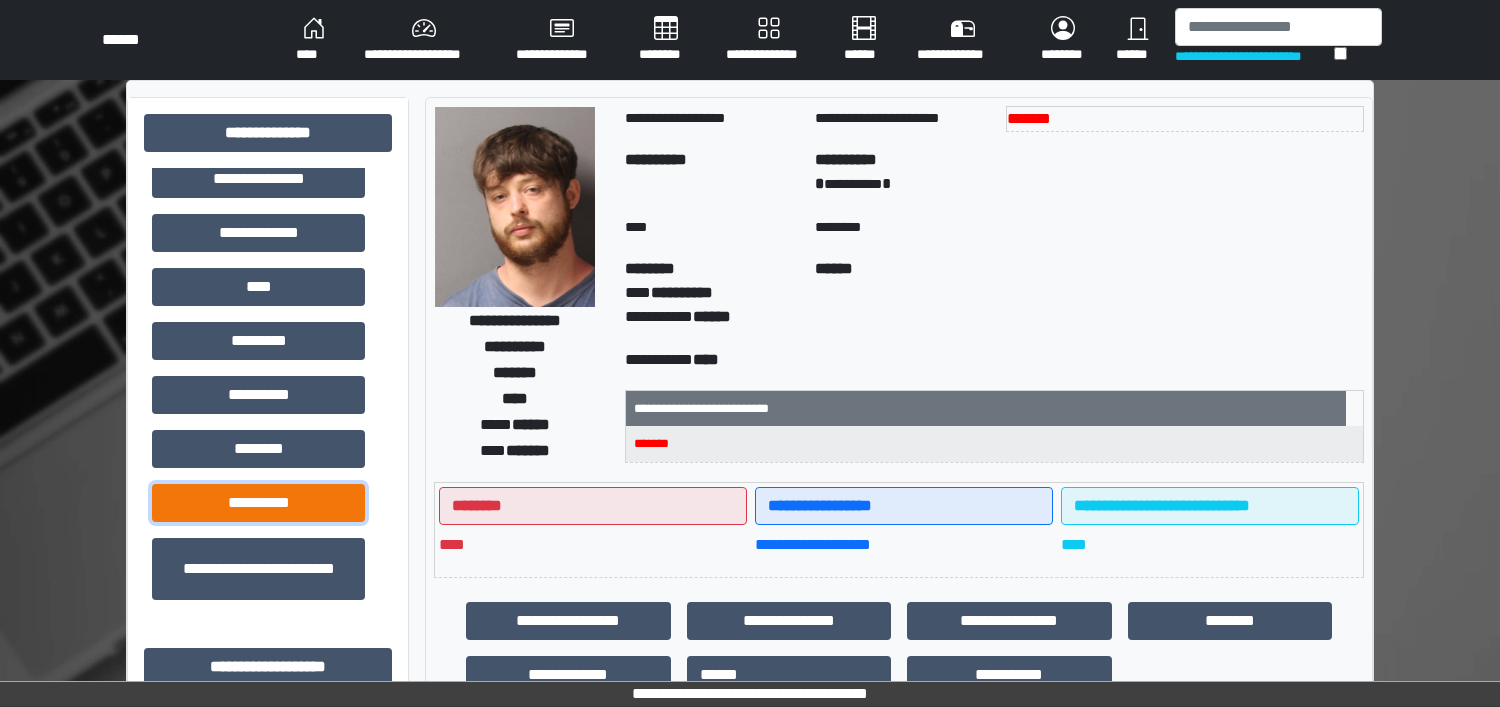 click on "**********" at bounding box center [258, 503] 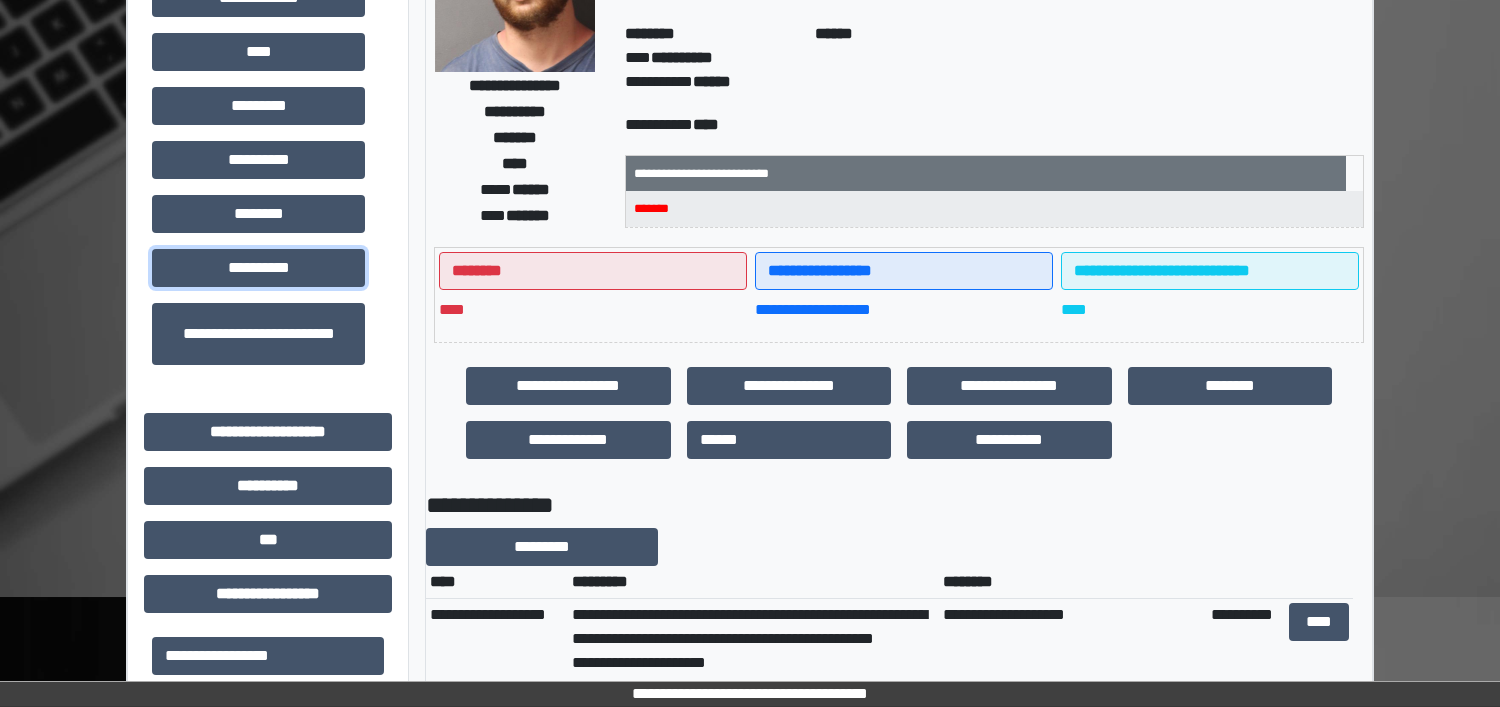 scroll, scrollTop: 375, scrollLeft: 0, axis: vertical 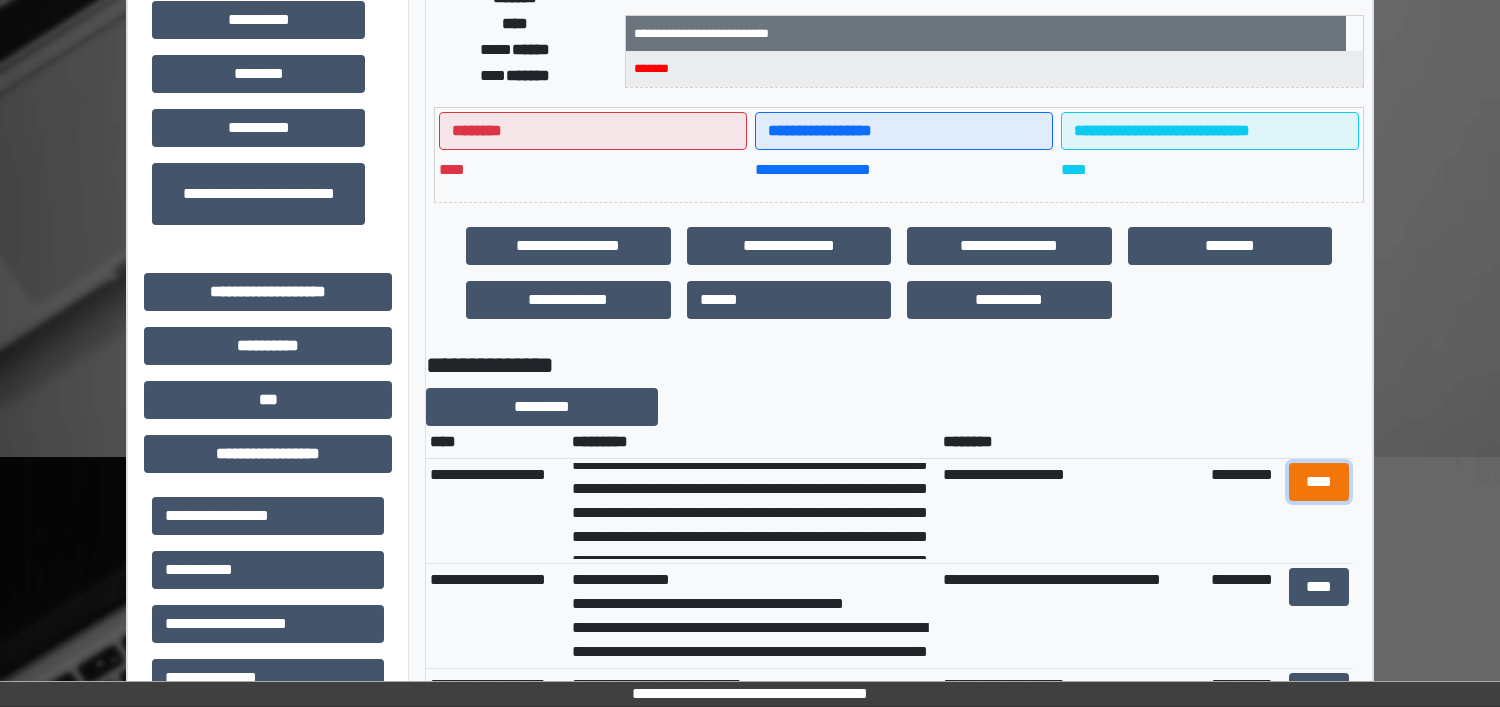 click on "****" at bounding box center [1319, 482] 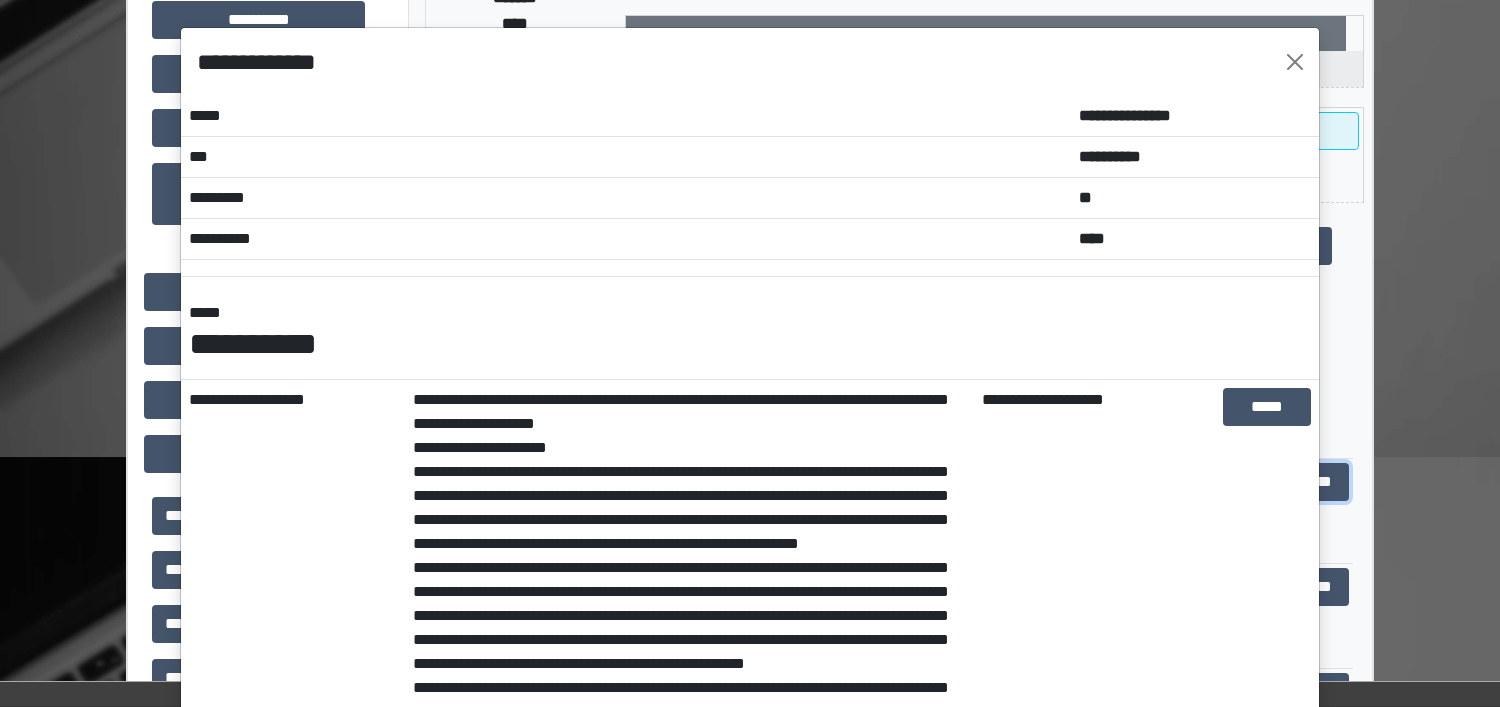 scroll, scrollTop: 0, scrollLeft: 0, axis: both 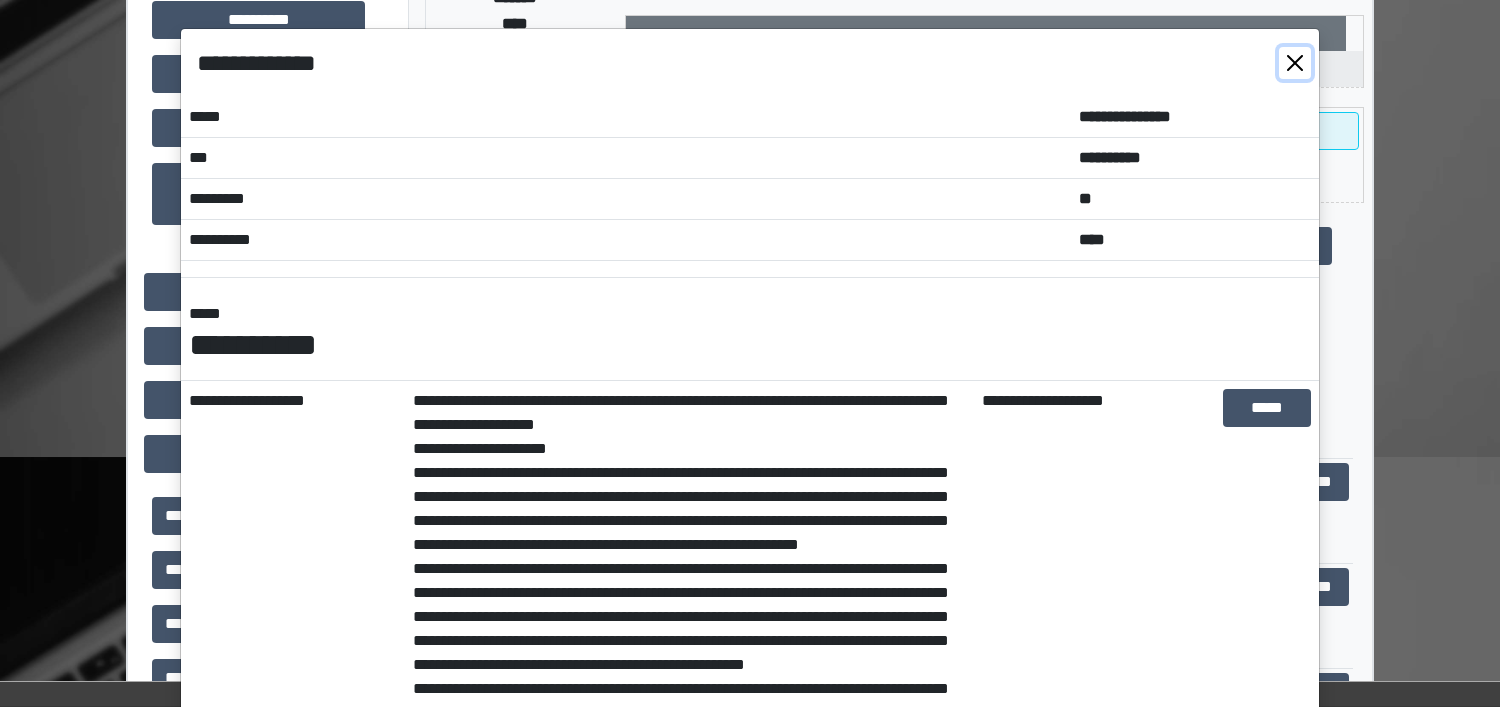 click at bounding box center [1295, 63] 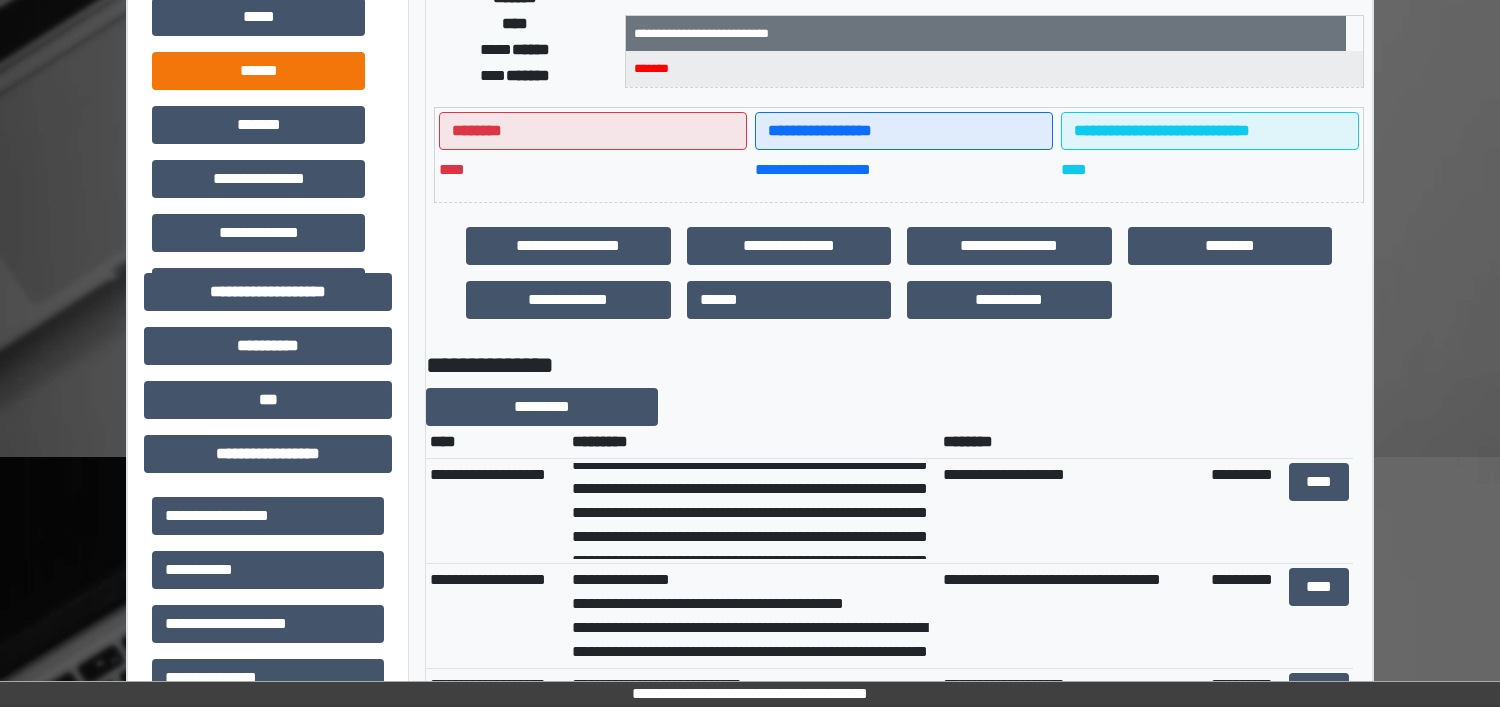 scroll, scrollTop: 0, scrollLeft: 0, axis: both 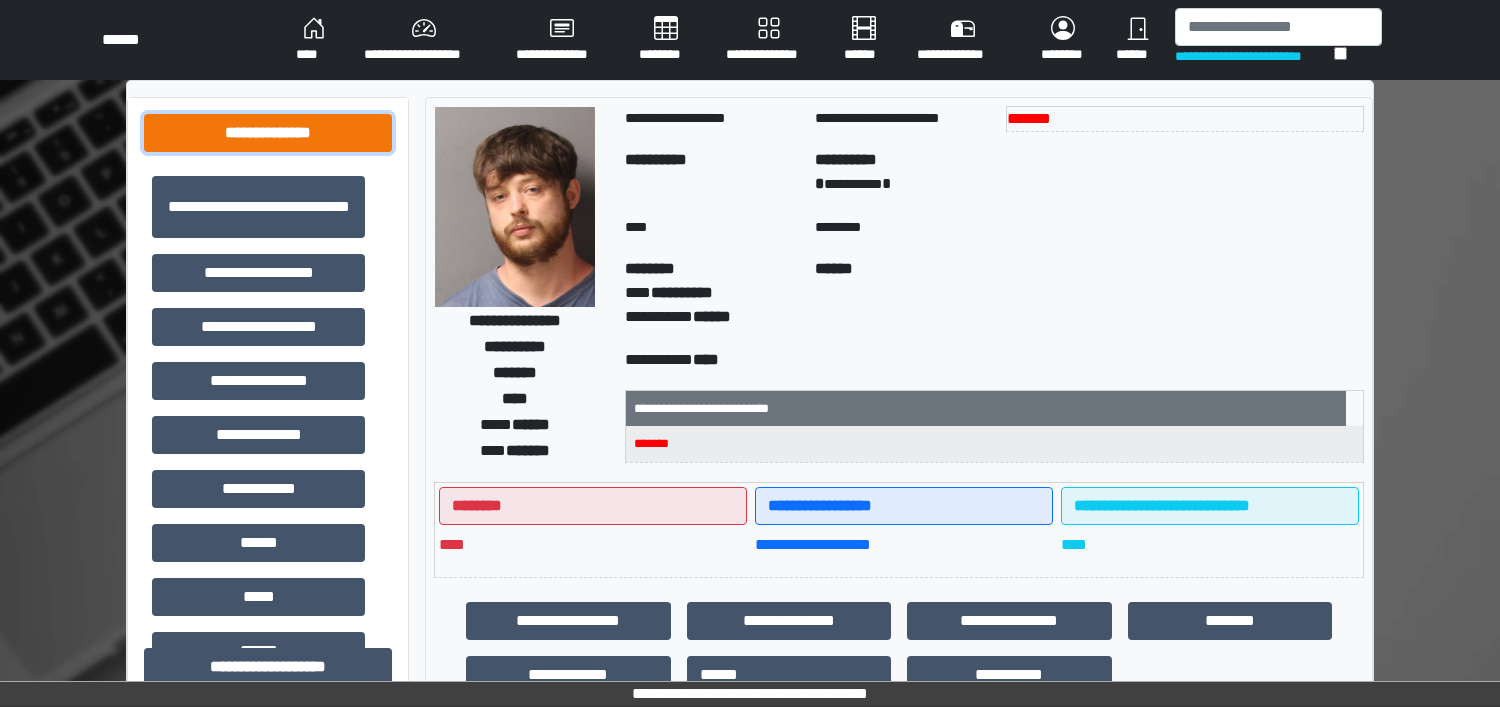 click on "**********" at bounding box center (268, 133) 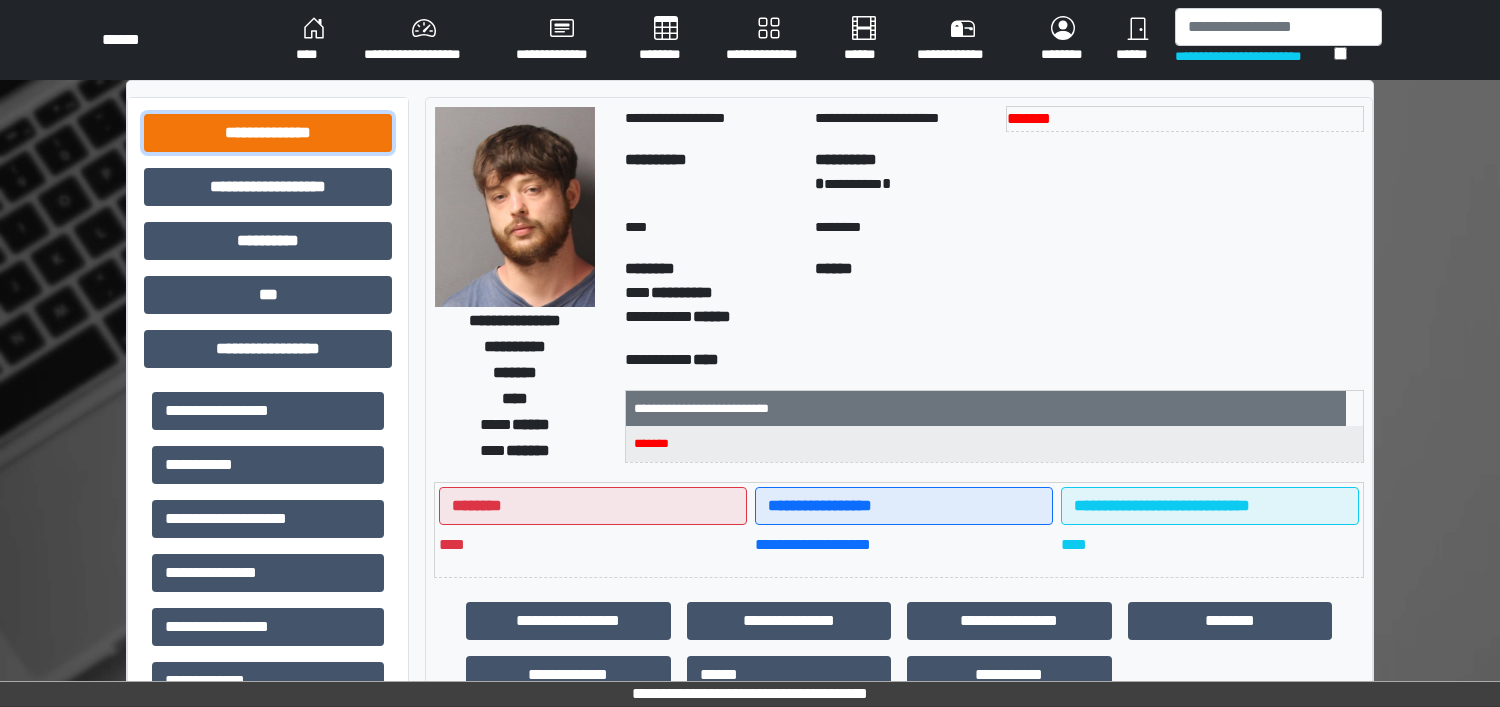 click on "**********" at bounding box center [268, 133] 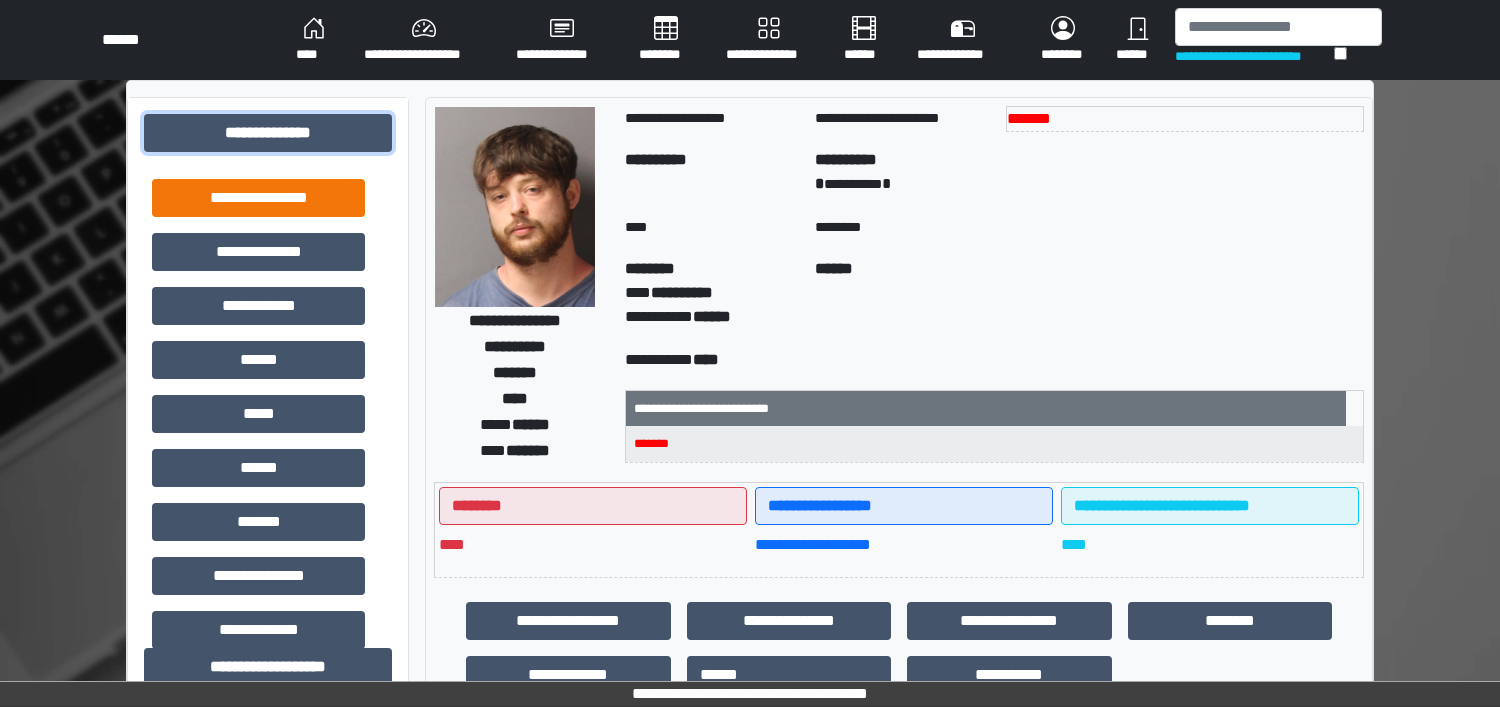 scroll, scrollTop: 500, scrollLeft: 0, axis: vertical 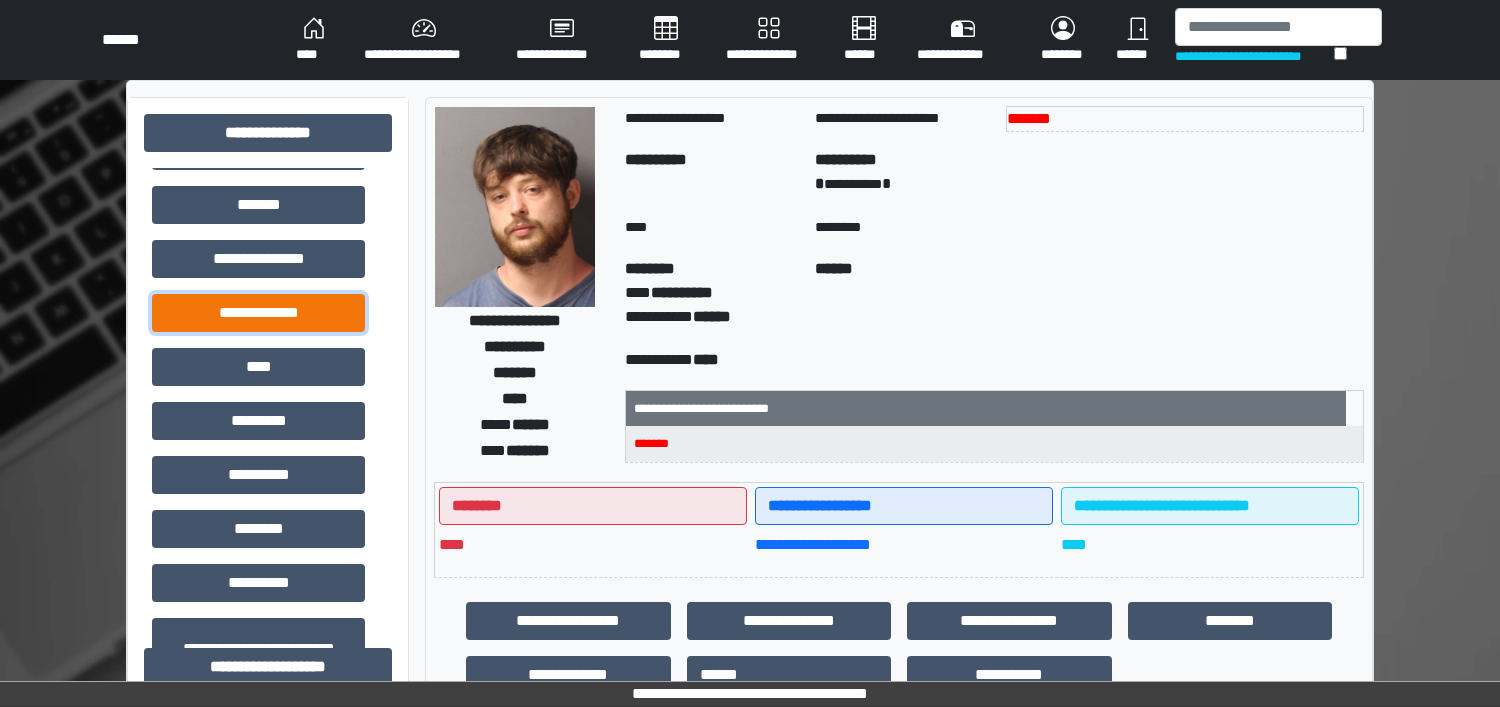 click on "**********" at bounding box center [258, 313] 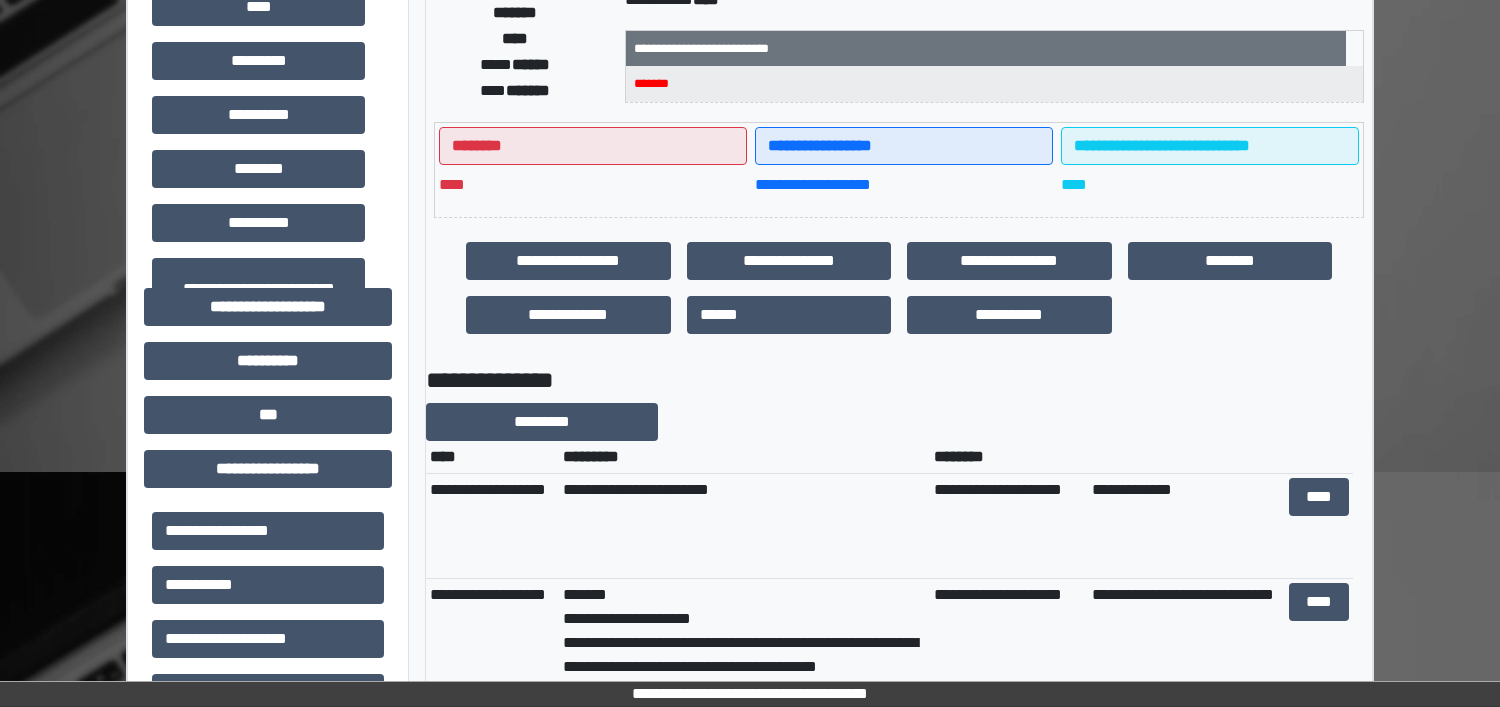 scroll, scrollTop: 375, scrollLeft: 0, axis: vertical 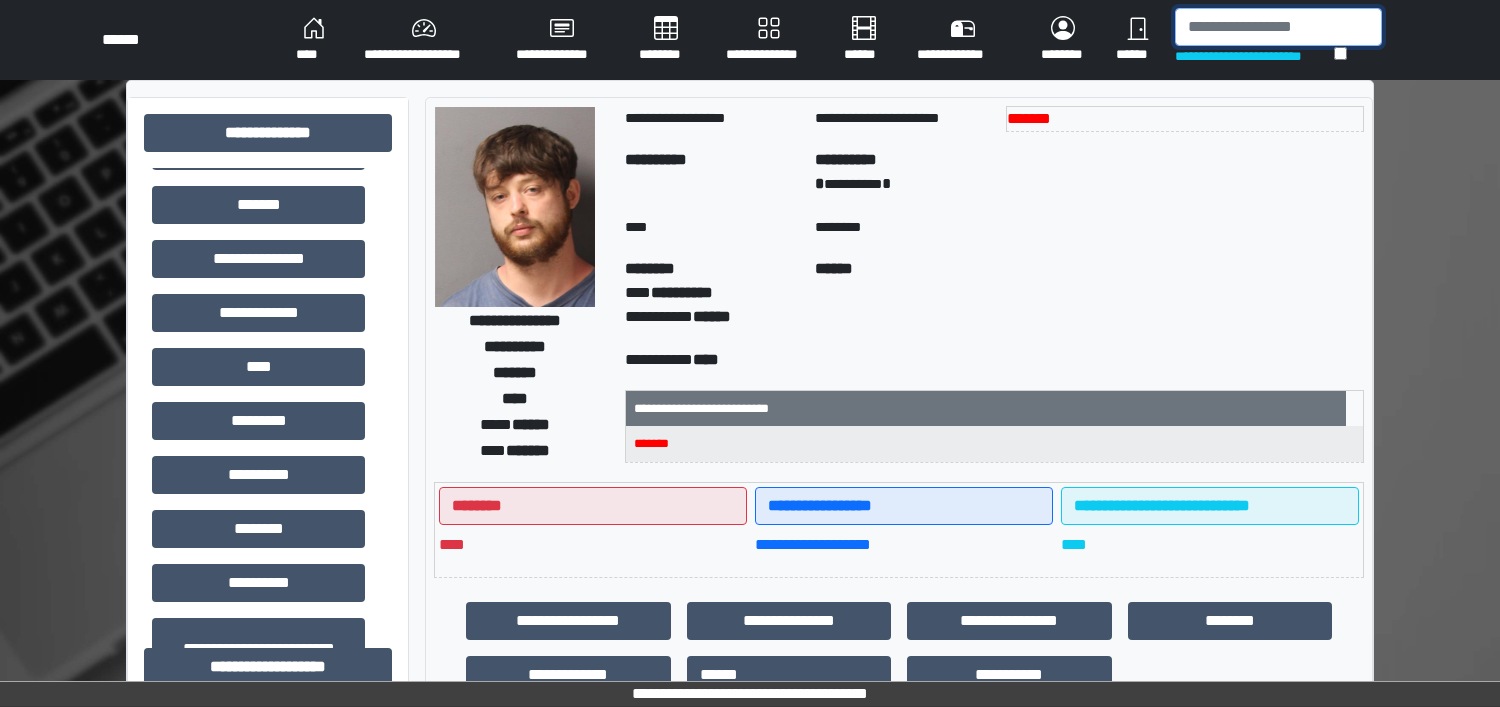 click at bounding box center [1278, 27] 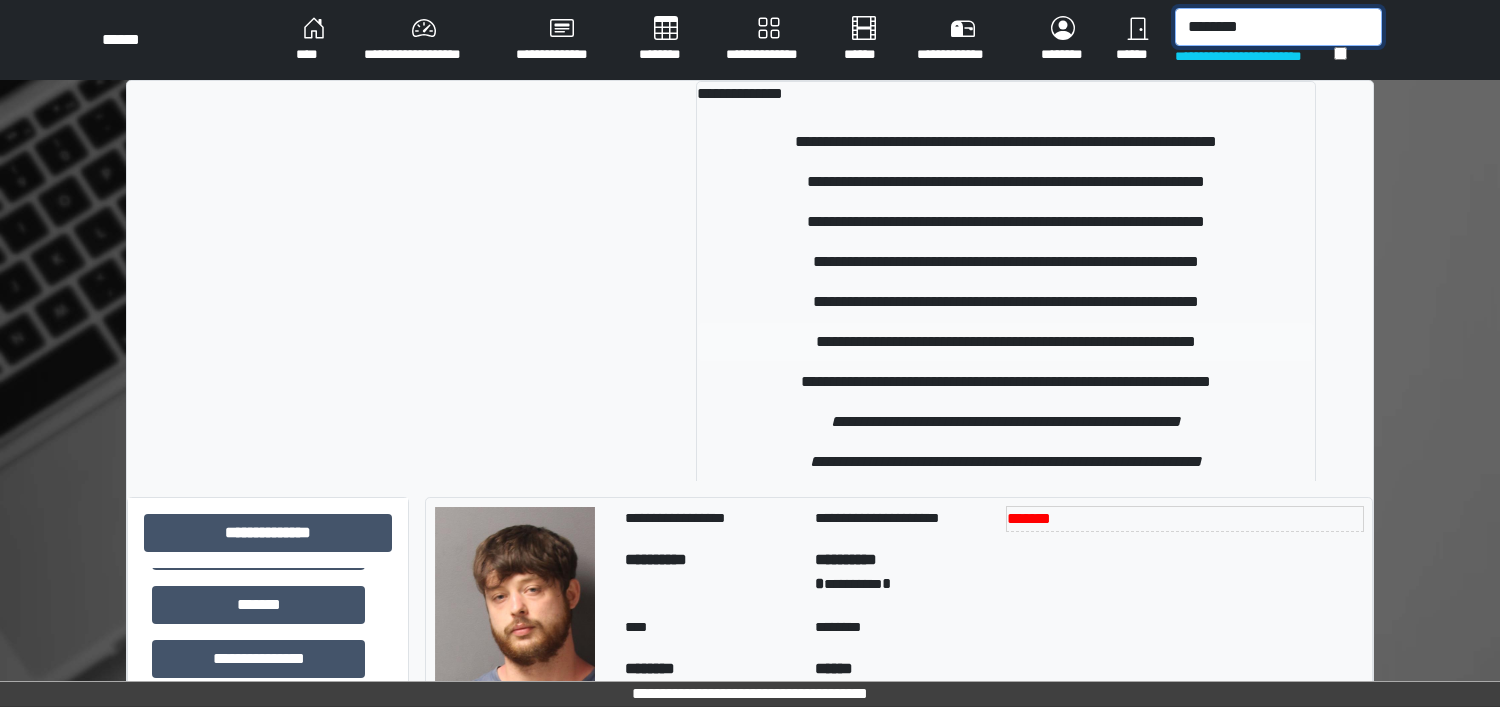 type on "*******" 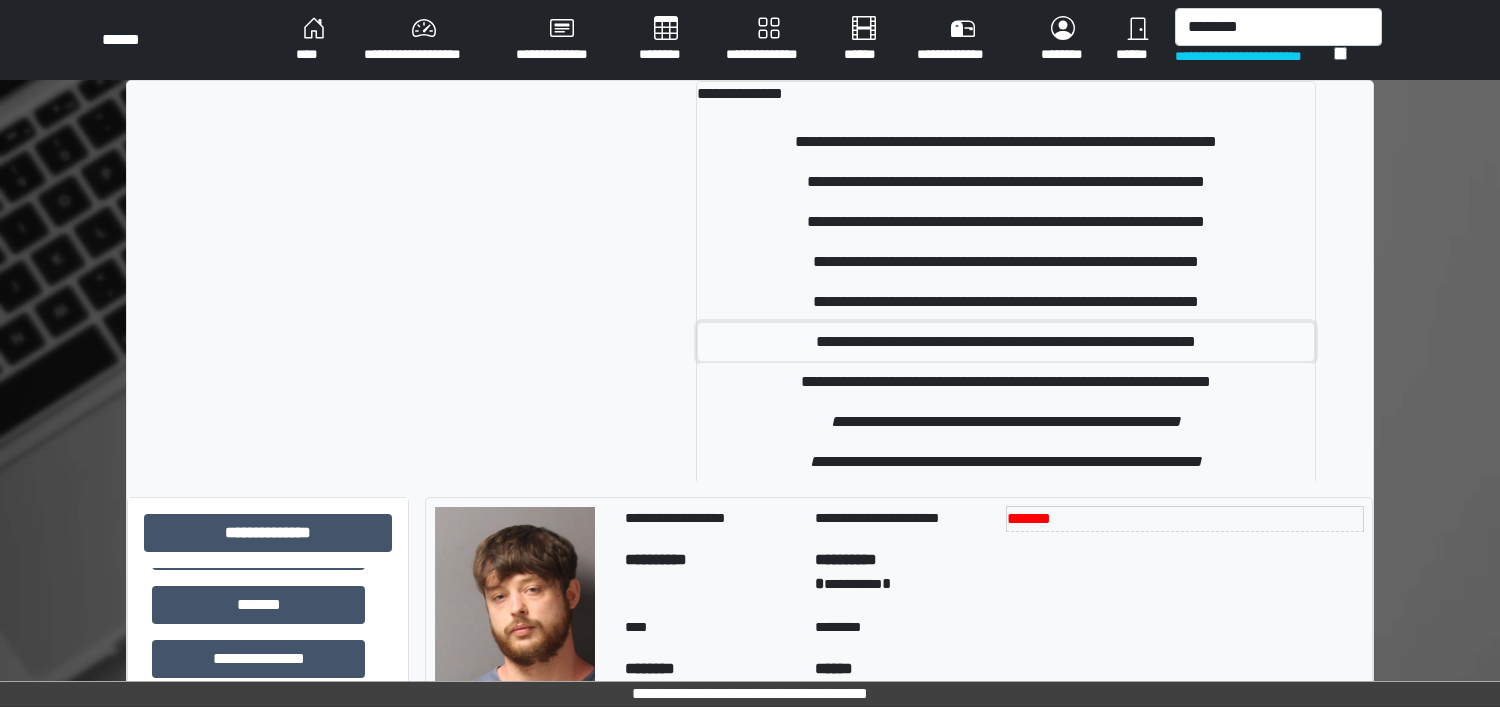 click on "**********" at bounding box center [1006, 342] 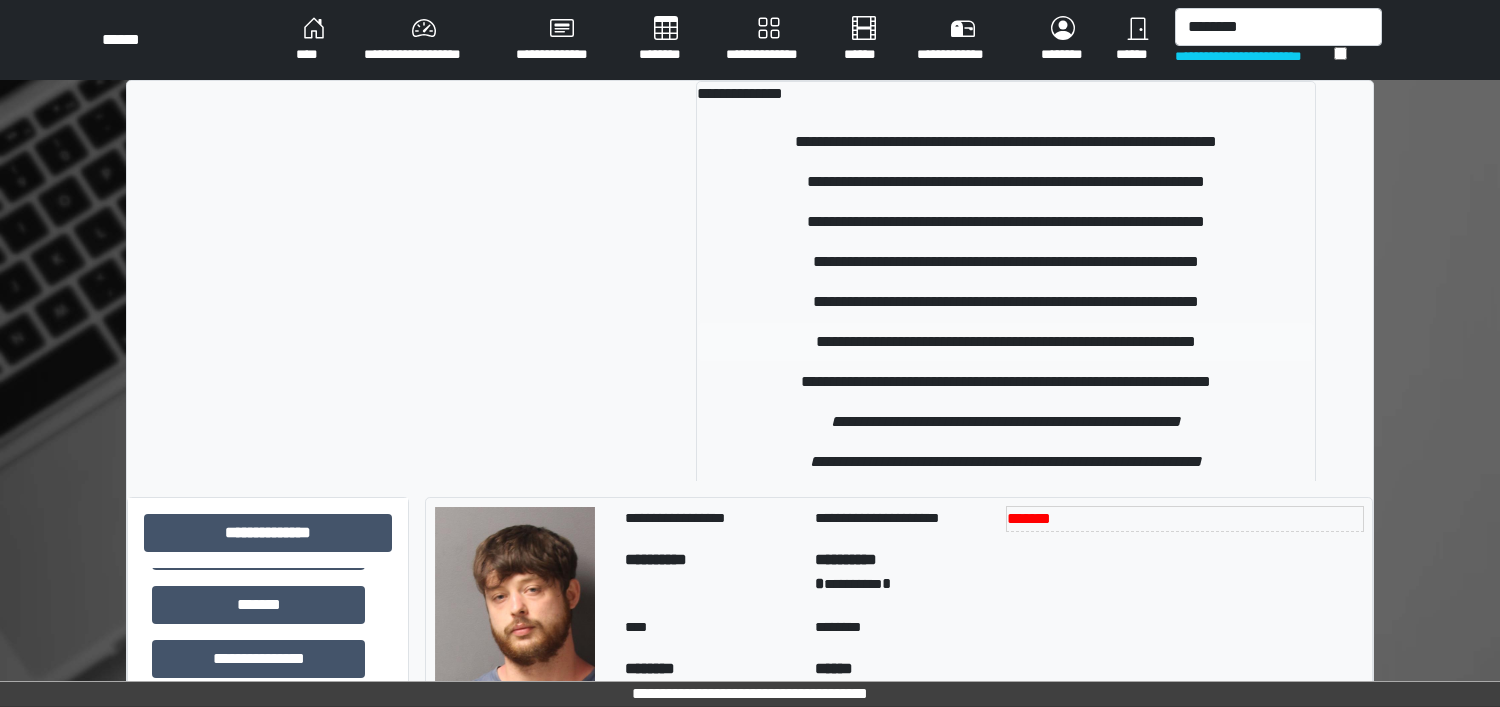 type 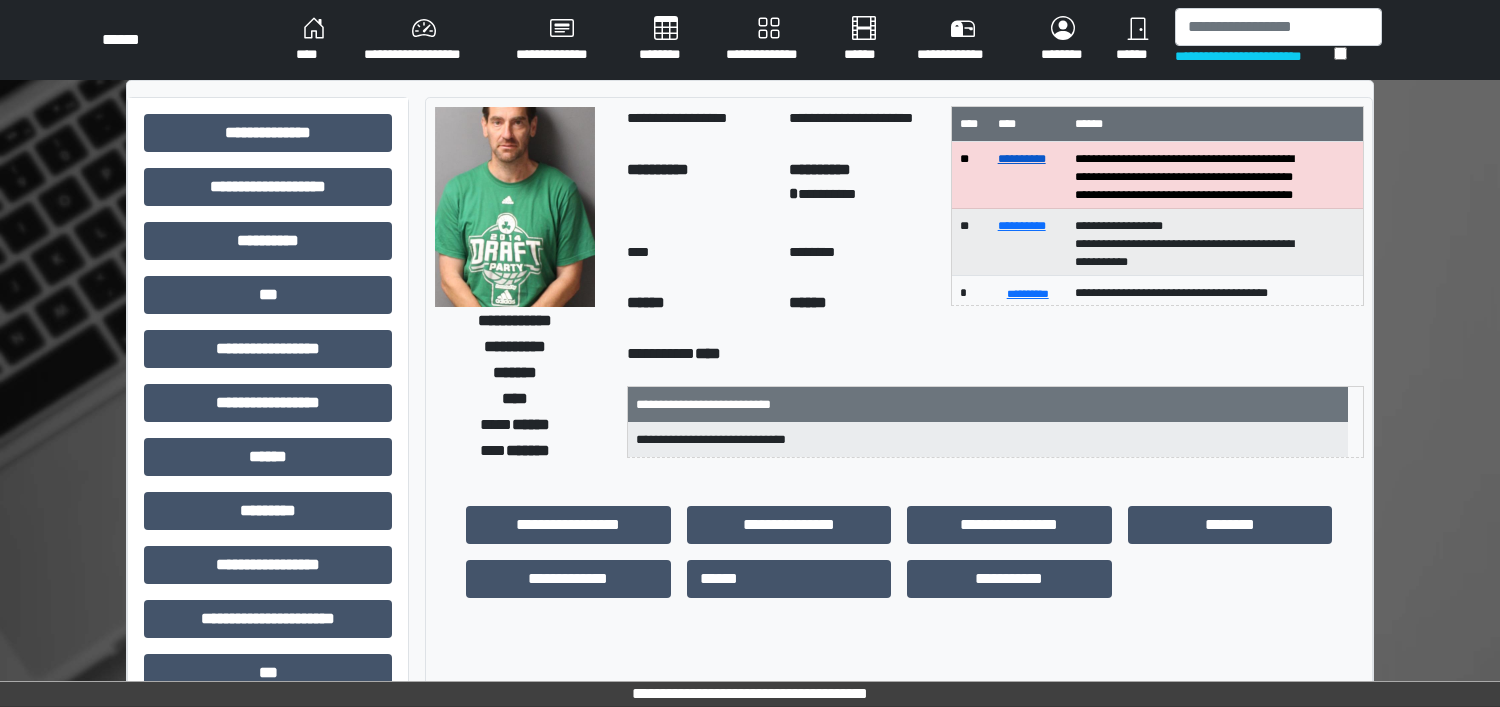 click on "**********" at bounding box center [1022, 159] 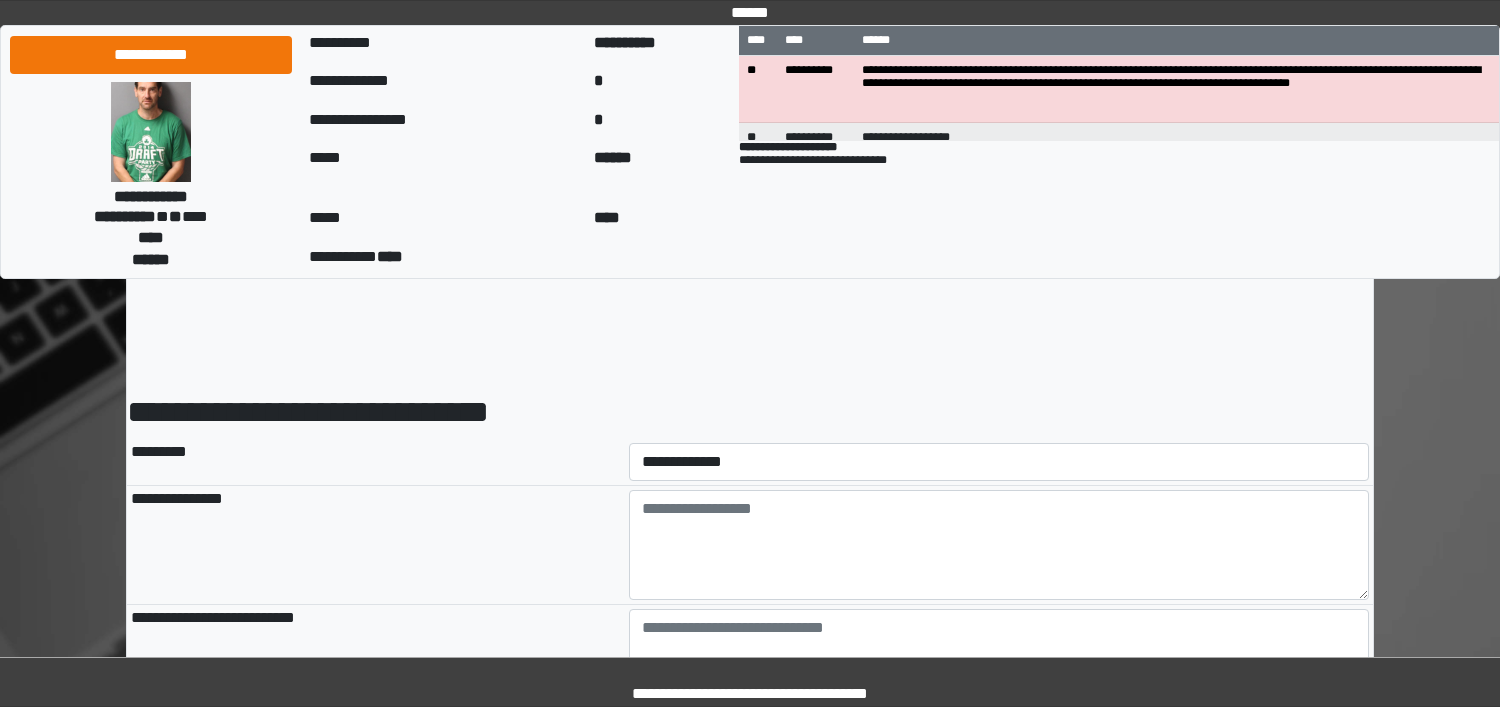 scroll, scrollTop: 0, scrollLeft: 0, axis: both 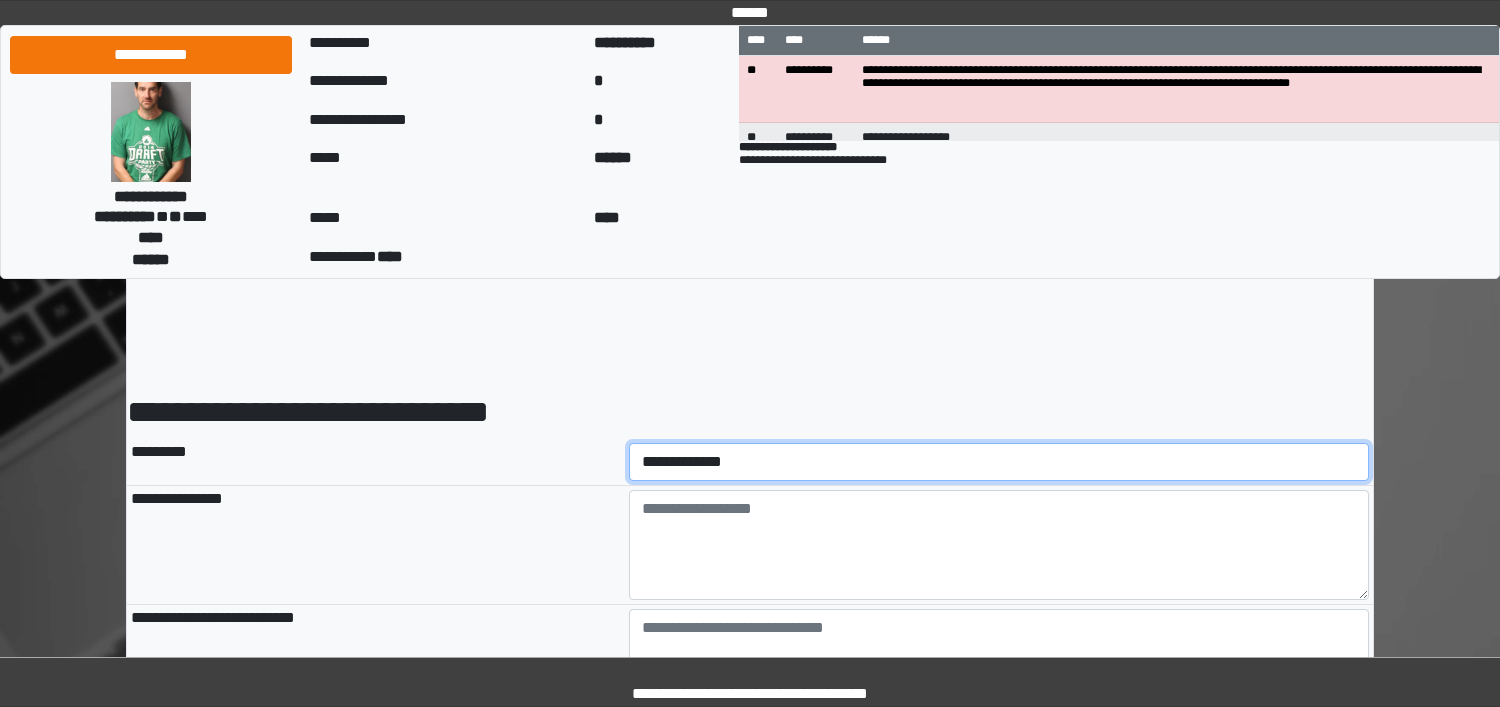 click on "**********" at bounding box center (999, 462) 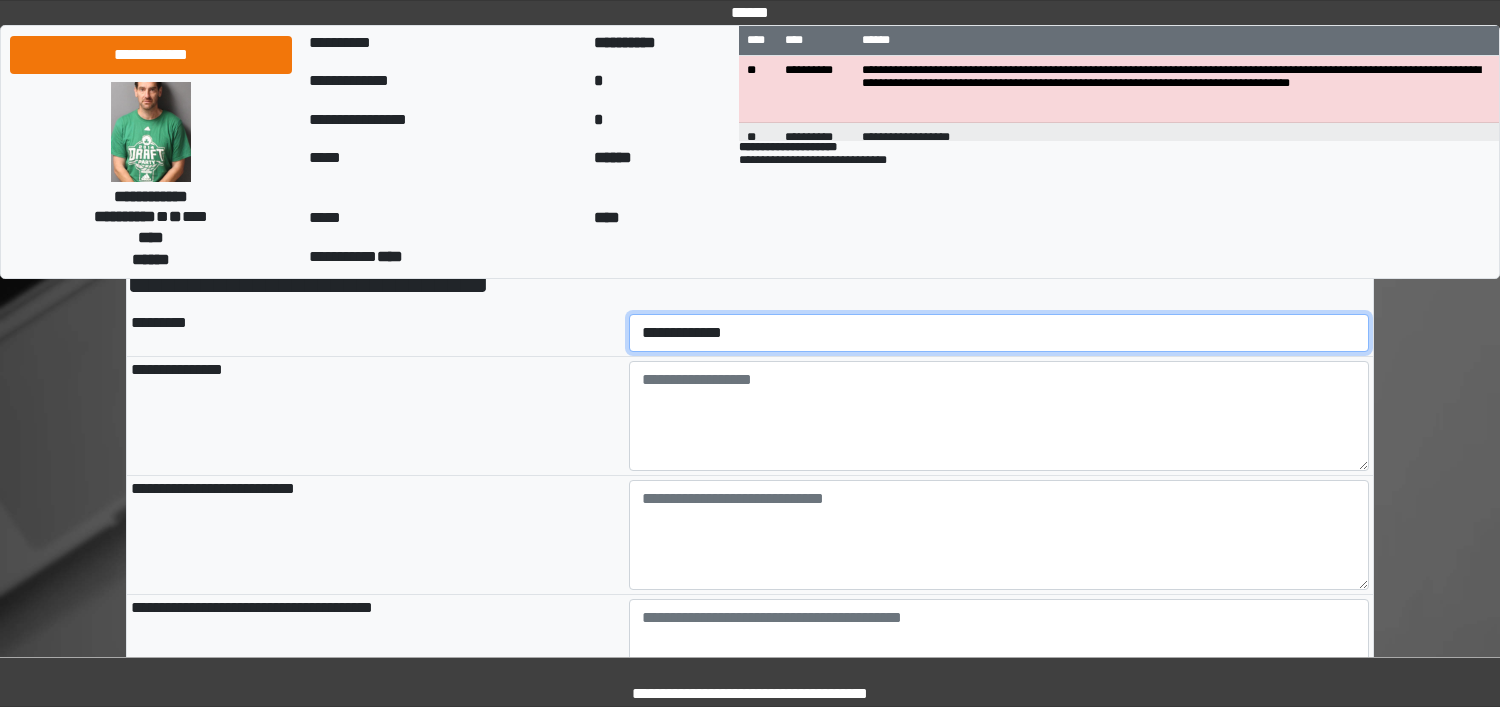 scroll, scrollTop: 125, scrollLeft: 0, axis: vertical 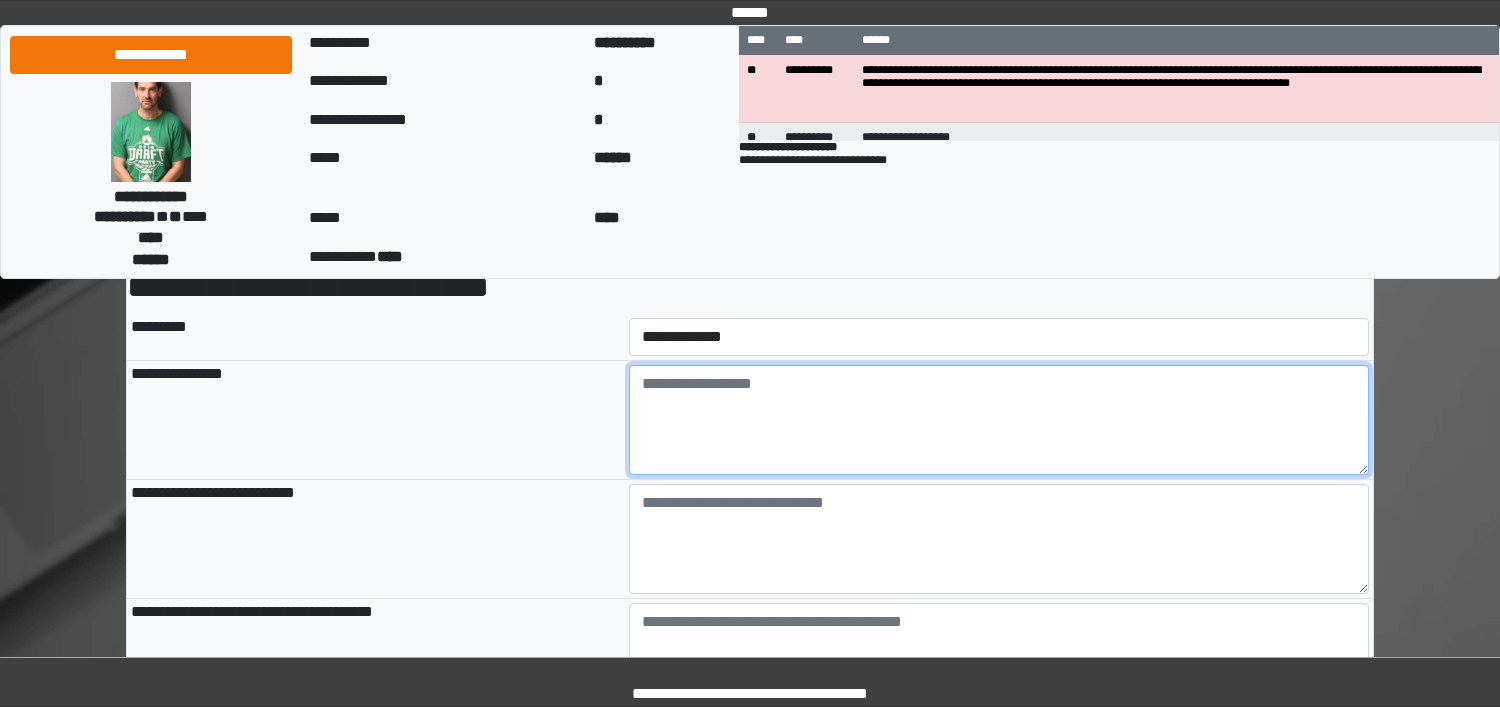 click at bounding box center [999, 420] 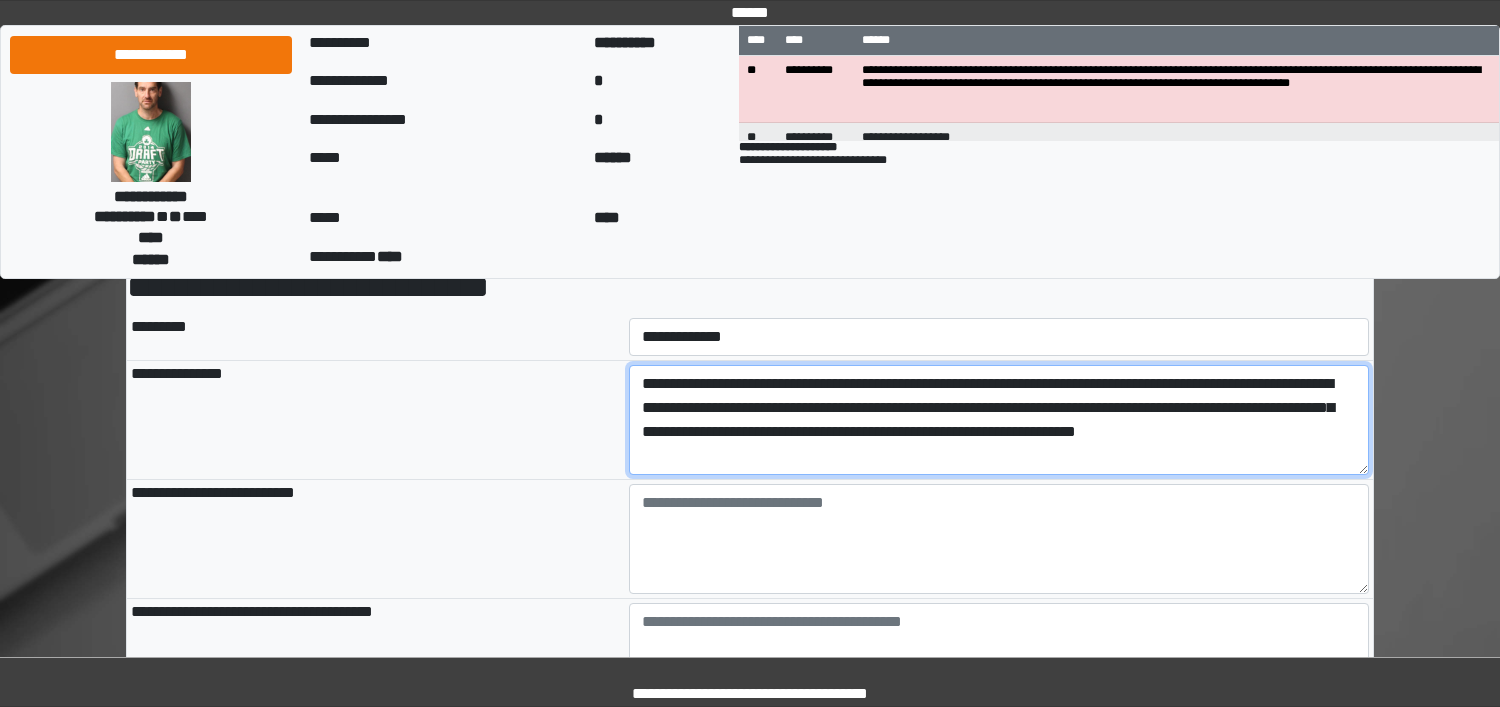 drag, startPoint x: 696, startPoint y: 462, endPoint x: 640, endPoint y: 384, distance: 96.02083 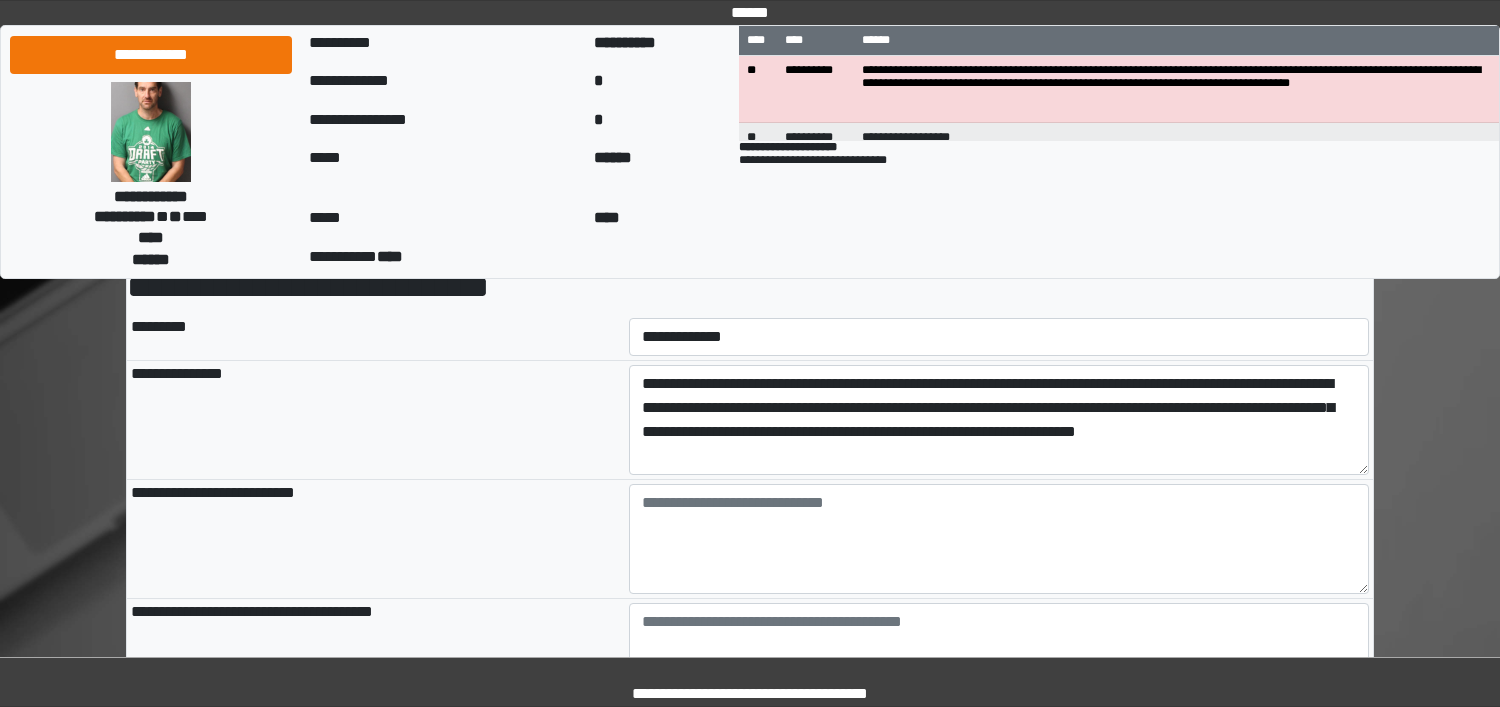 type on "**********" 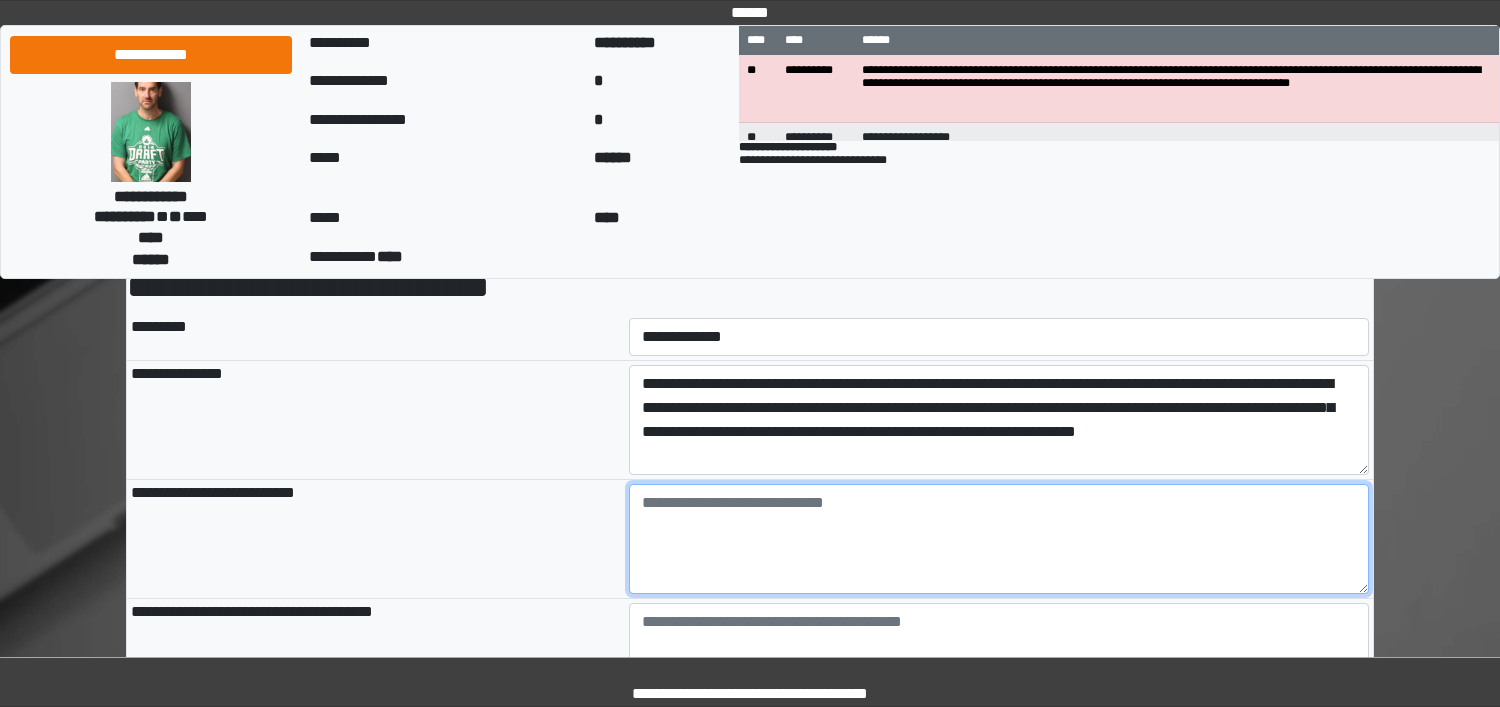 click at bounding box center [999, 539] 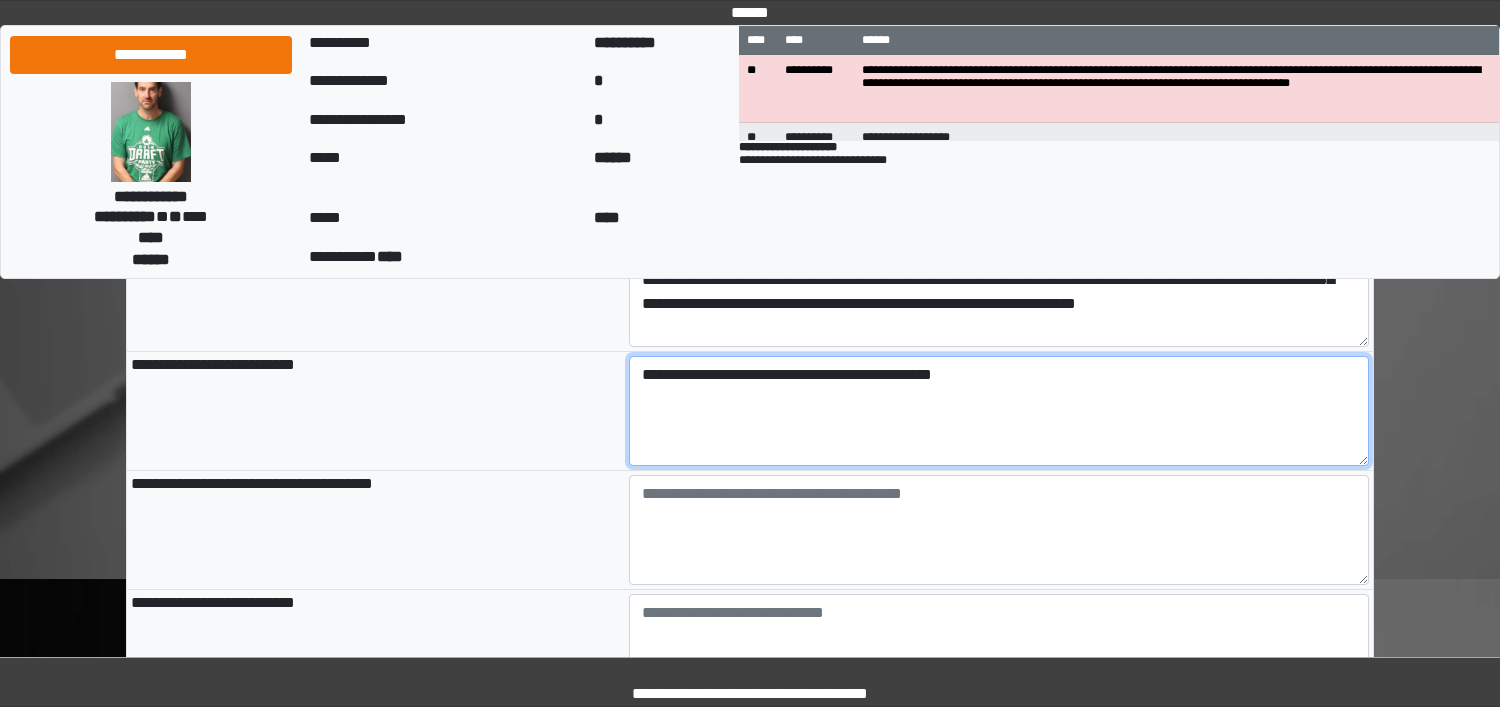 scroll, scrollTop: 375, scrollLeft: 0, axis: vertical 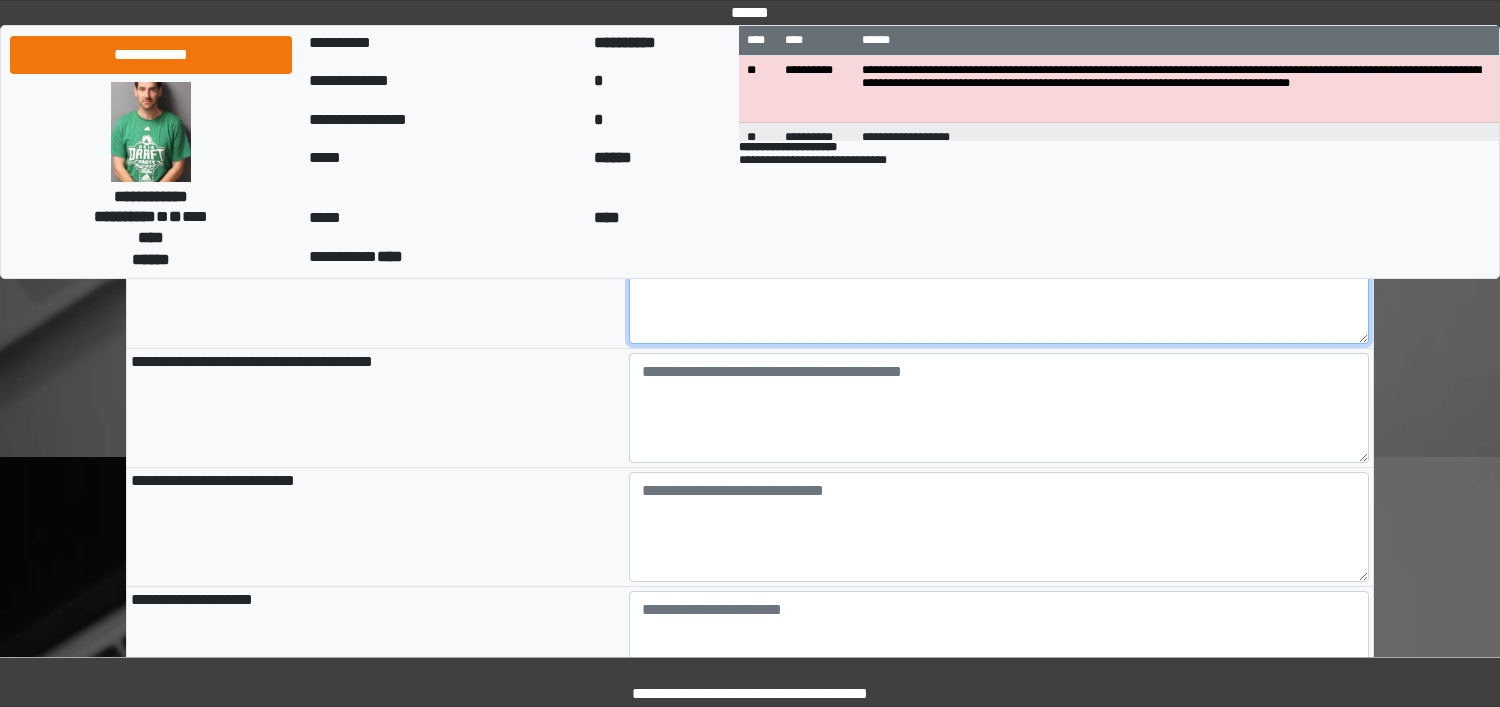 type on "**********" 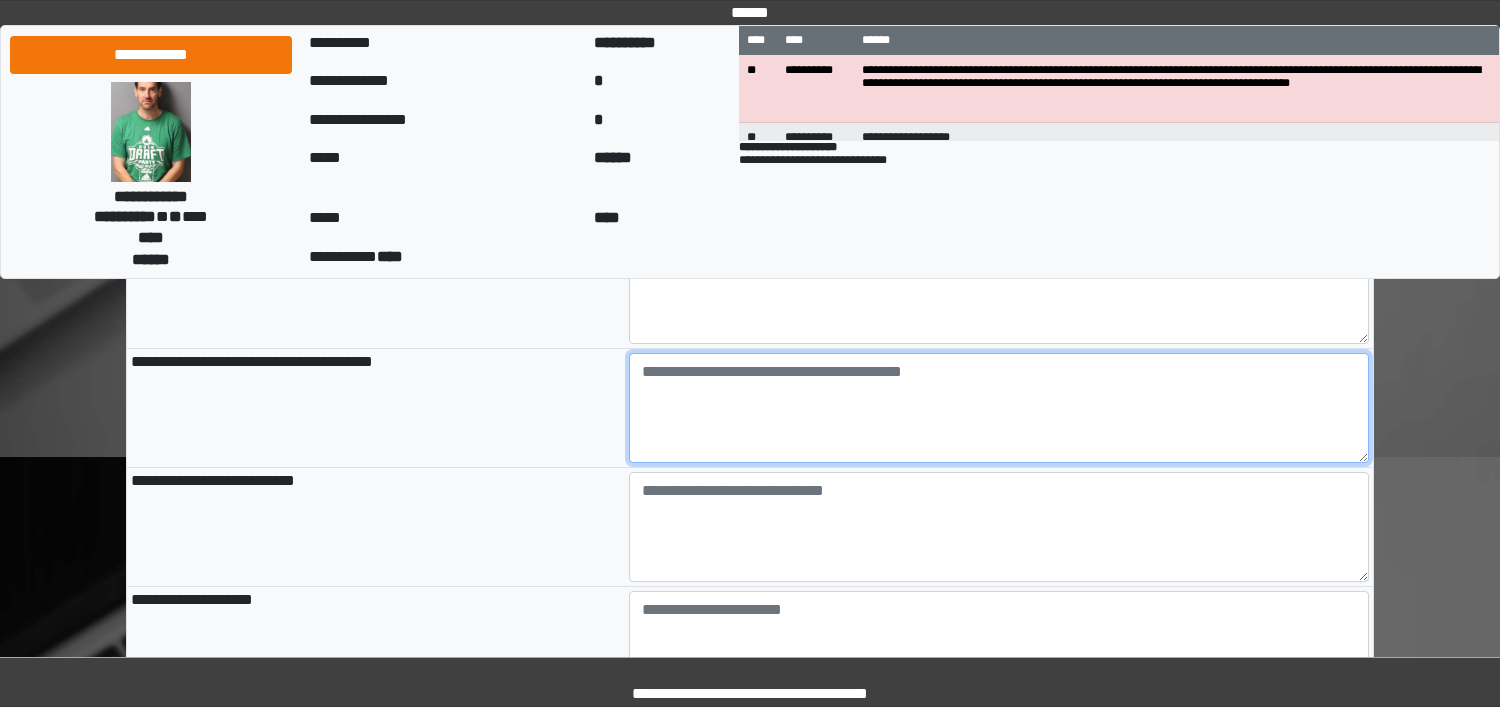type on "**********" 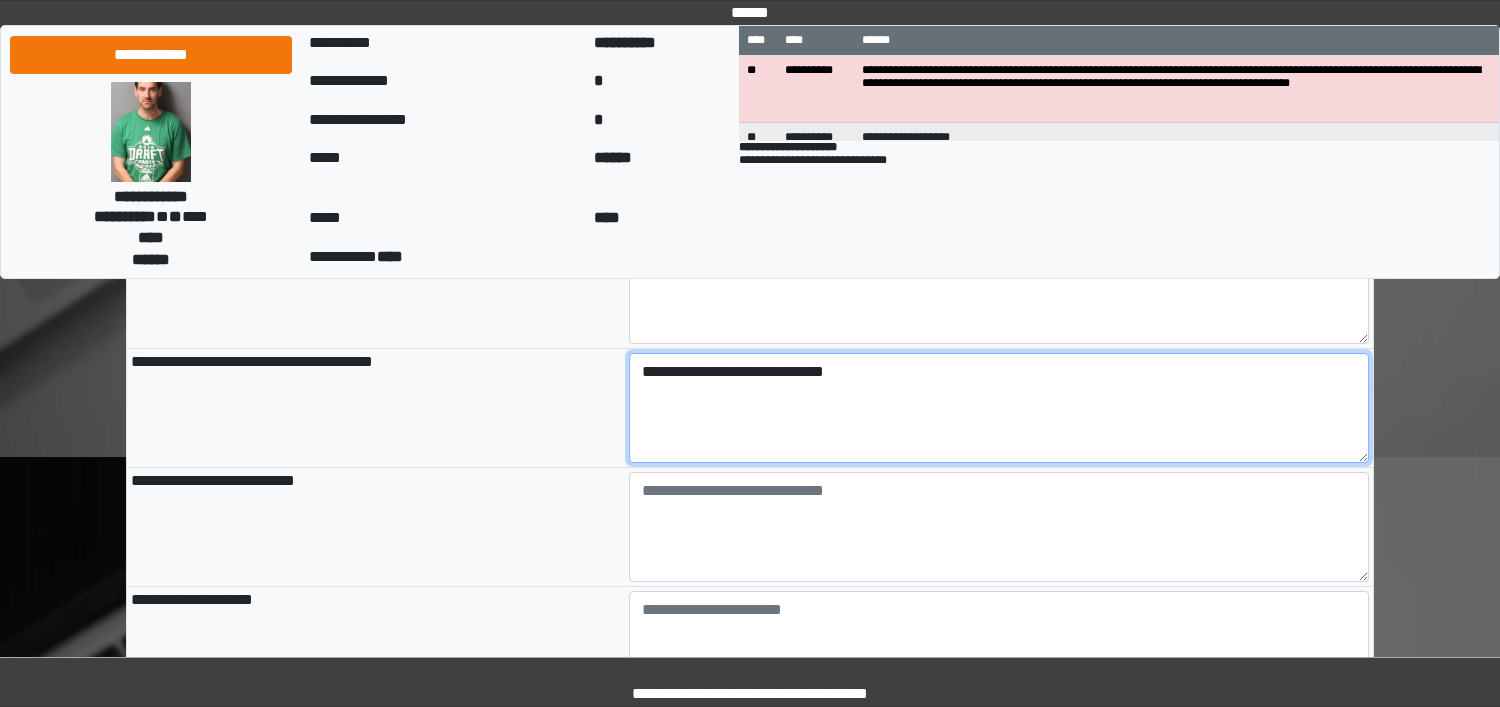type on "**********" 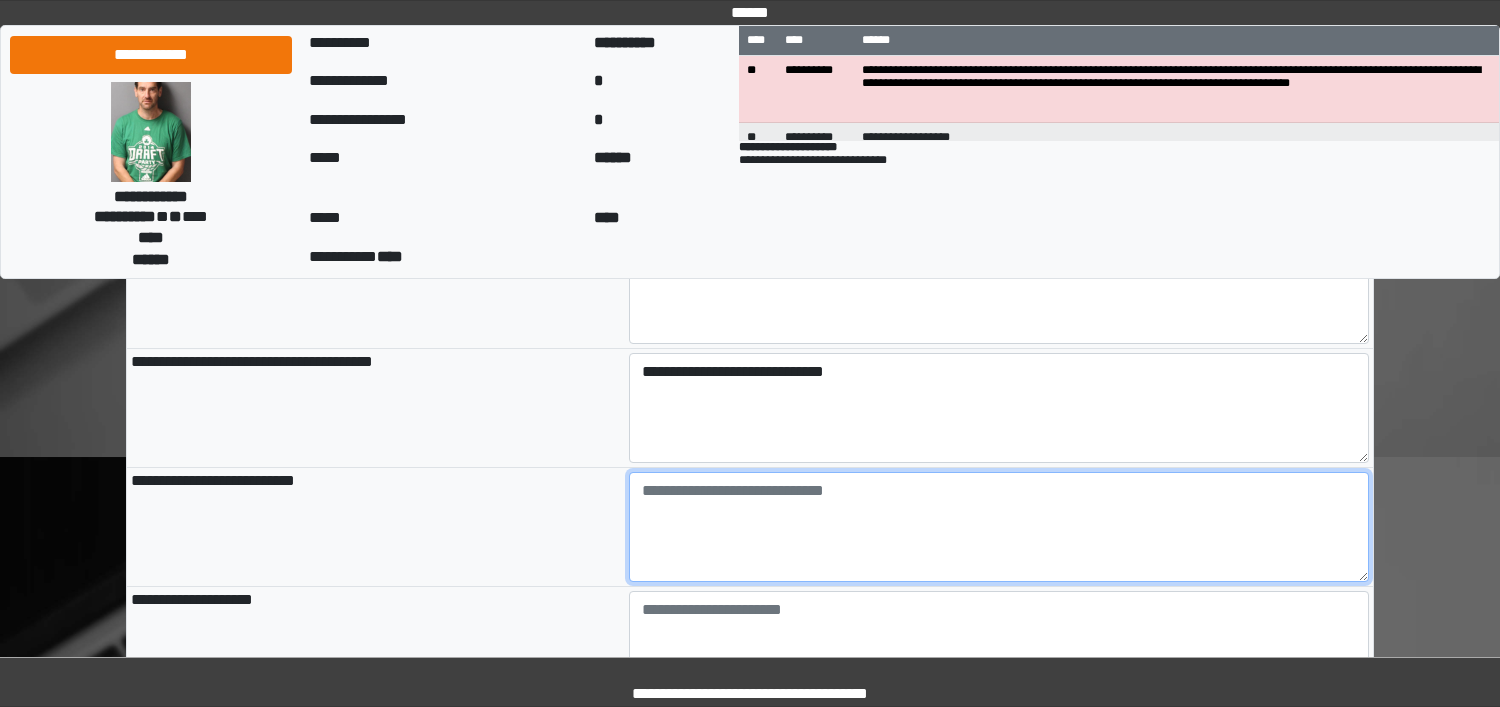 type on "**********" 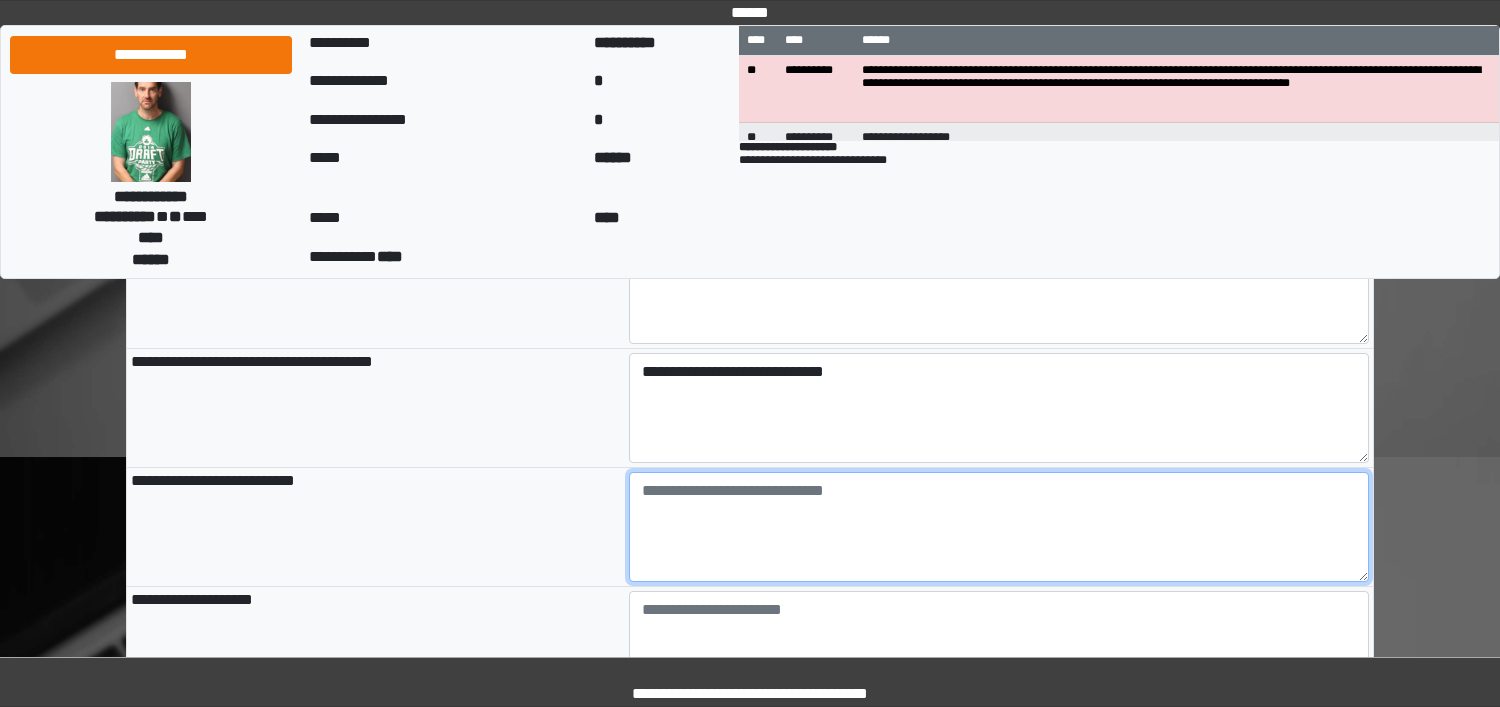 click at bounding box center (999, 527) 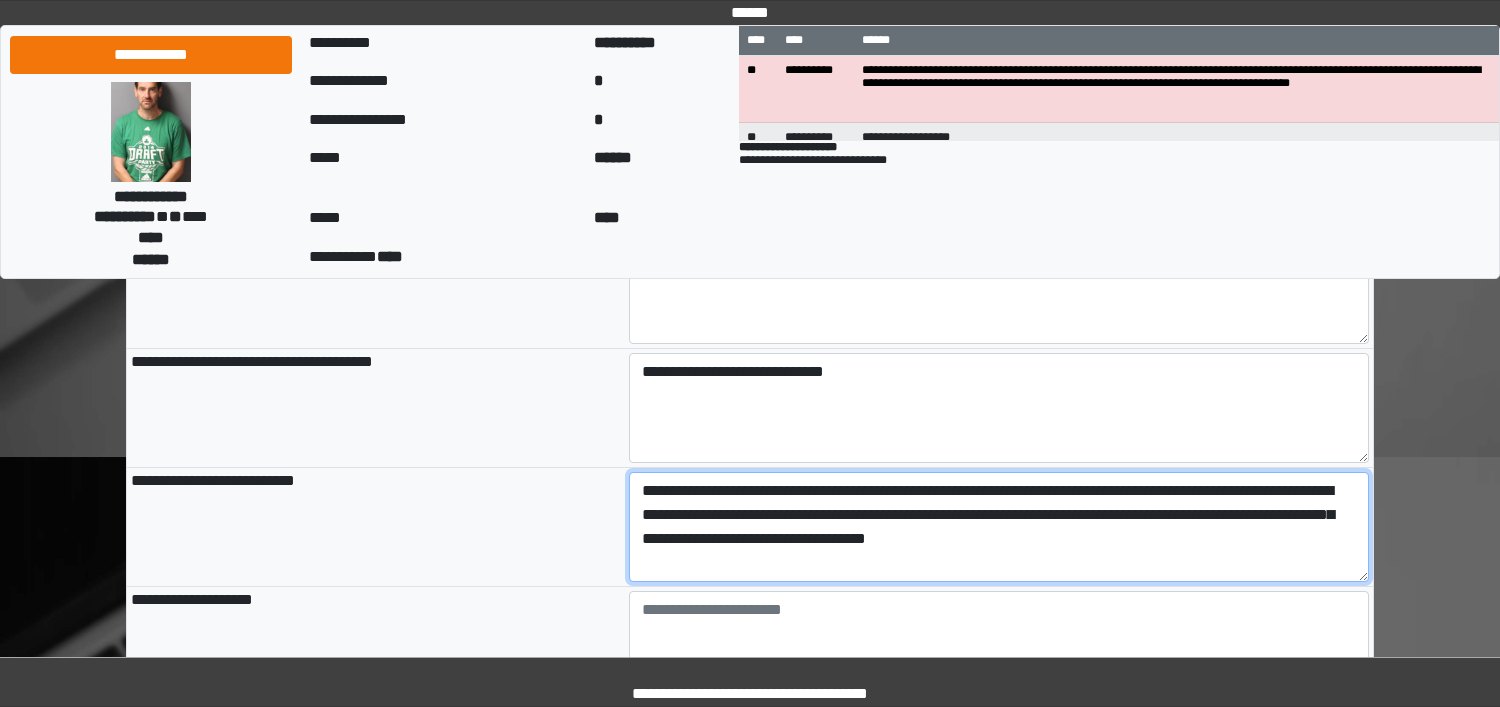 drag, startPoint x: 1110, startPoint y: 550, endPoint x: 626, endPoint y: 465, distance: 491.40717 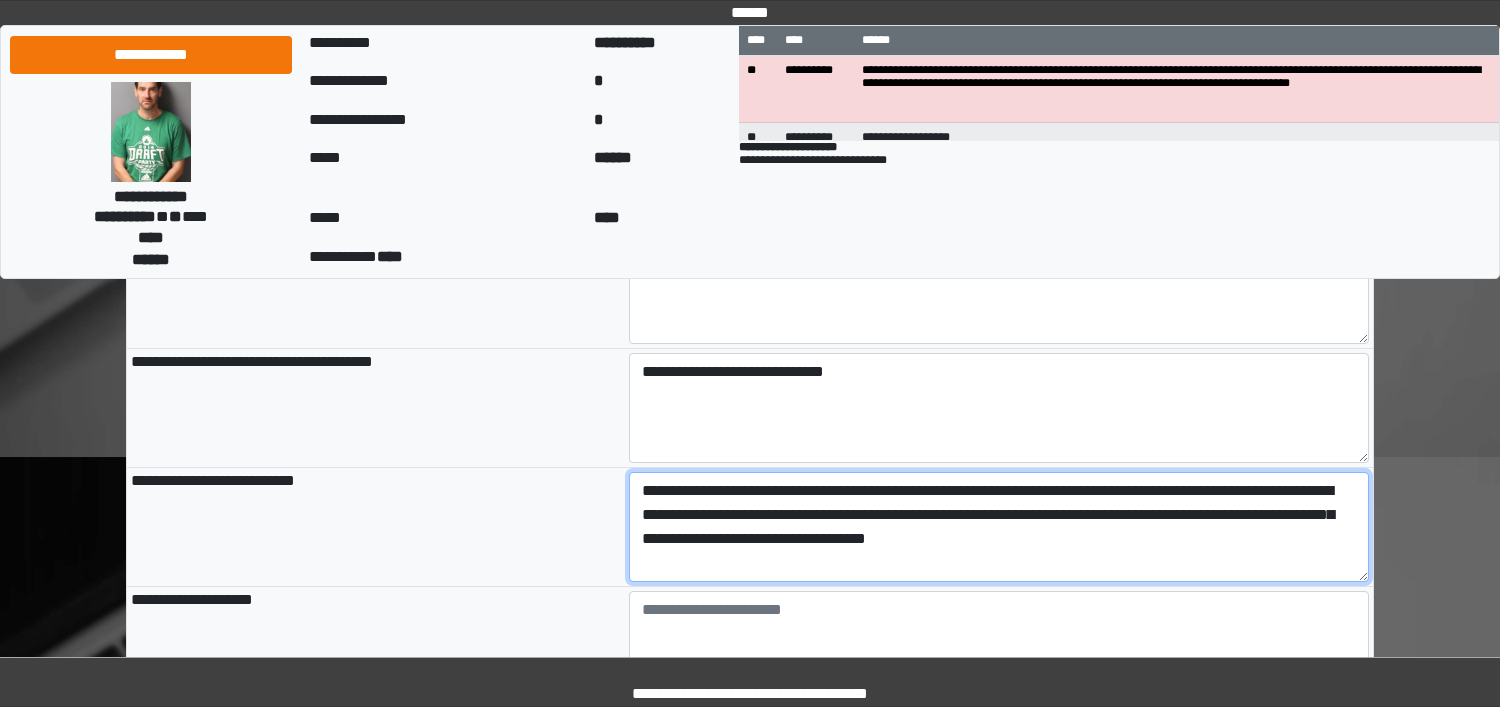 type on "**********" 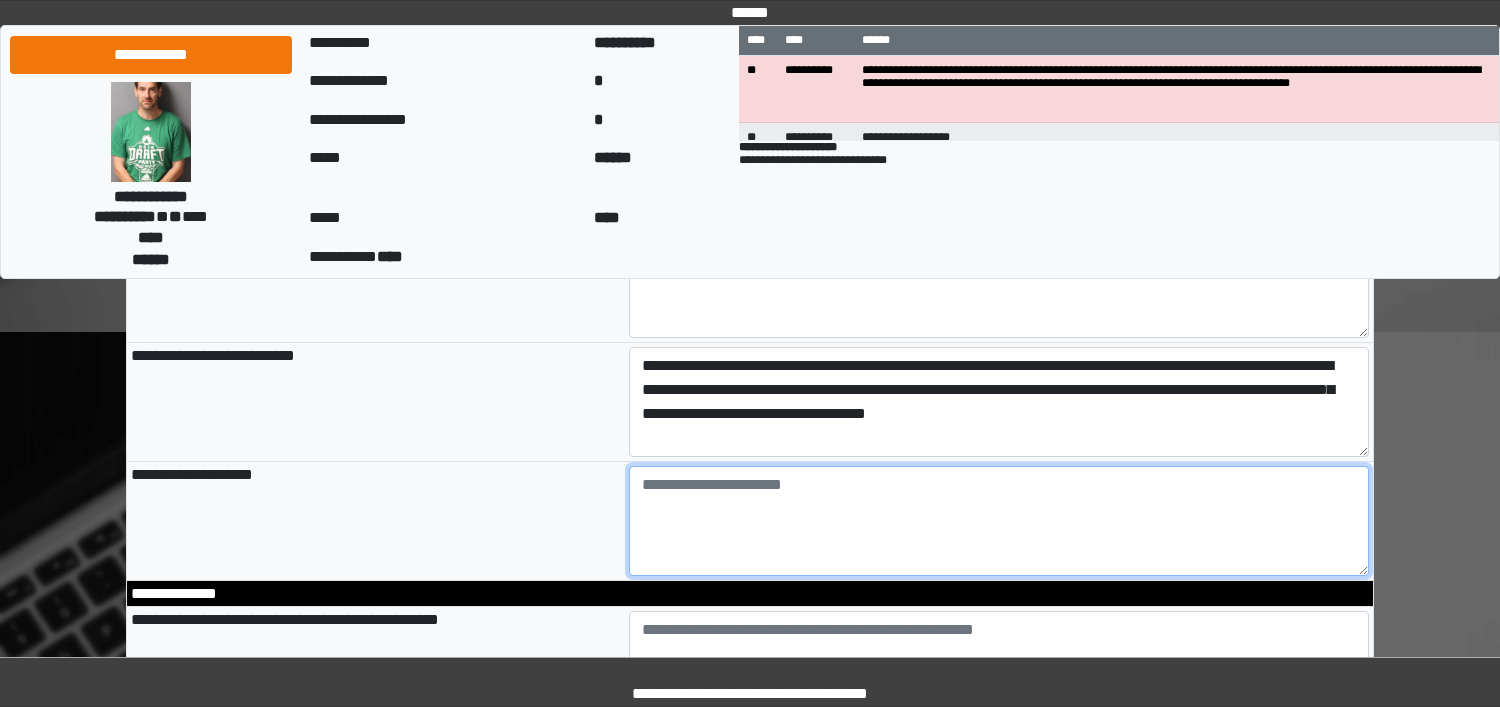 click at bounding box center (999, 521) 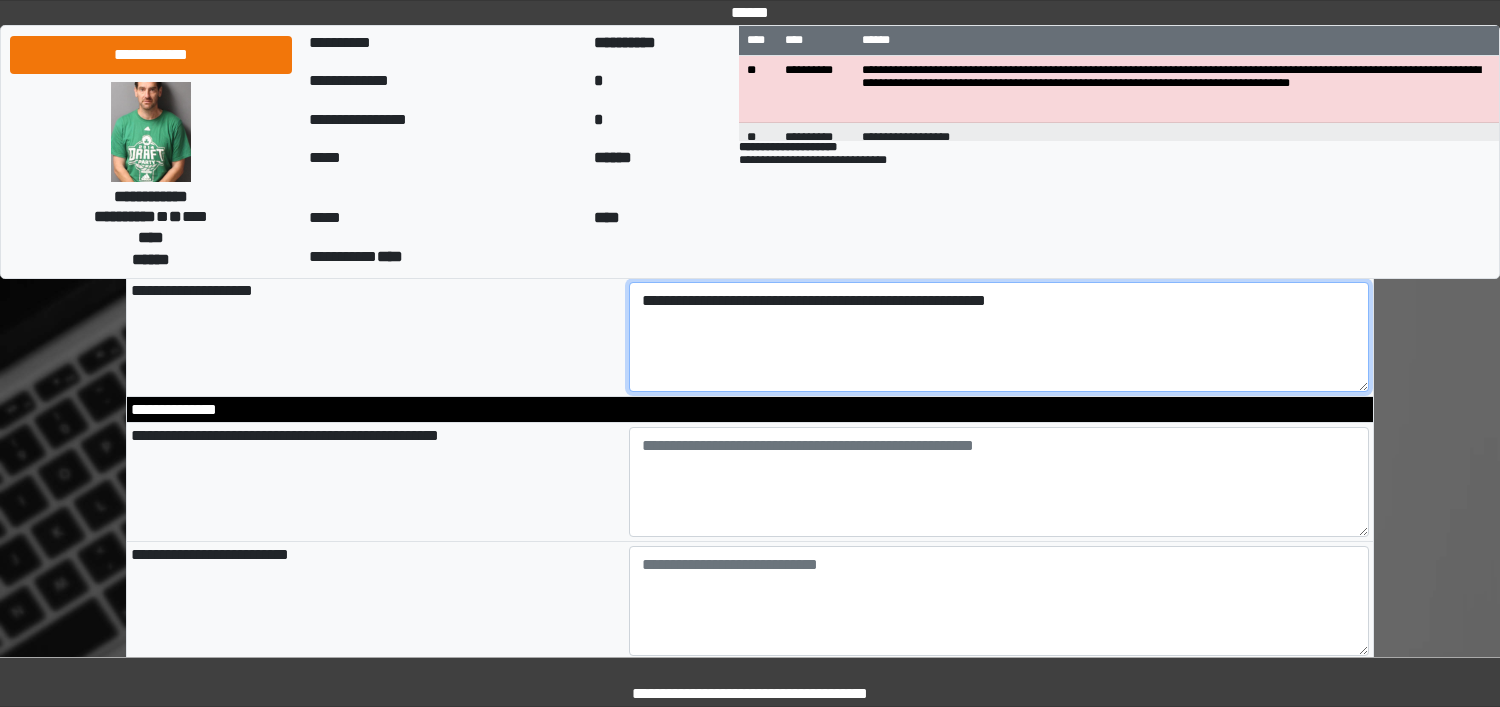 scroll, scrollTop: 625, scrollLeft: 0, axis: vertical 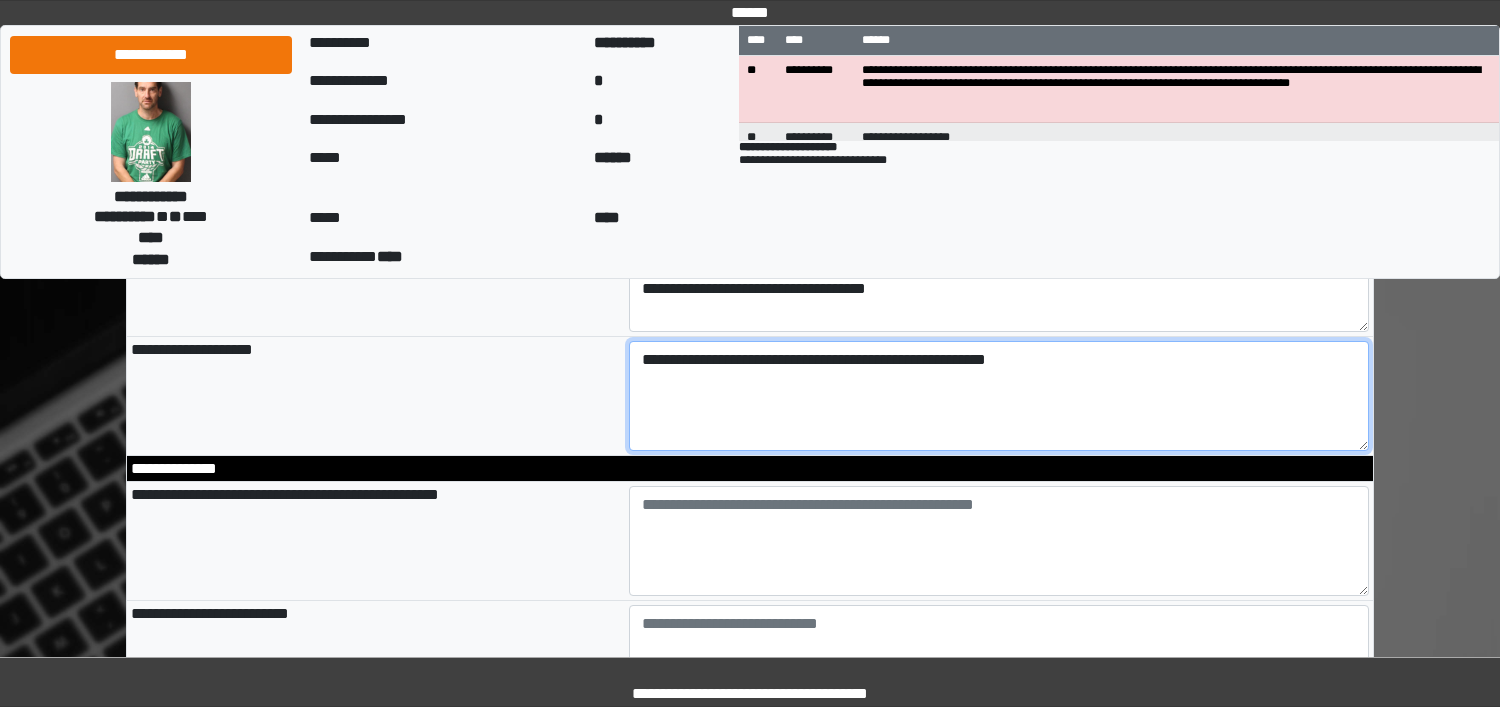 type on "**********" 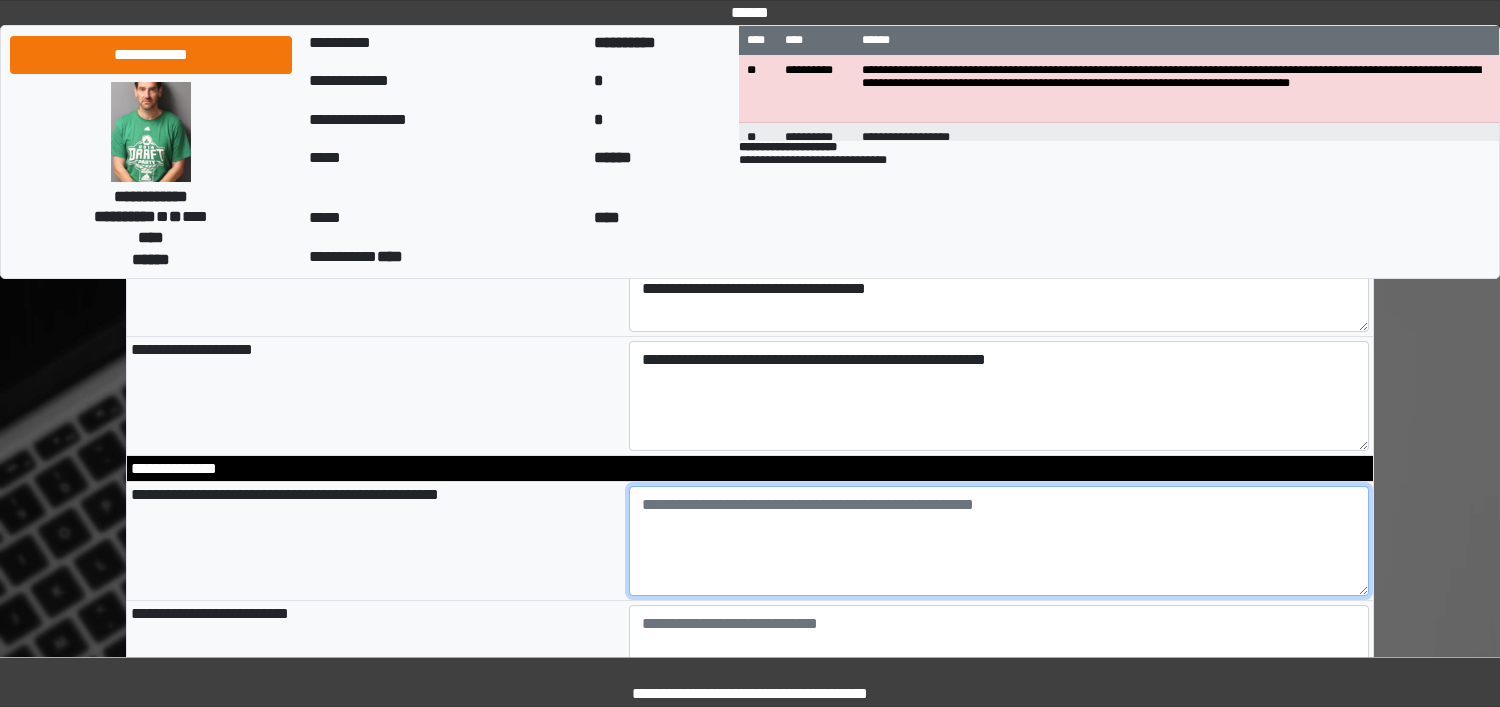 type on "**********" 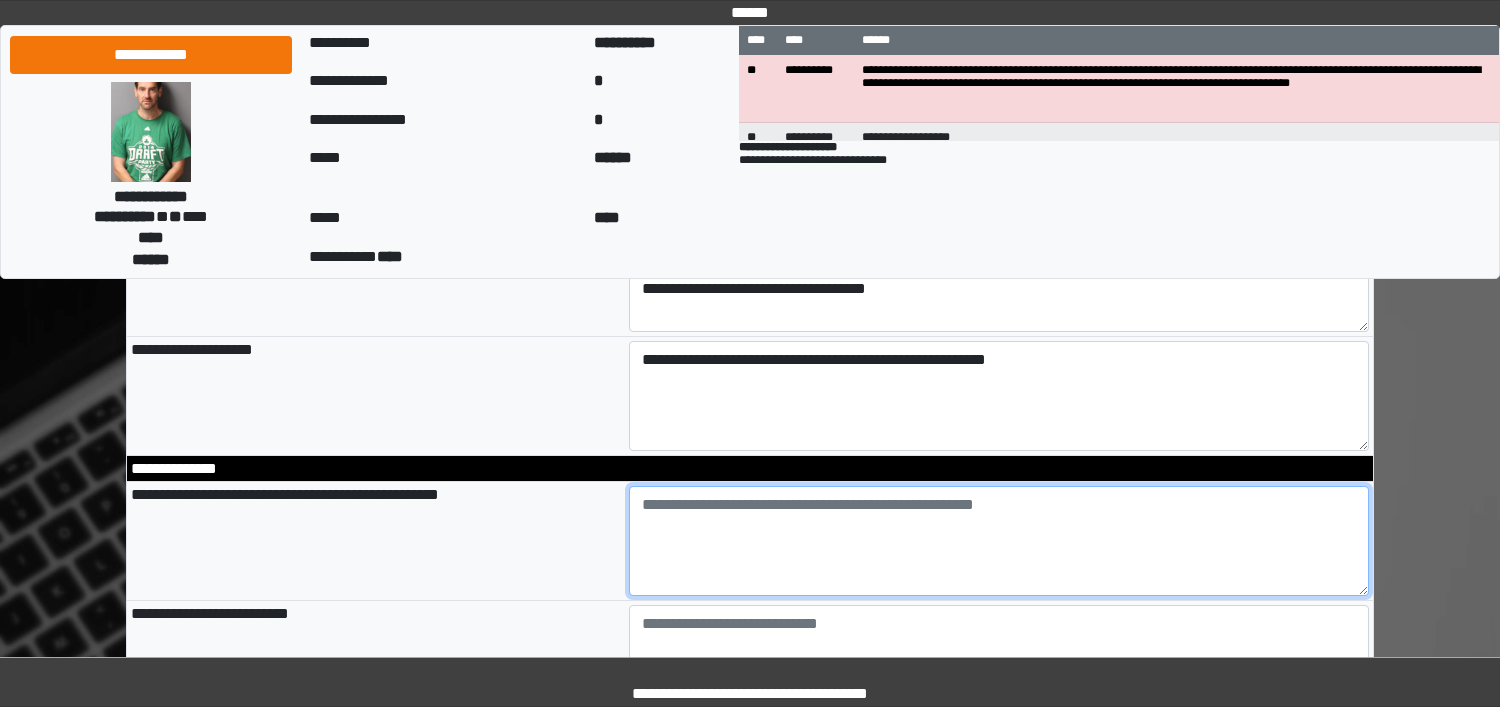type on "*" 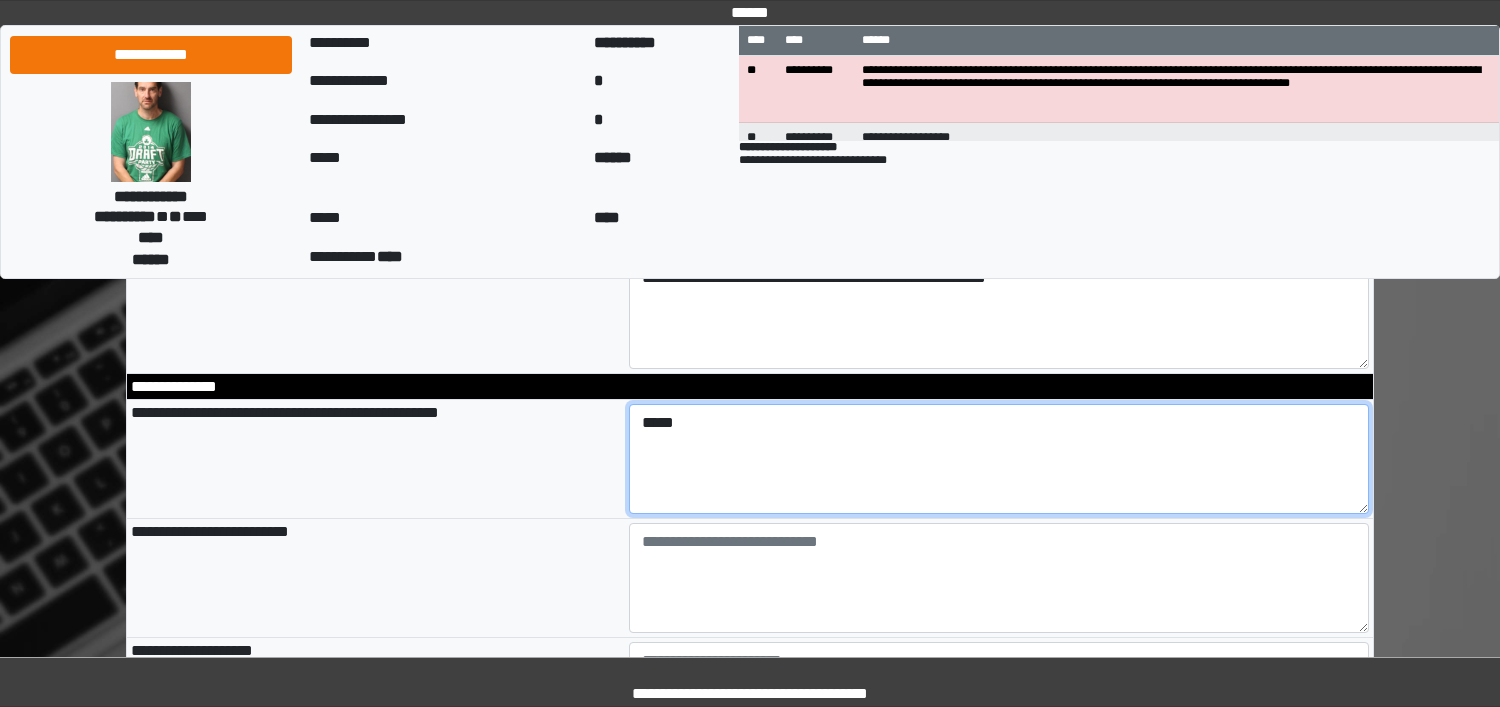 scroll, scrollTop: 750, scrollLeft: 0, axis: vertical 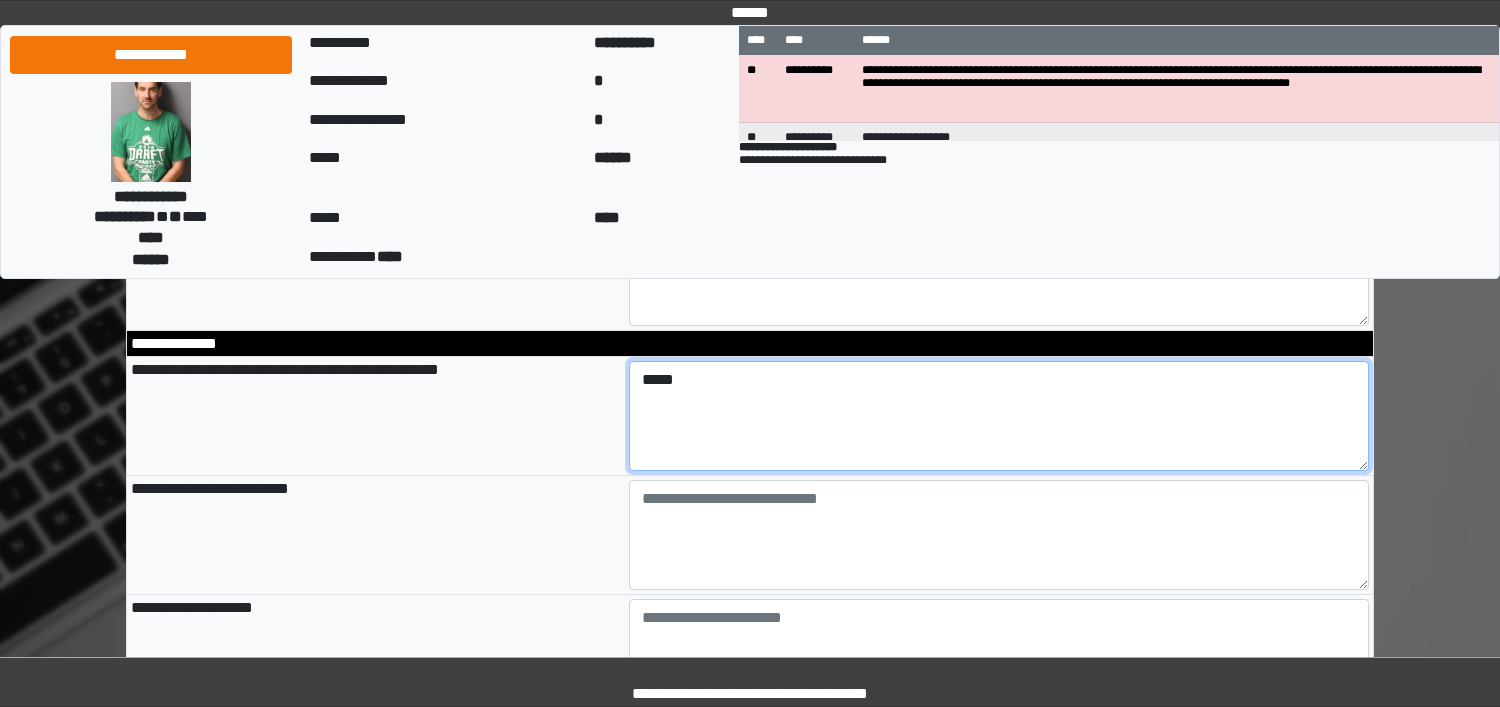 type on "*****" 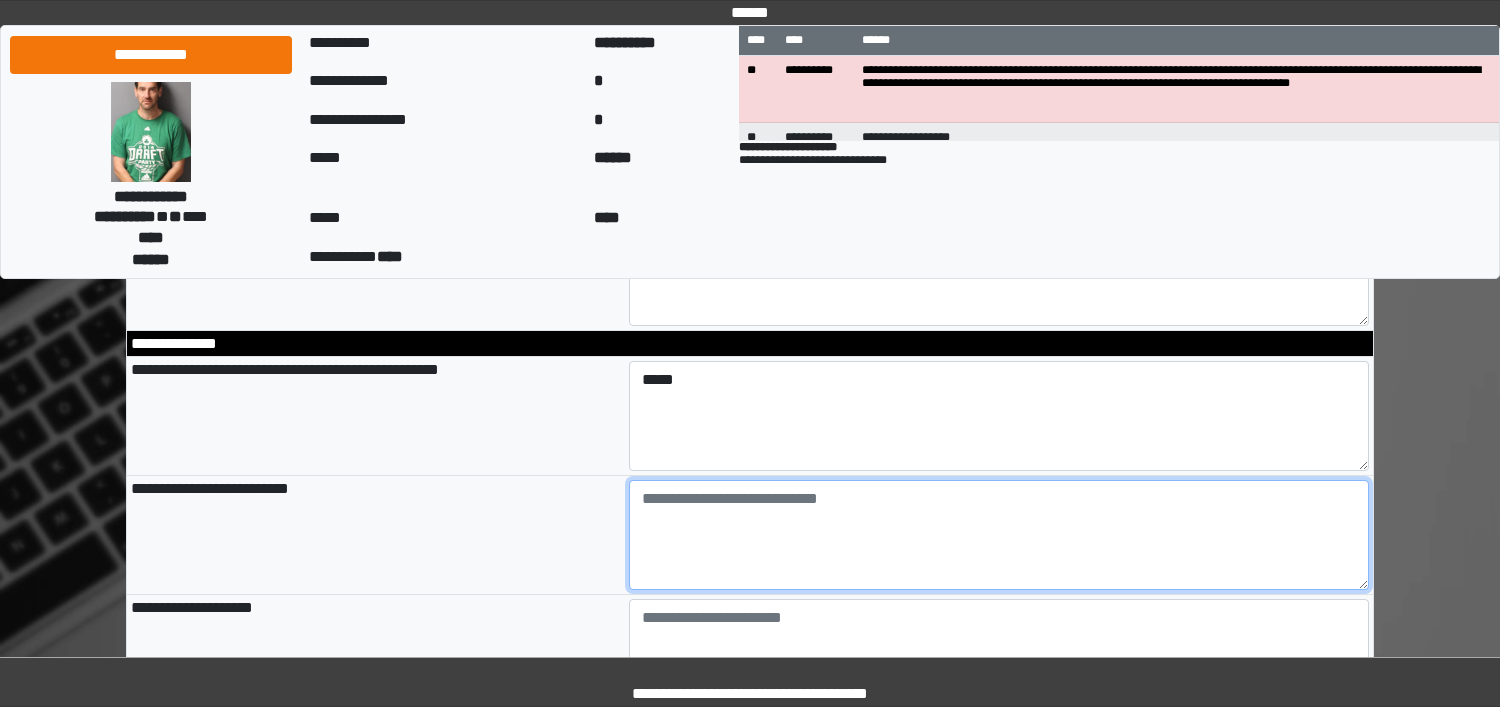 type on "**********" 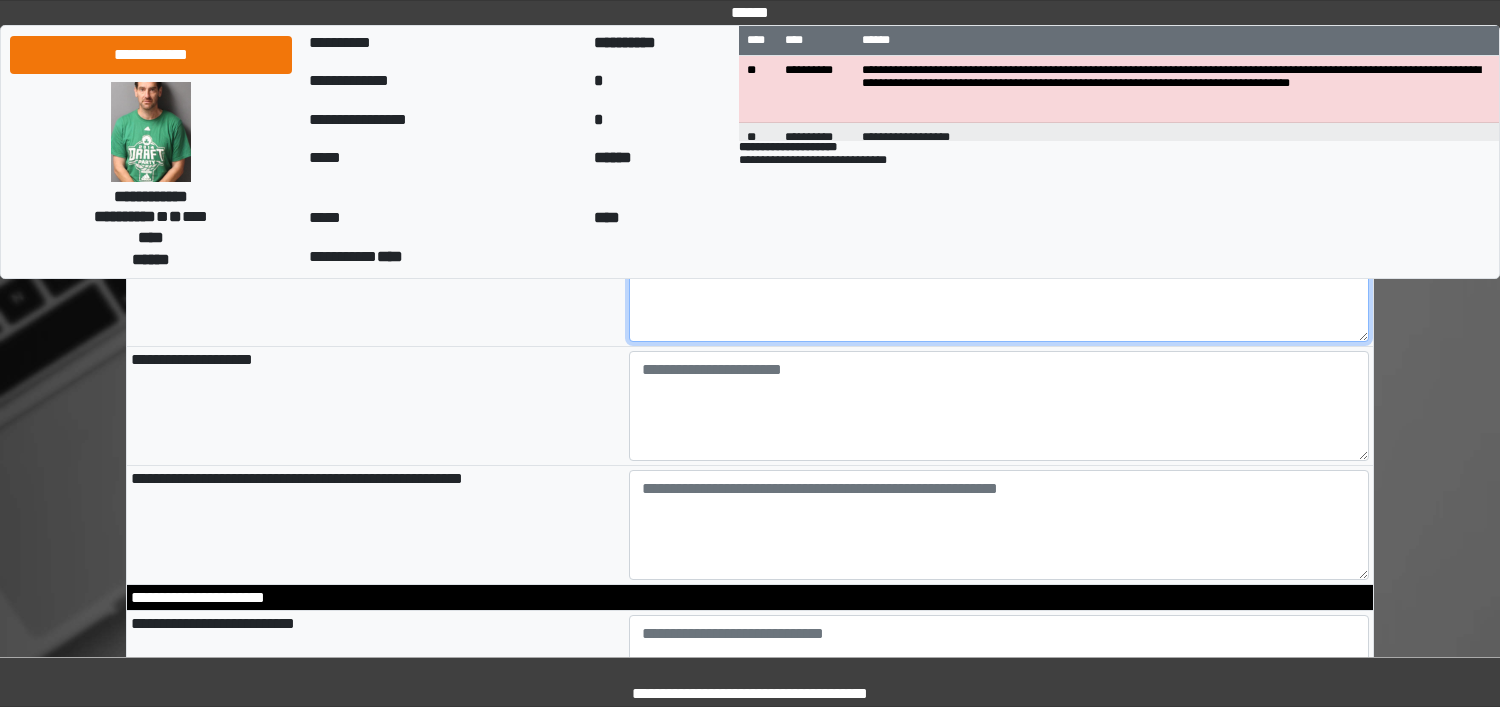 scroll, scrollTop: 1000, scrollLeft: 0, axis: vertical 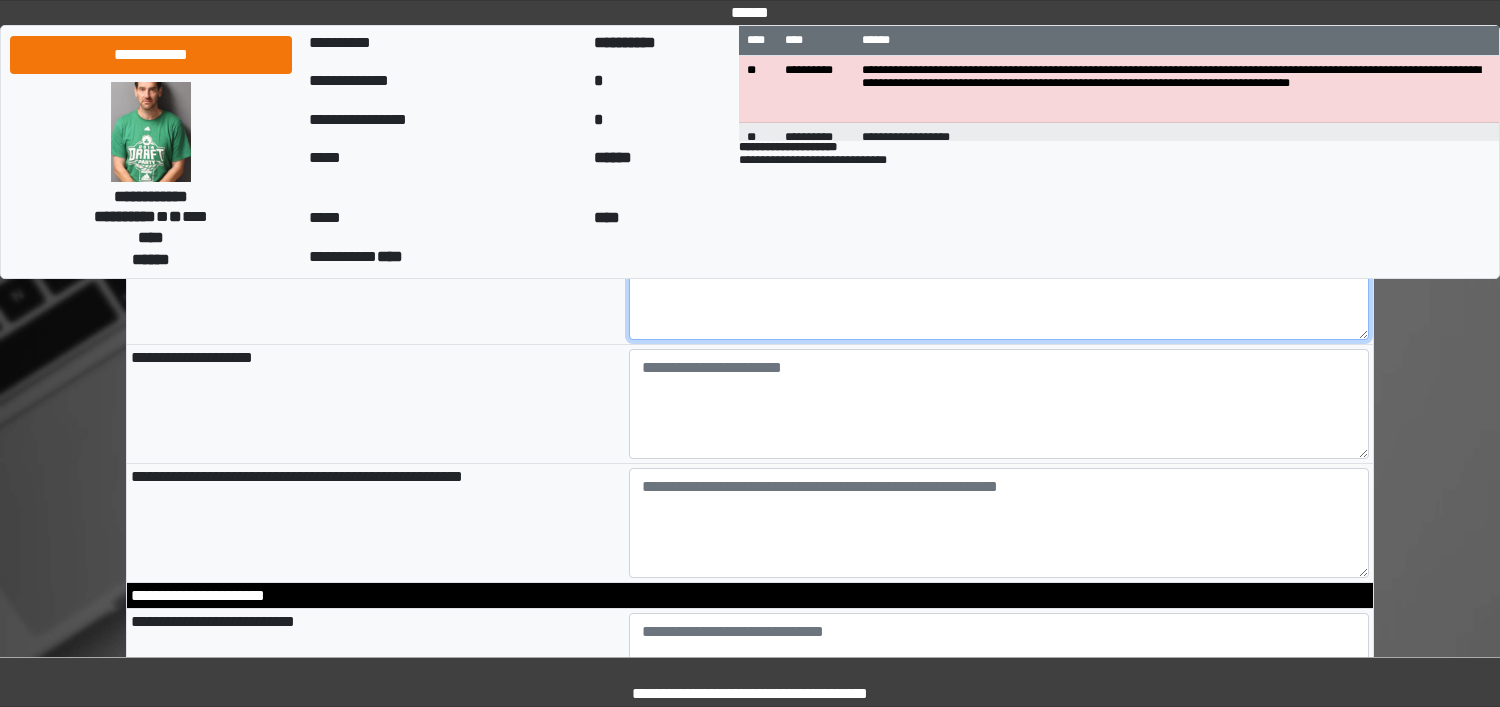 type on "******" 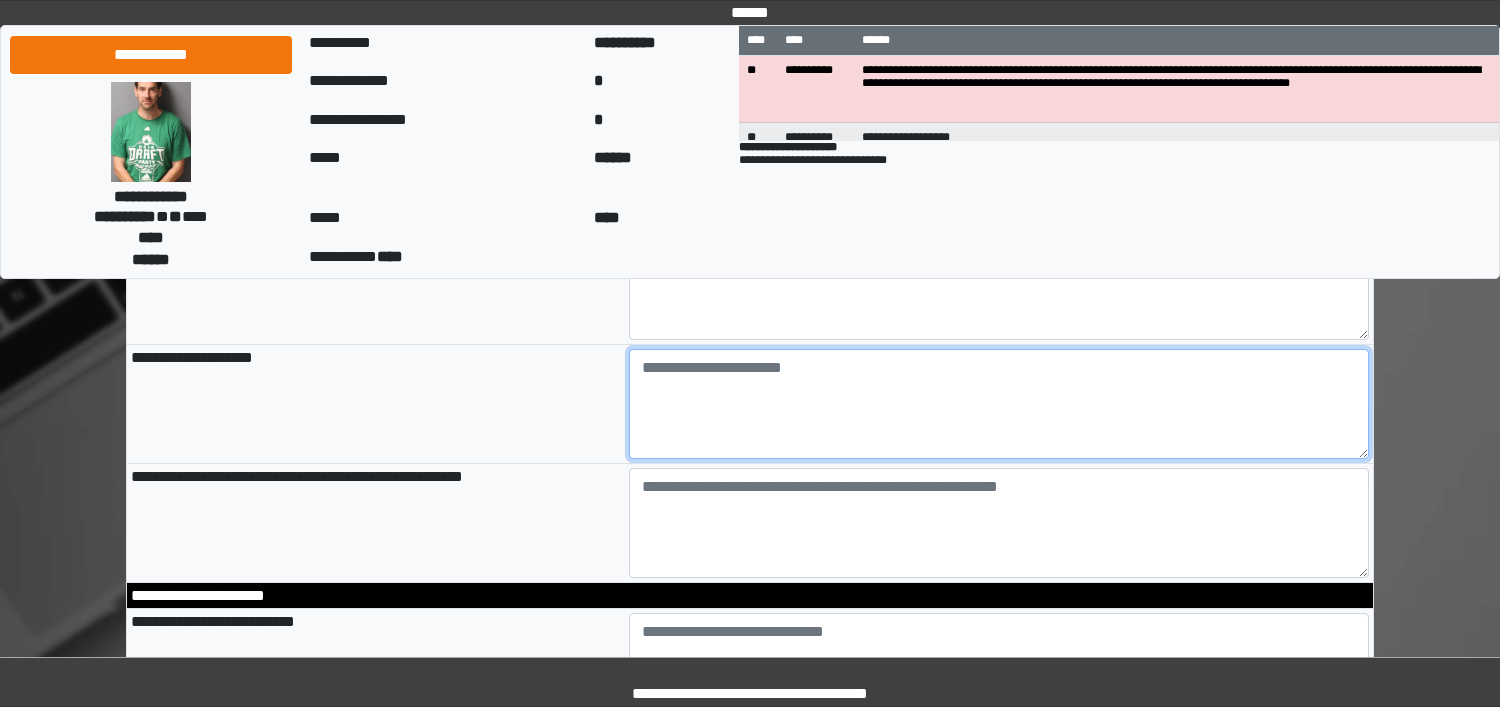 type on "**********" 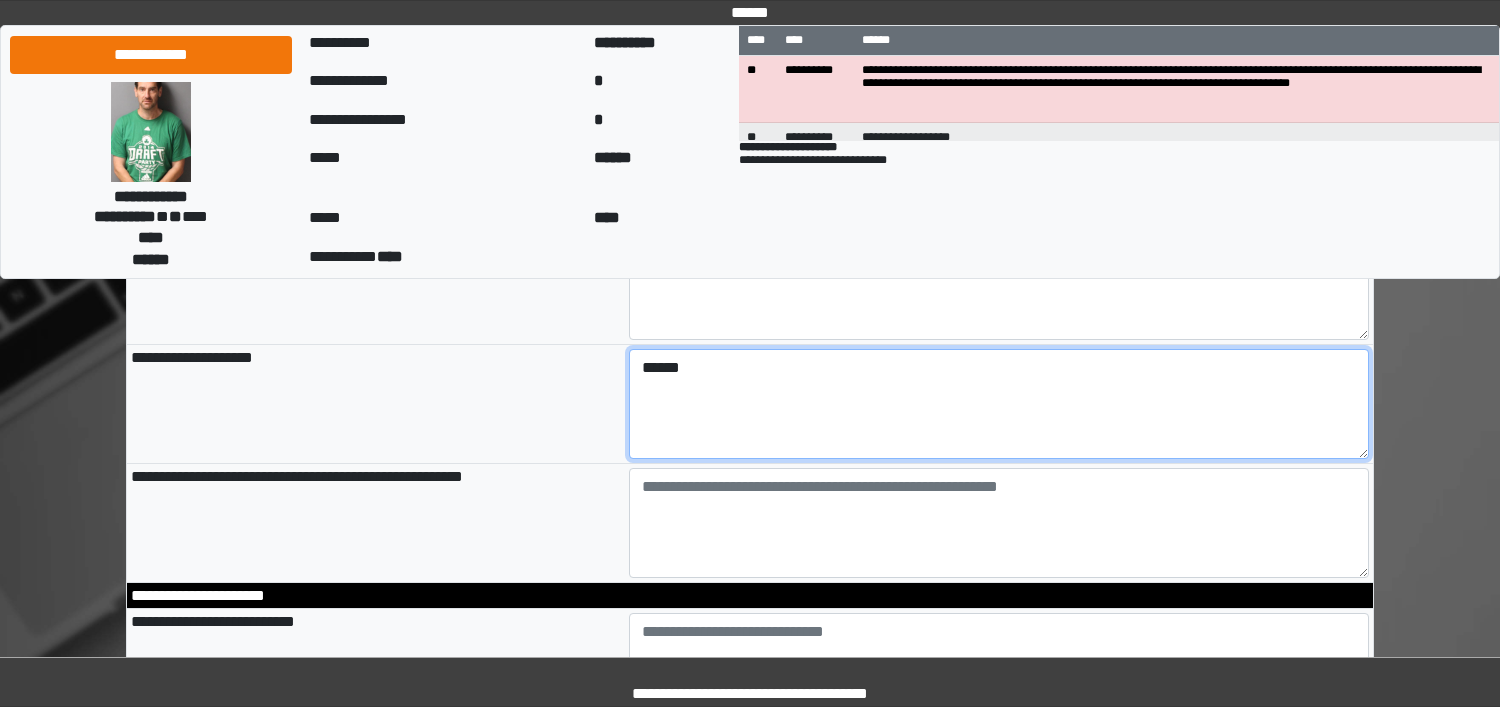 type on "******" 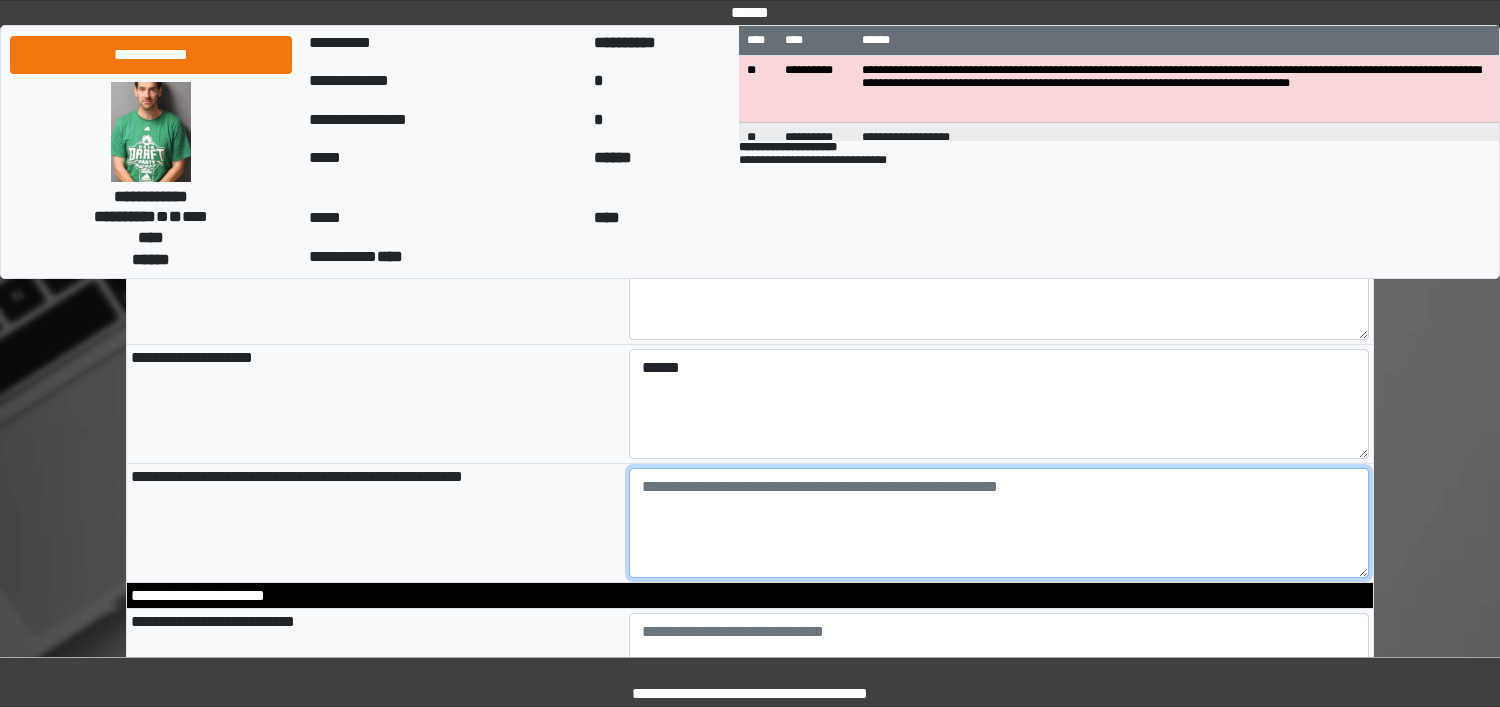 type on "**********" 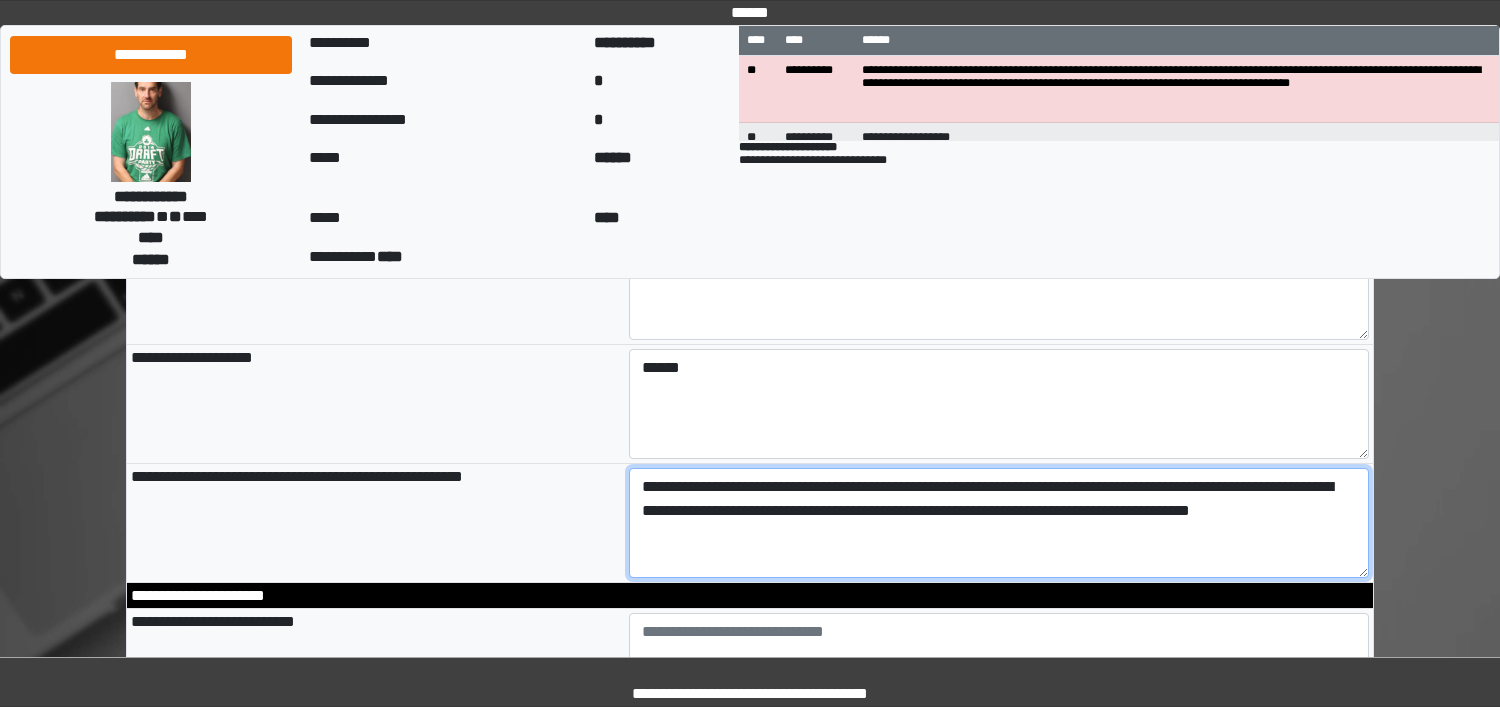 drag, startPoint x: 698, startPoint y: 549, endPoint x: 625, endPoint y: 477, distance: 102.53292 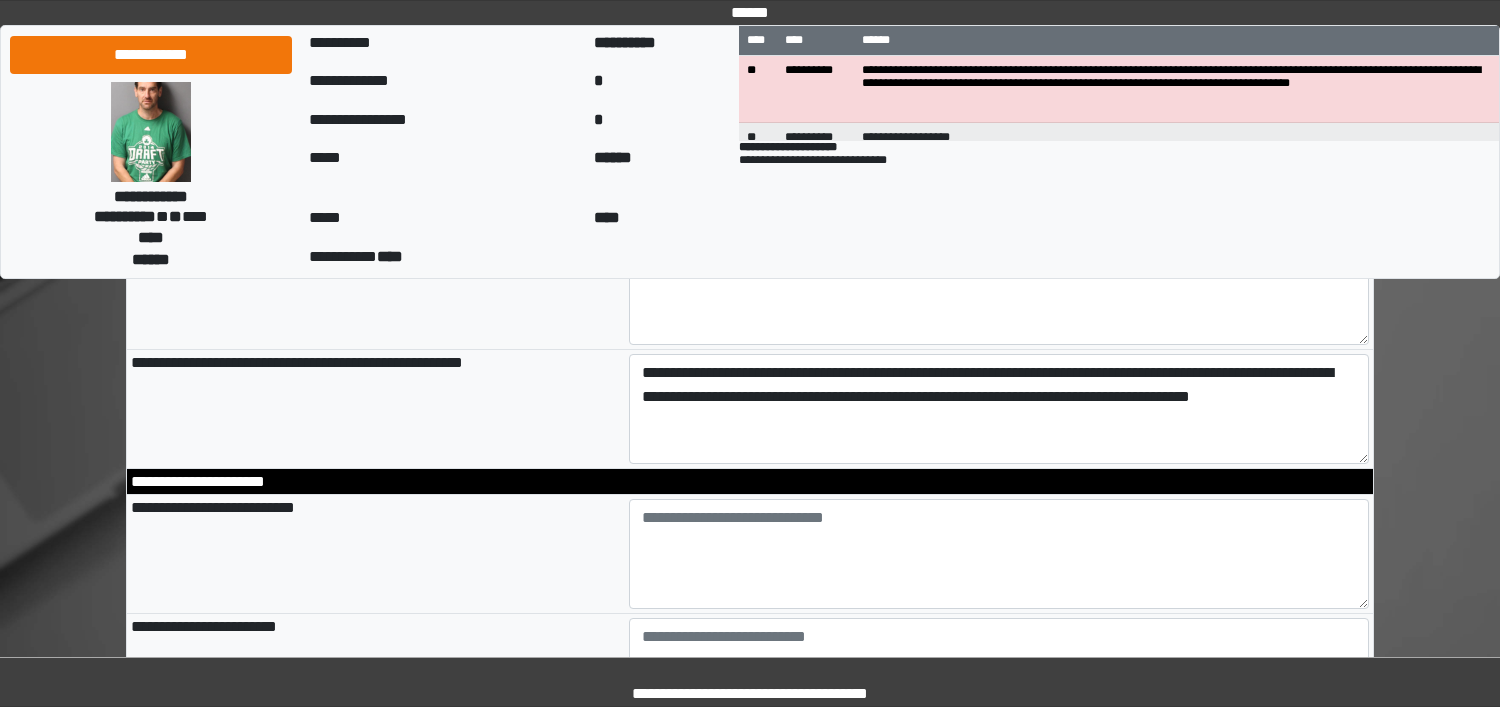 scroll, scrollTop: 1250, scrollLeft: 0, axis: vertical 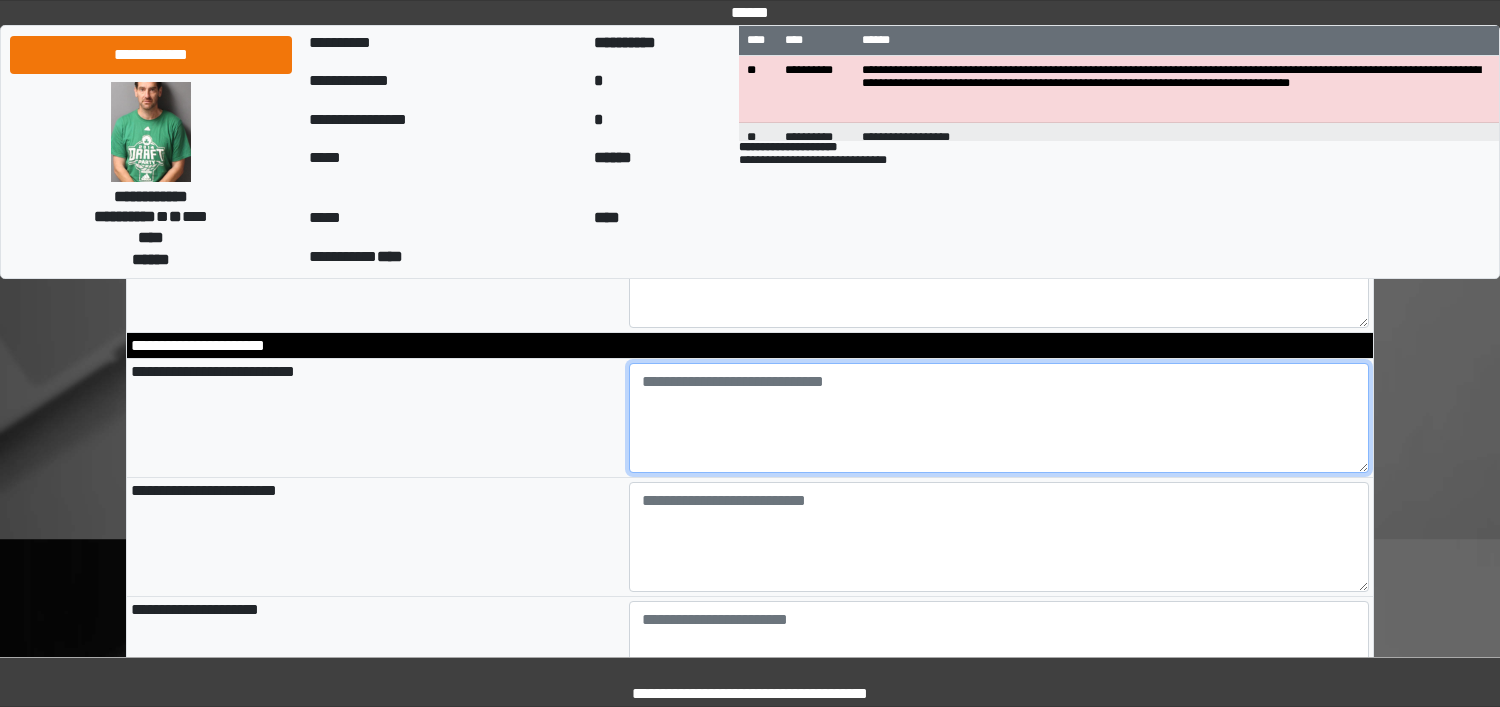 click at bounding box center [999, 418] 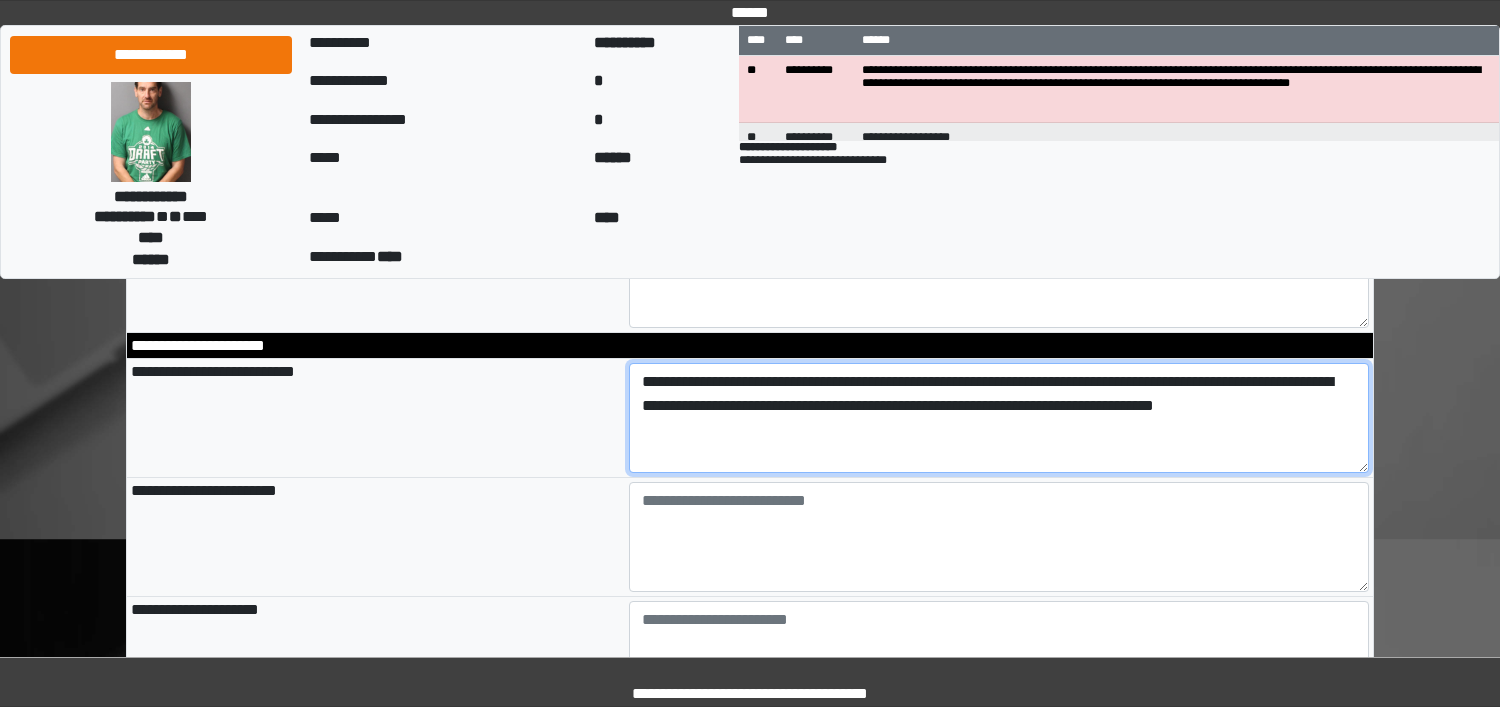 drag, startPoint x: 1337, startPoint y: 418, endPoint x: 634, endPoint y: 360, distance: 705.38855 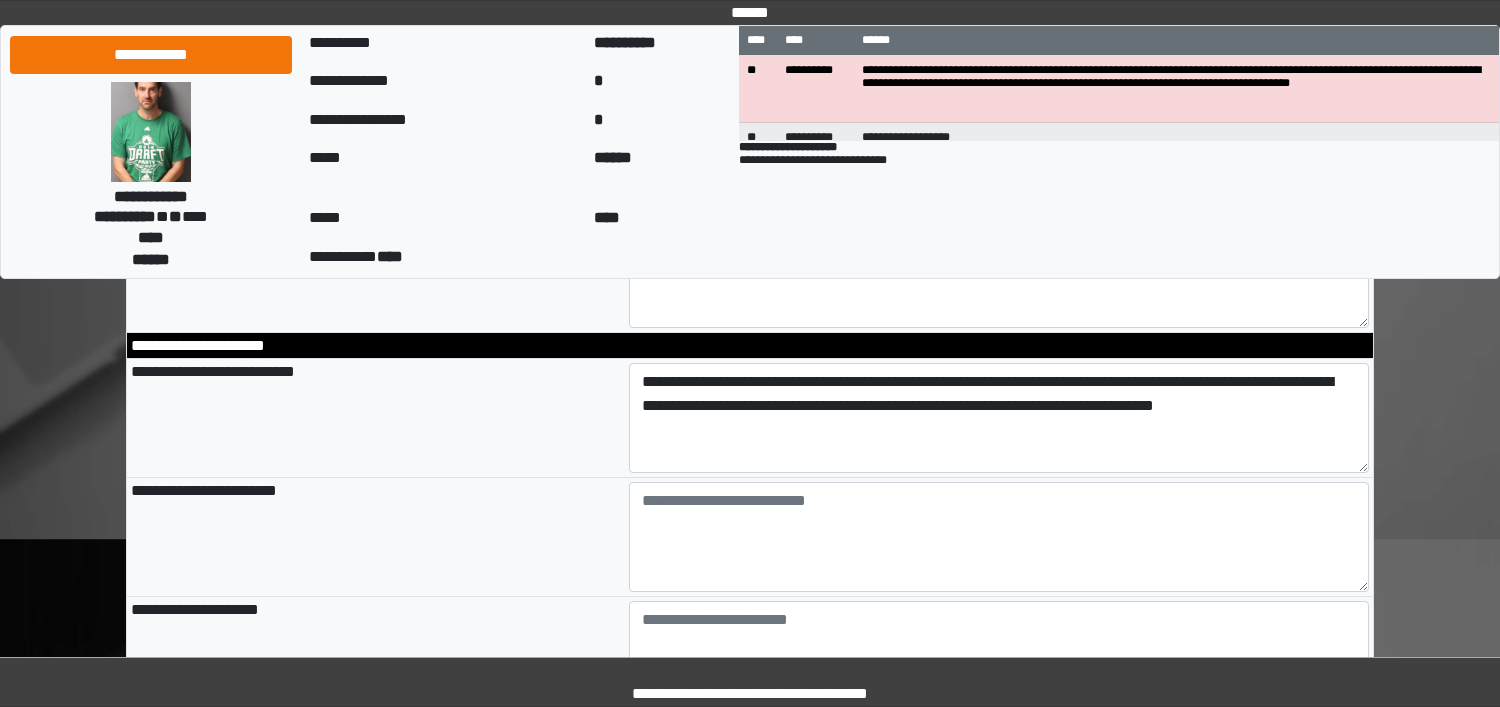 type on "**********" 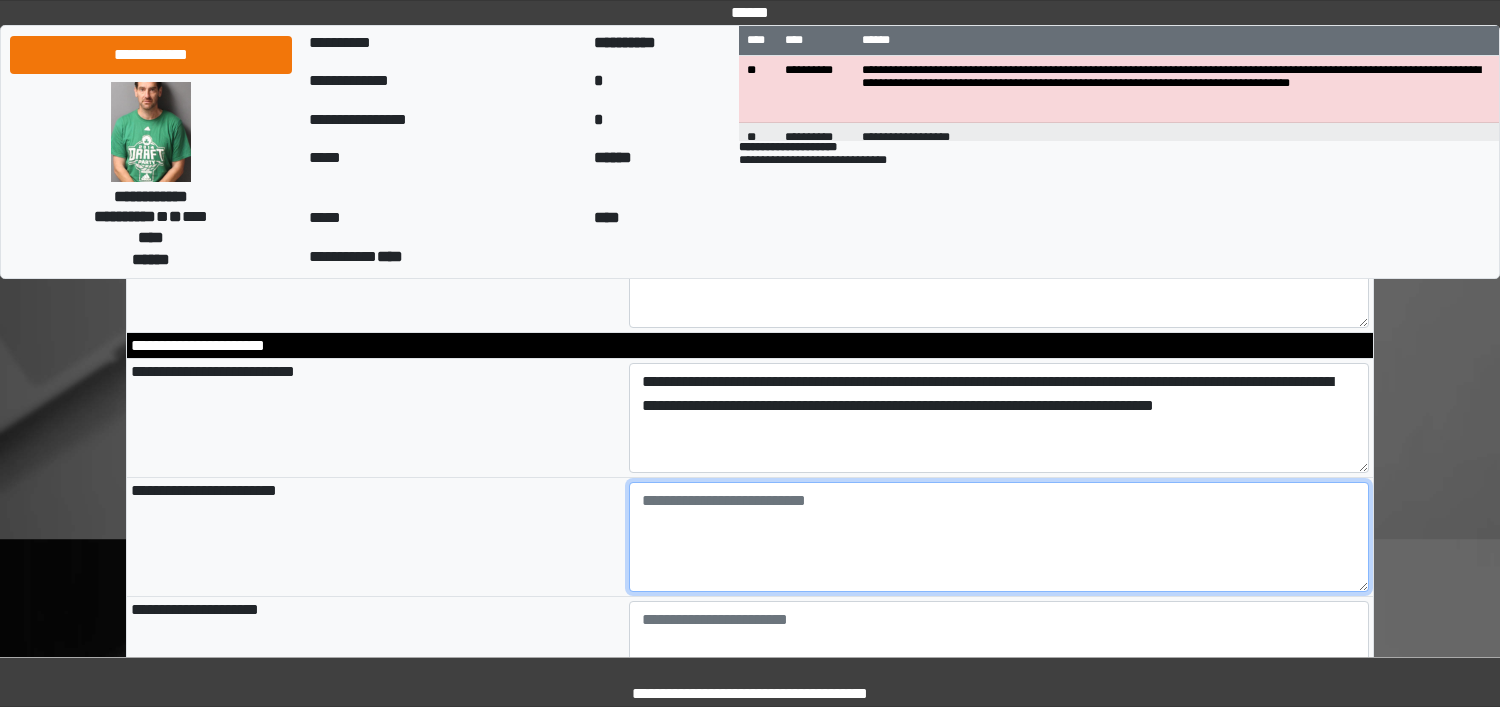 click at bounding box center [999, 537] 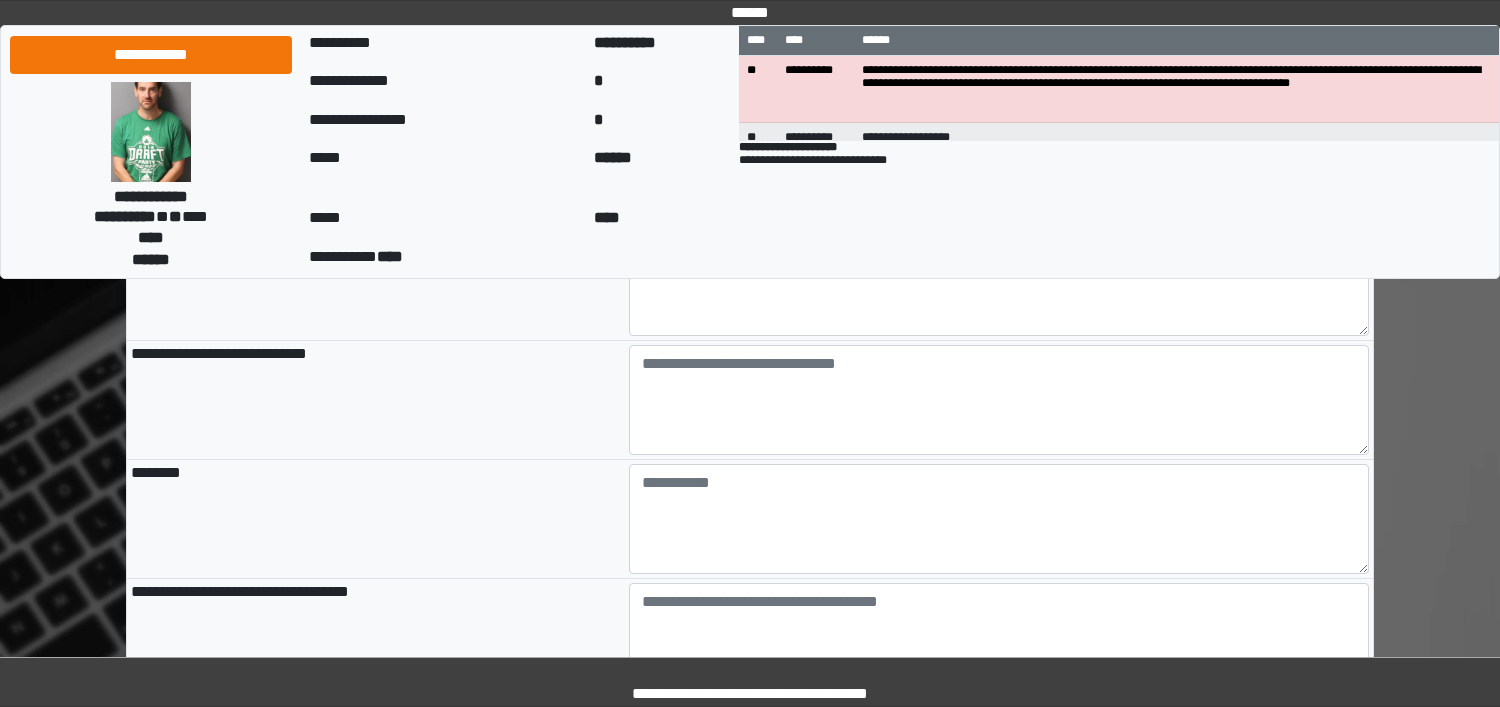 scroll, scrollTop: 1500, scrollLeft: 0, axis: vertical 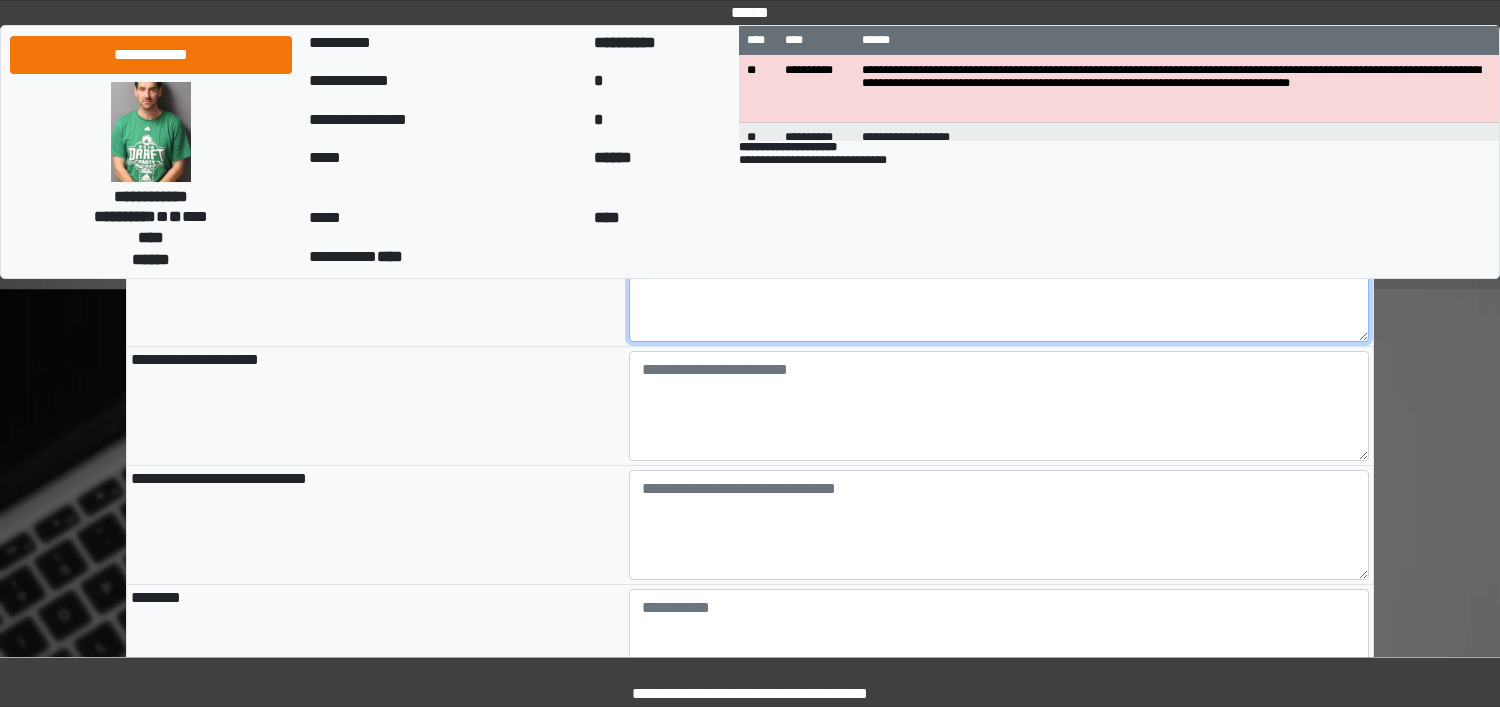 type on "**********" 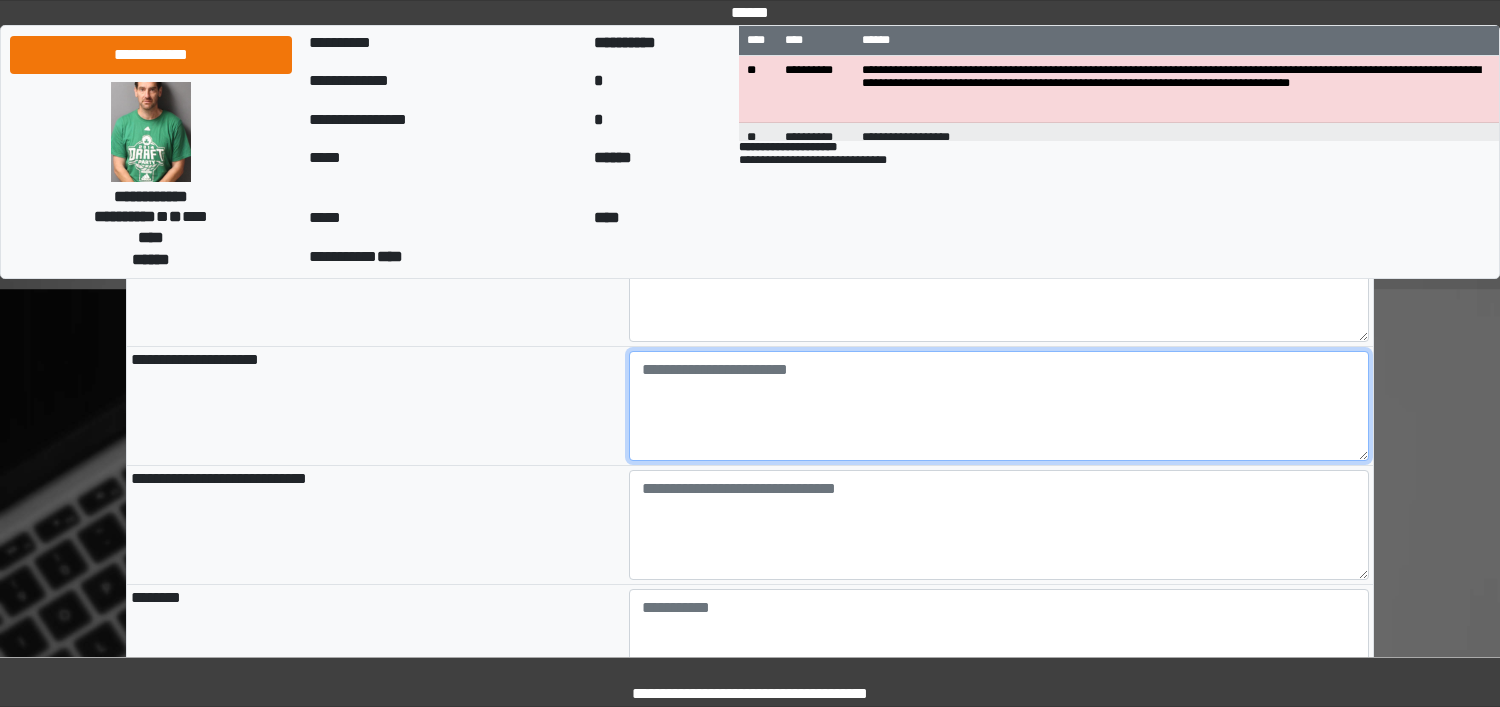 type on "**********" 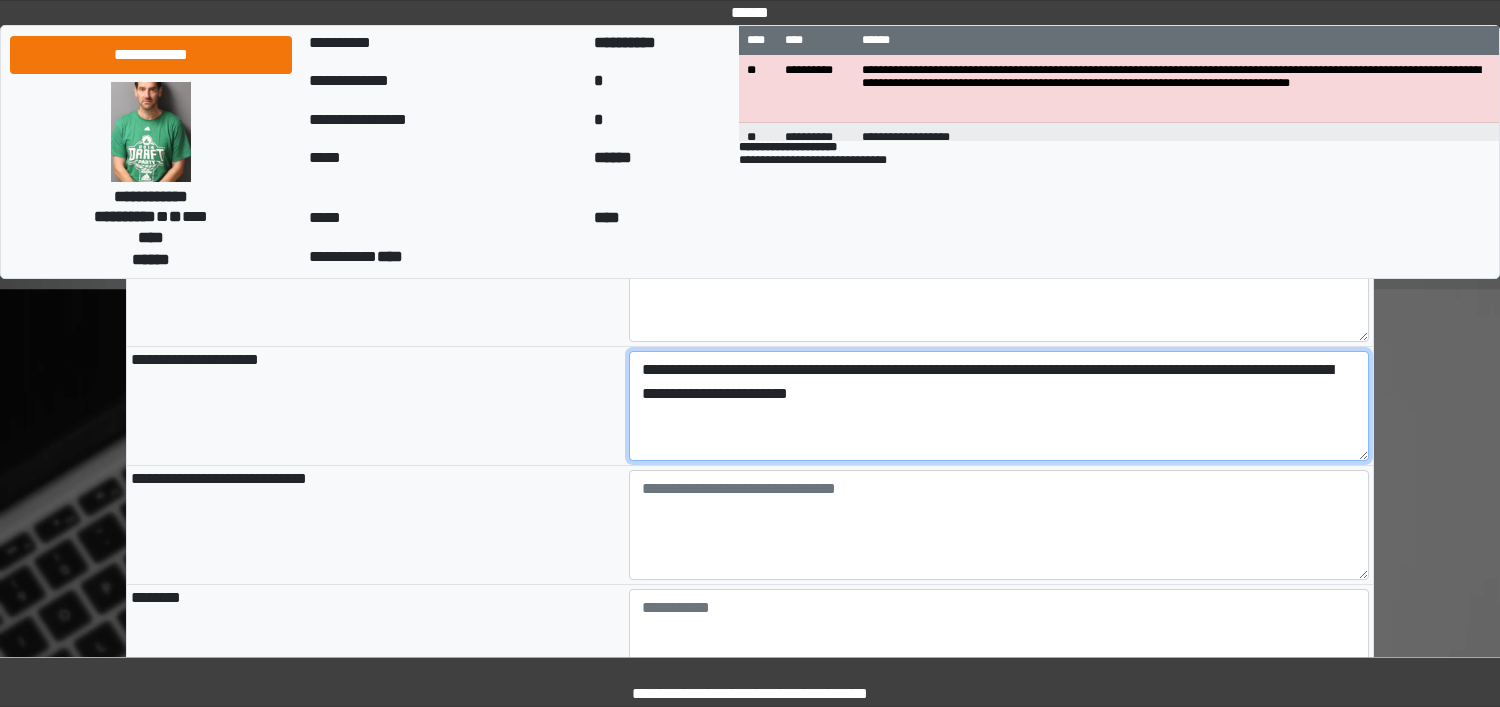 drag, startPoint x: 924, startPoint y: 403, endPoint x: 611, endPoint y: 352, distance: 317.12775 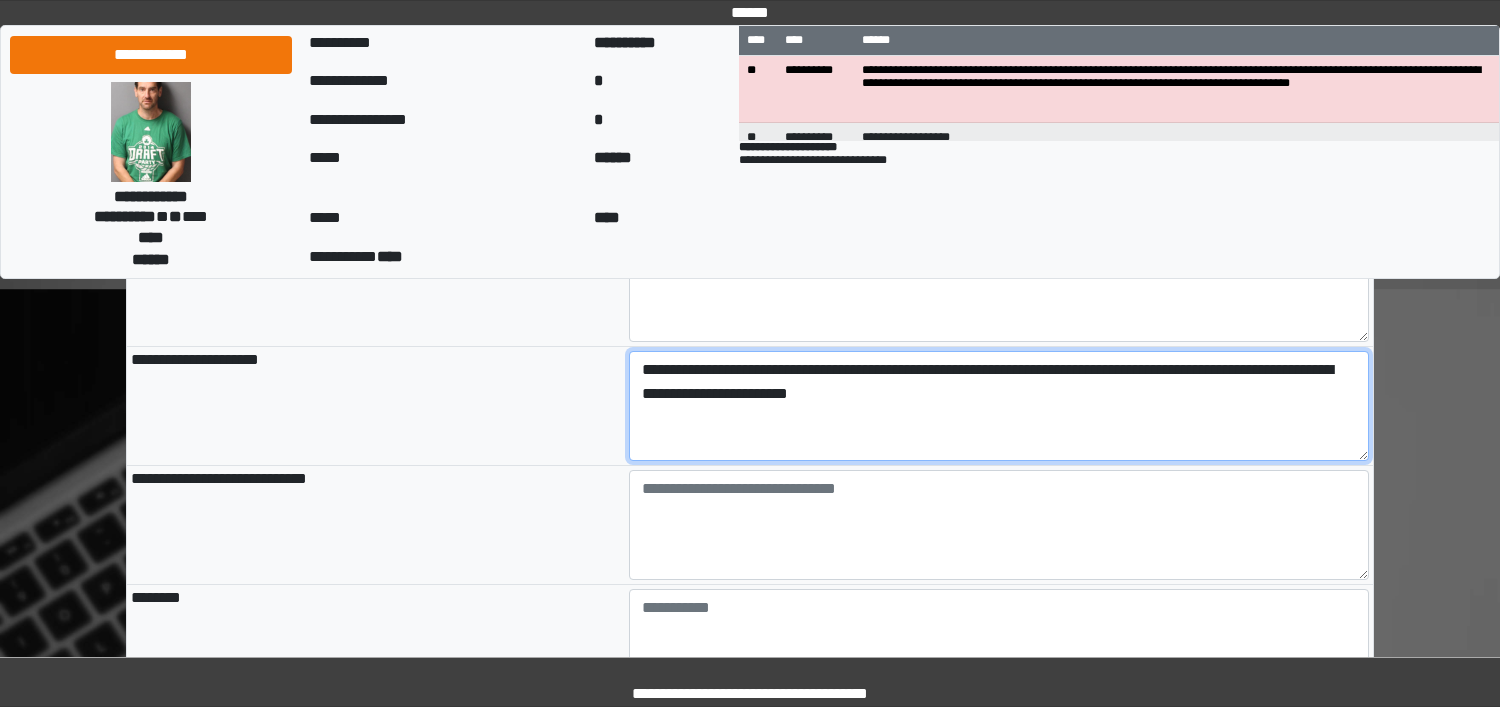type on "**********" 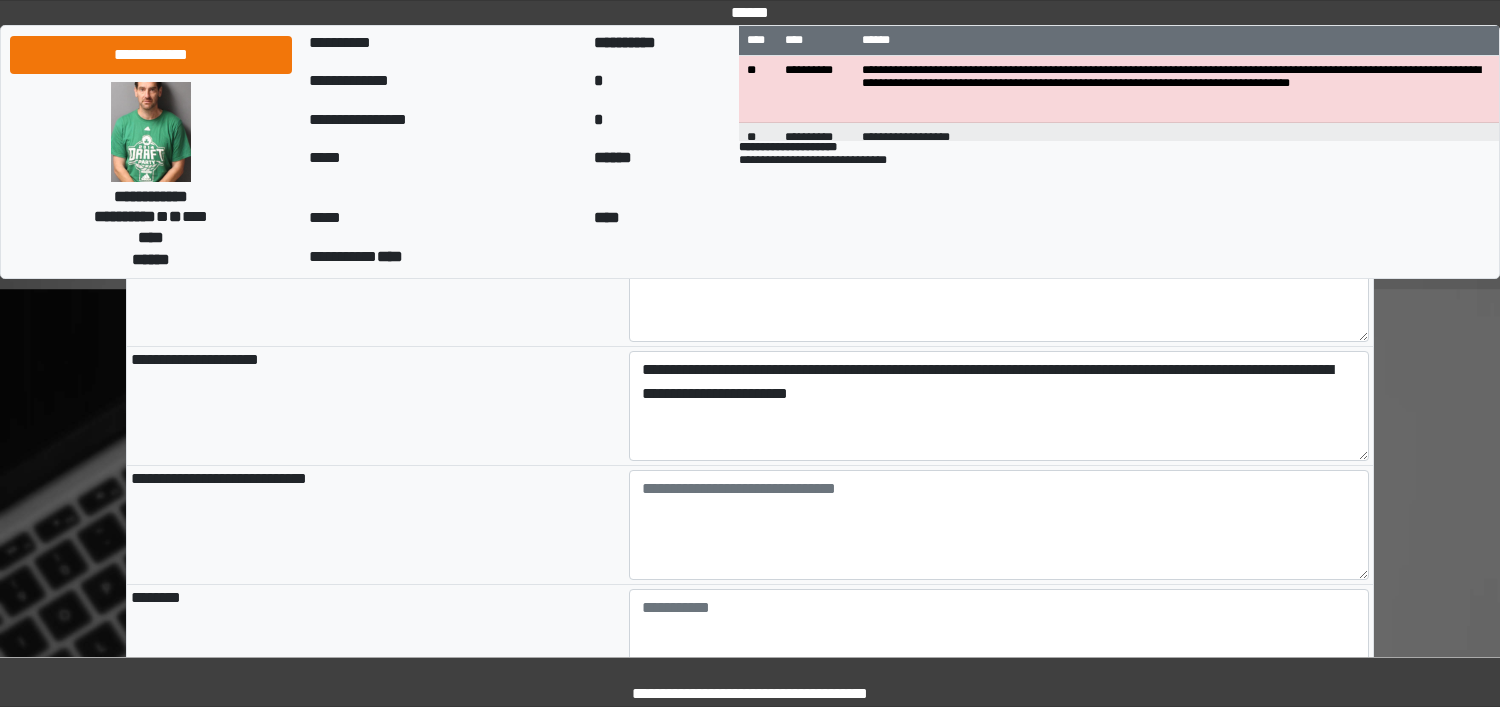 type on "**********" 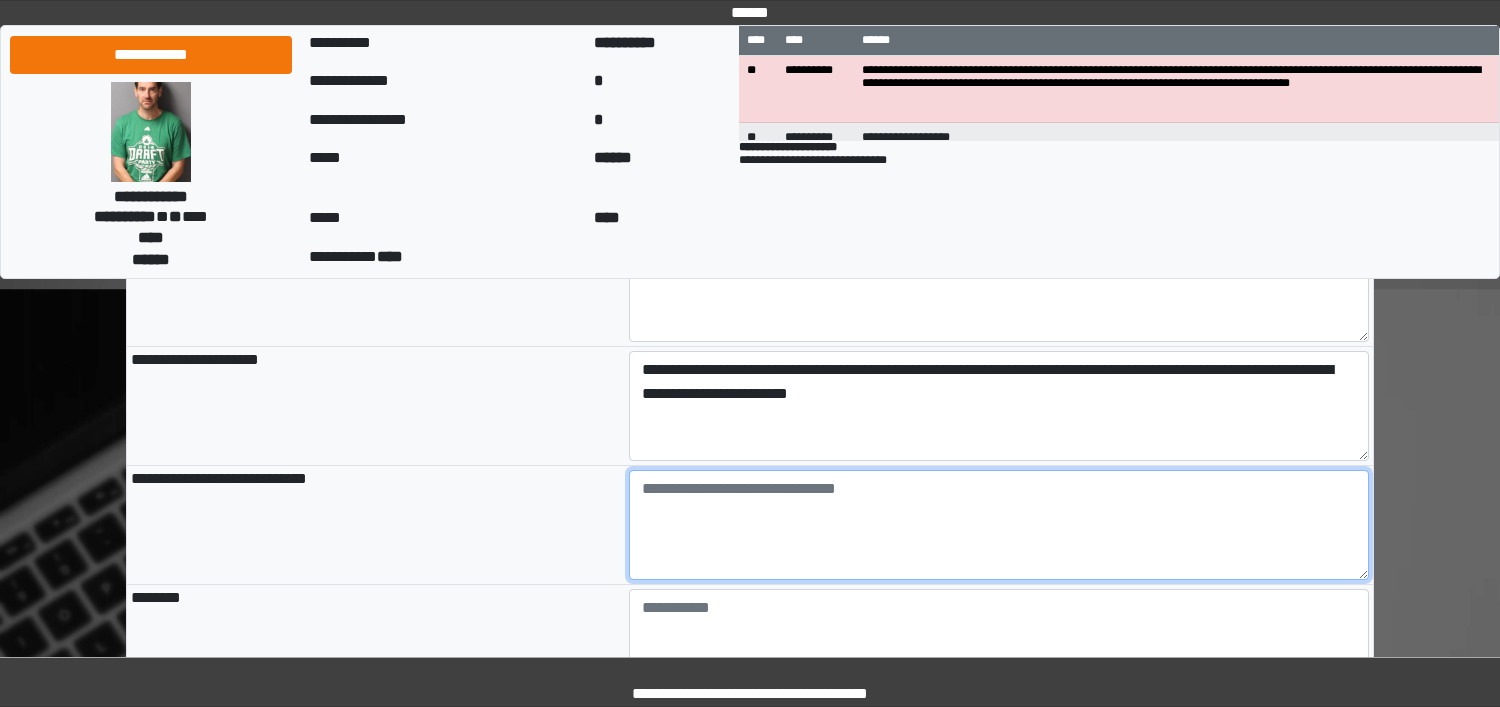 click at bounding box center [999, 525] 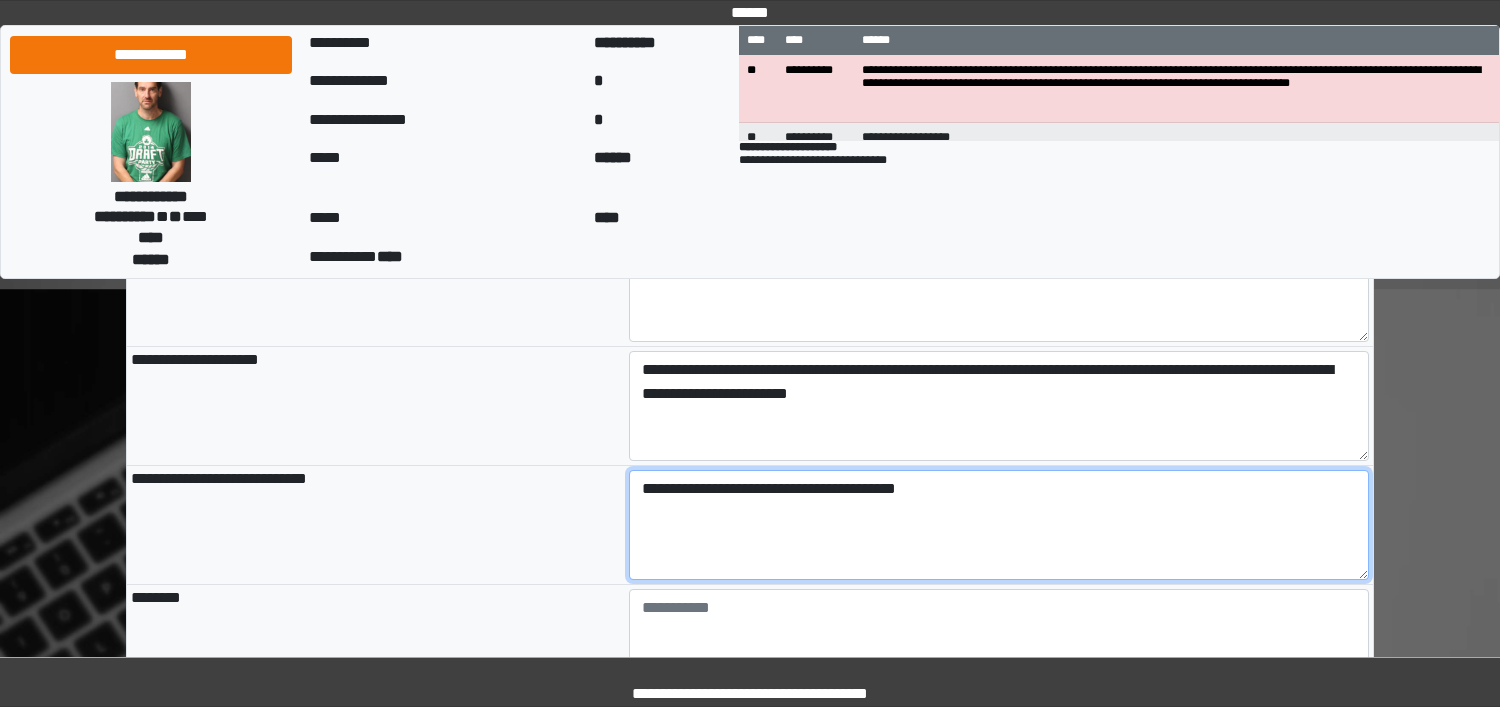 scroll, scrollTop: 1625, scrollLeft: 0, axis: vertical 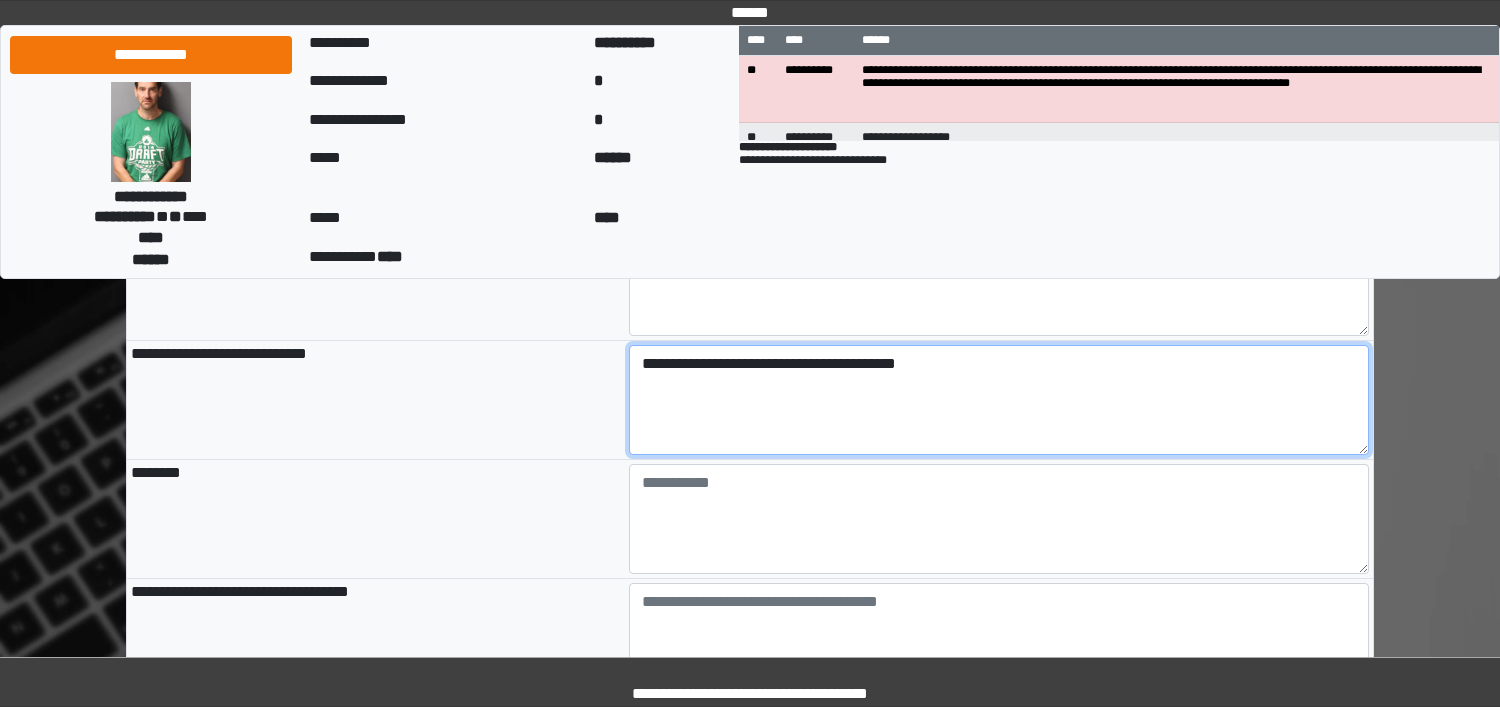 type on "**********" 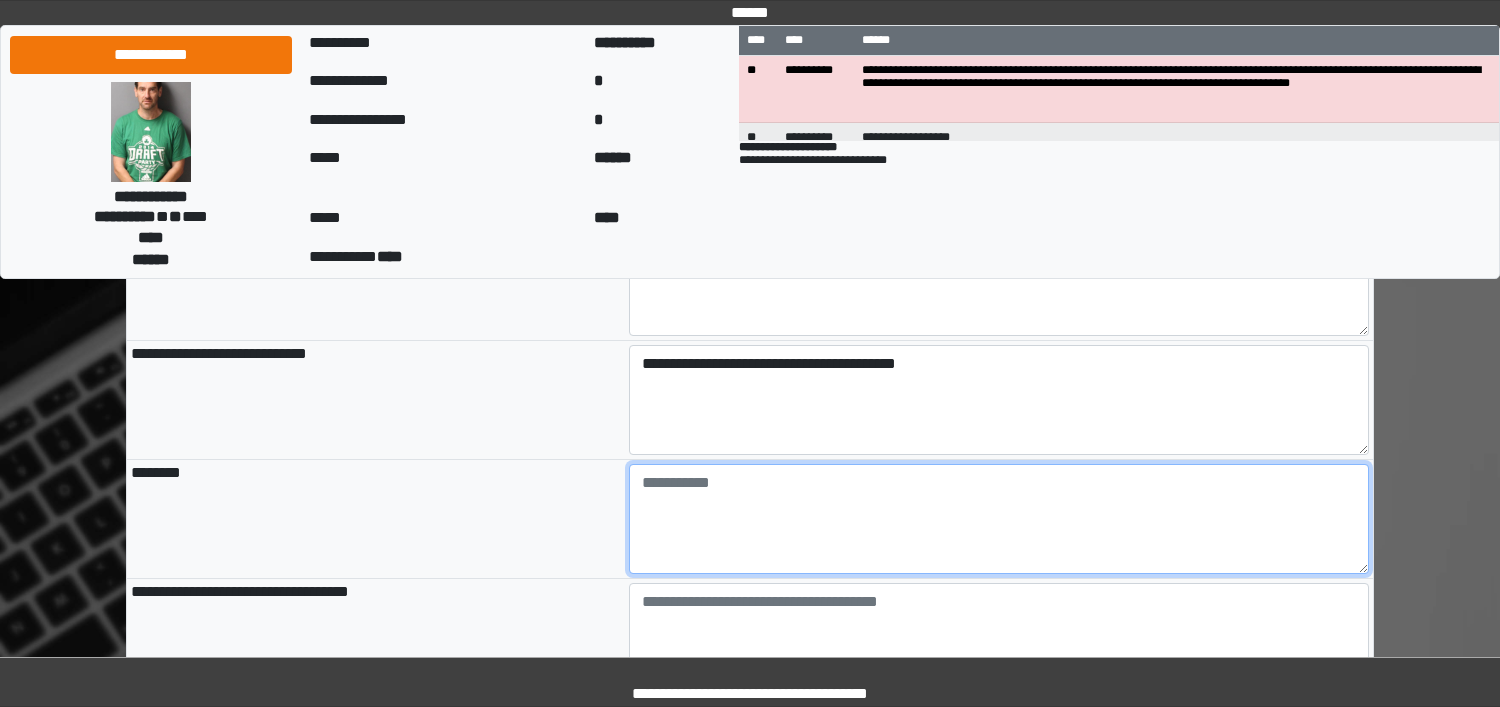 type on "**********" 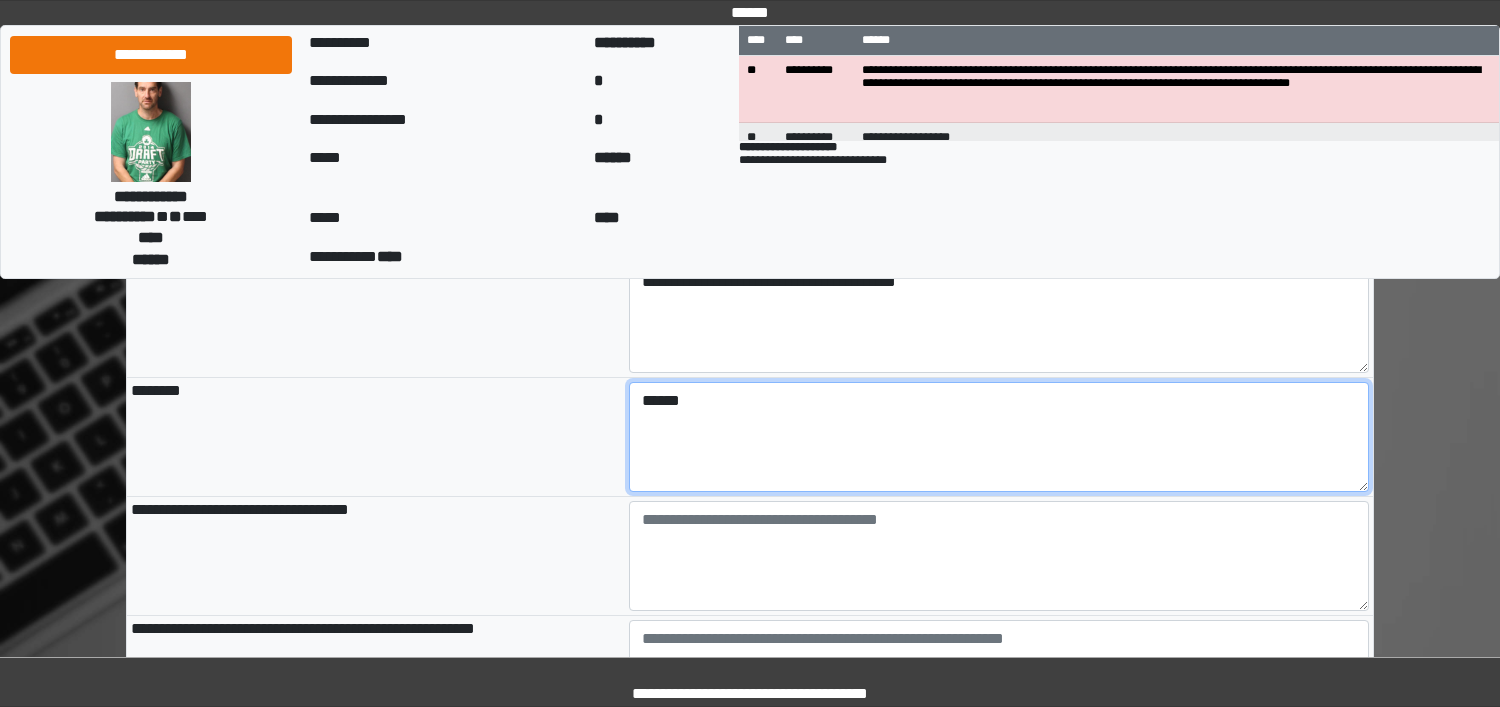 scroll, scrollTop: 1750, scrollLeft: 0, axis: vertical 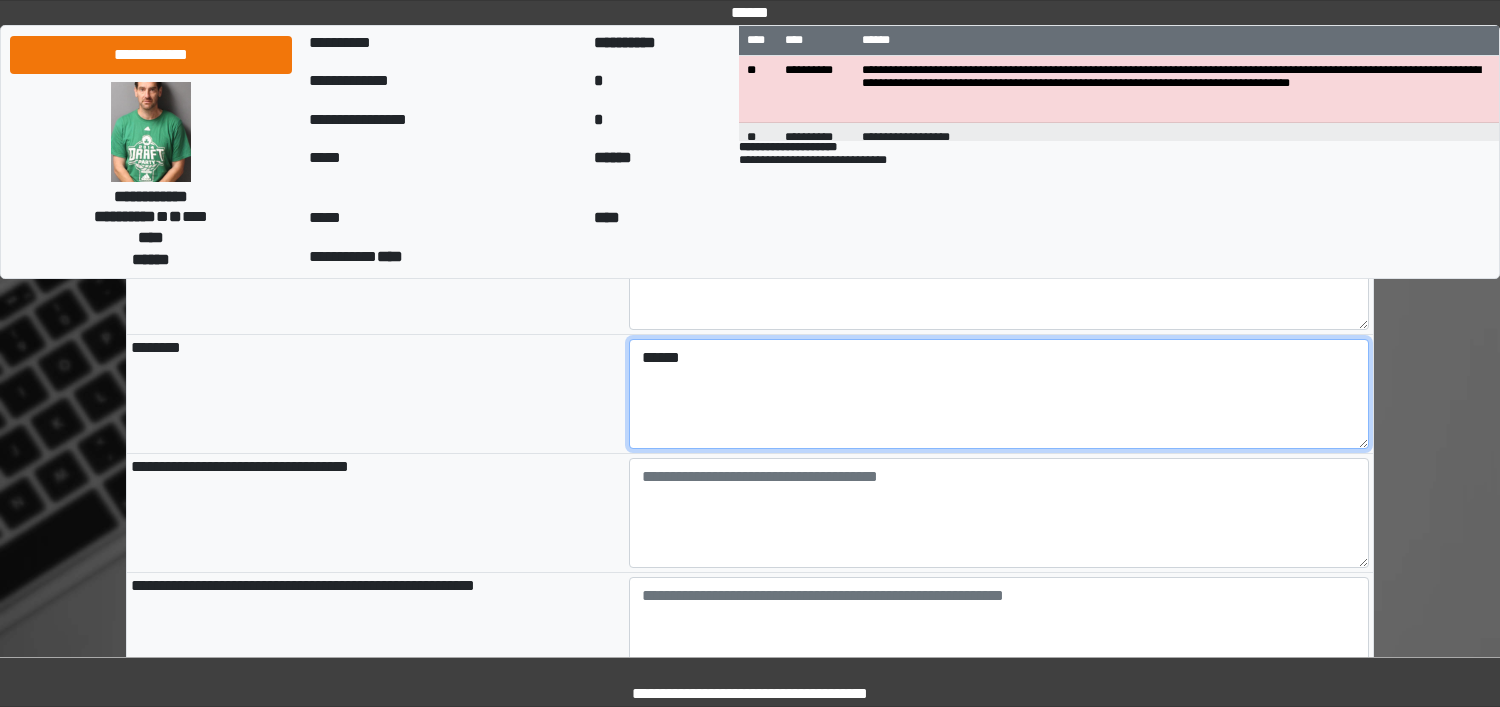type on "******" 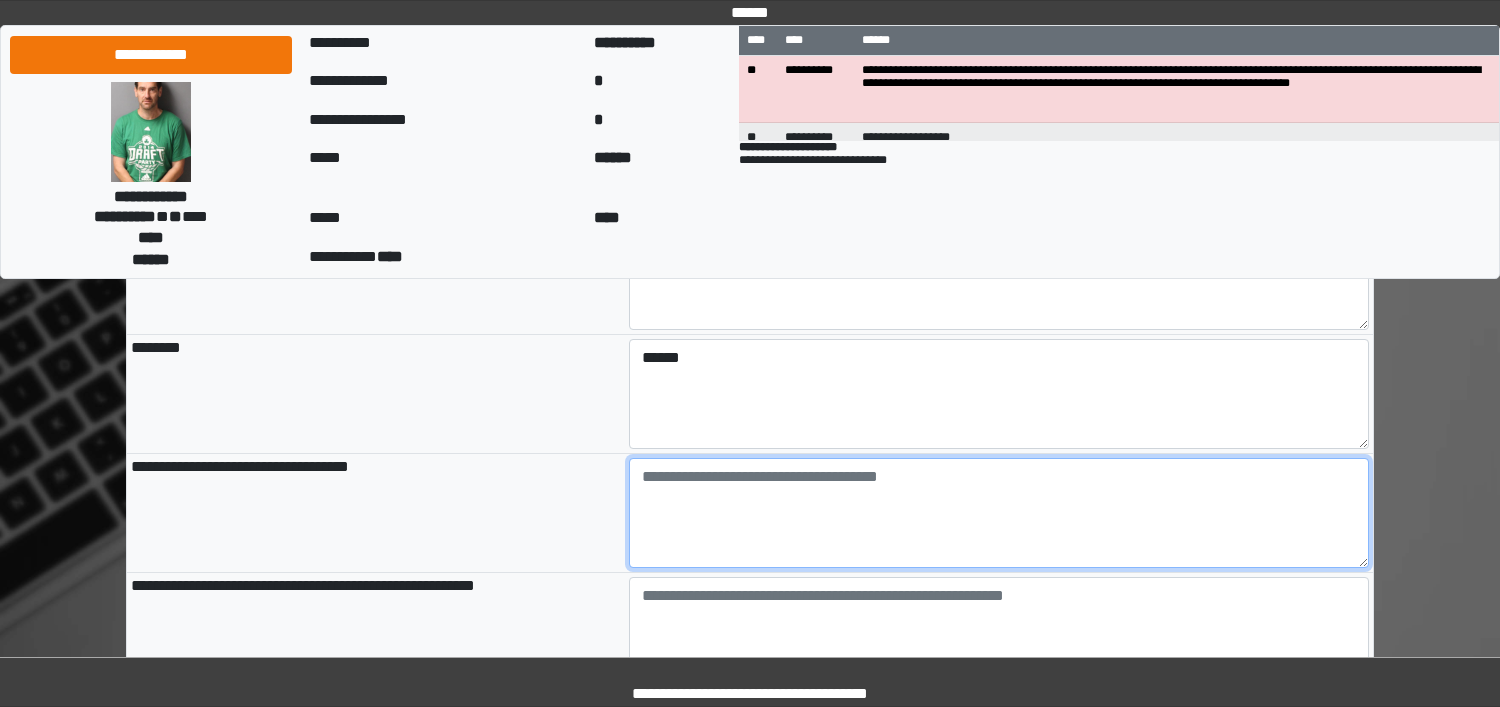 type on "**********" 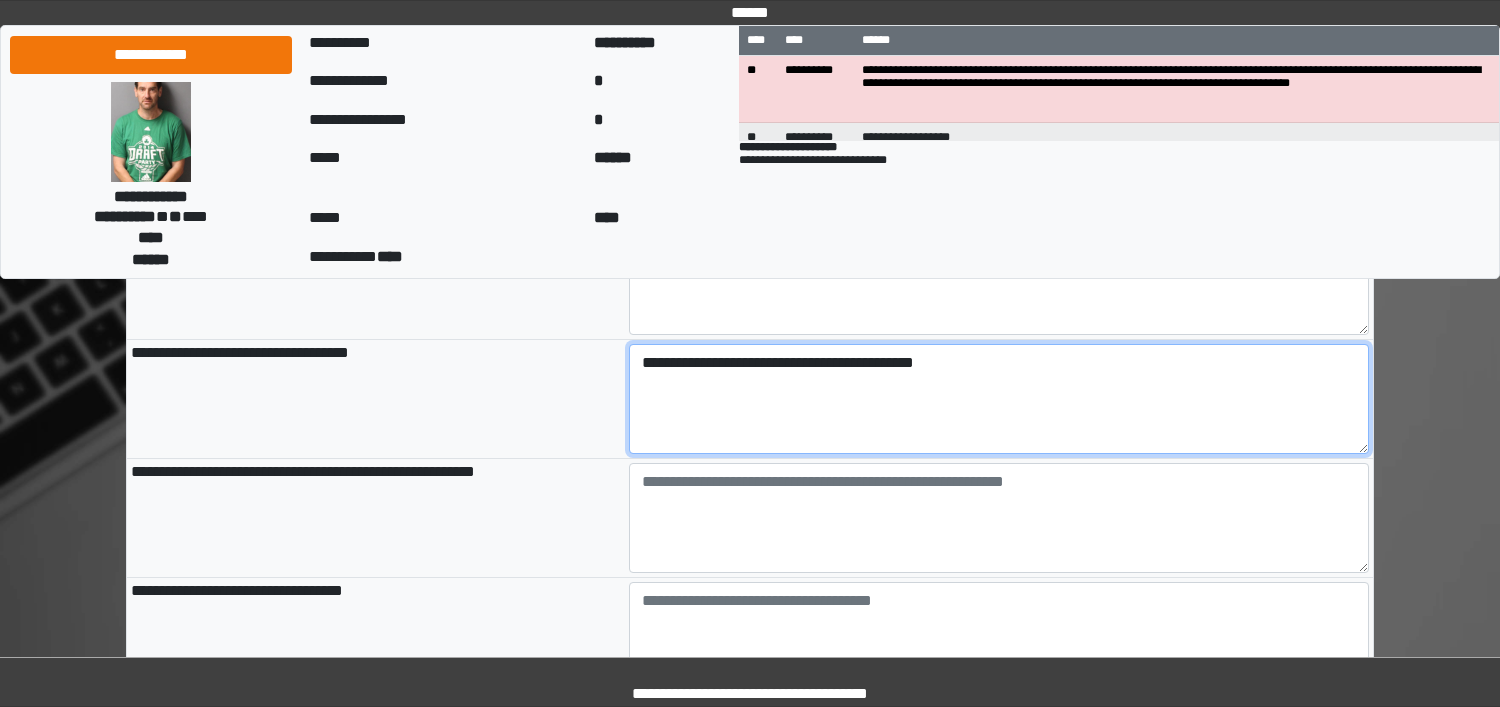 scroll, scrollTop: 2000, scrollLeft: 0, axis: vertical 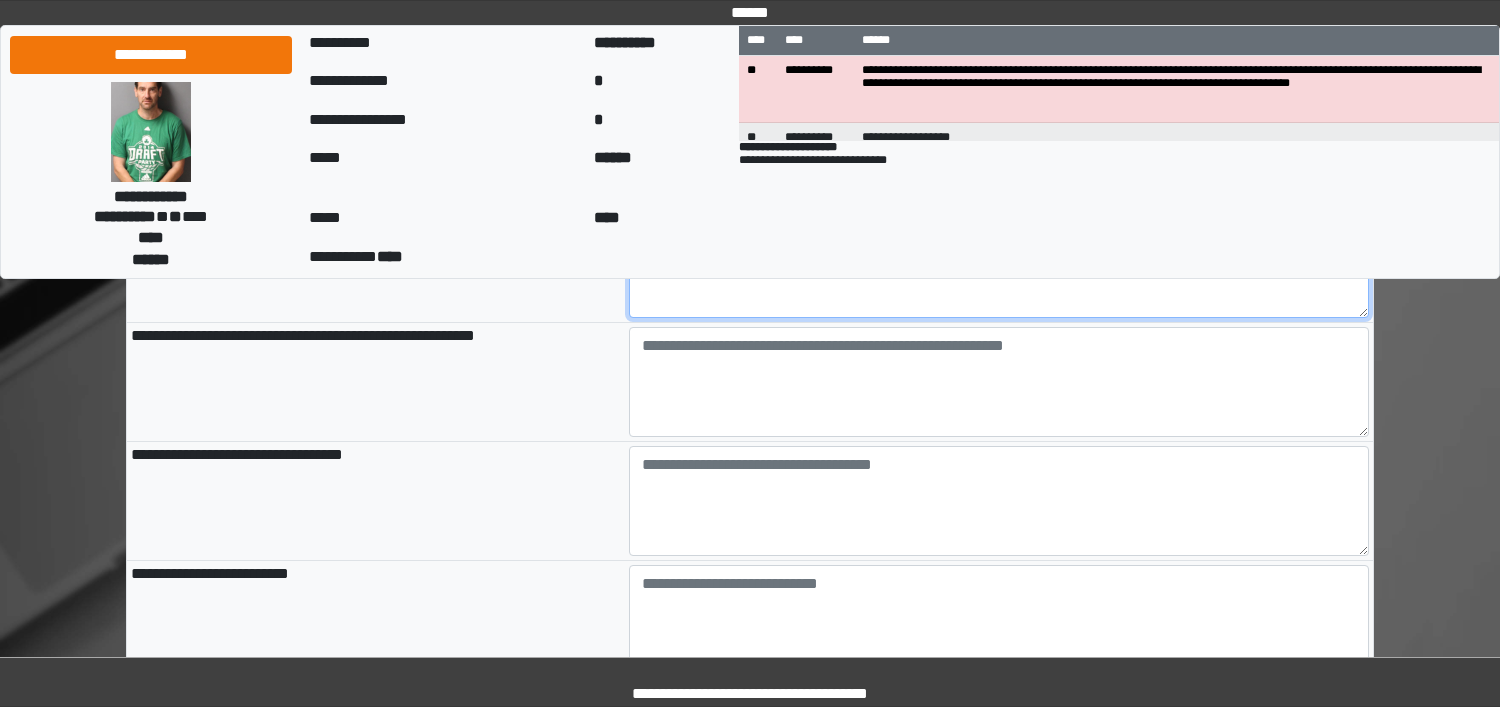 type on "**********" 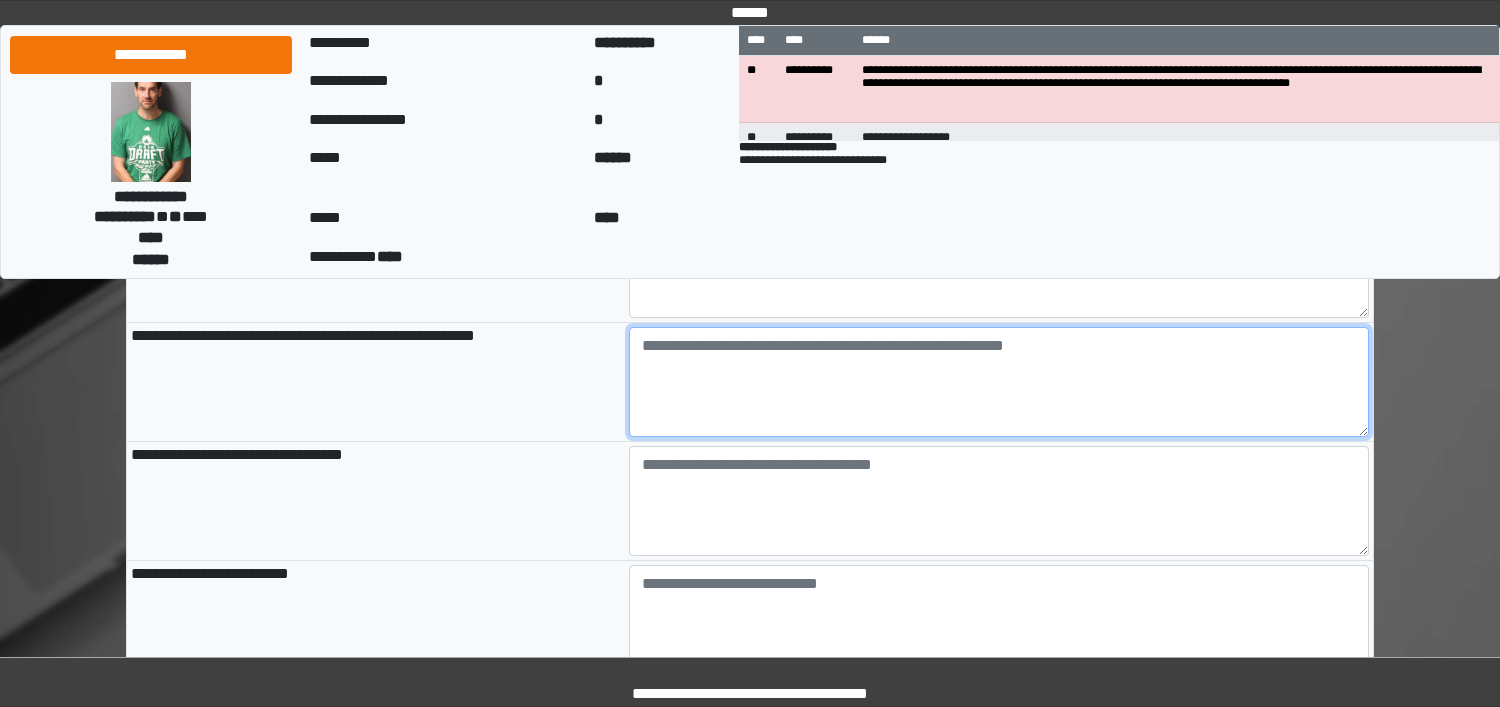 type on "**********" 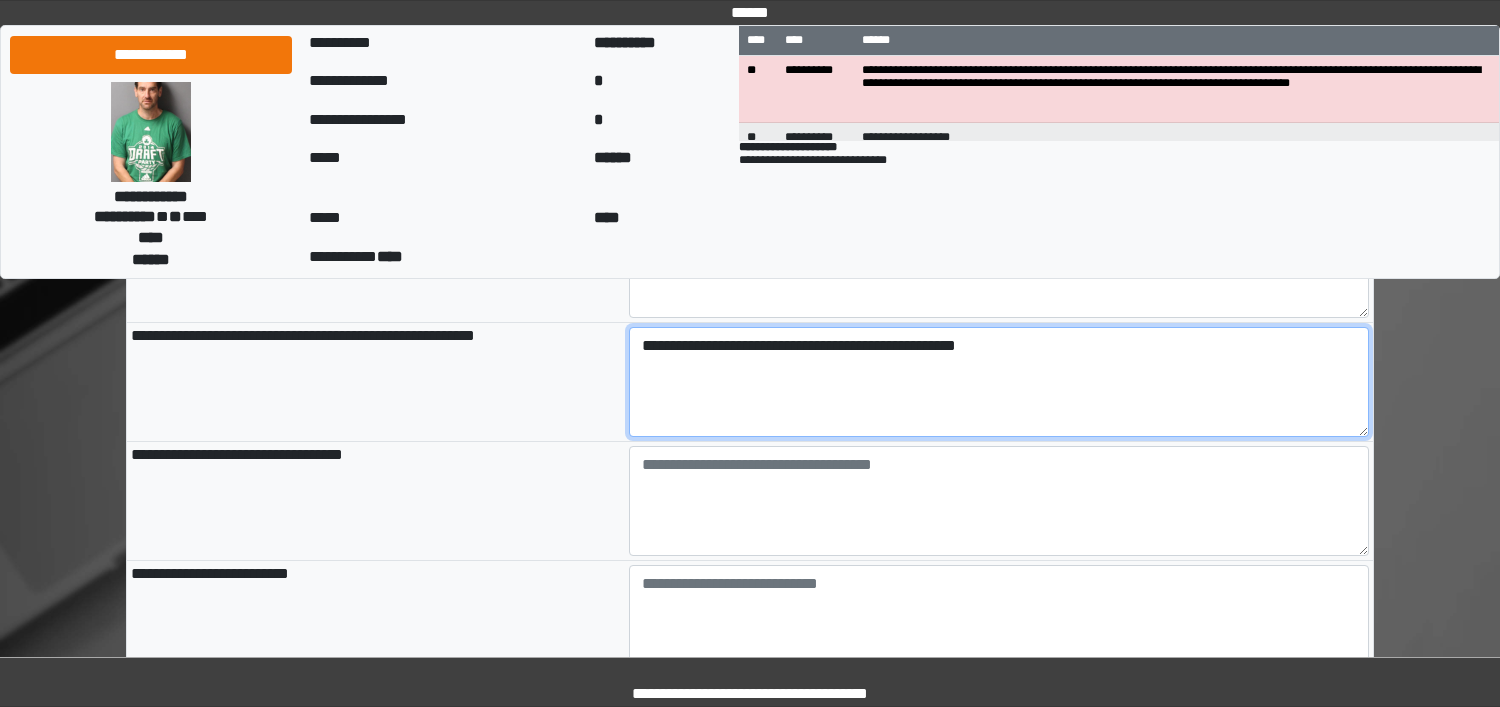 type on "**********" 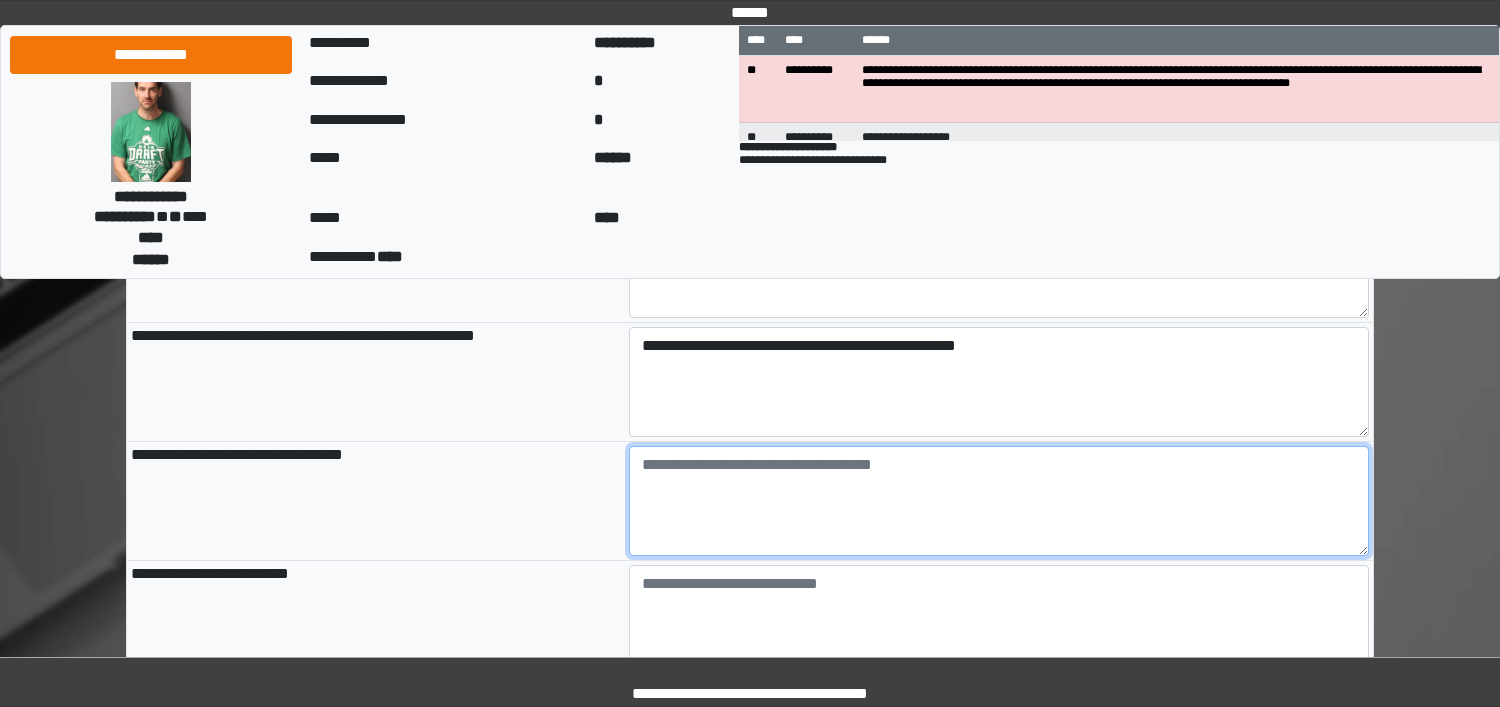 type on "**********" 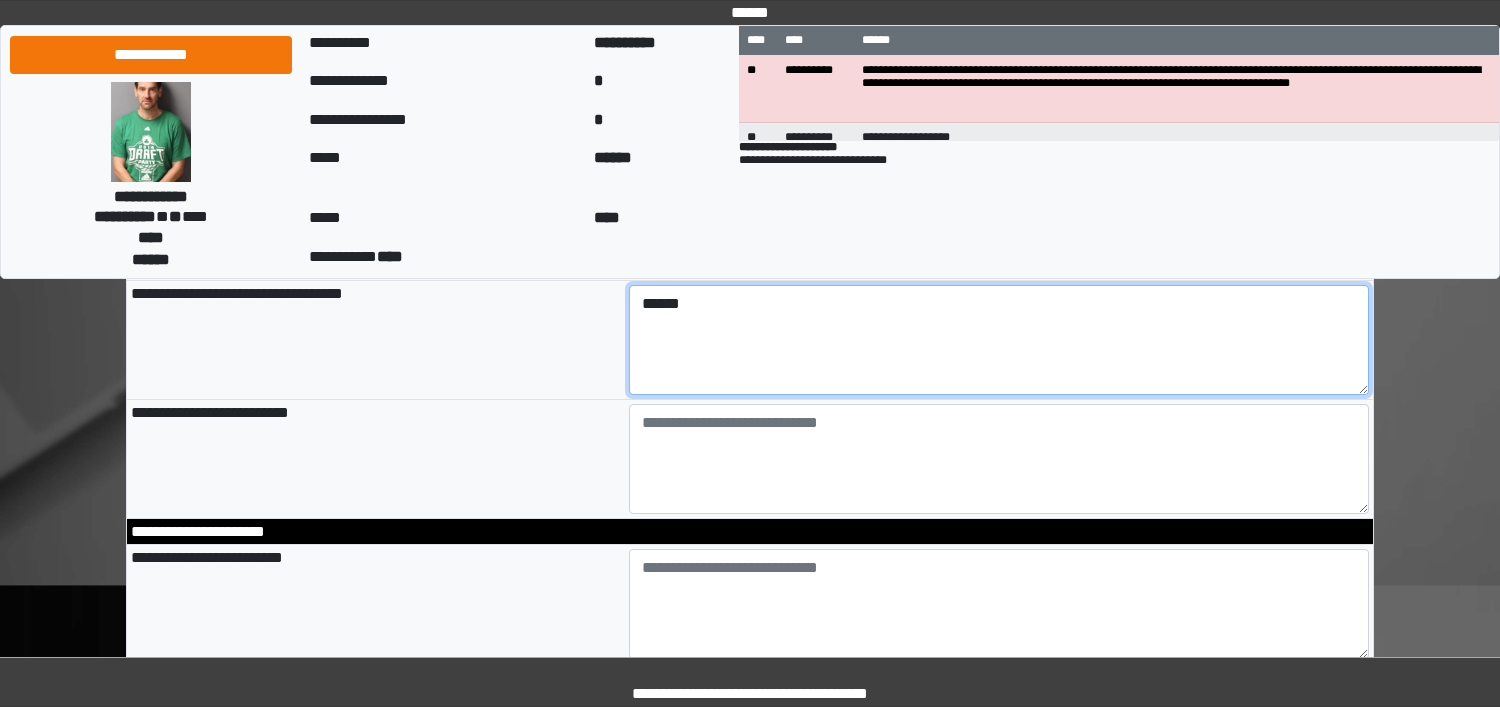 scroll, scrollTop: 2125, scrollLeft: 0, axis: vertical 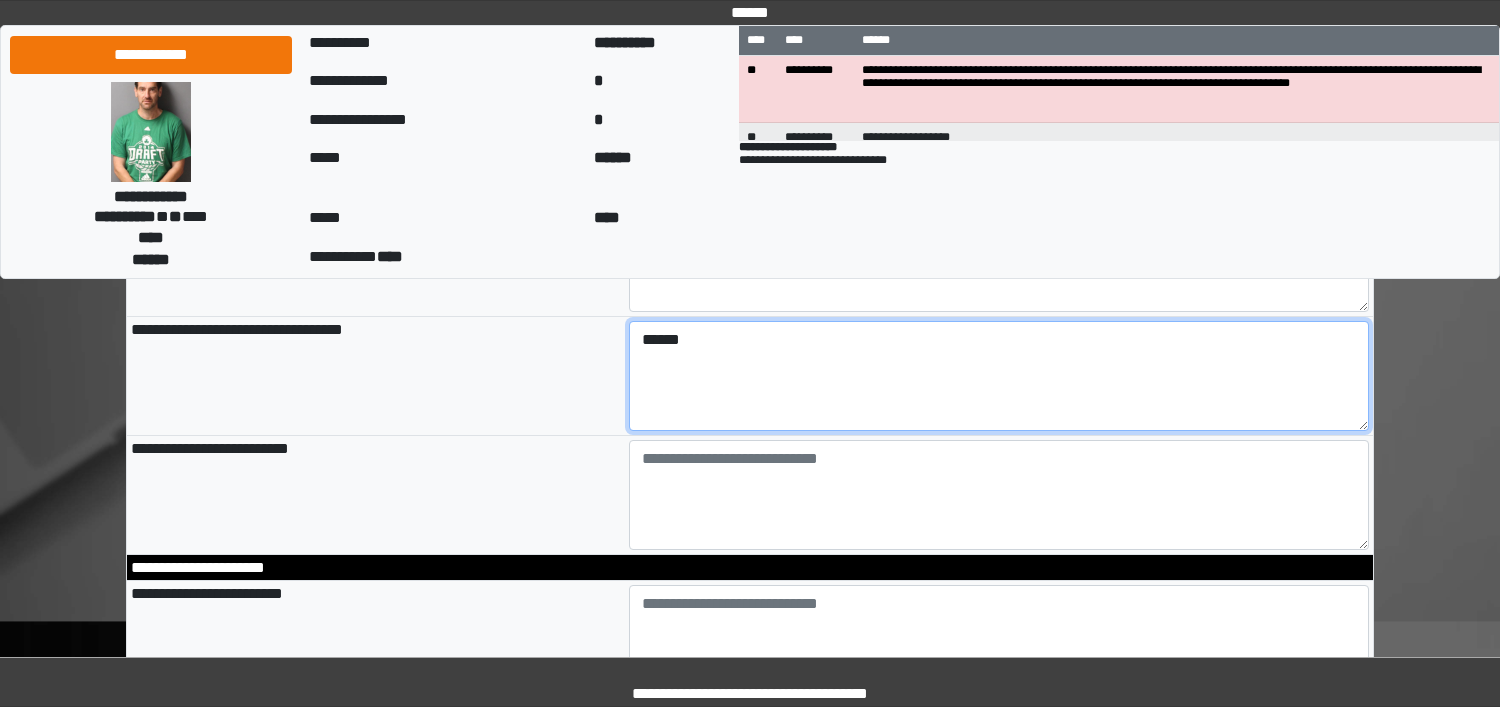 type on "******" 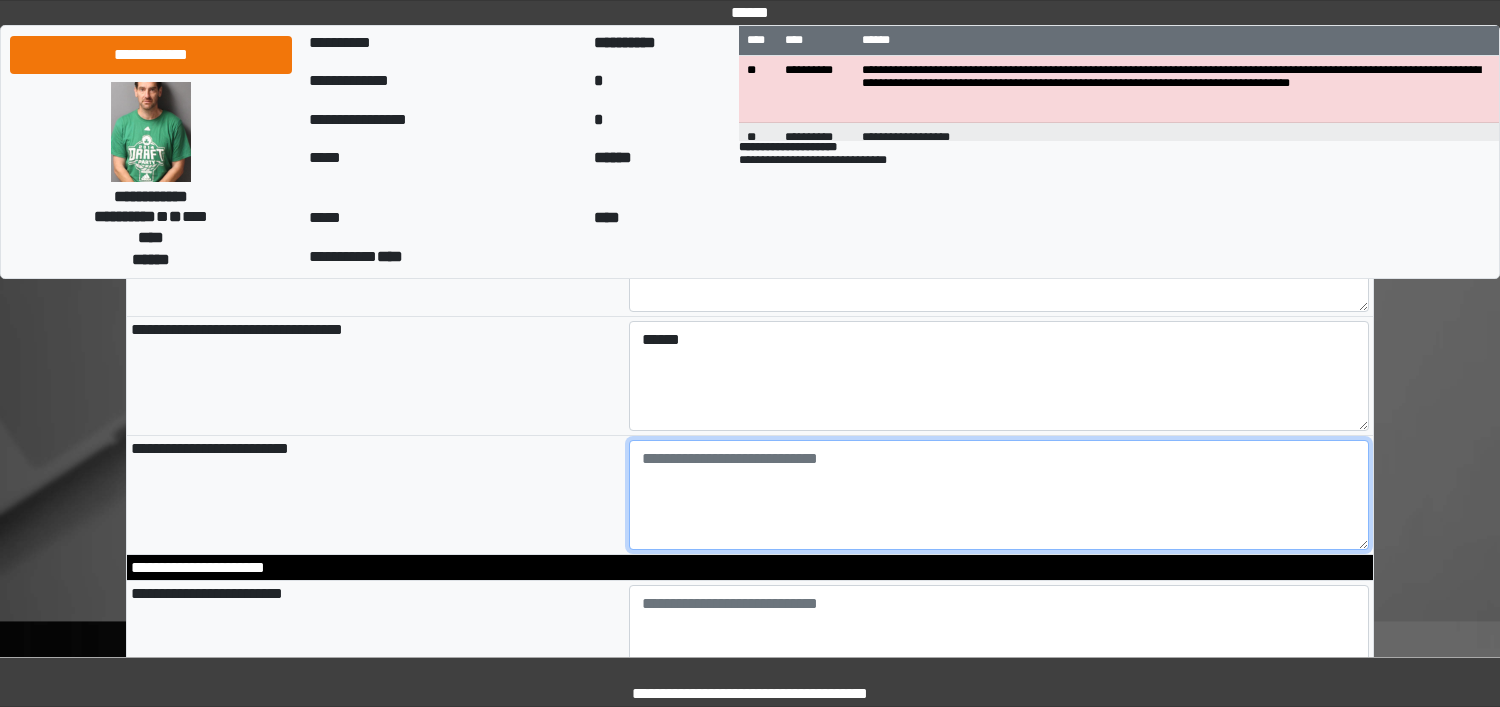 type on "**********" 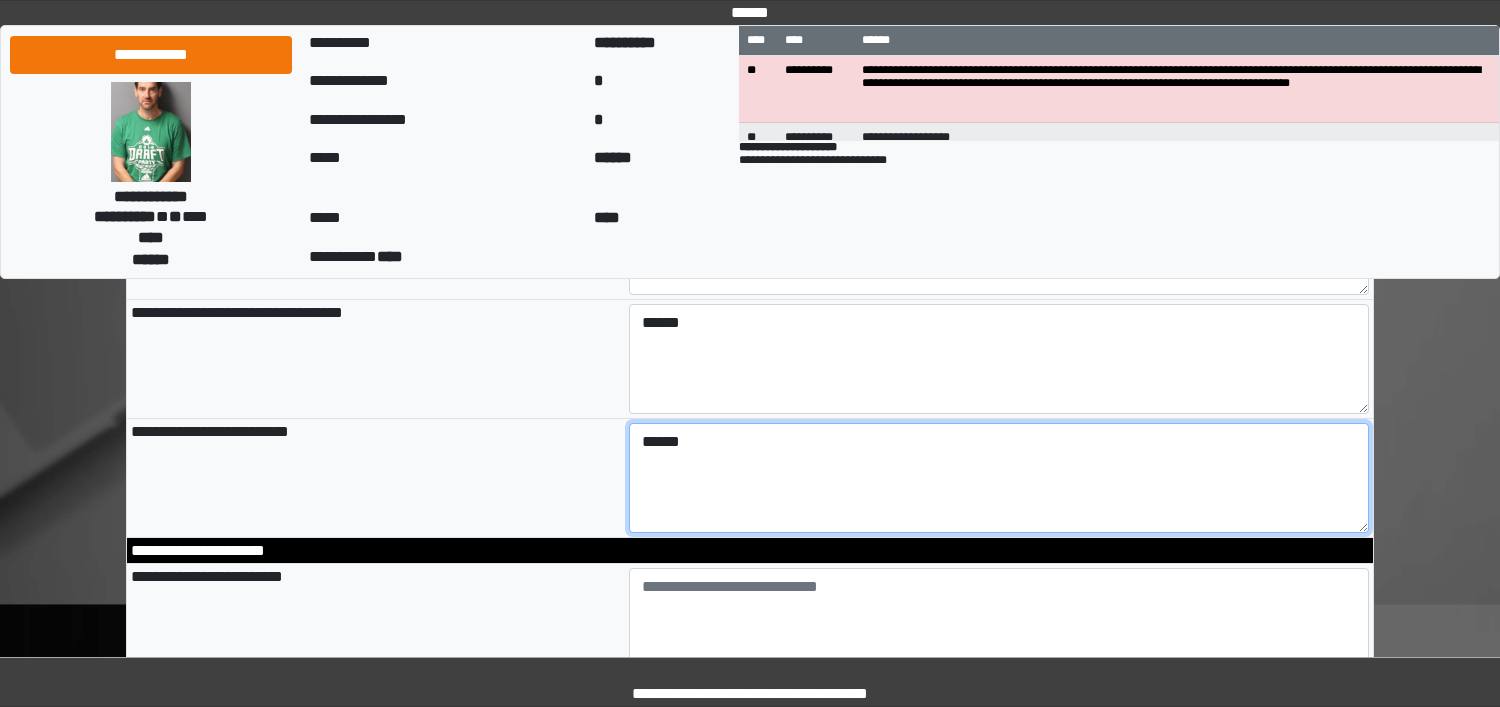 scroll, scrollTop: 2375, scrollLeft: 0, axis: vertical 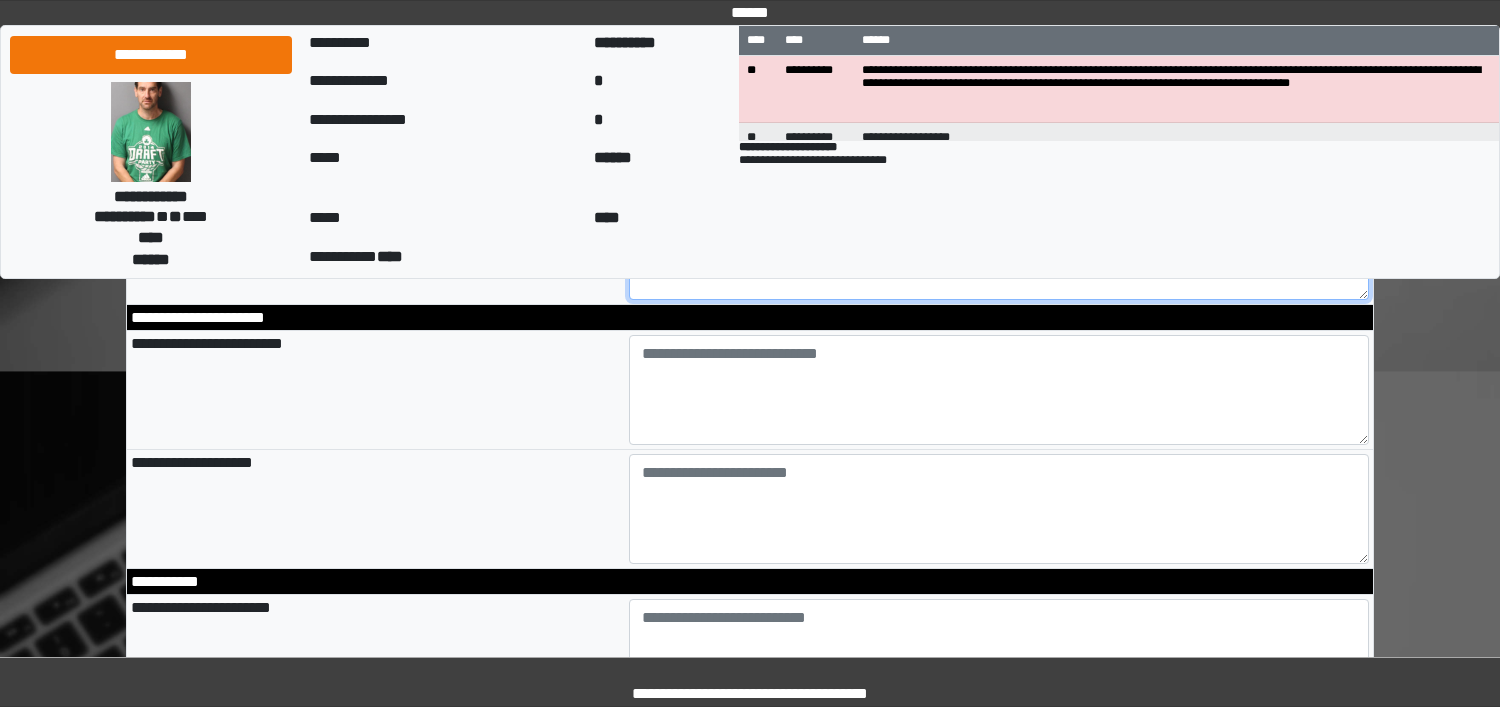 type on "******" 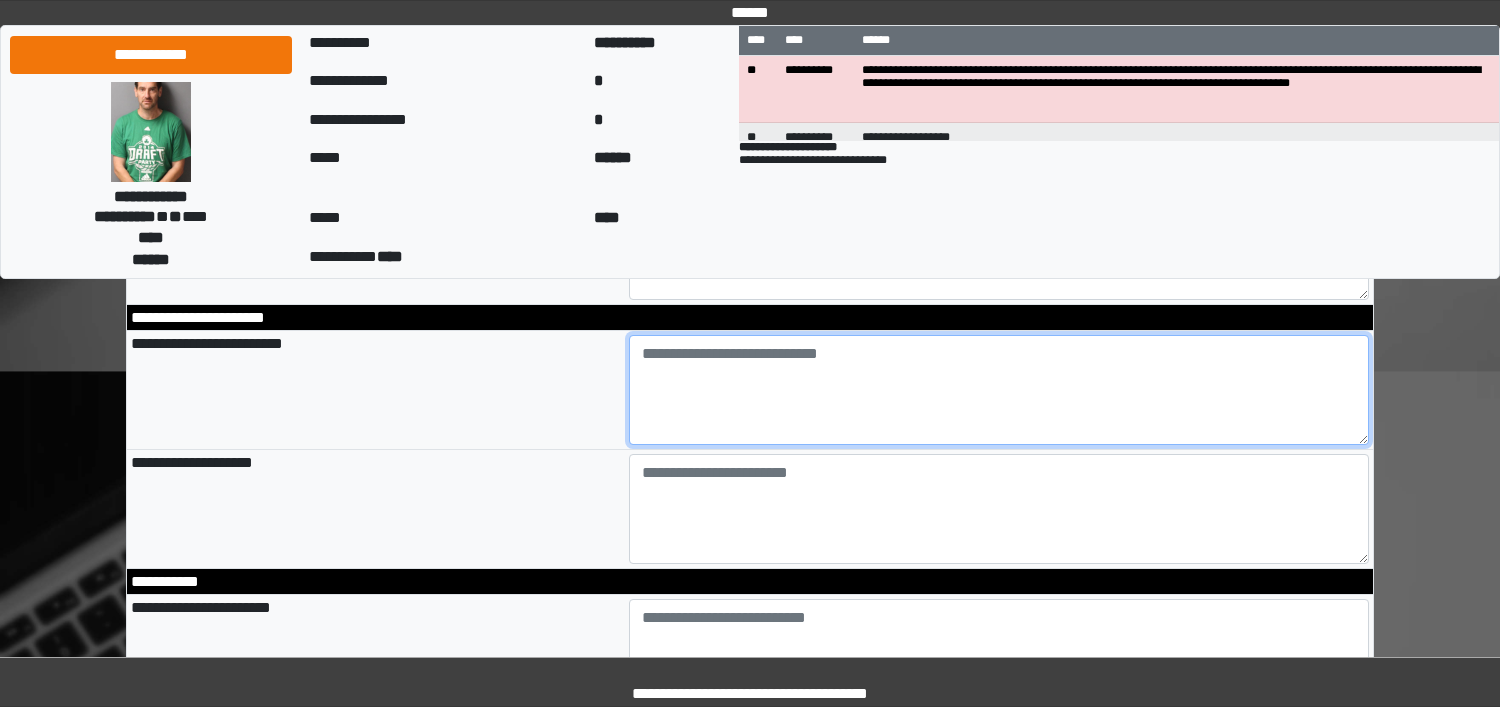 type on "**********" 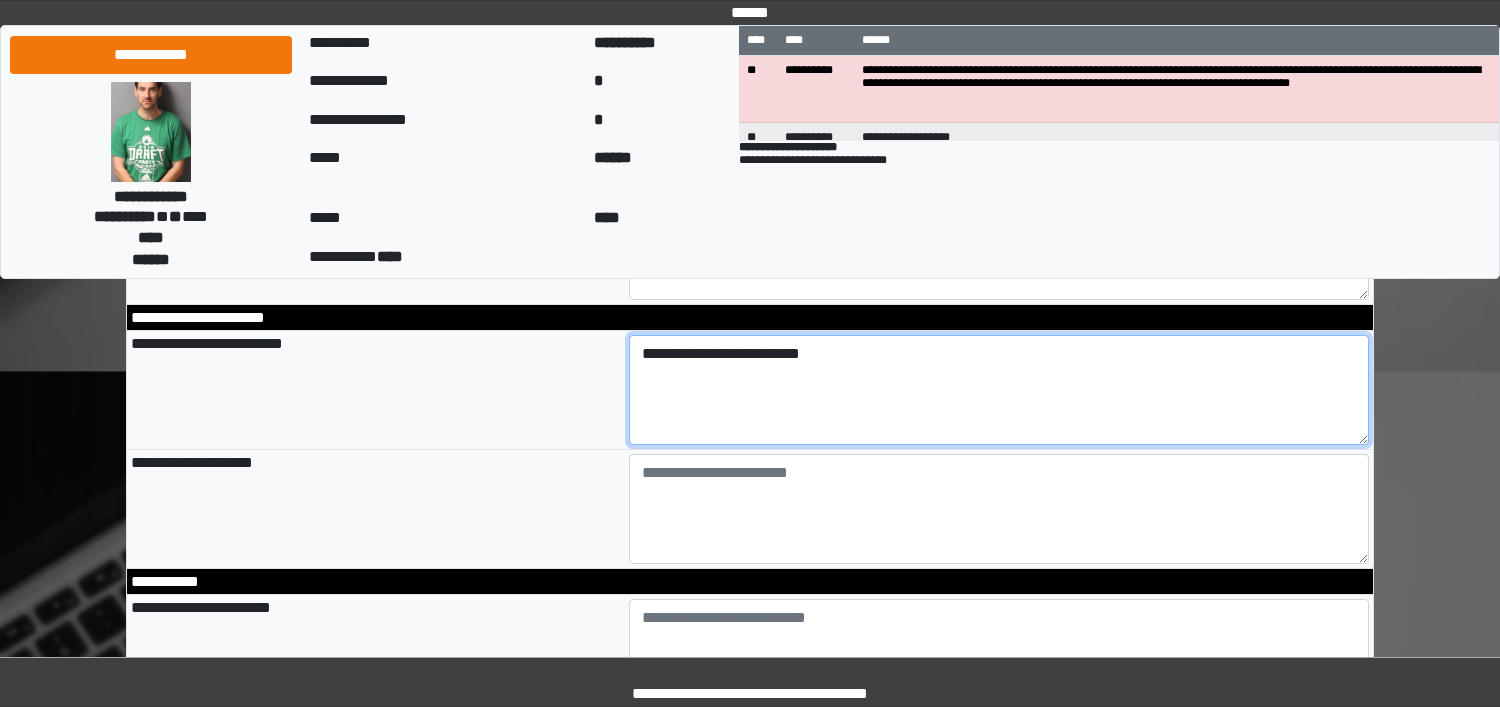 type on "**********" 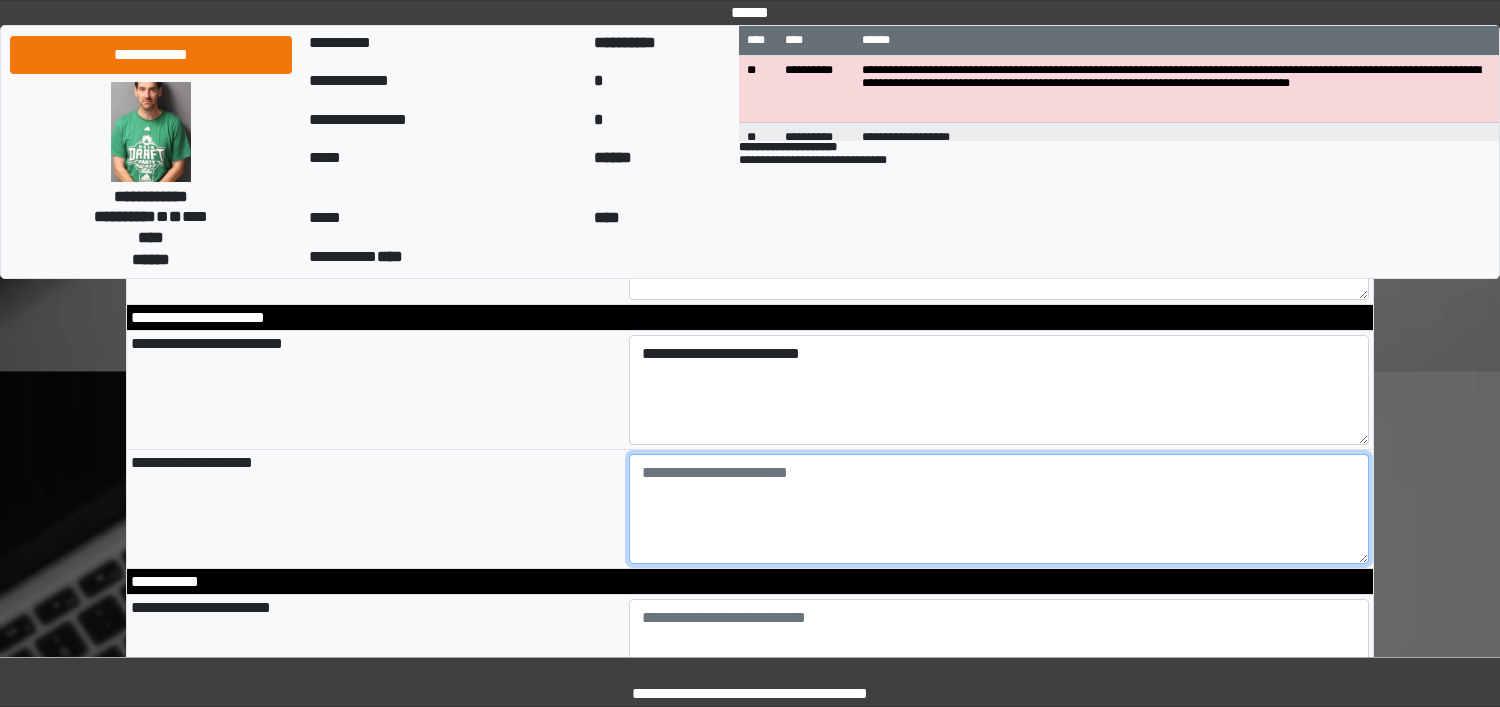 type on "**********" 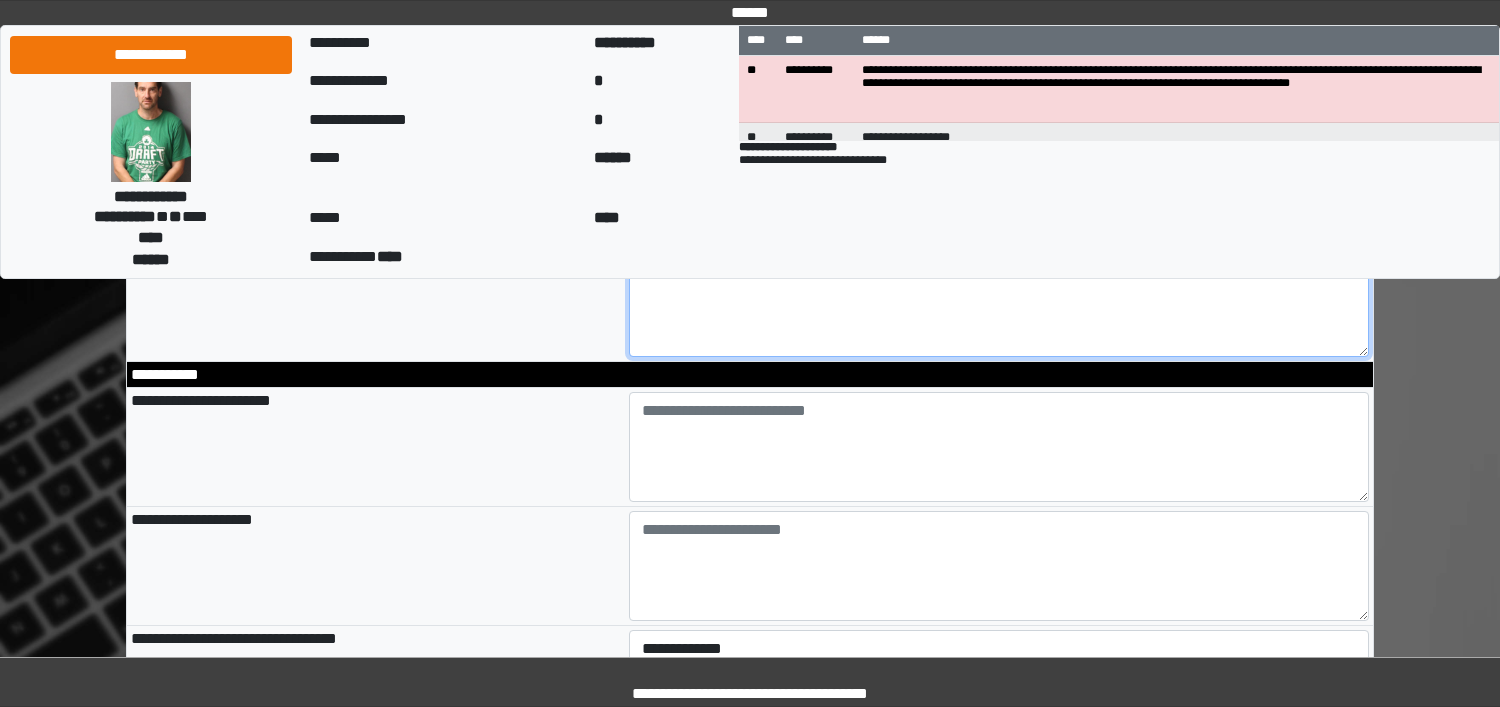 scroll, scrollTop: 2625, scrollLeft: 0, axis: vertical 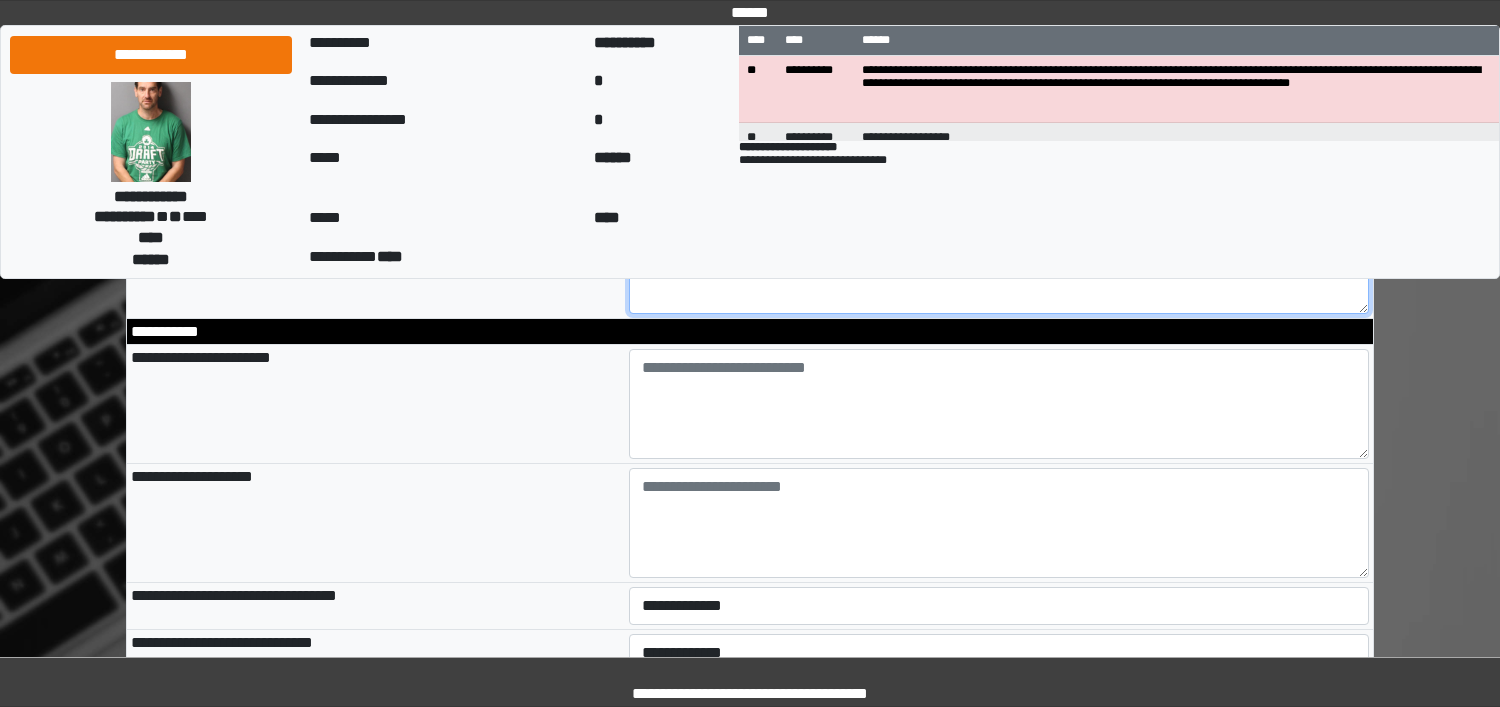 type on "**" 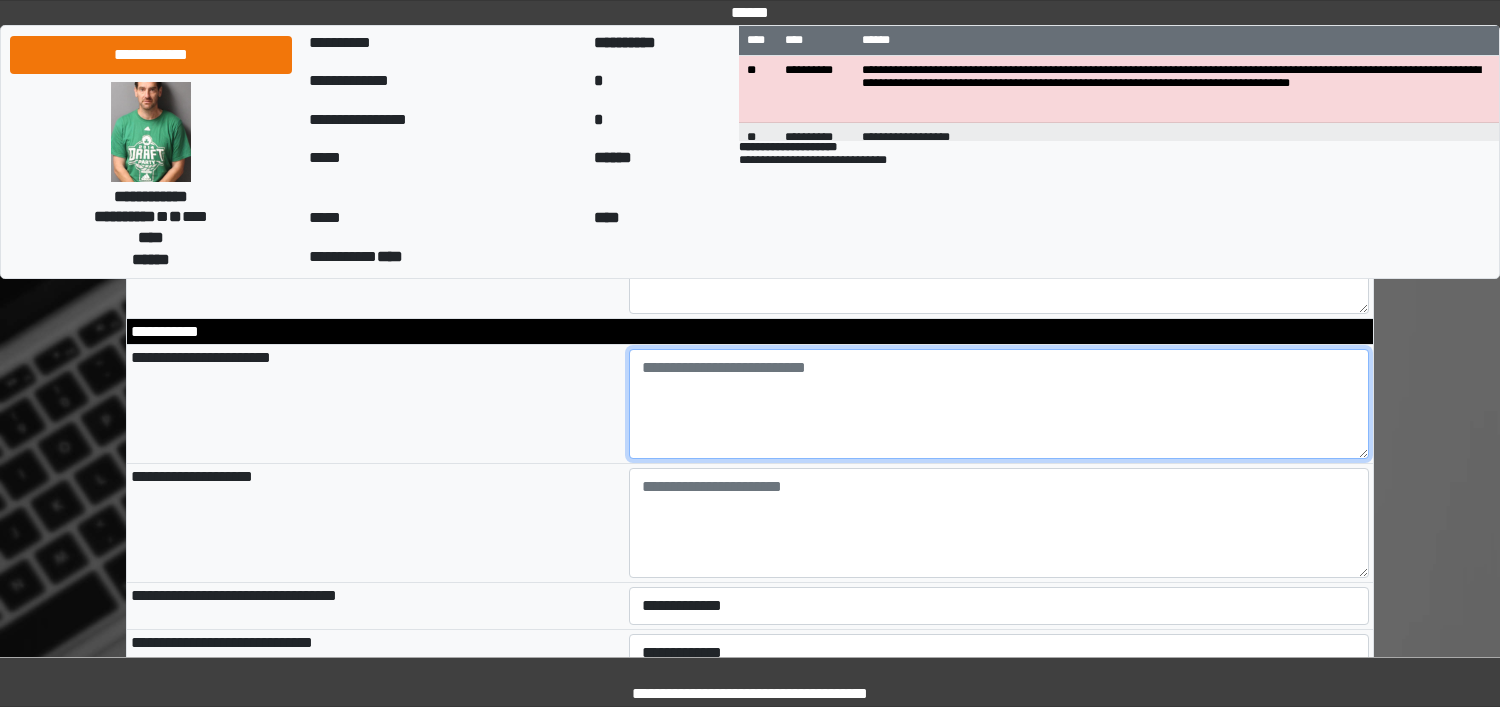 type on "**********" 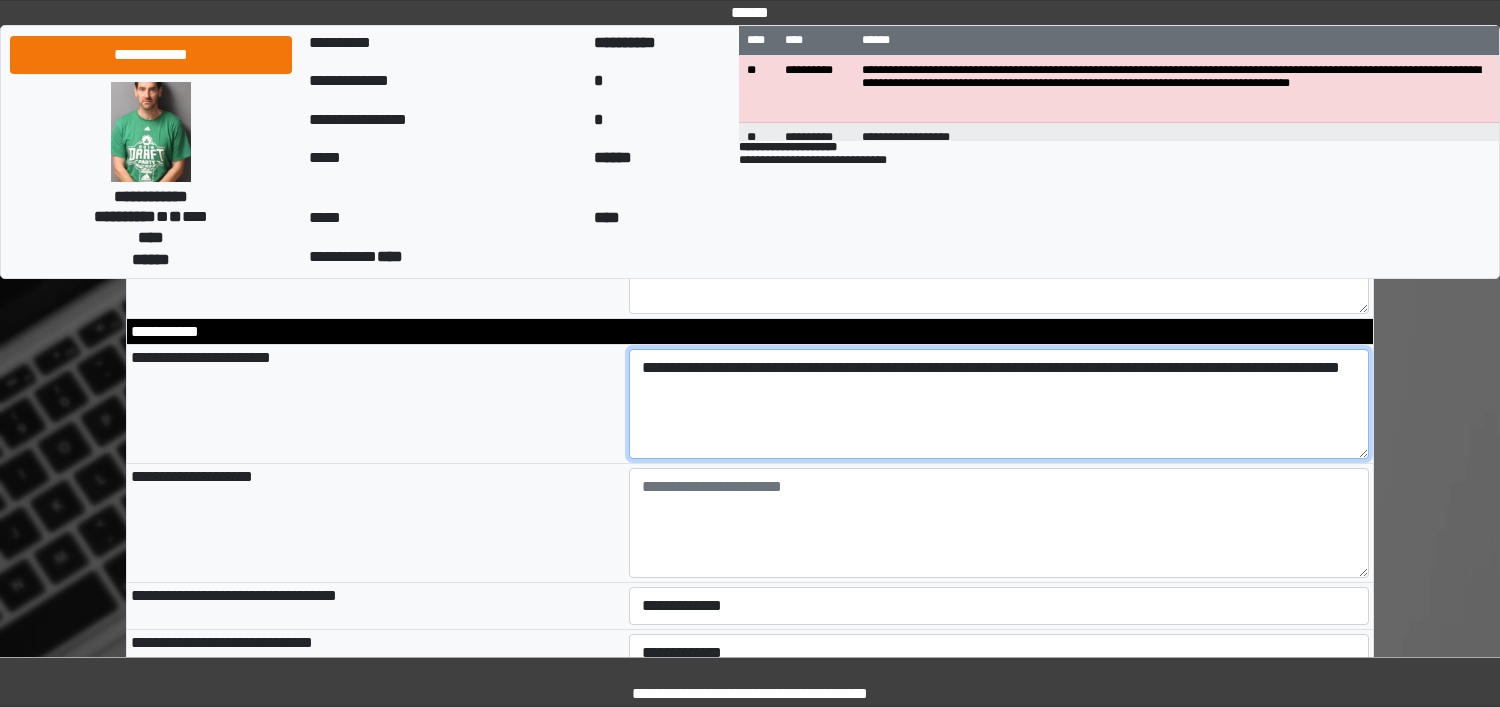 type on "**********" 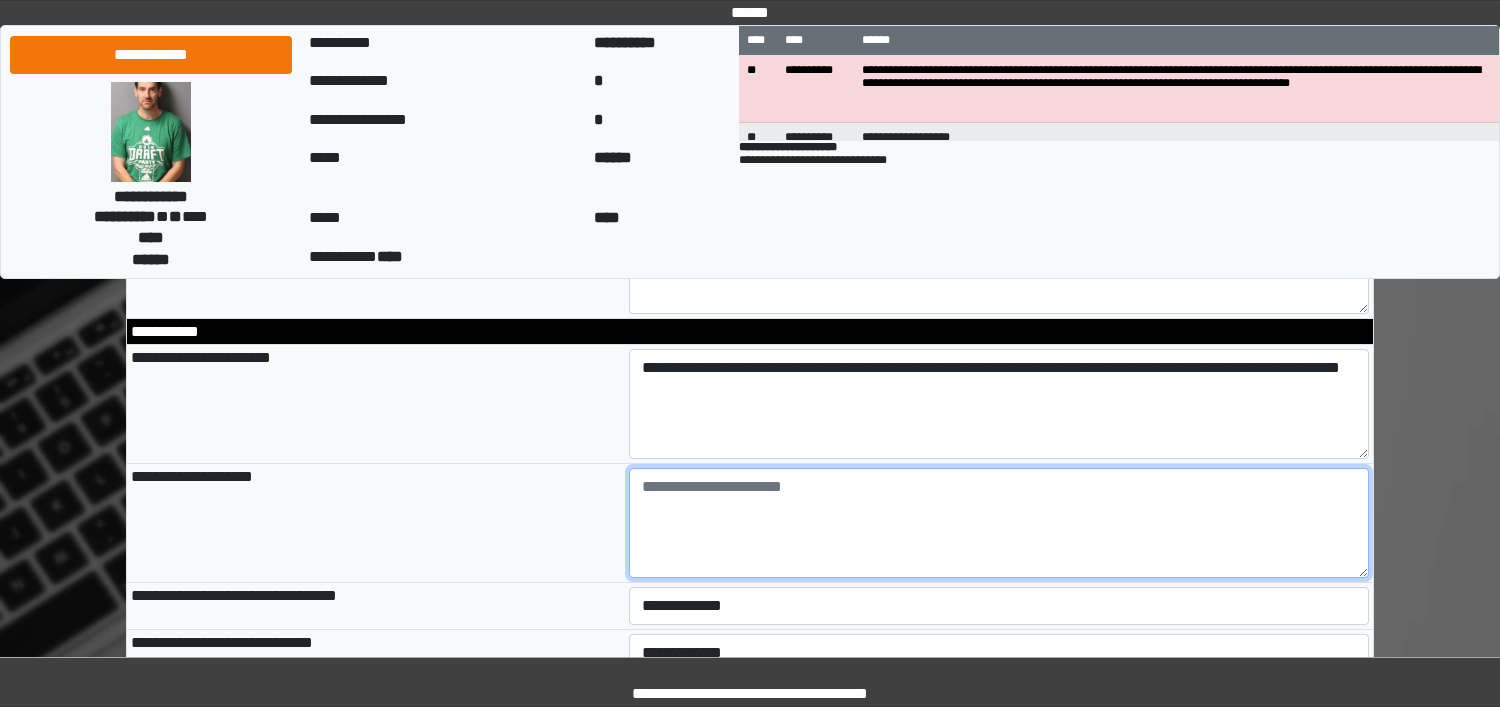 type on "**********" 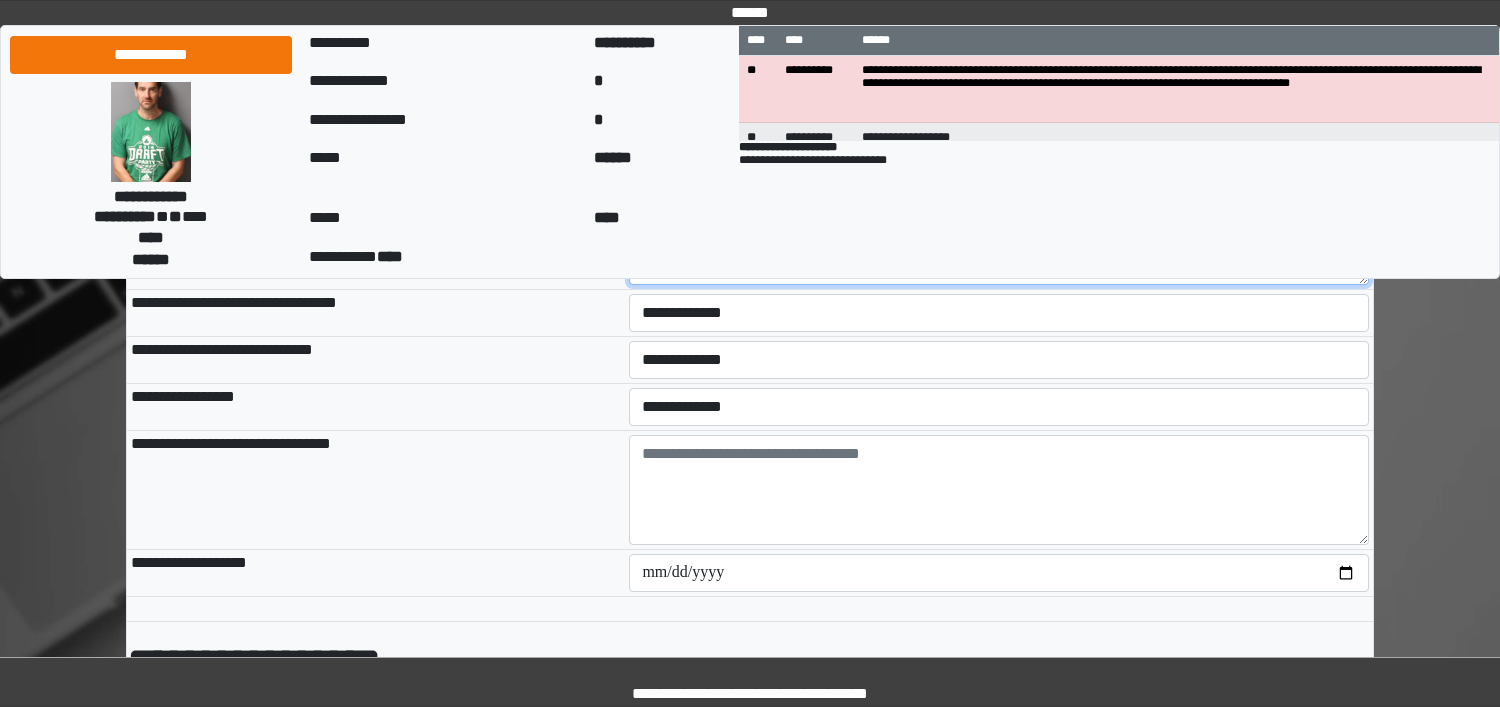 scroll, scrollTop: 2875, scrollLeft: 0, axis: vertical 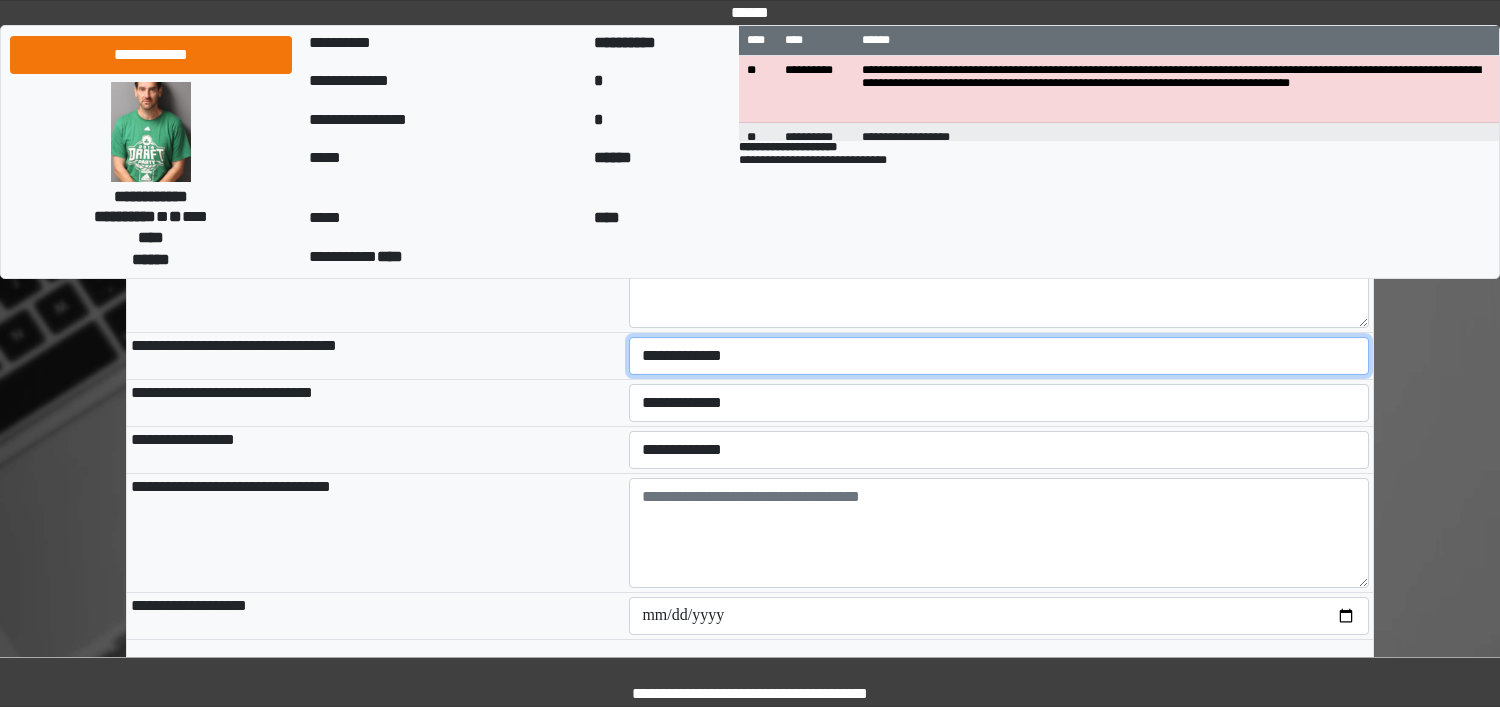 click on "**********" at bounding box center [999, 356] 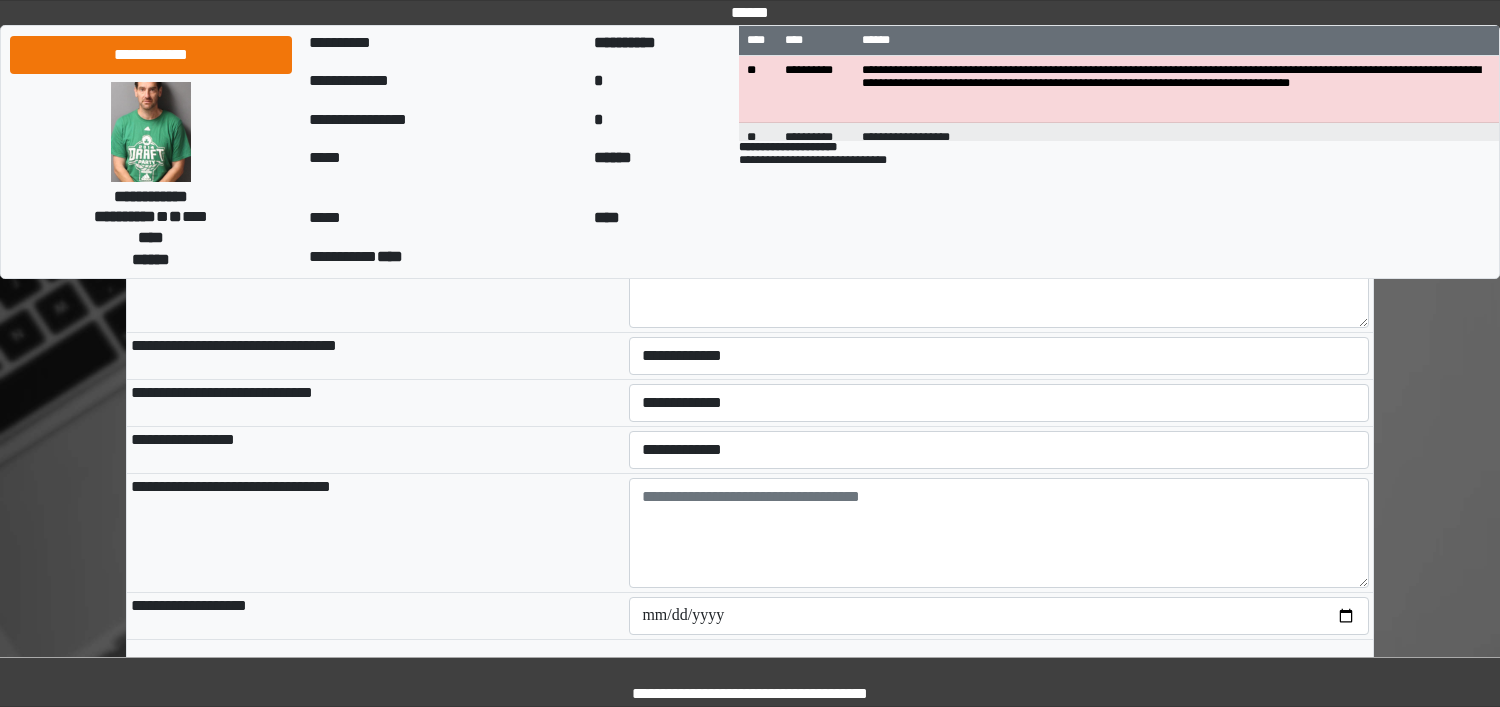 click on "**********" at bounding box center (999, 450) 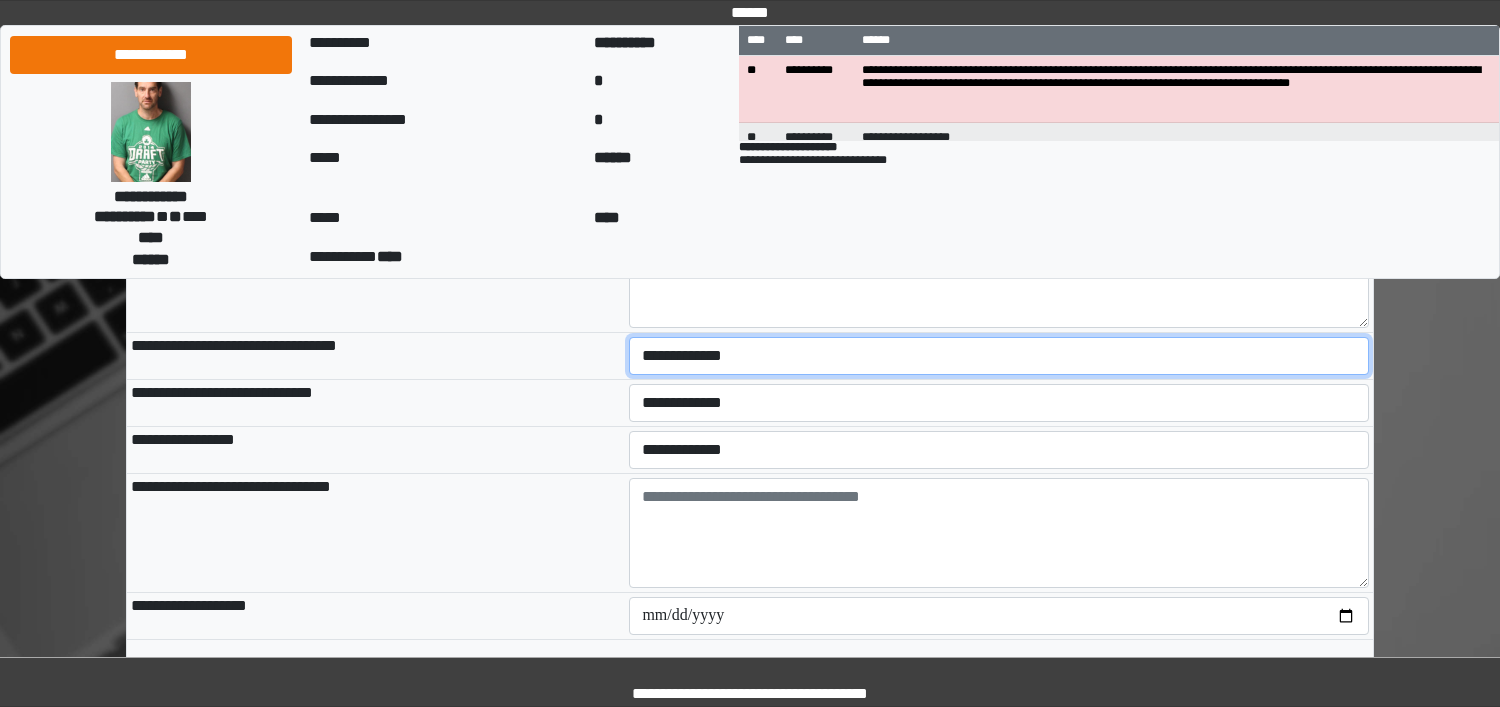 click on "**********" at bounding box center (999, 356) 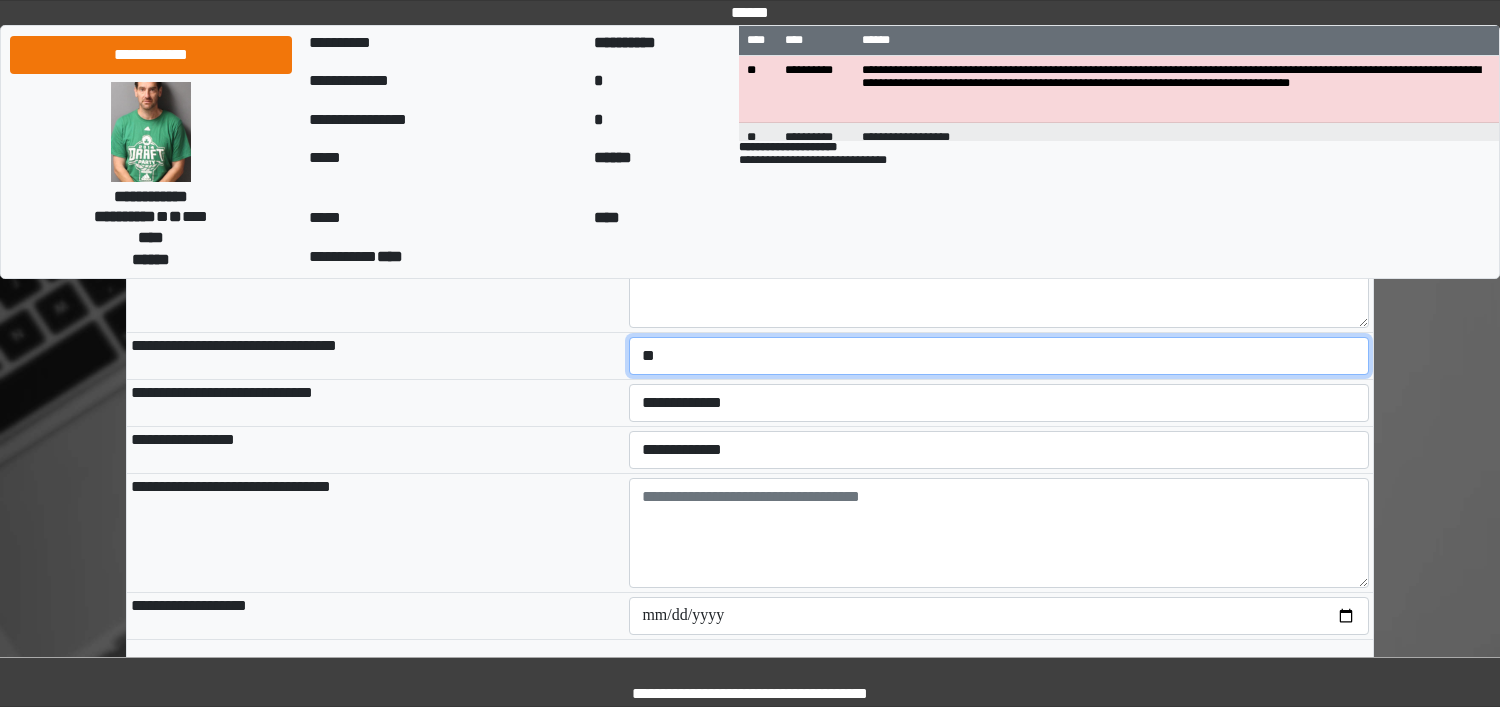 click on "**********" at bounding box center (999, 356) 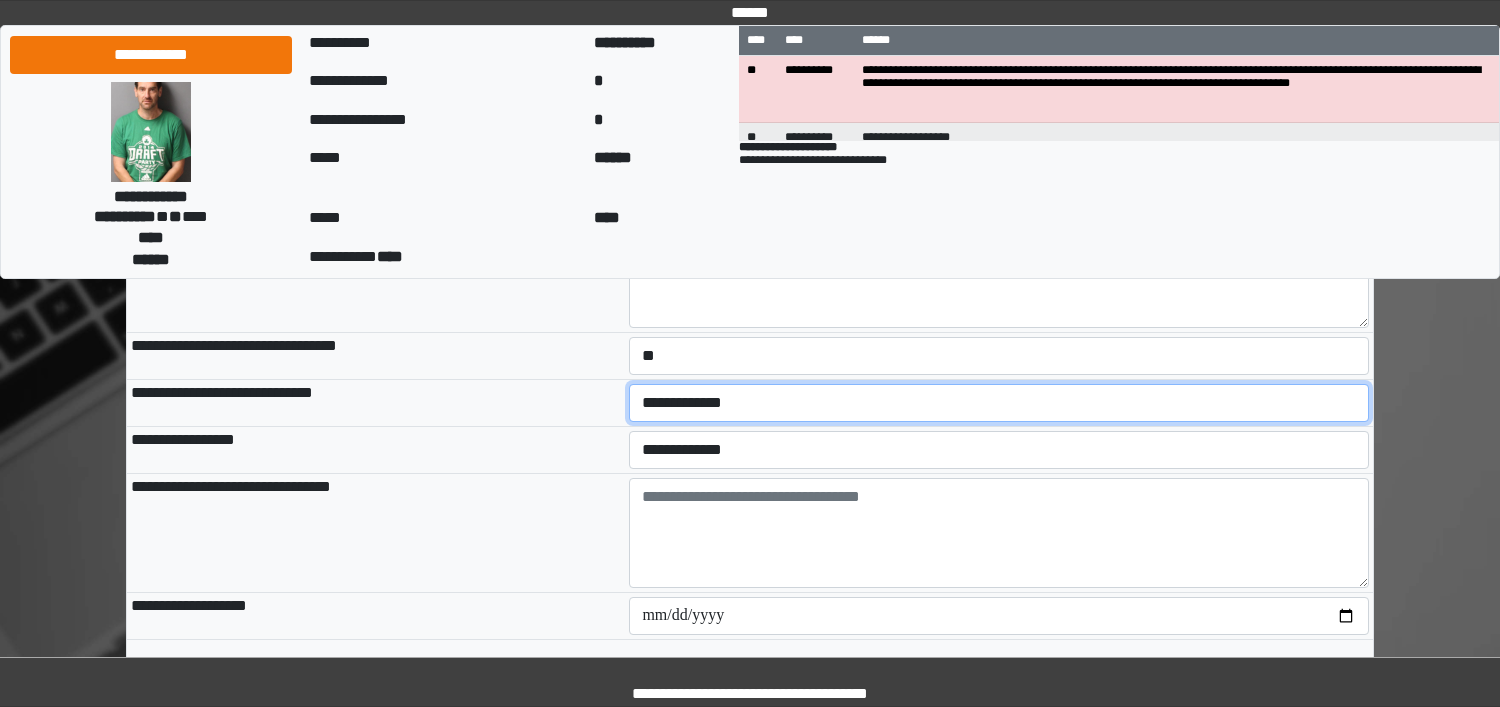 click on "**********" at bounding box center [999, 403] 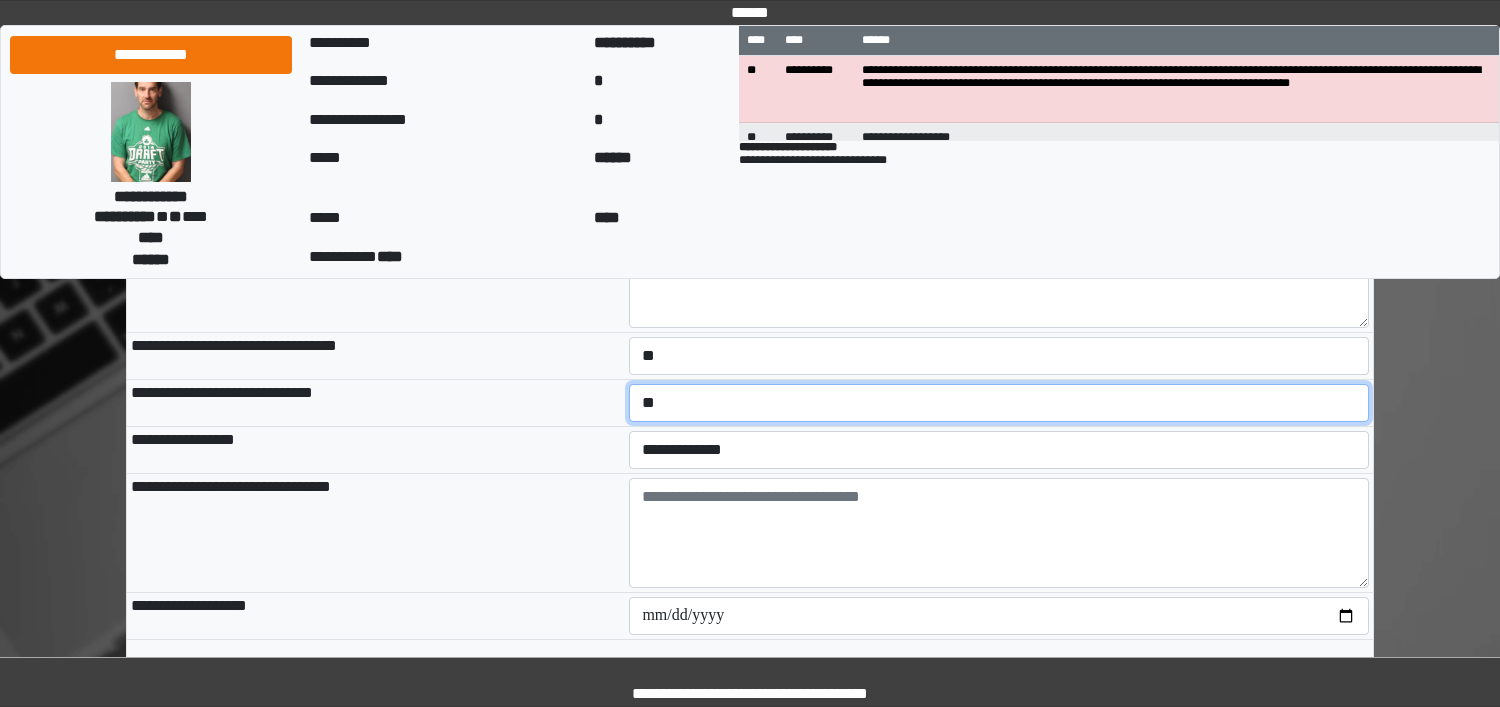 click on "**********" at bounding box center (999, 403) 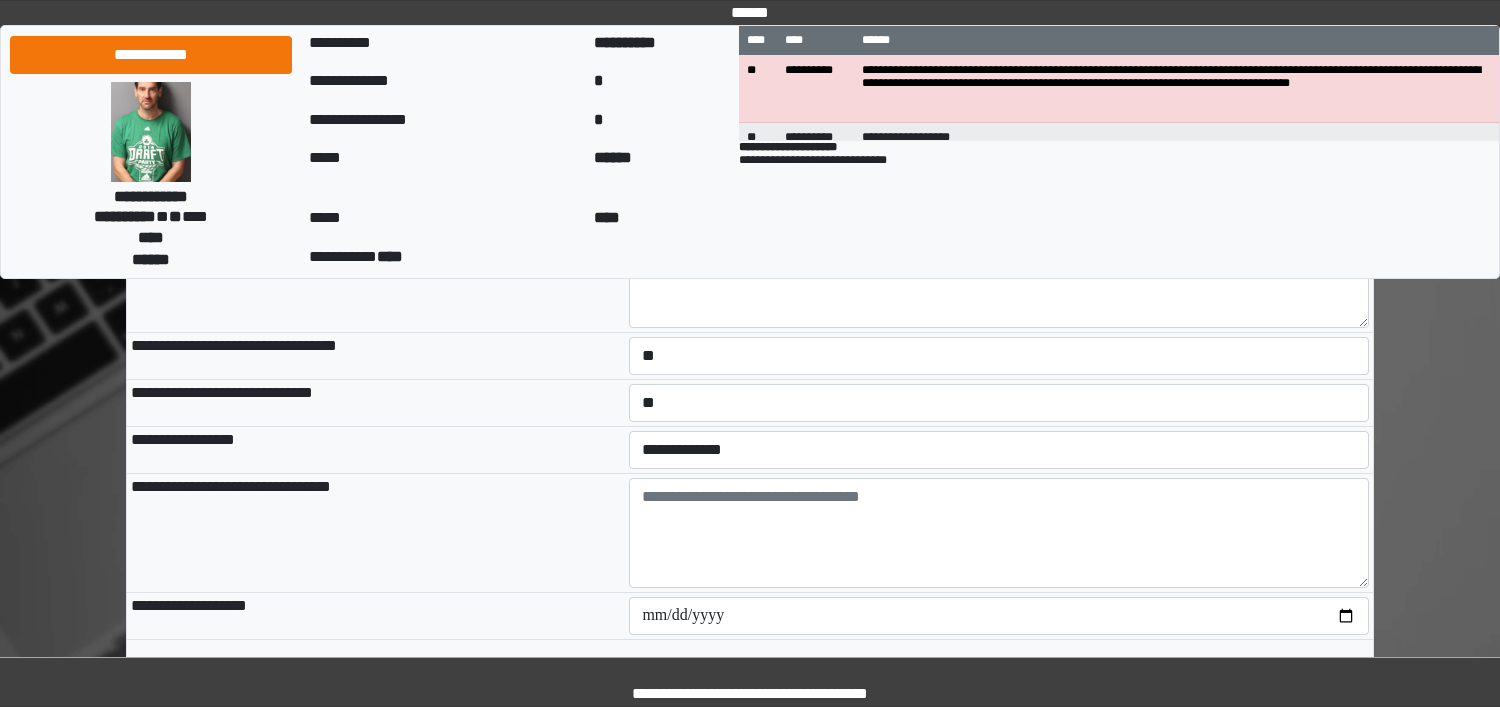 click on "**********" at bounding box center (999, 450) 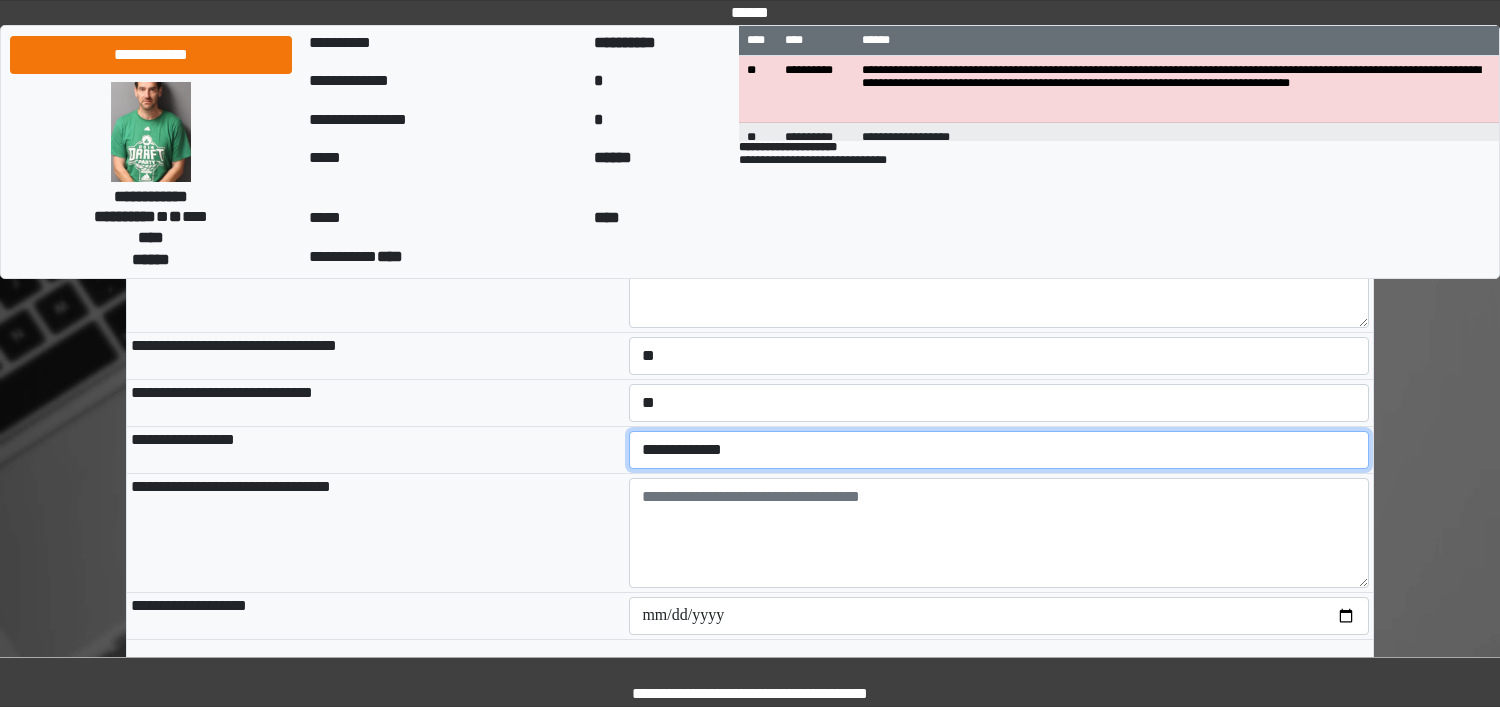click on "**********" at bounding box center (999, 450) 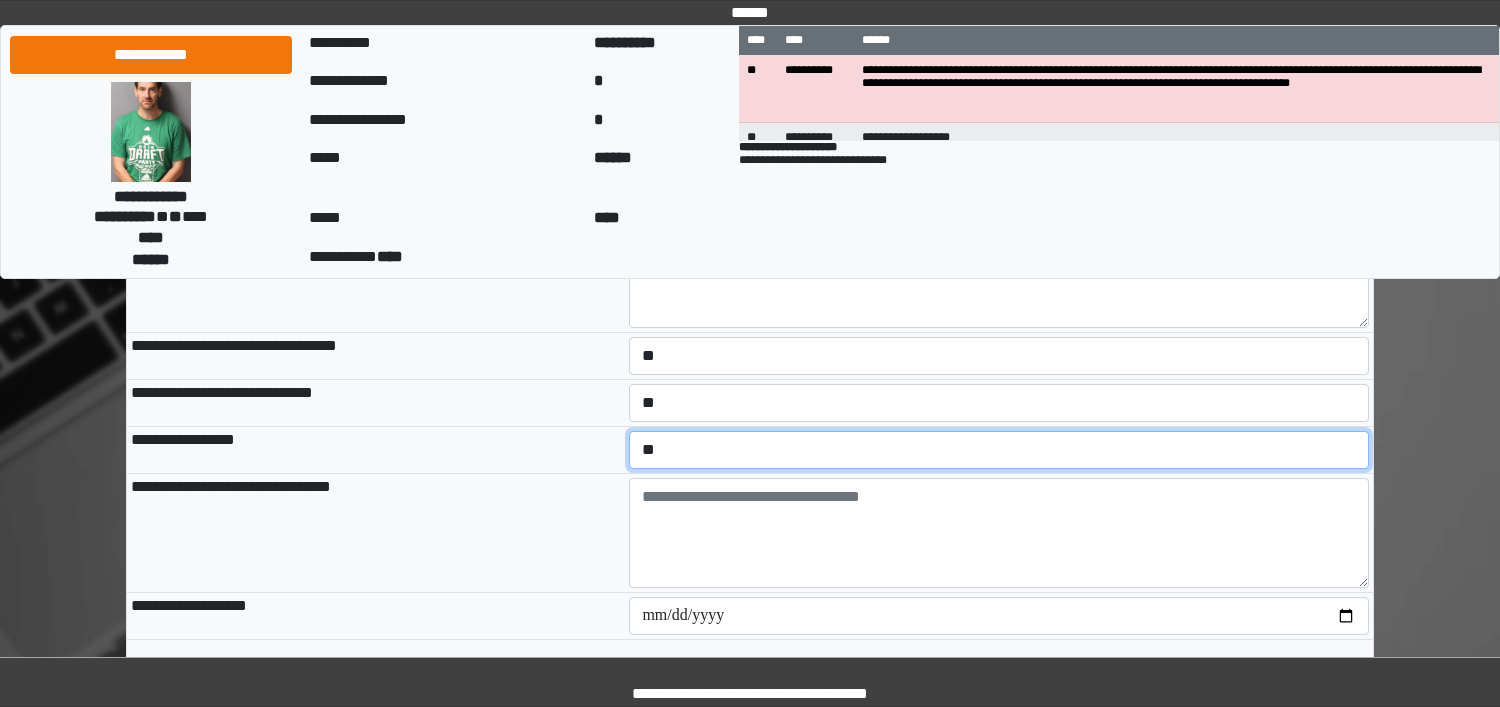 click on "**********" at bounding box center (999, 450) 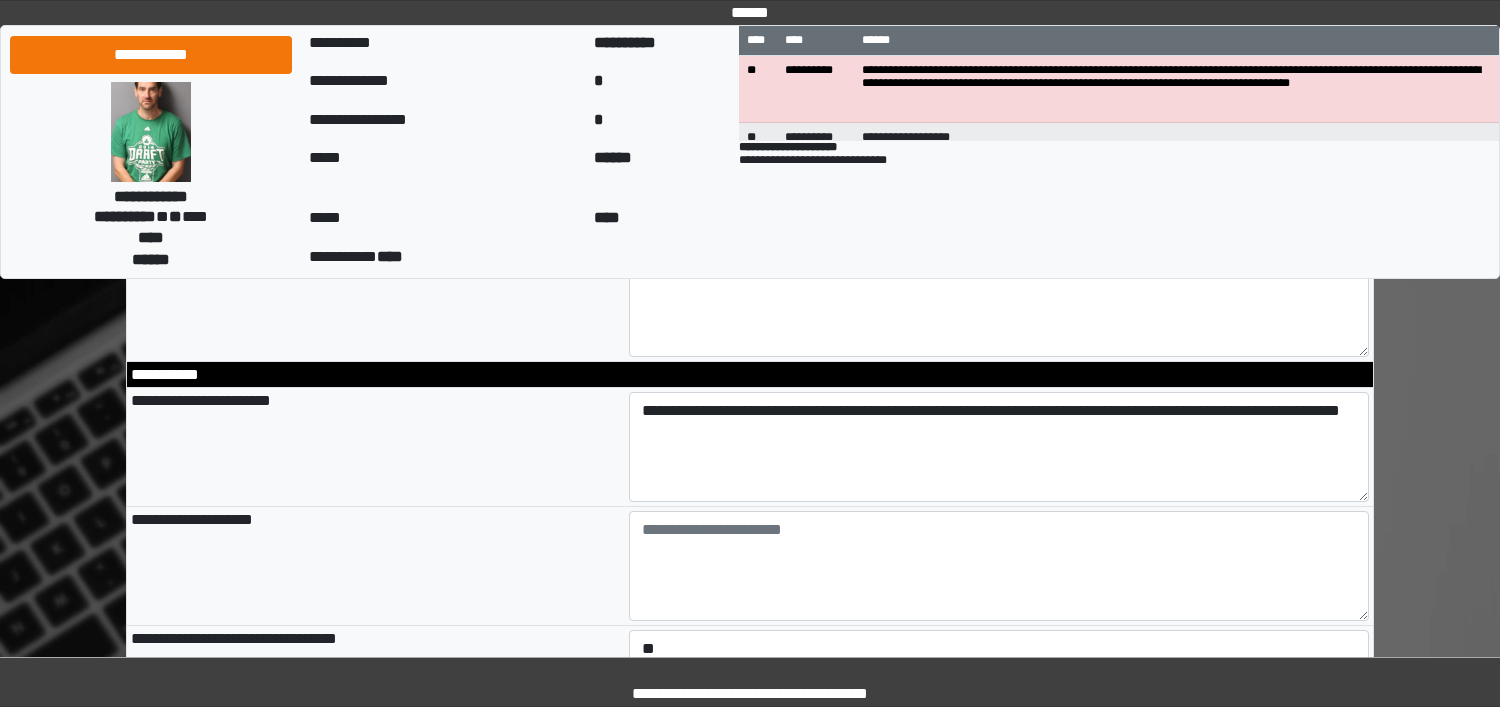 scroll, scrollTop: 2625, scrollLeft: 0, axis: vertical 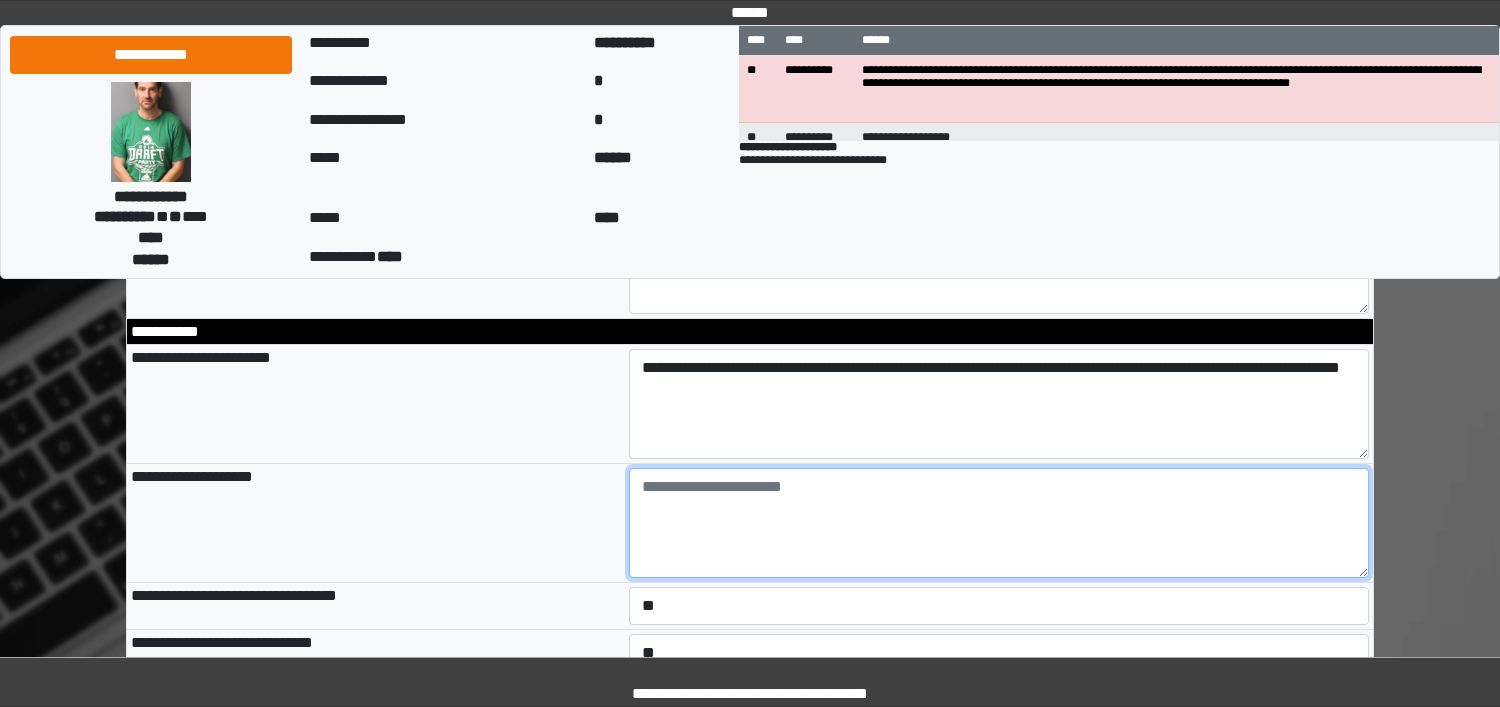 click at bounding box center [999, 523] 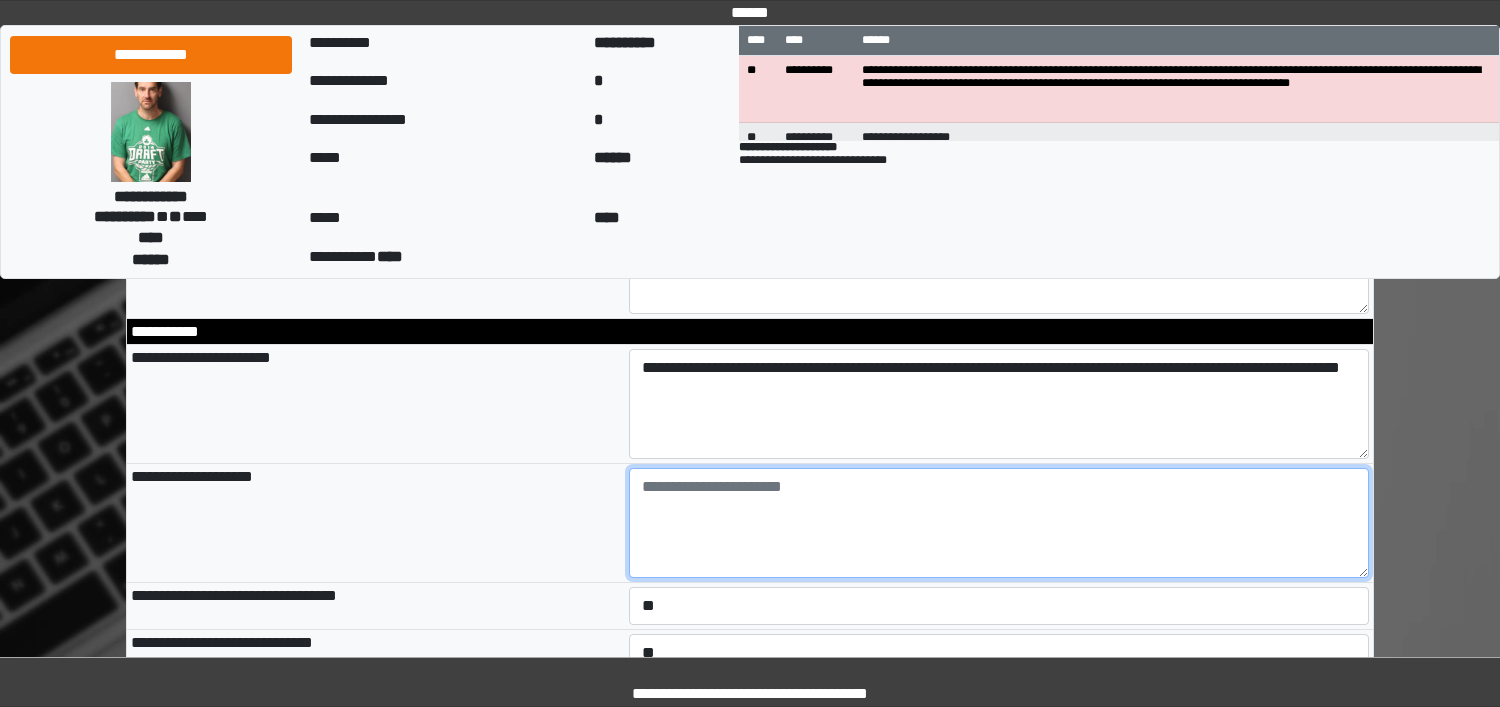 click at bounding box center [999, 523] 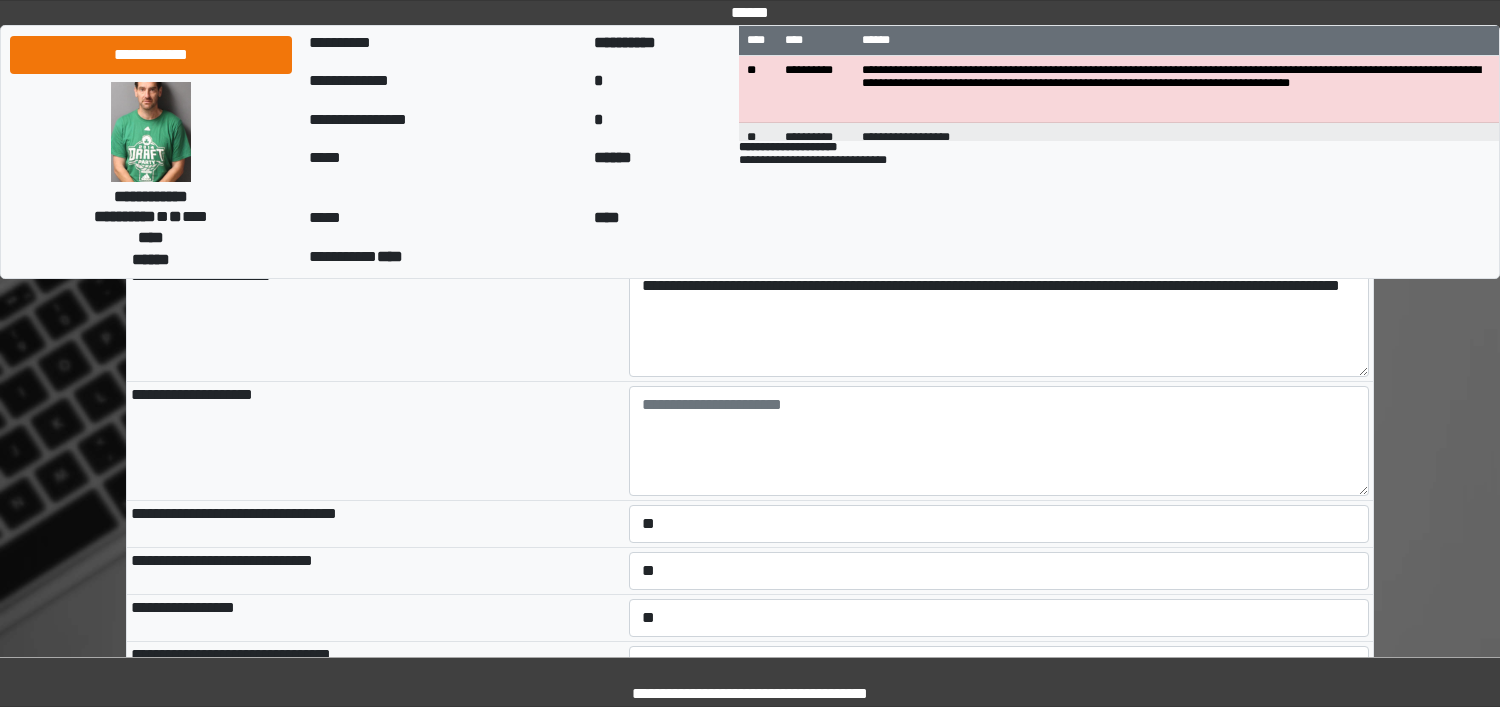 scroll, scrollTop: 2750, scrollLeft: 0, axis: vertical 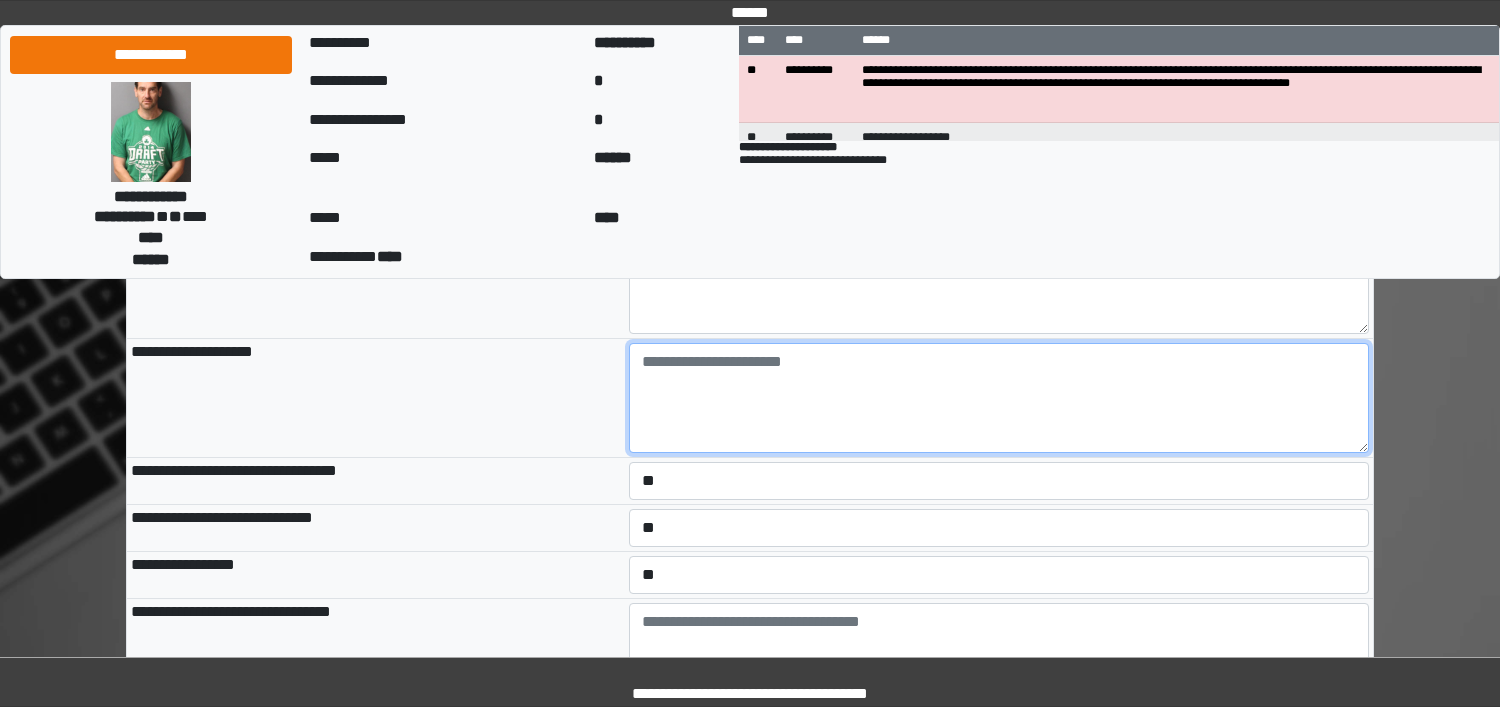 click at bounding box center [999, 398] 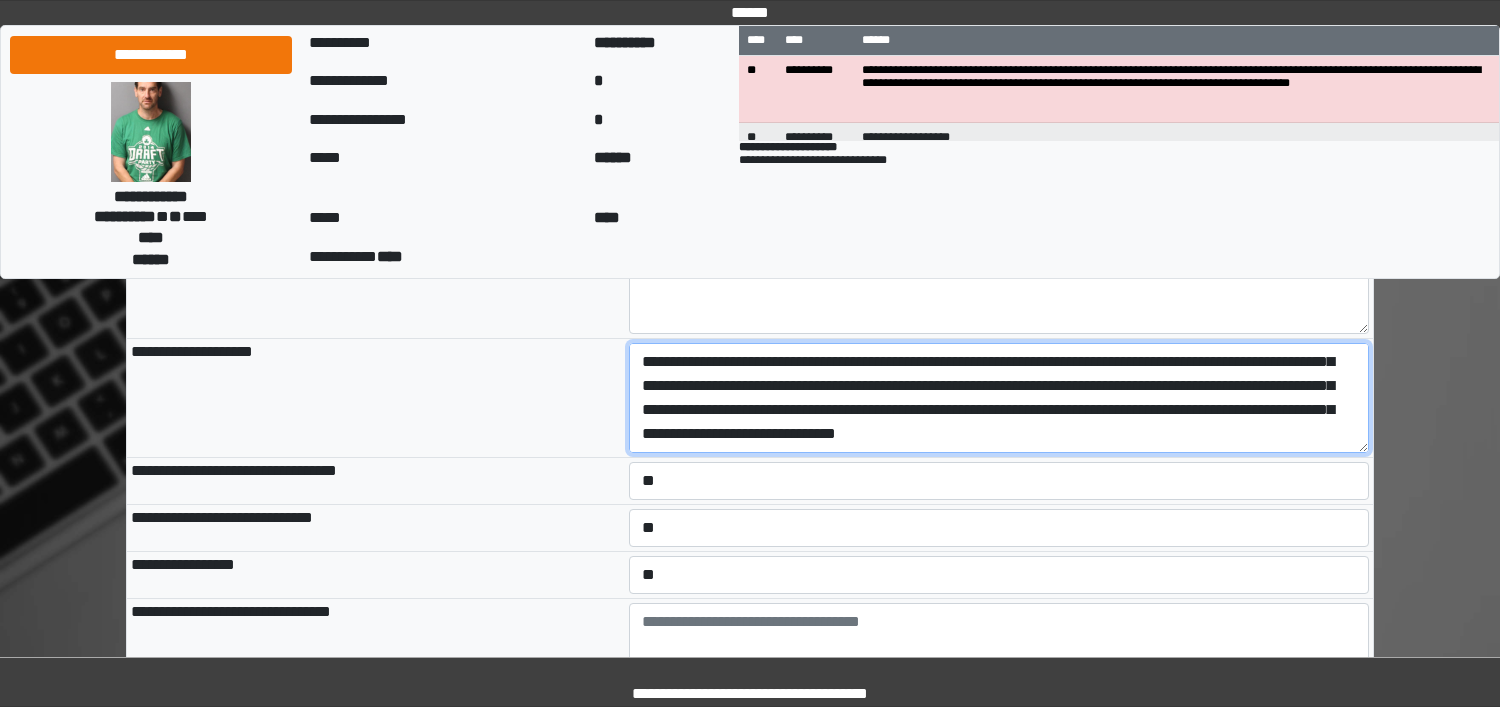 scroll, scrollTop: 336, scrollLeft: 0, axis: vertical 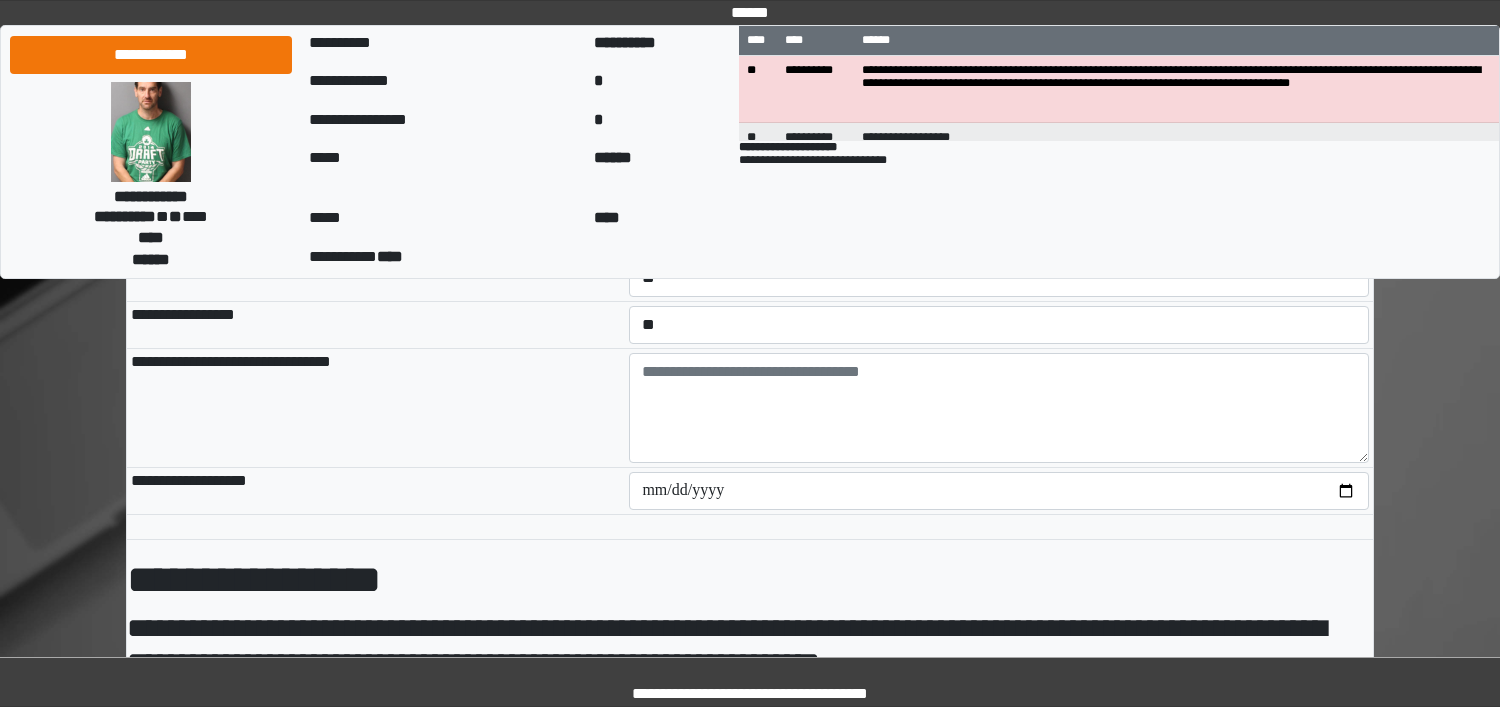 type on "**********" 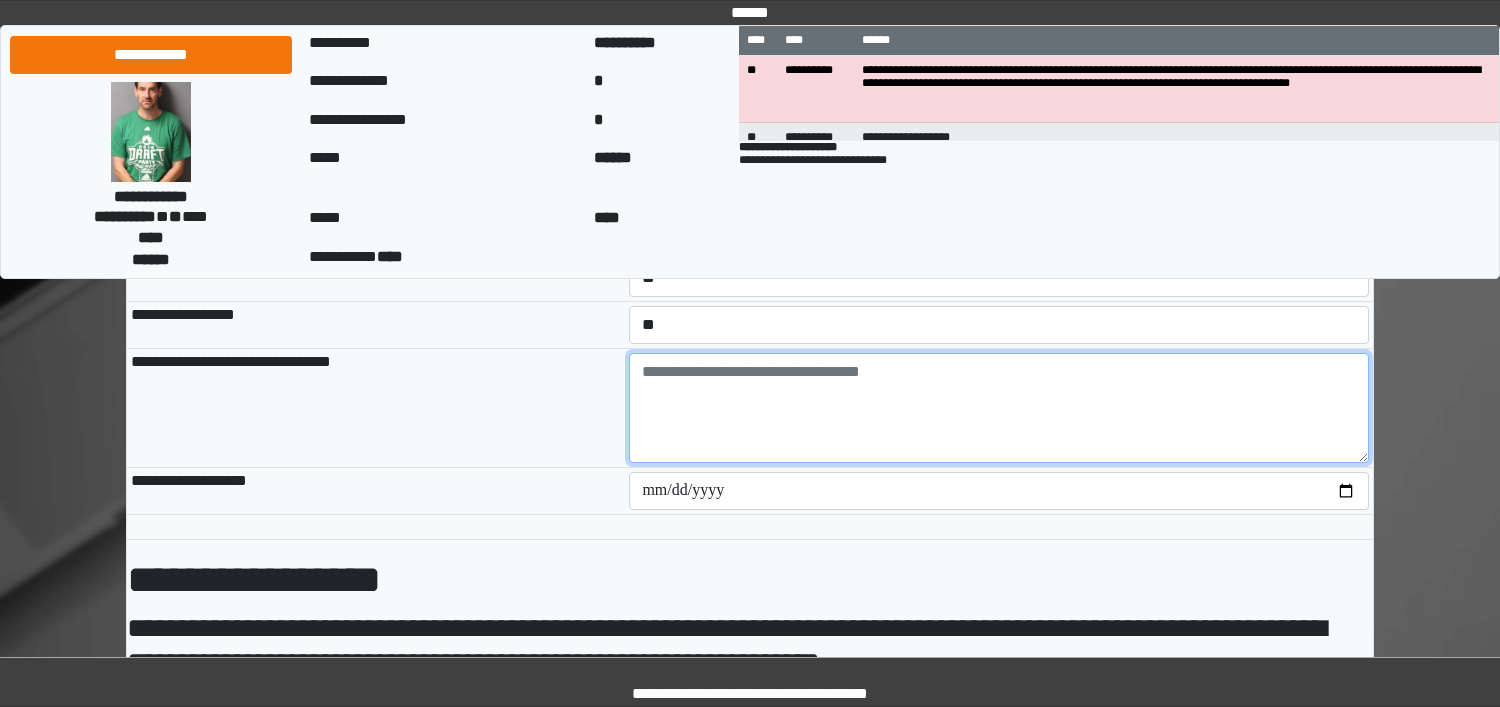 type on "**********" 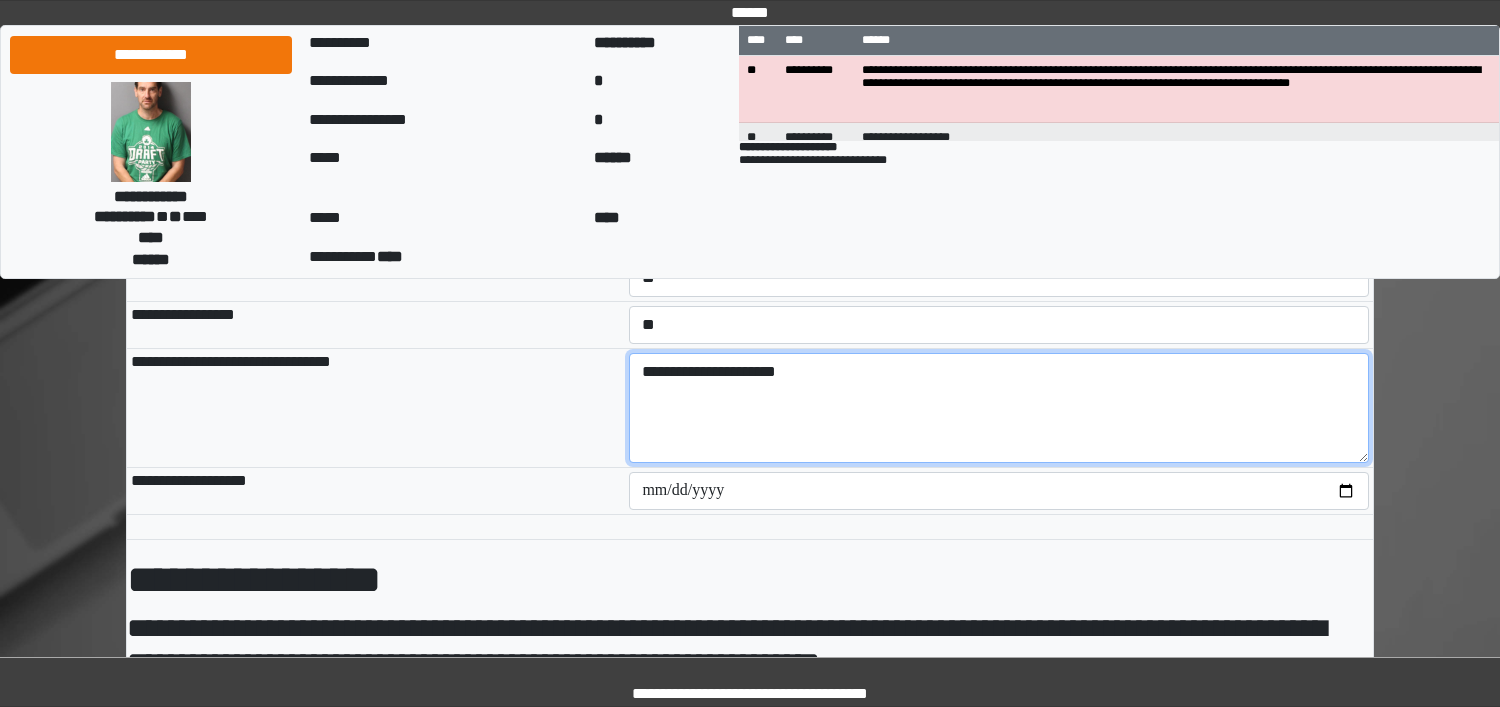 type on "**********" 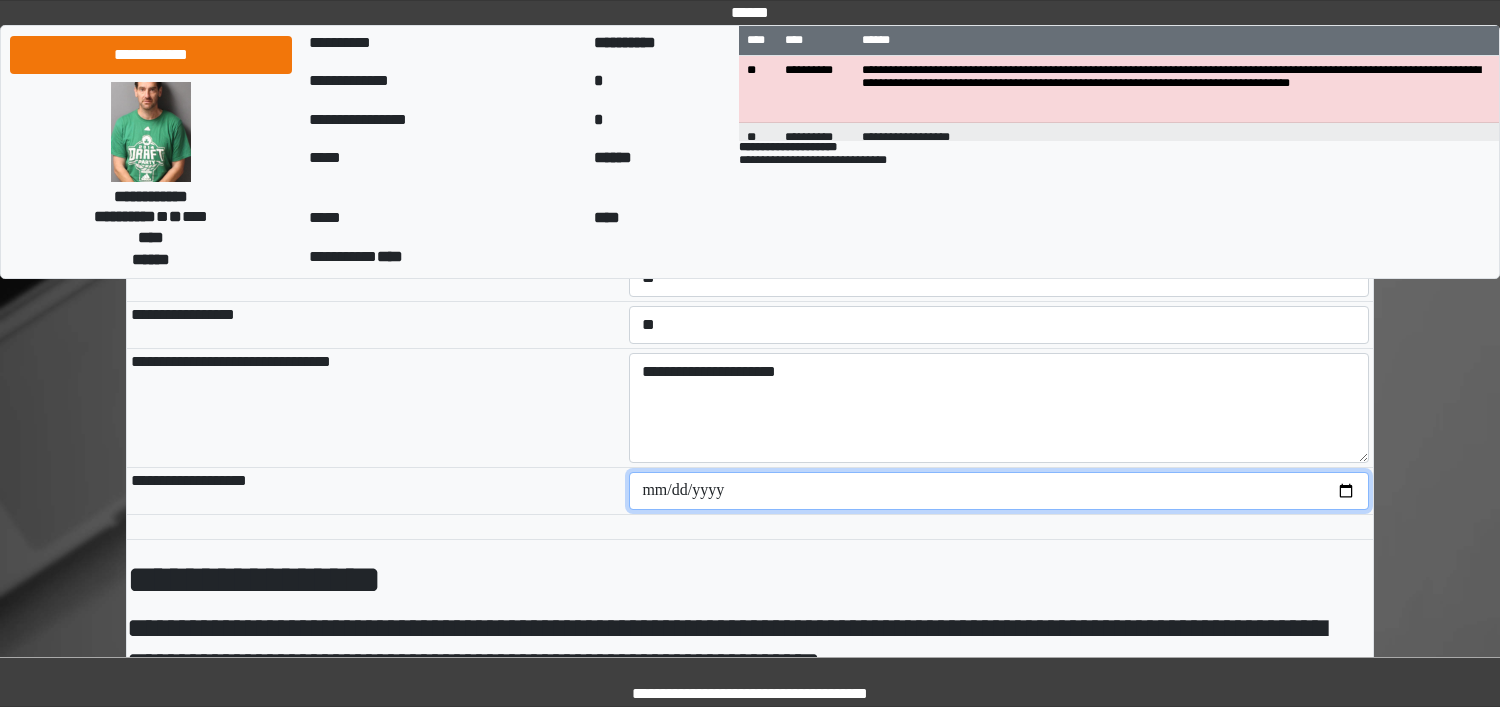 type on "**********" 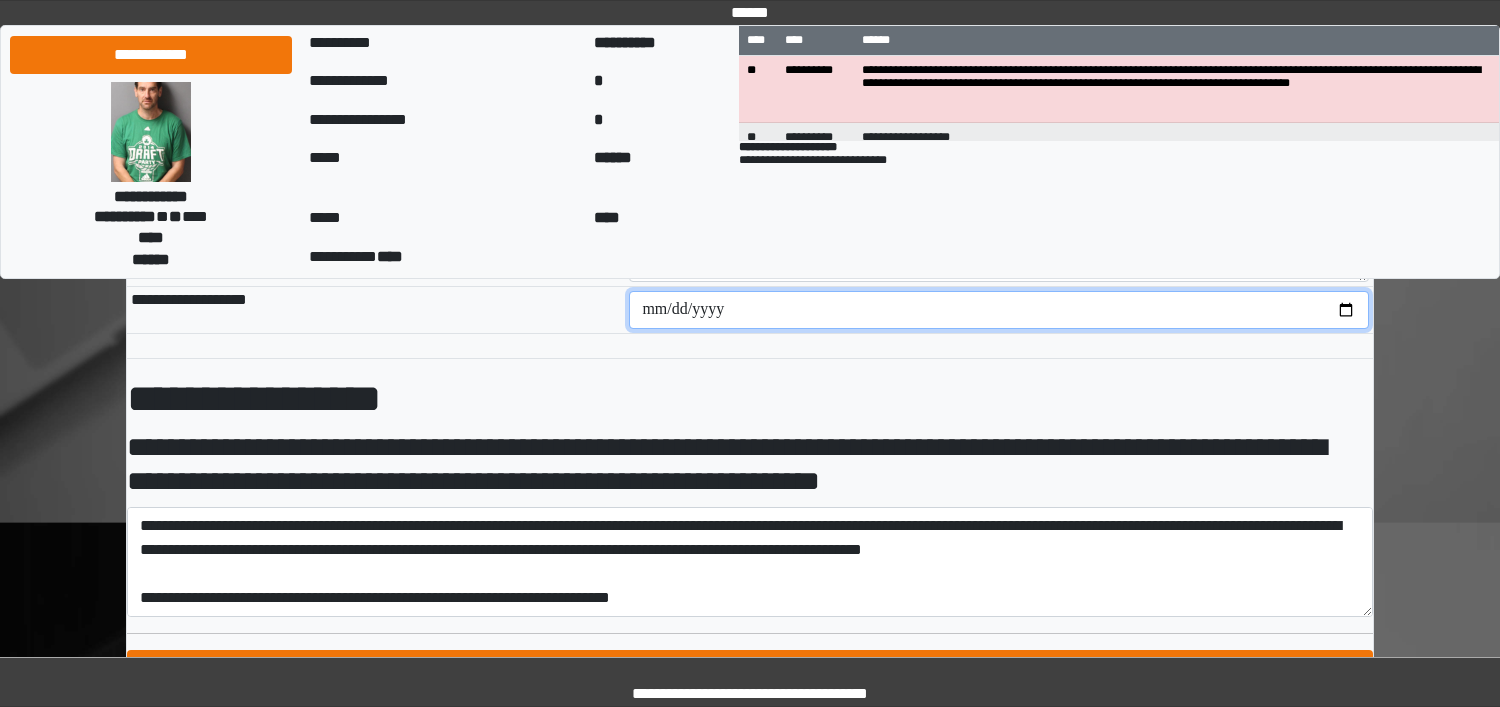 scroll, scrollTop: 3307, scrollLeft: 0, axis: vertical 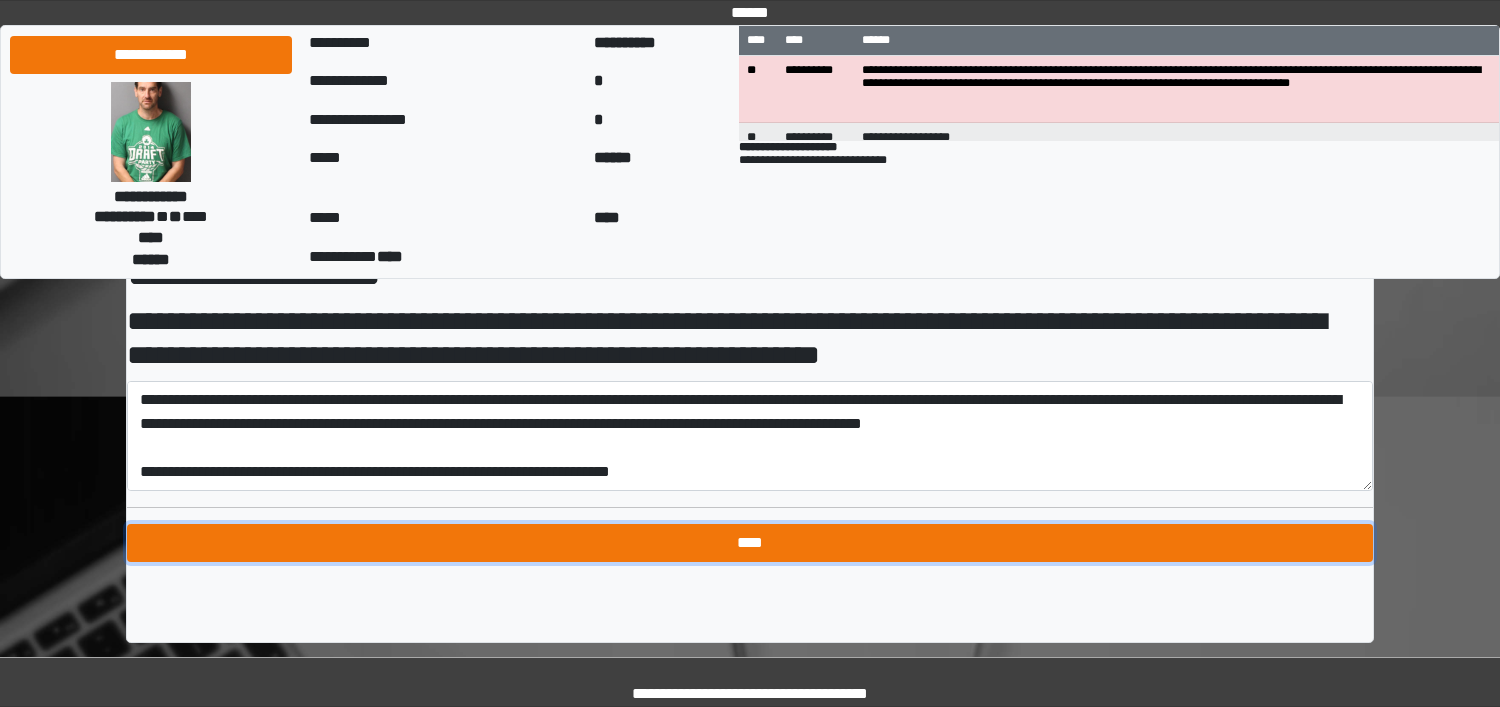 click on "****" at bounding box center [750, 543] 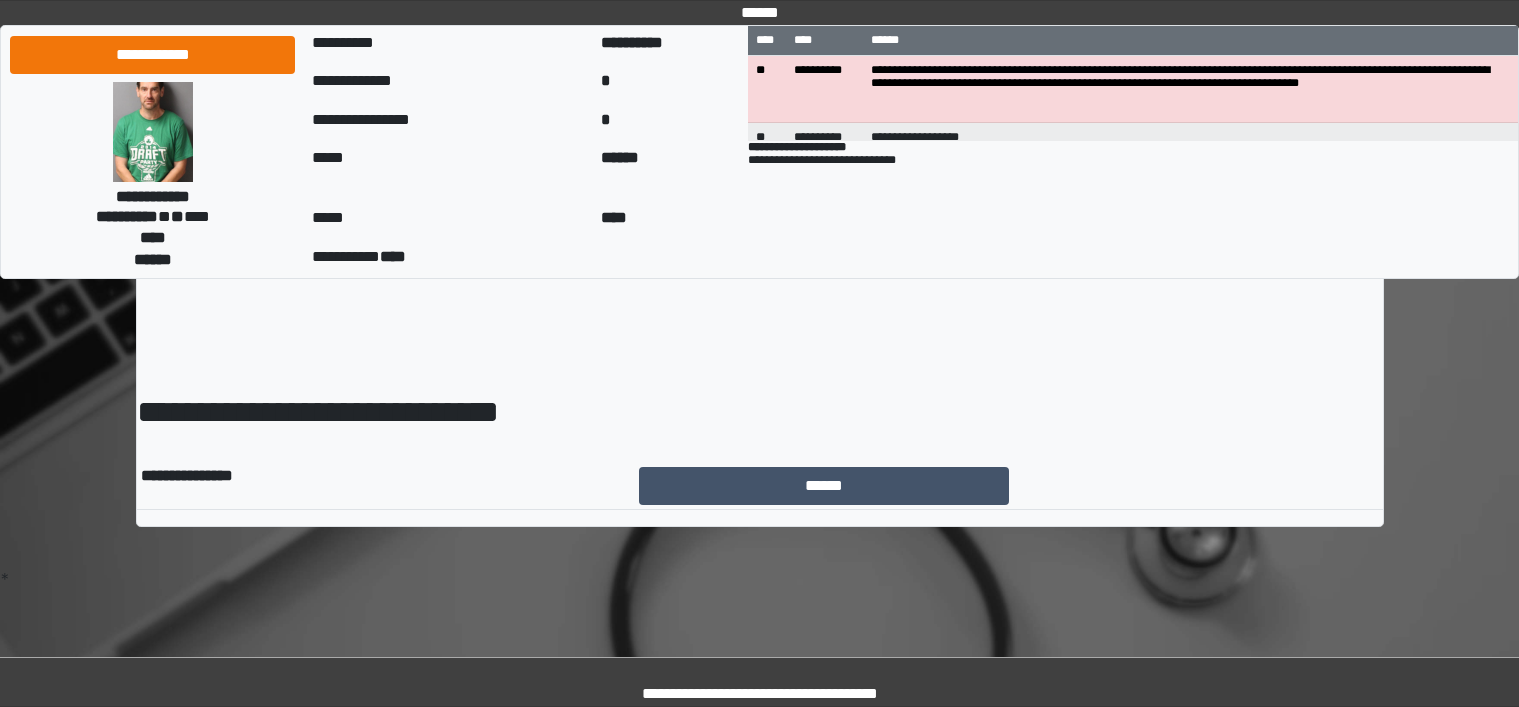 scroll, scrollTop: 0, scrollLeft: 0, axis: both 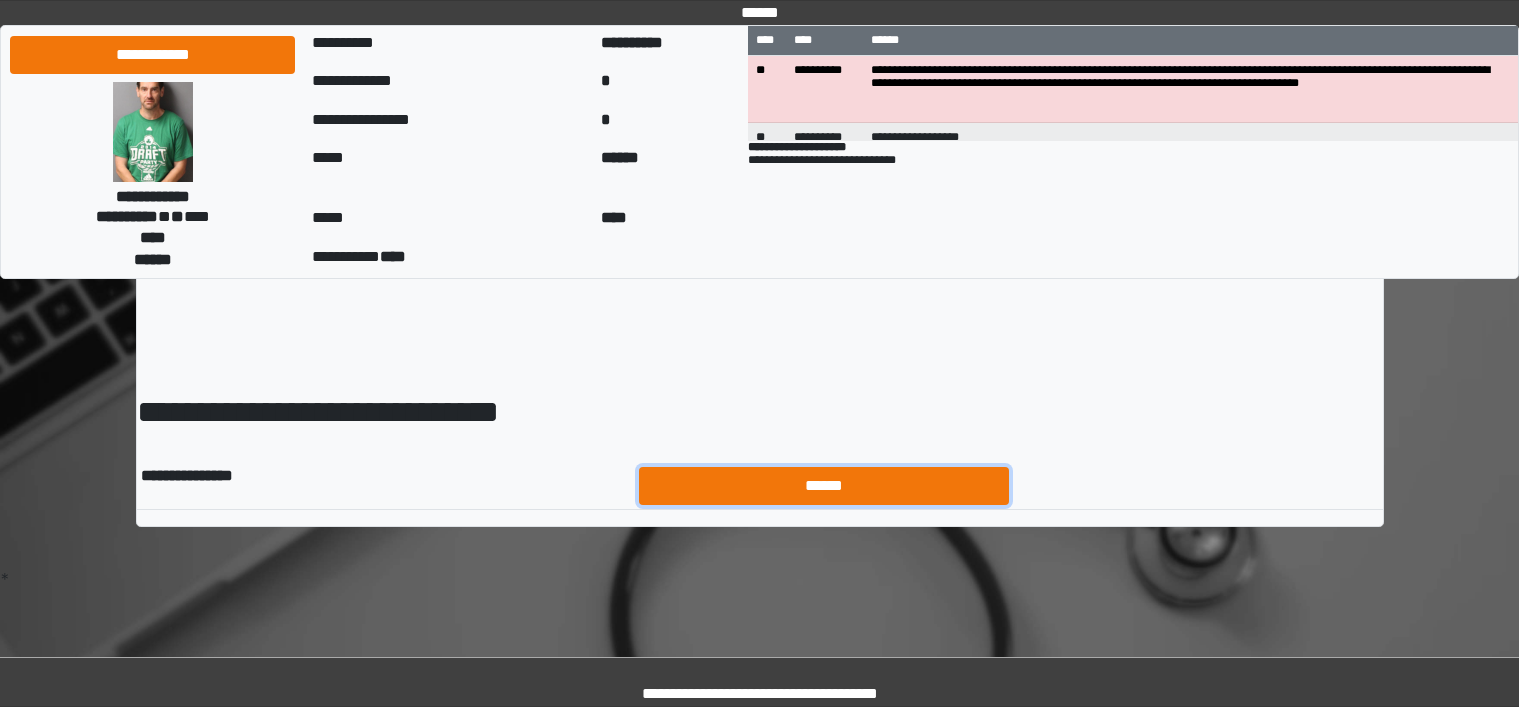 click on "******" at bounding box center (824, 486) 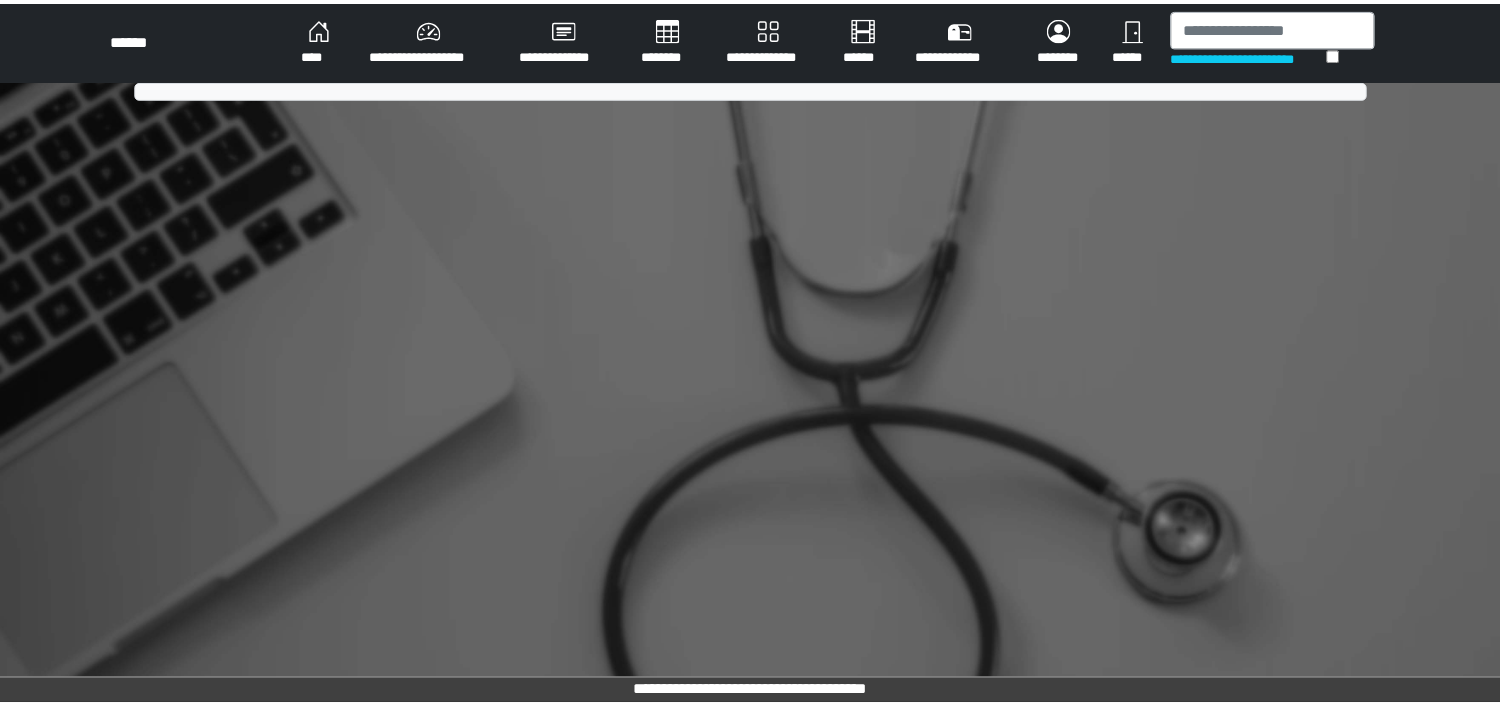 scroll, scrollTop: 0, scrollLeft: 0, axis: both 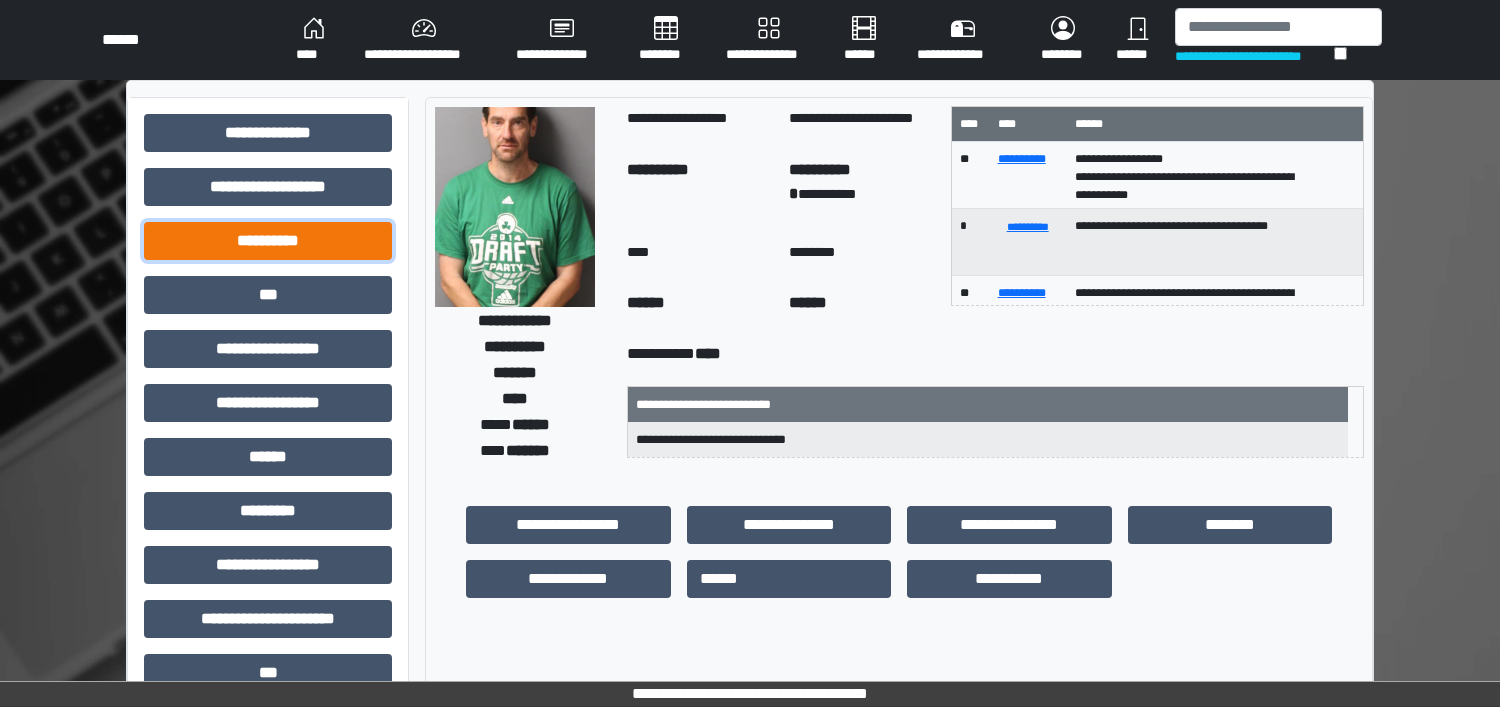 click on "**********" at bounding box center [268, 241] 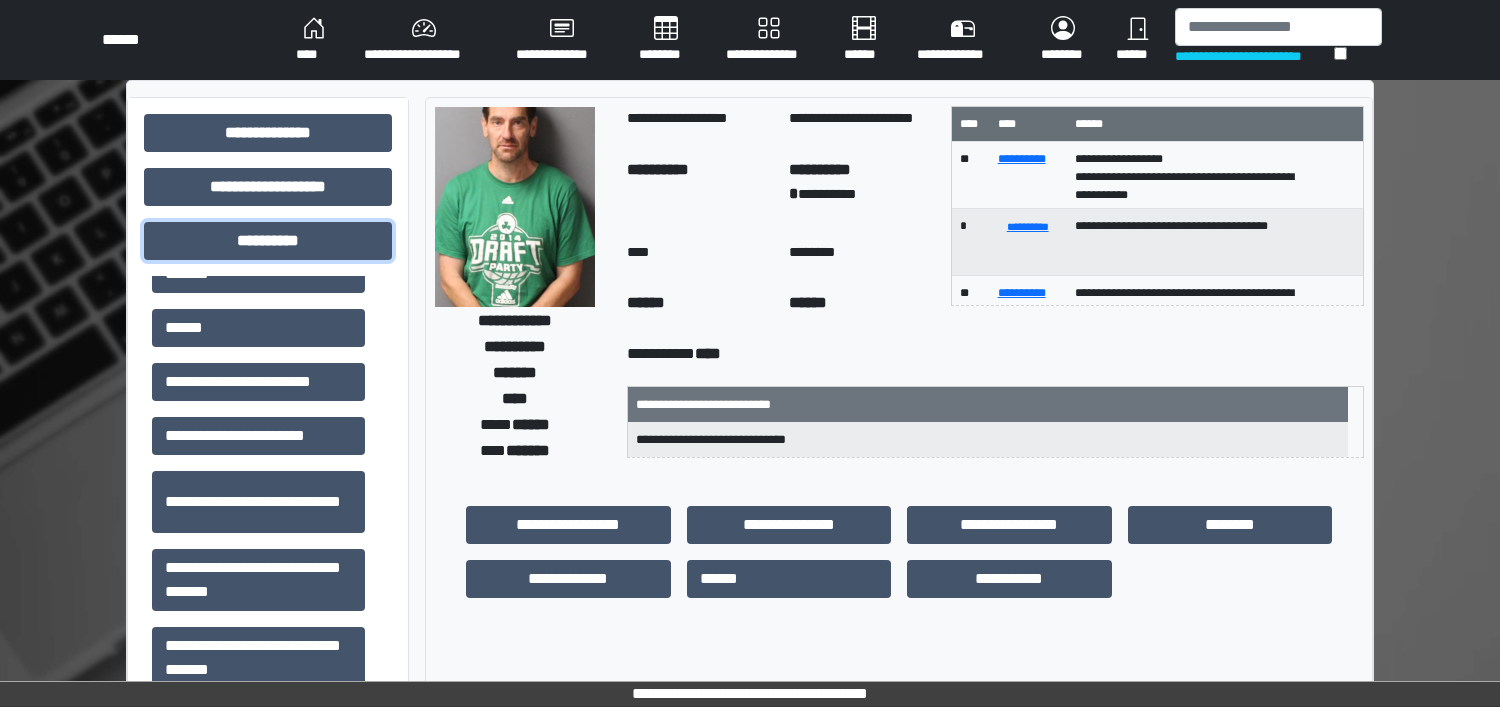 scroll, scrollTop: 202, scrollLeft: 0, axis: vertical 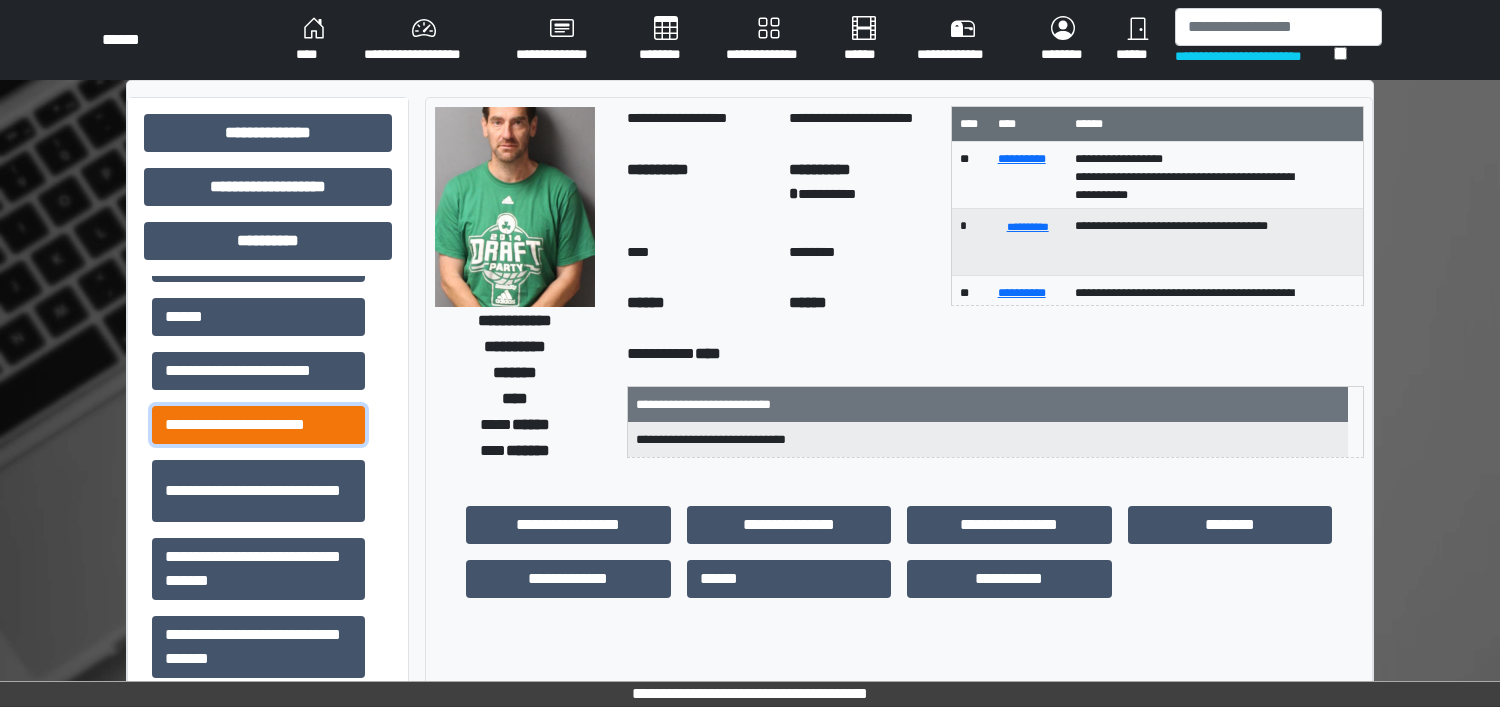click on "**********" at bounding box center [258, 425] 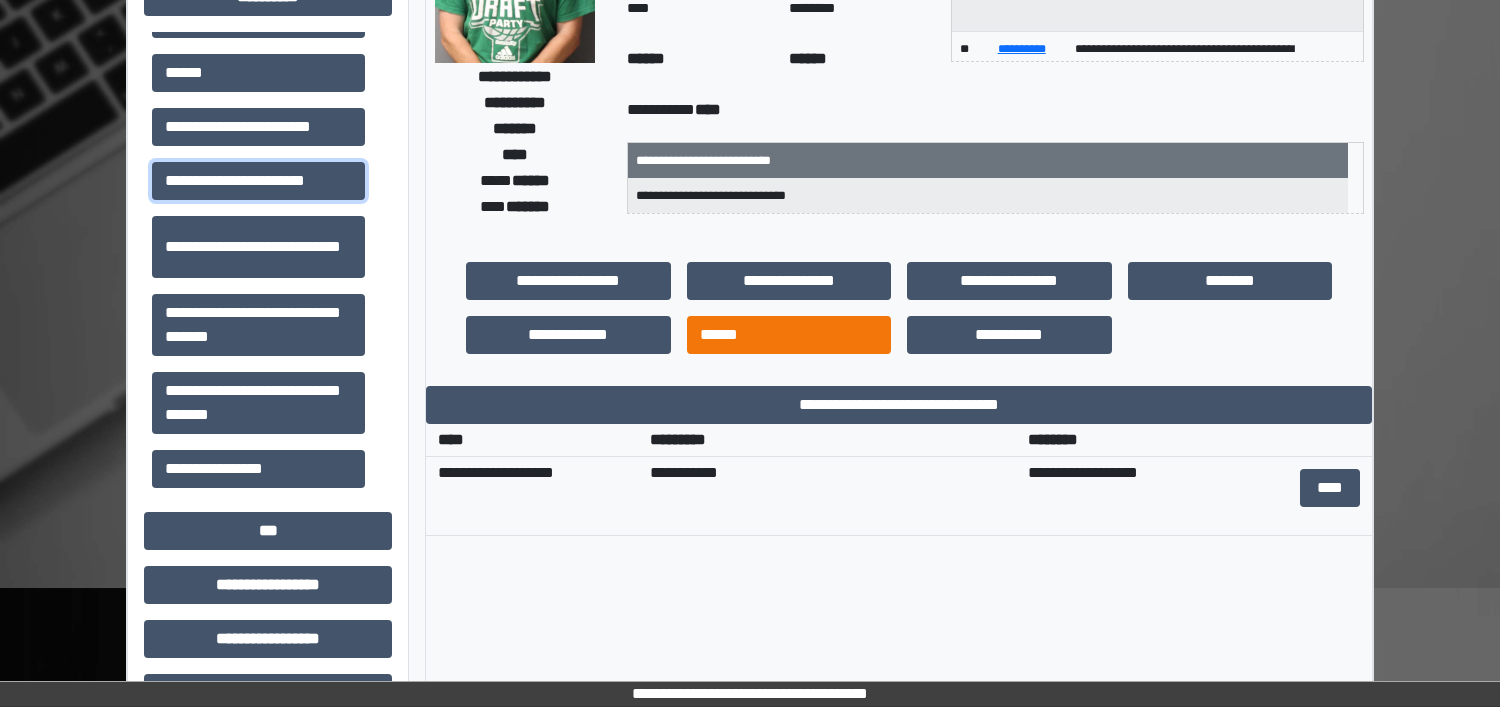 scroll, scrollTop: 250, scrollLeft: 0, axis: vertical 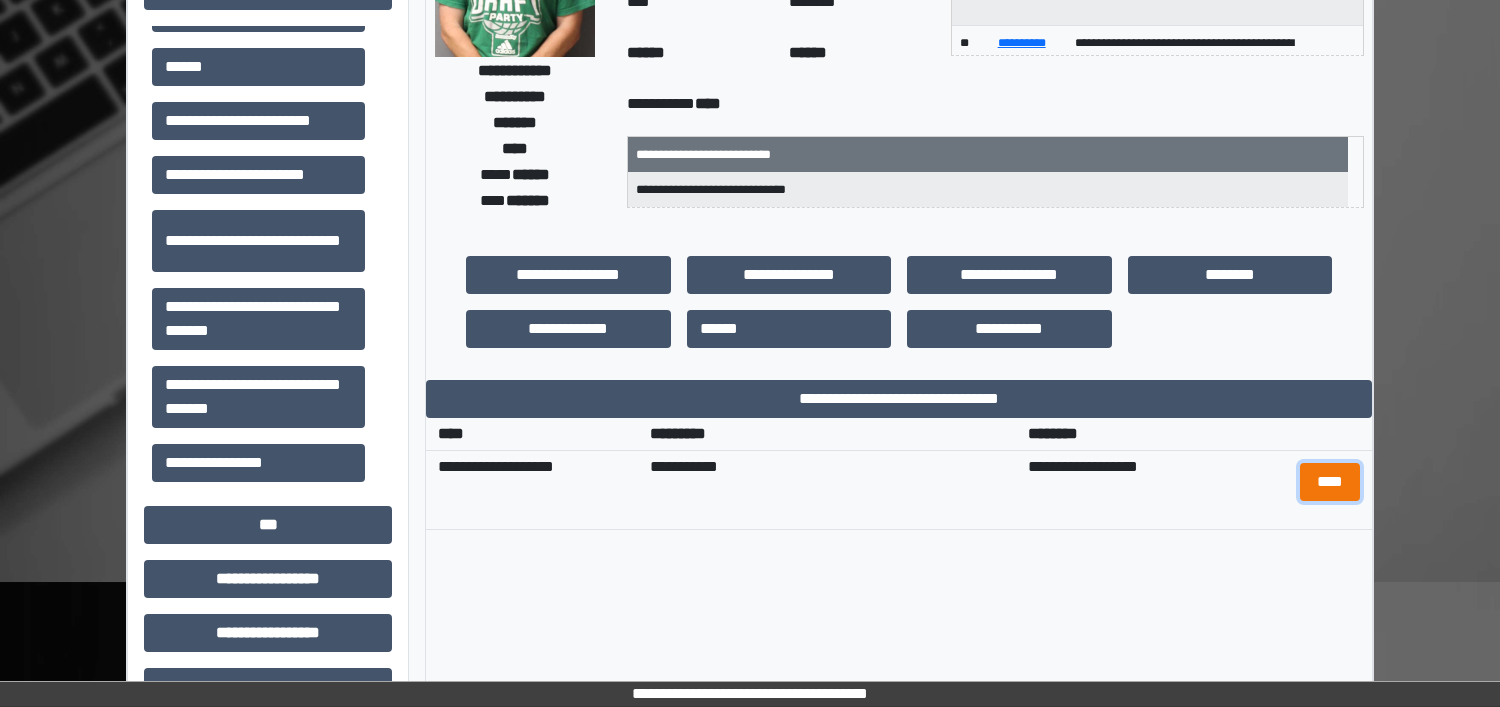 click on "****" at bounding box center [1330, 482] 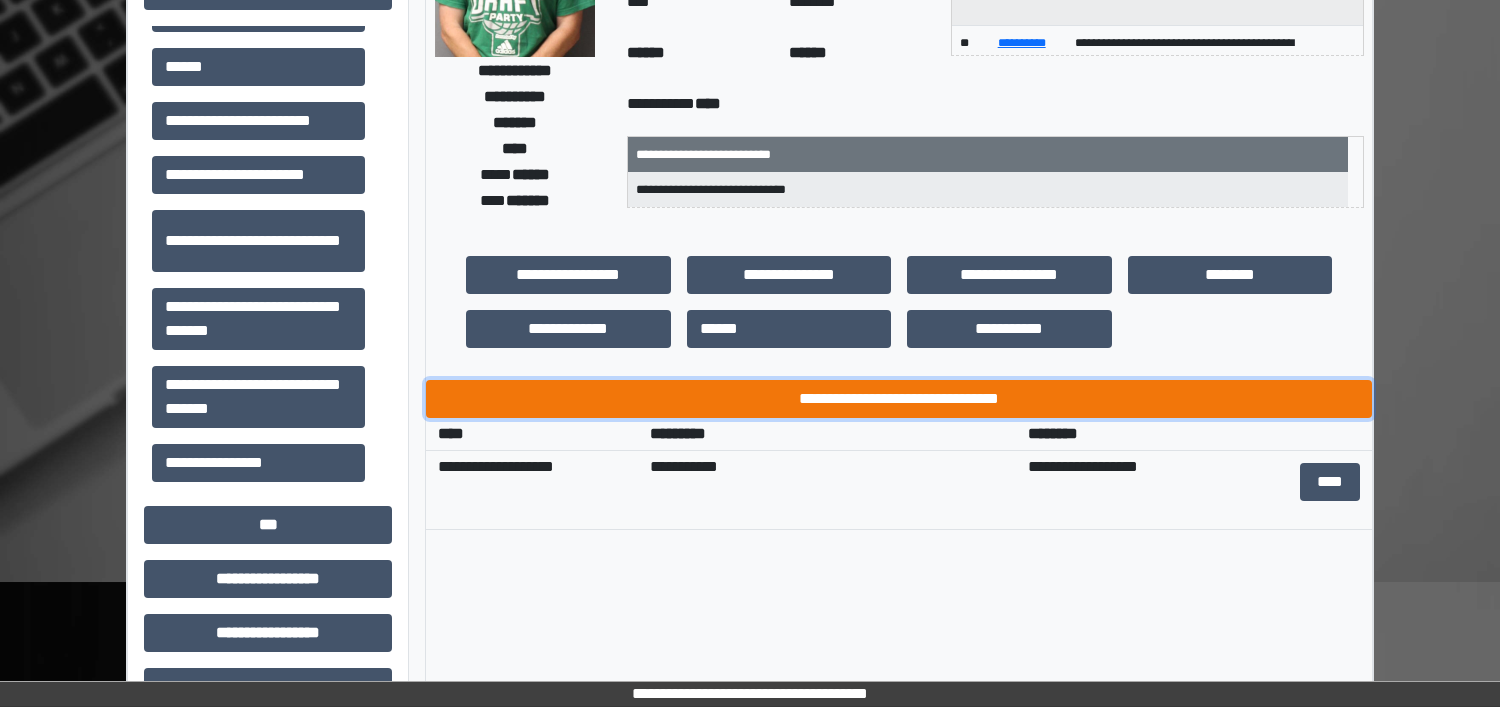 click on "**********" at bounding box center [899, 399] 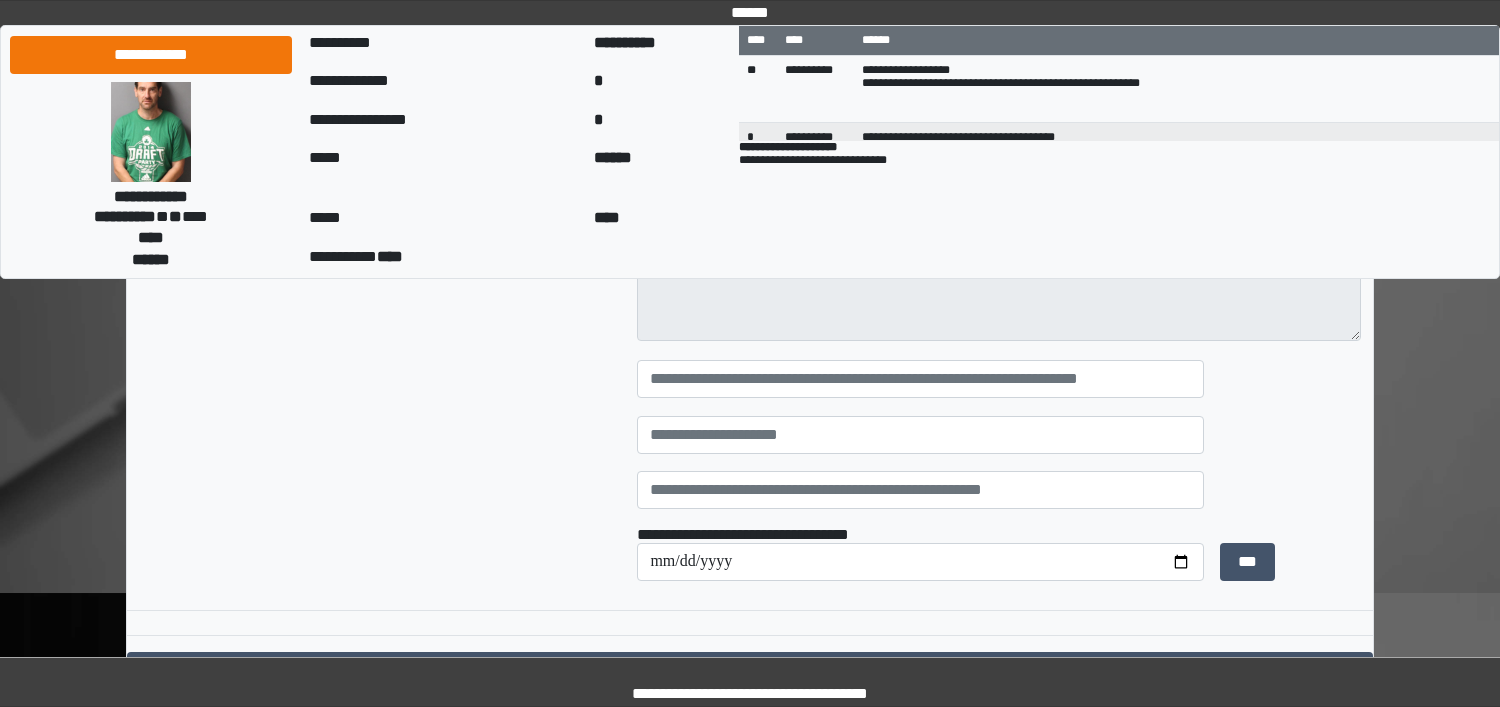 scroll, scrollTop: 250, scrollLeft: 0, axis: vertical 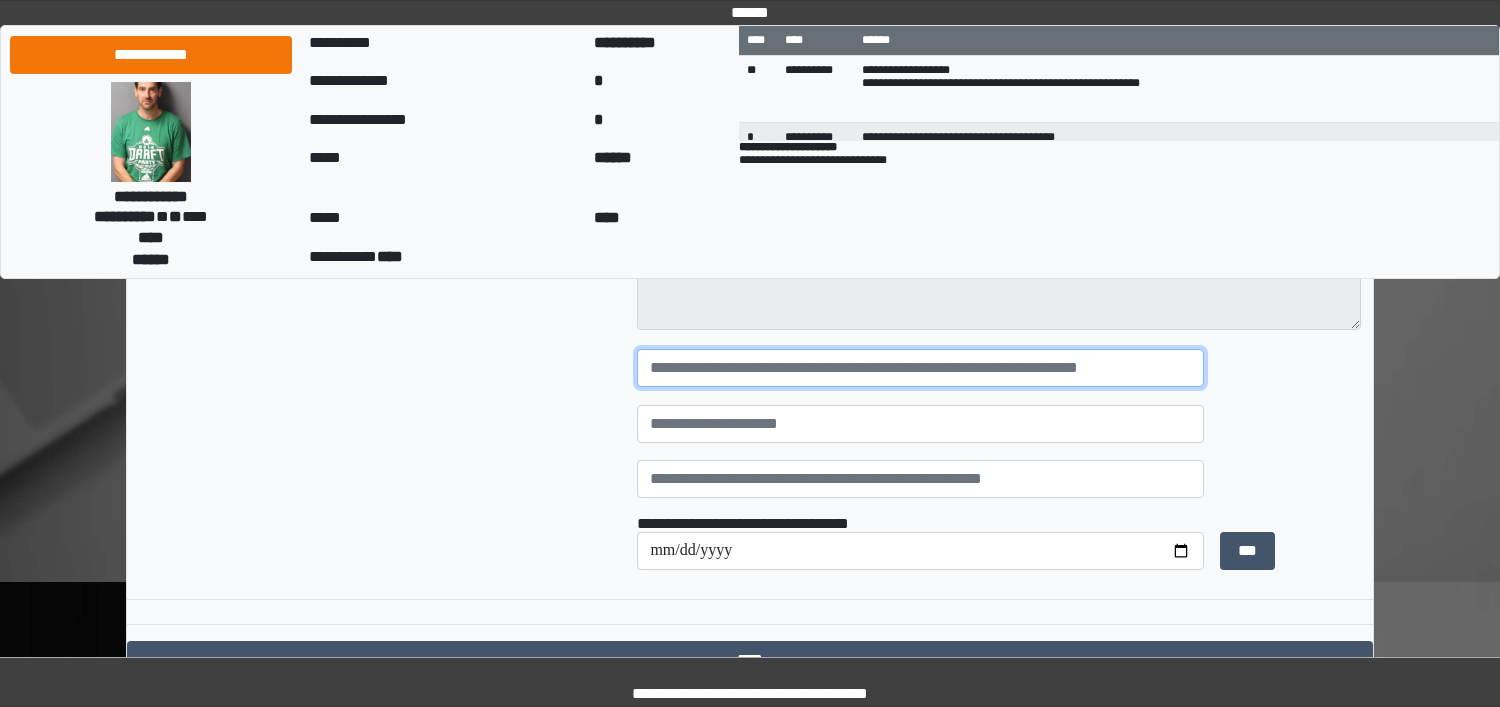click at bounding box center [920, 368] 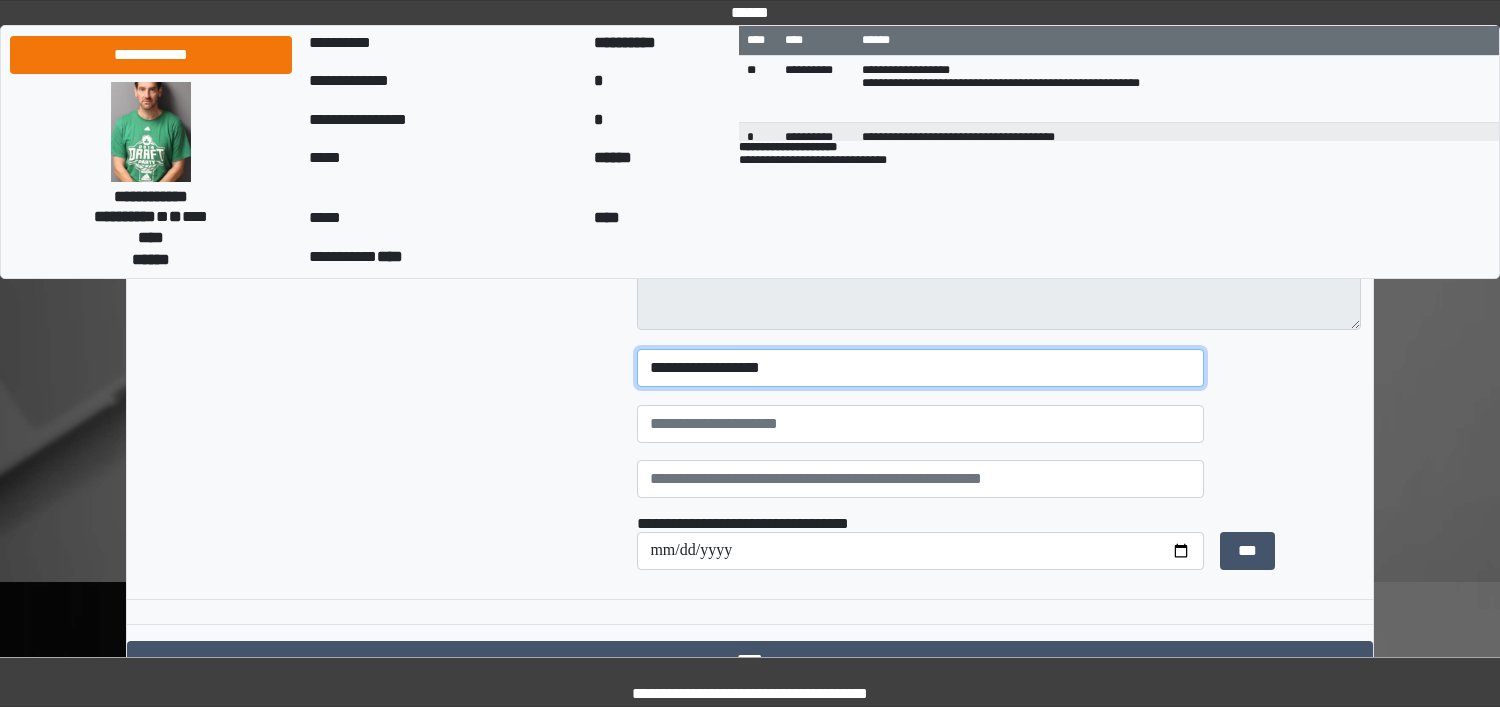 type on "**********" 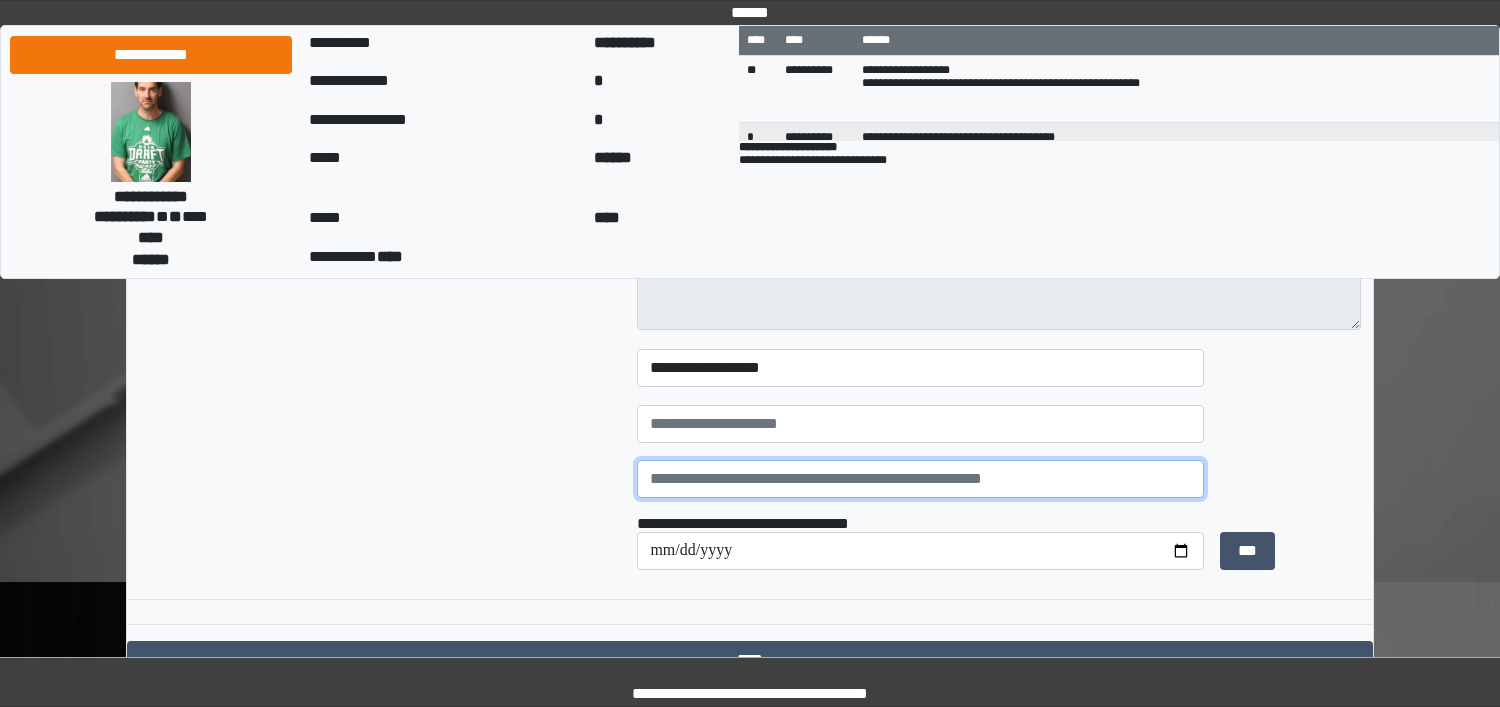 click at bounding box center [920, 479] 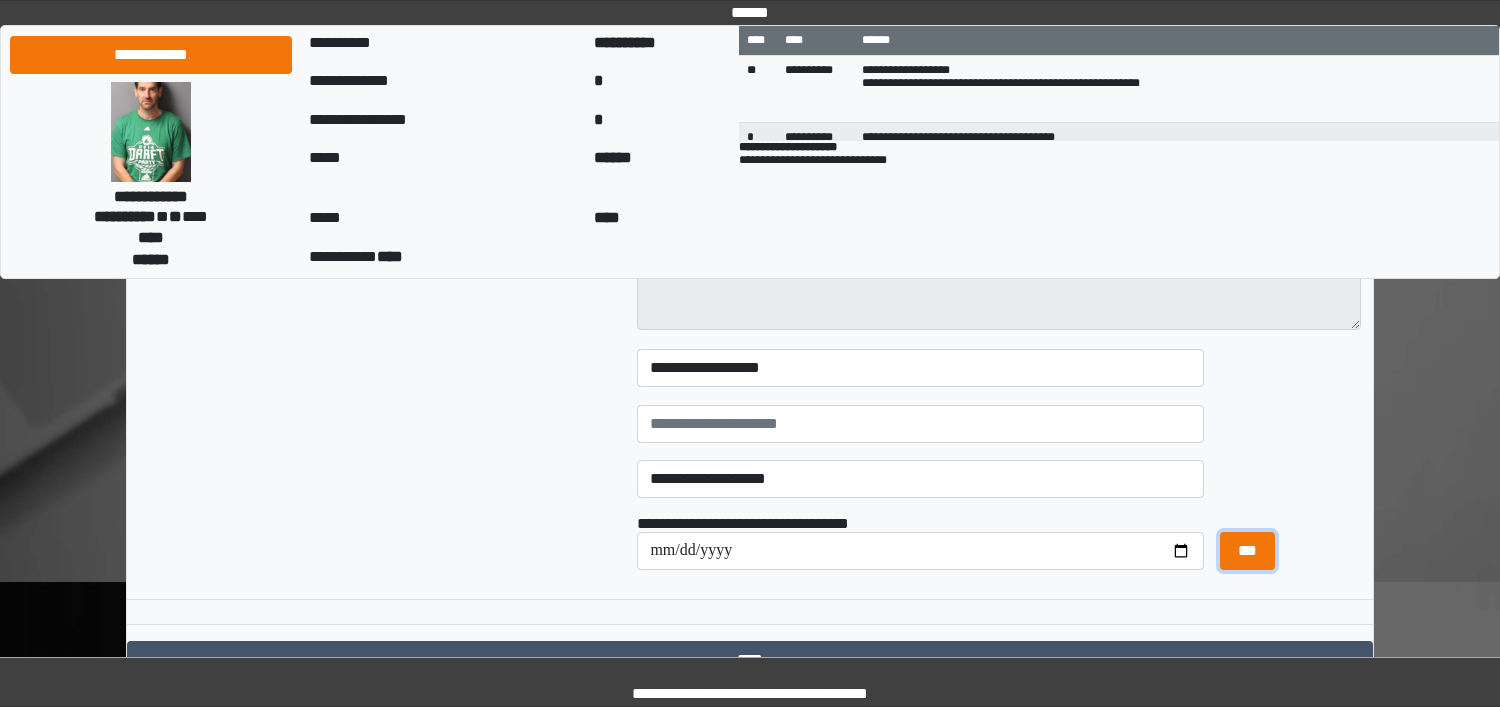 click on "***" at bounding box center [1247, 551] 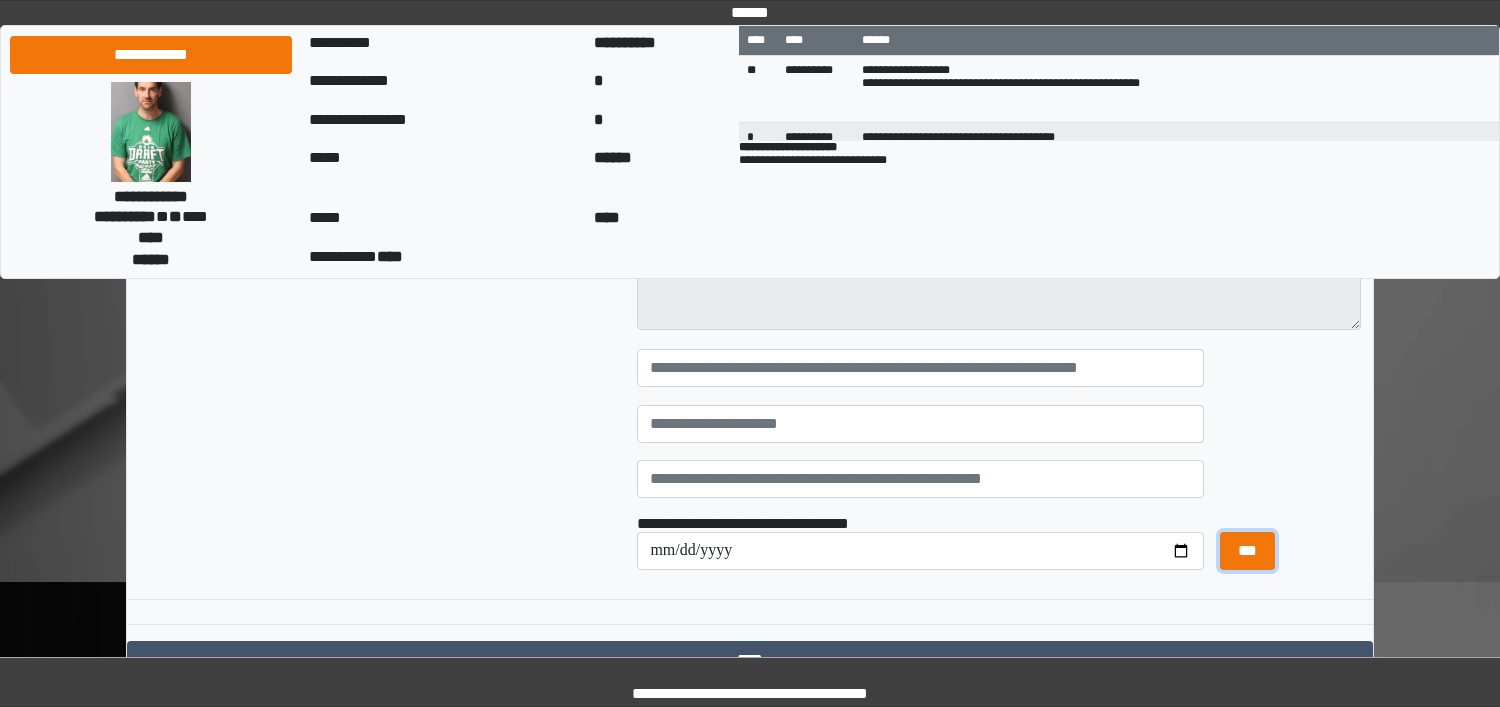 scroll, scrollTop: 351, scrollLeft: 0, axis: vertical 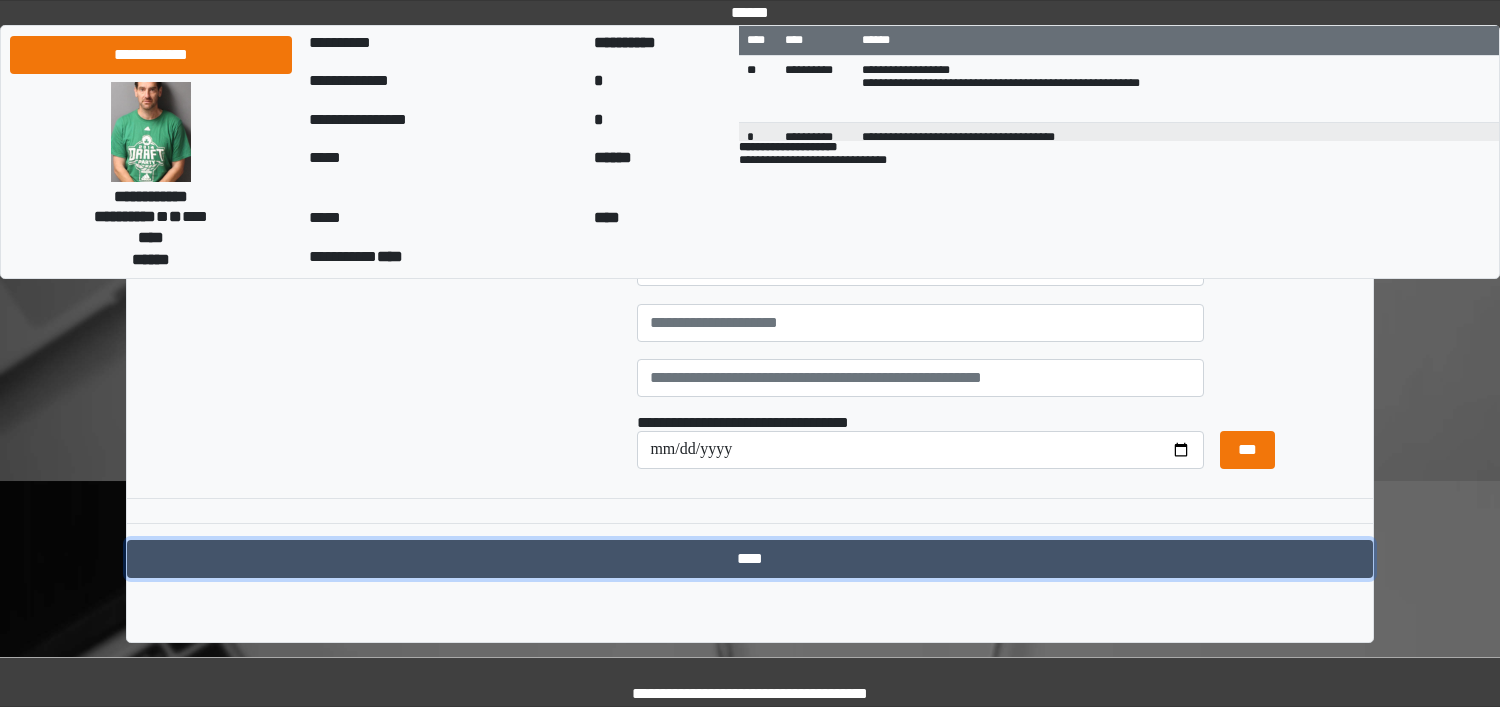 click on "****" at bounding box center [750, 559] 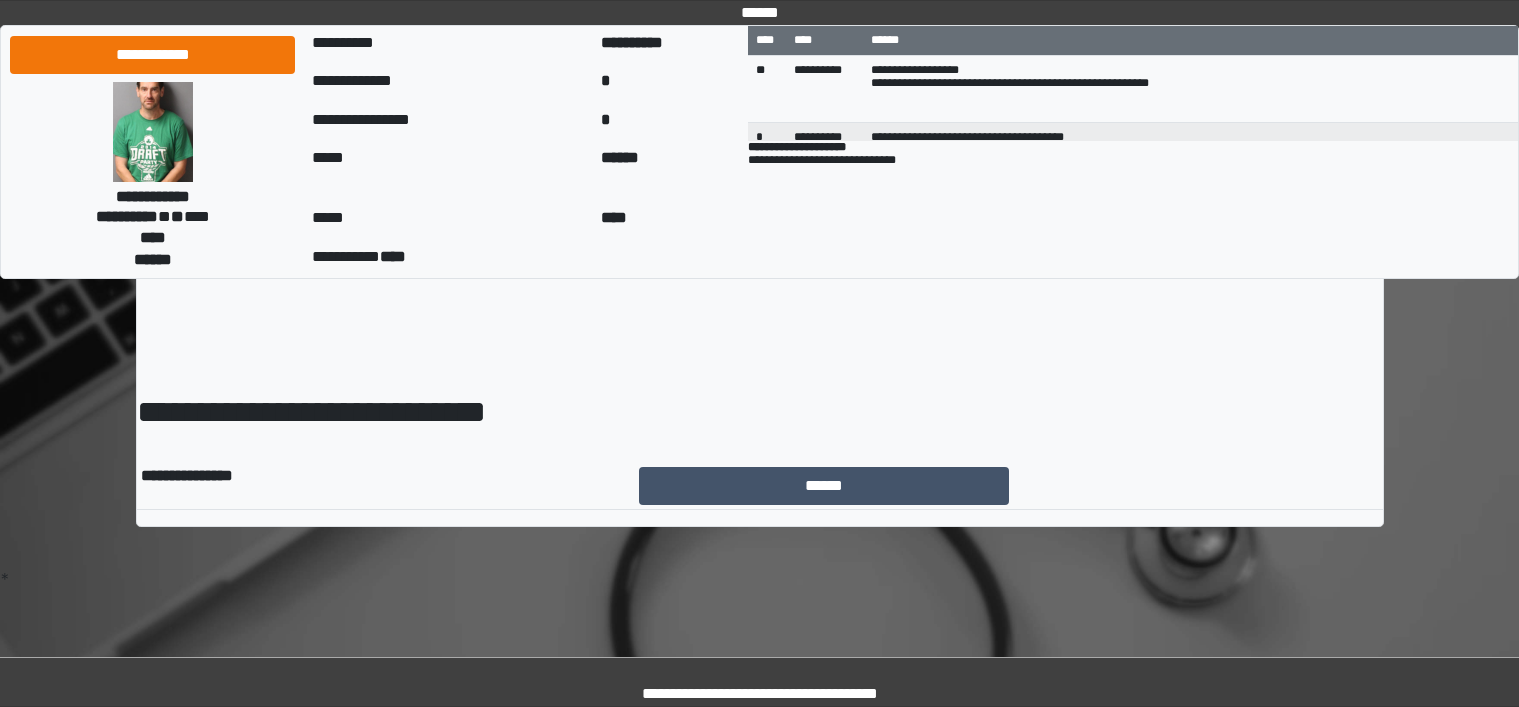scroll, scrollTop: 0, scrollLeft: 0, axis: both 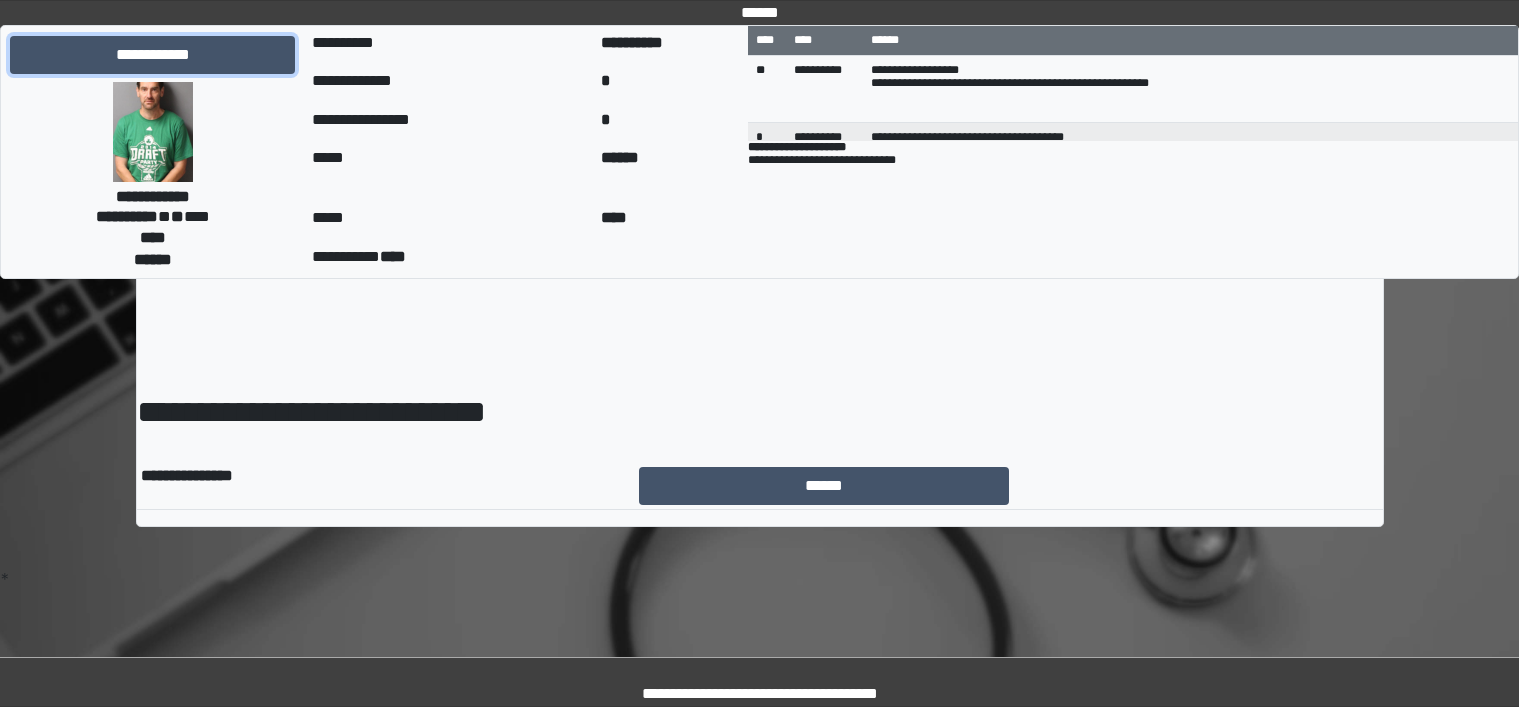 click on "**********" at bounding box center [152, 55] 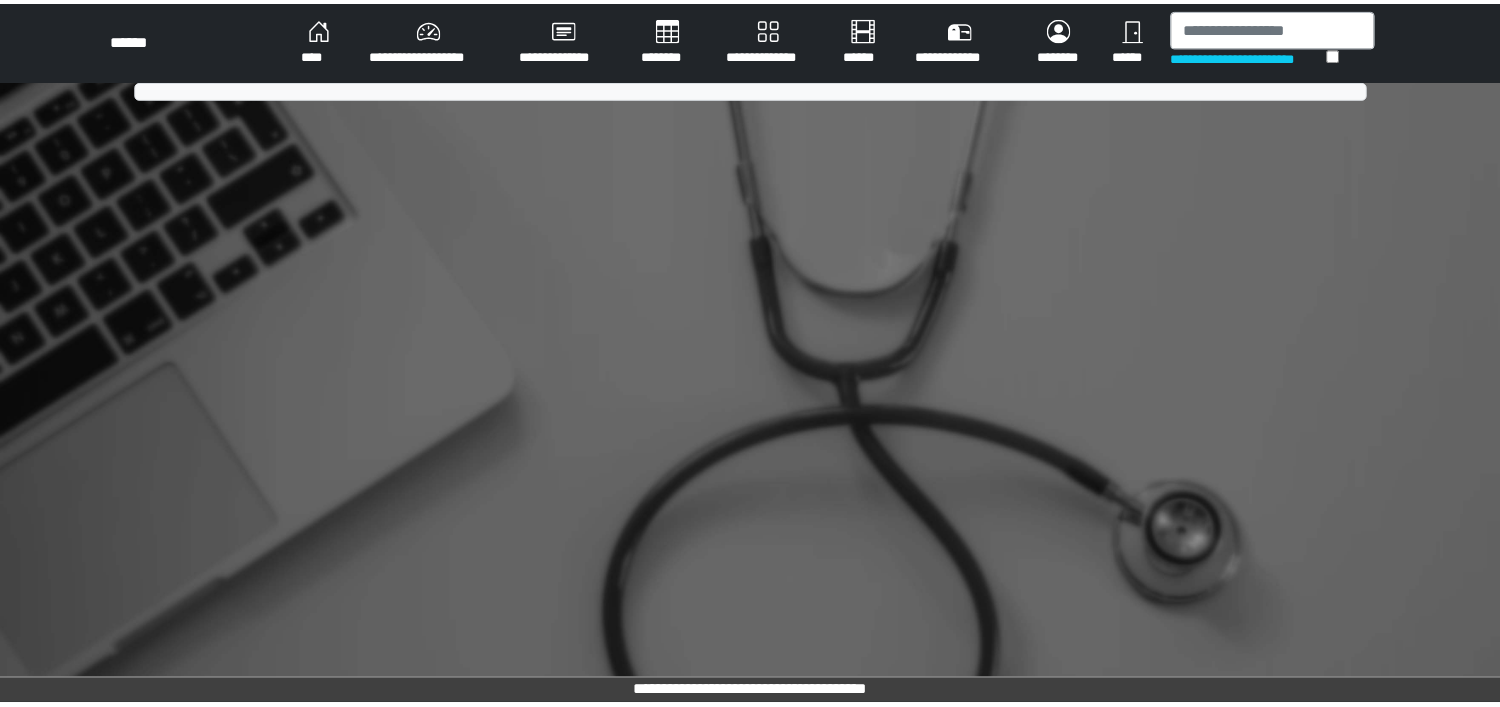 scroll, scrollTop: 0, scrollLeft: 0, axis: both 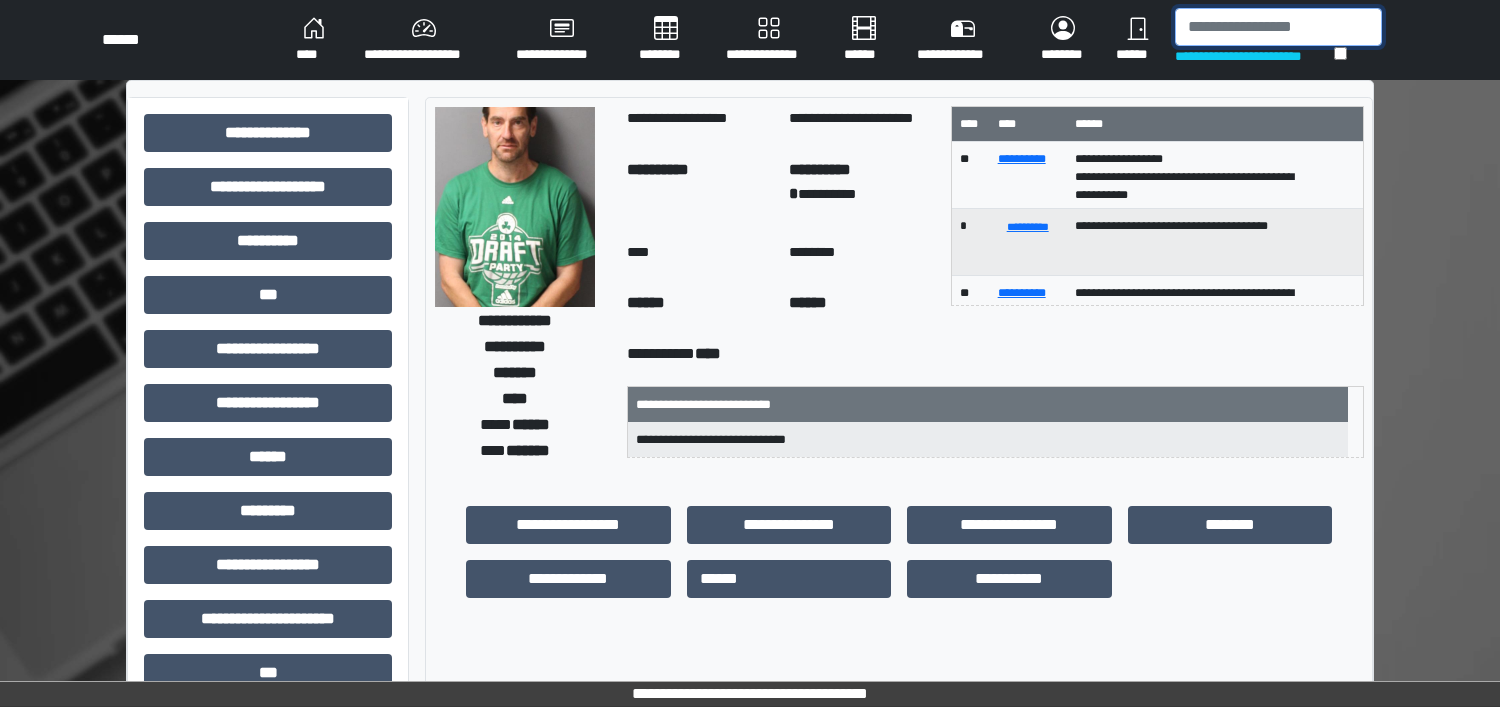 click at bounding box center [1278, 27] 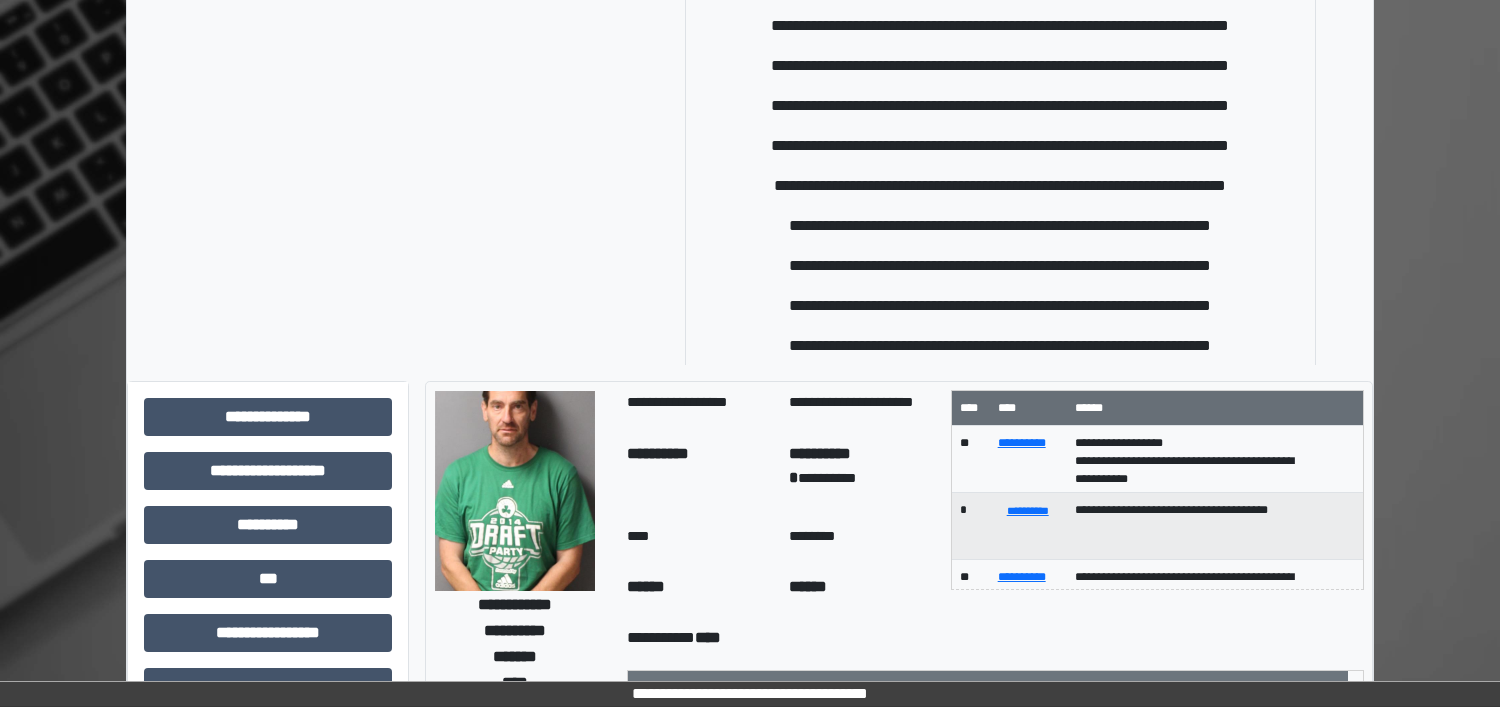 scroll, scrollTop: 0, scrollLeft: 0, axis: both 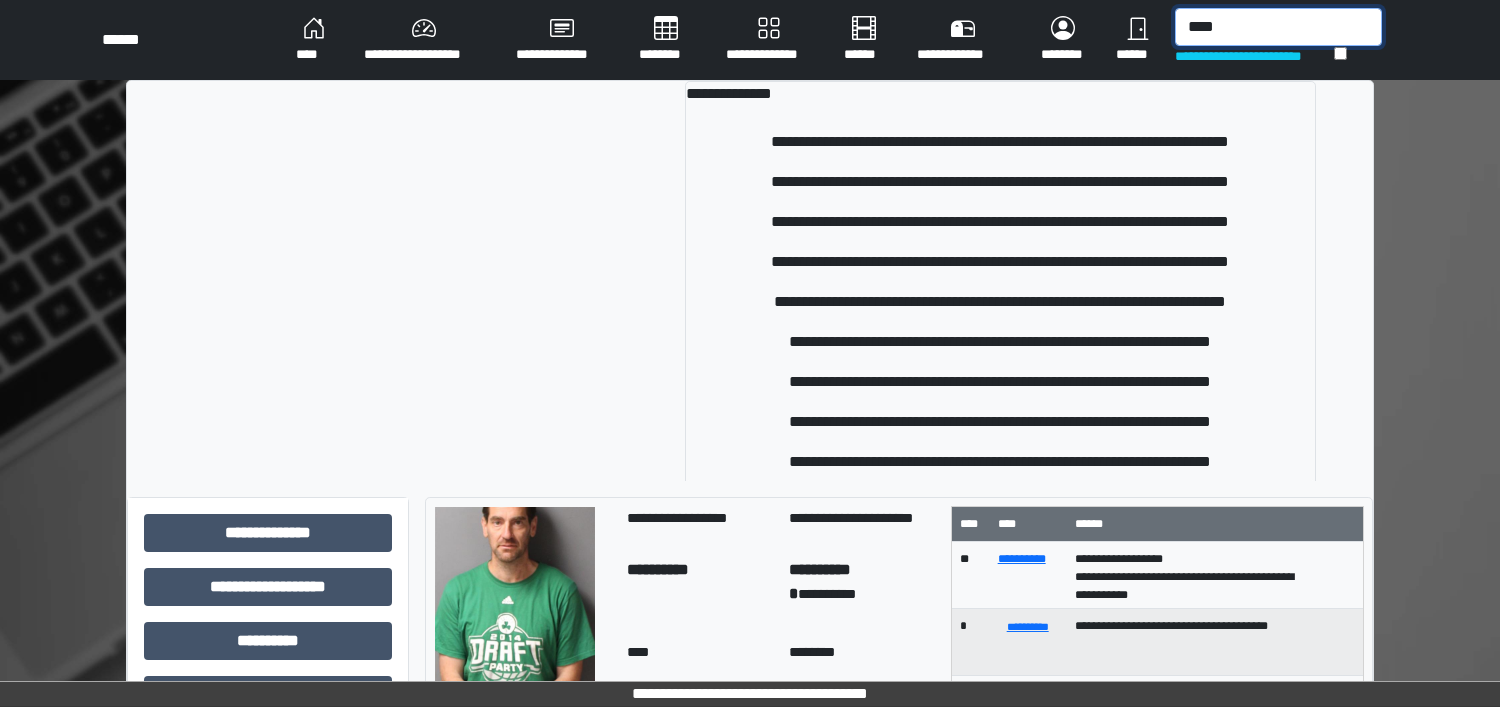 drag, startPoint x: 1229, startPoint y: 27, endPoint x: 1097, endPoint y: 10, distance: 133.0902 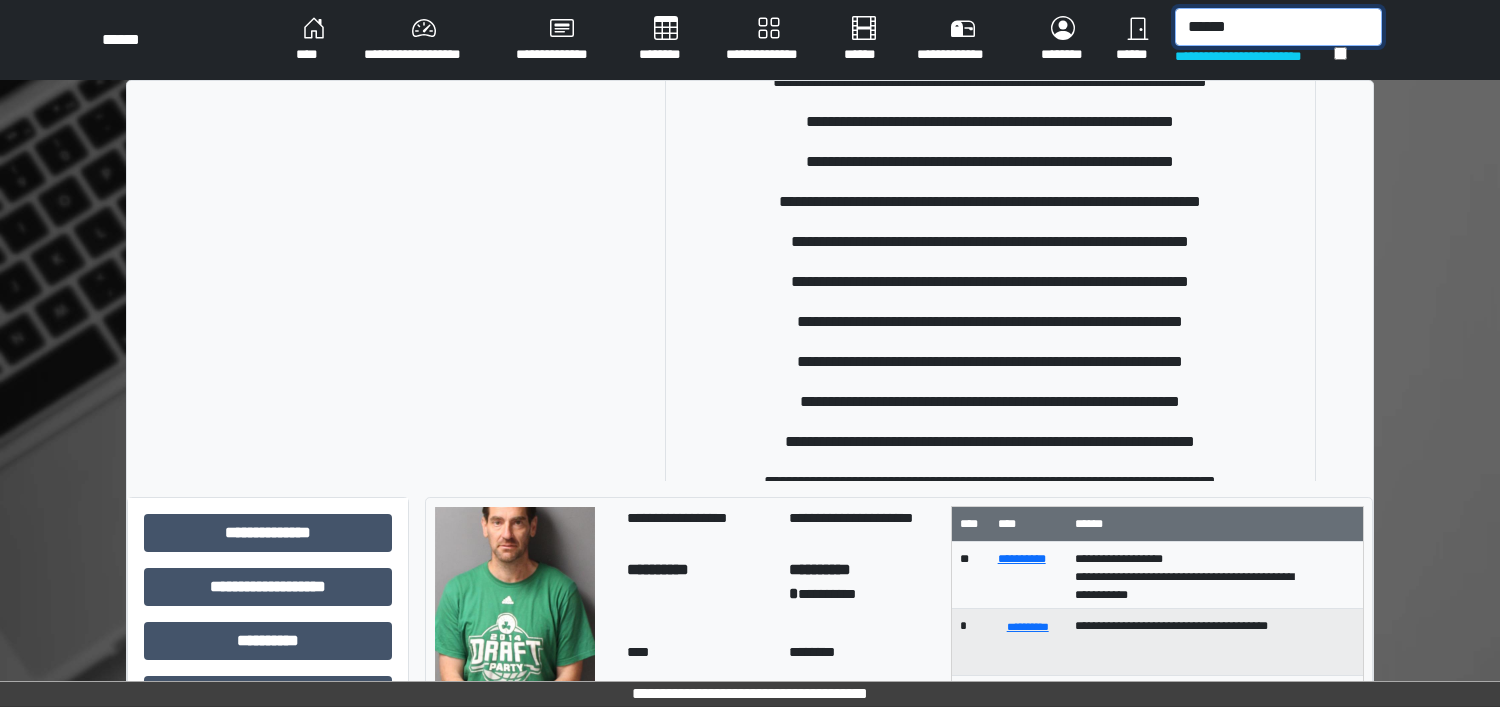 scroll, scrollTop: 618, scrollLeft: 0, axis: vertical 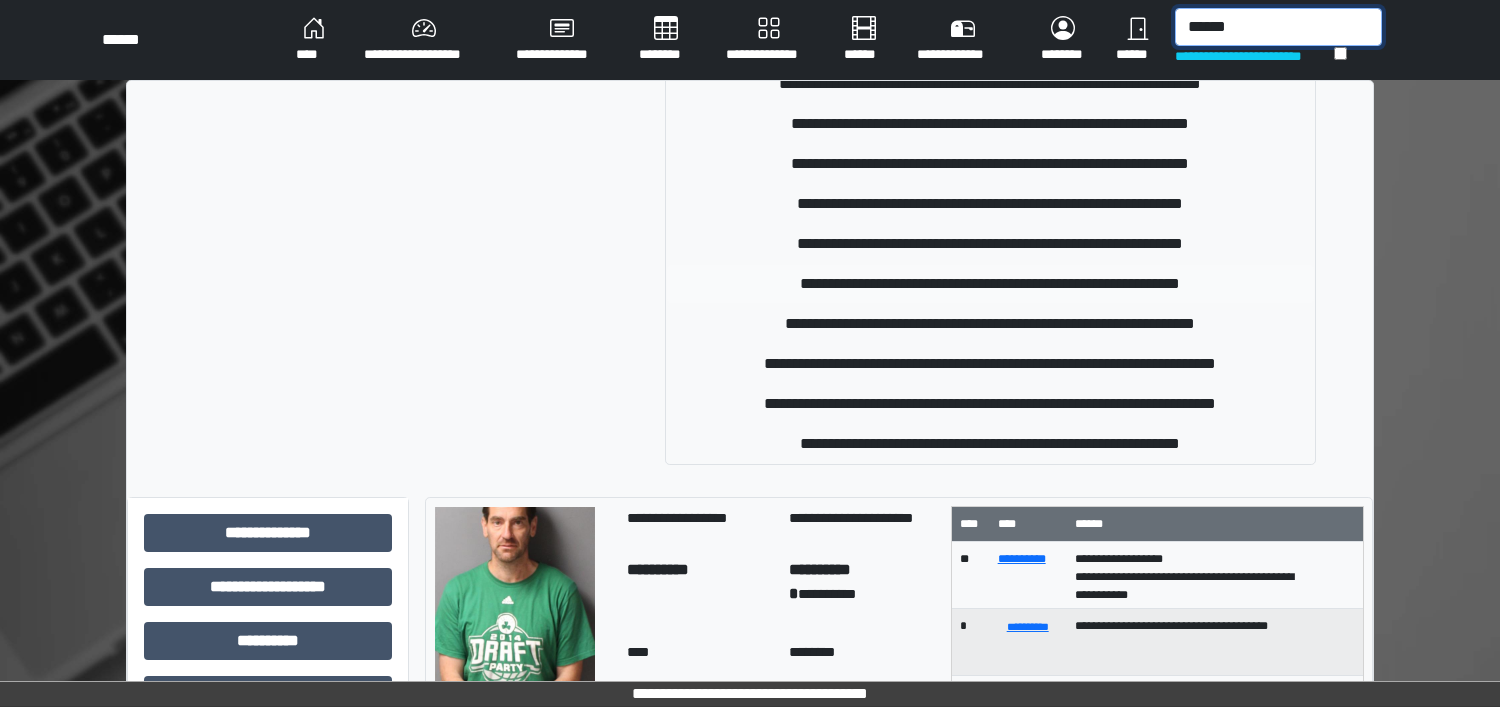 type on "******" 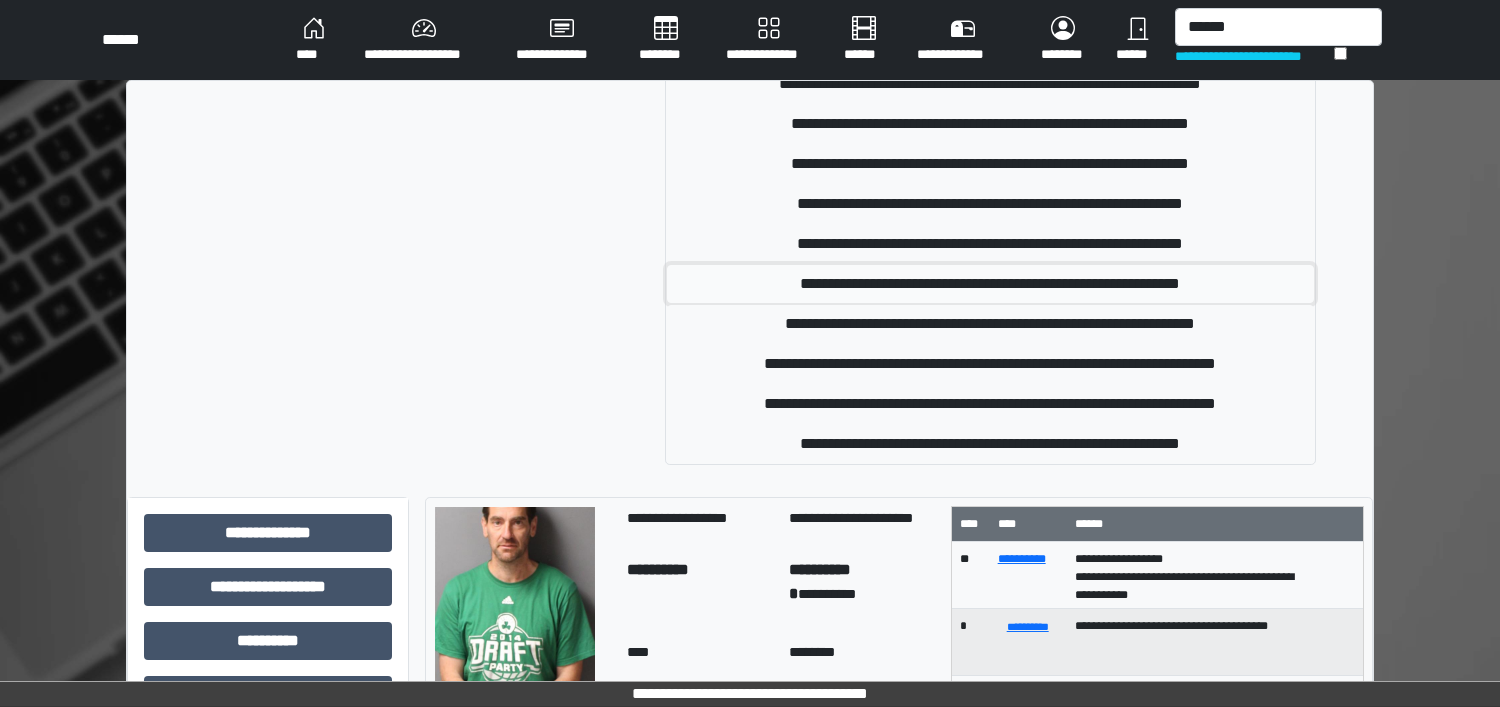 click on "**********" at bounding box center (990, 284) 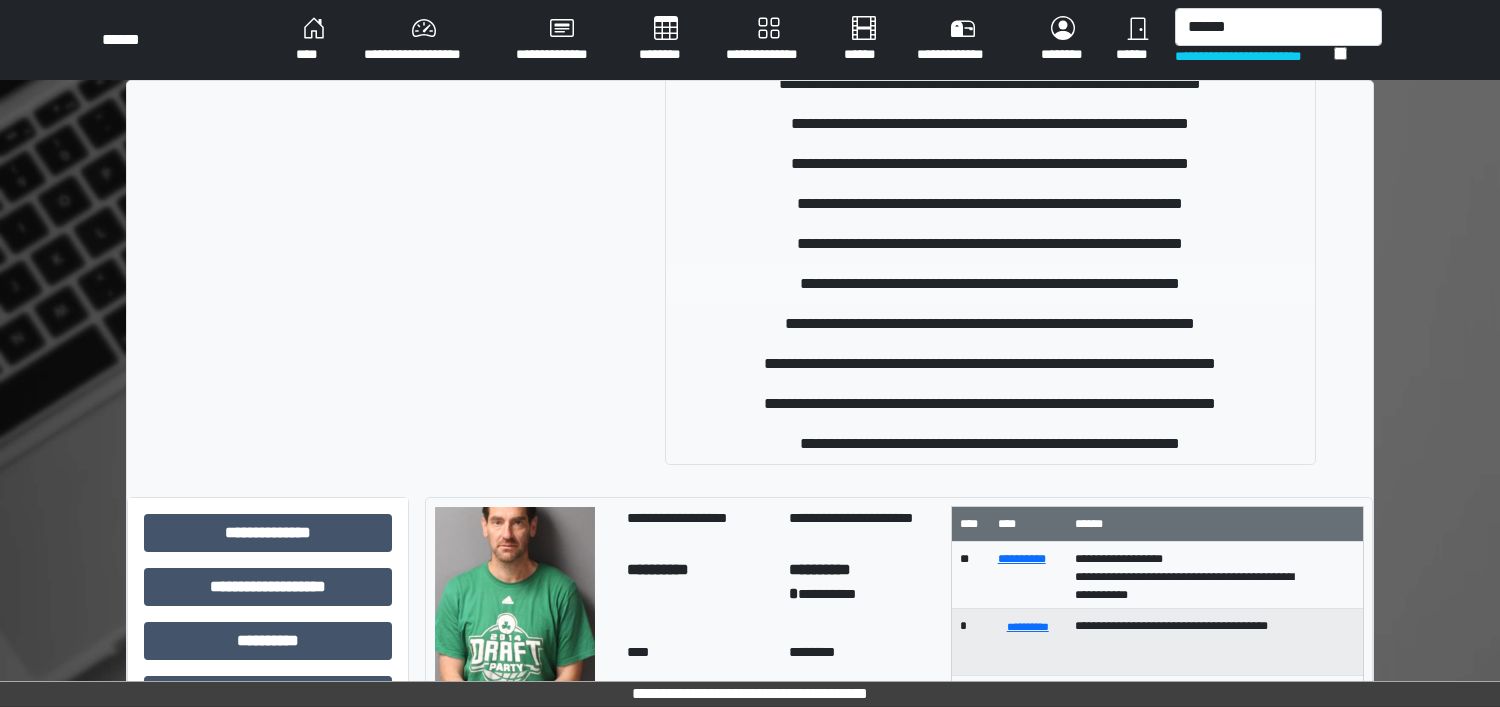 type 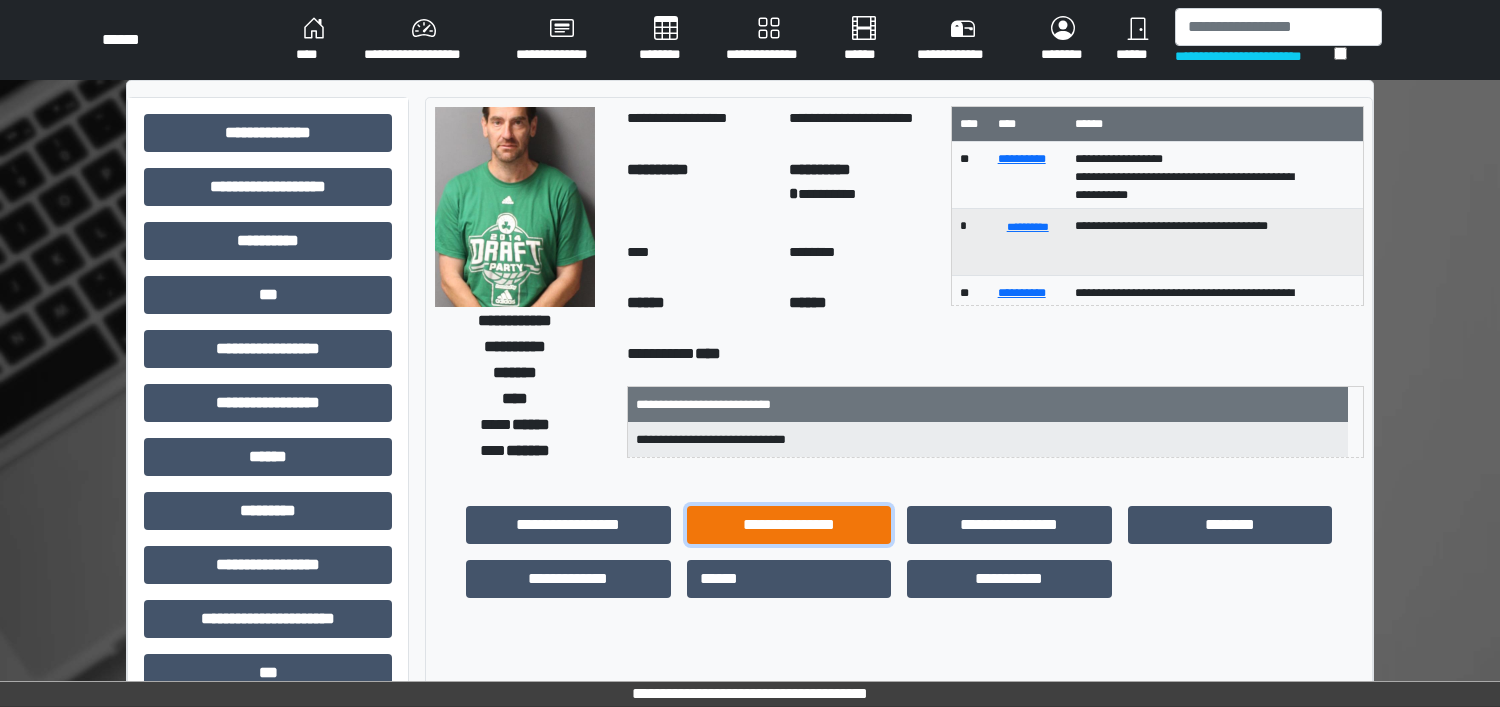 click on "**********" at bounding box center [789, 525] 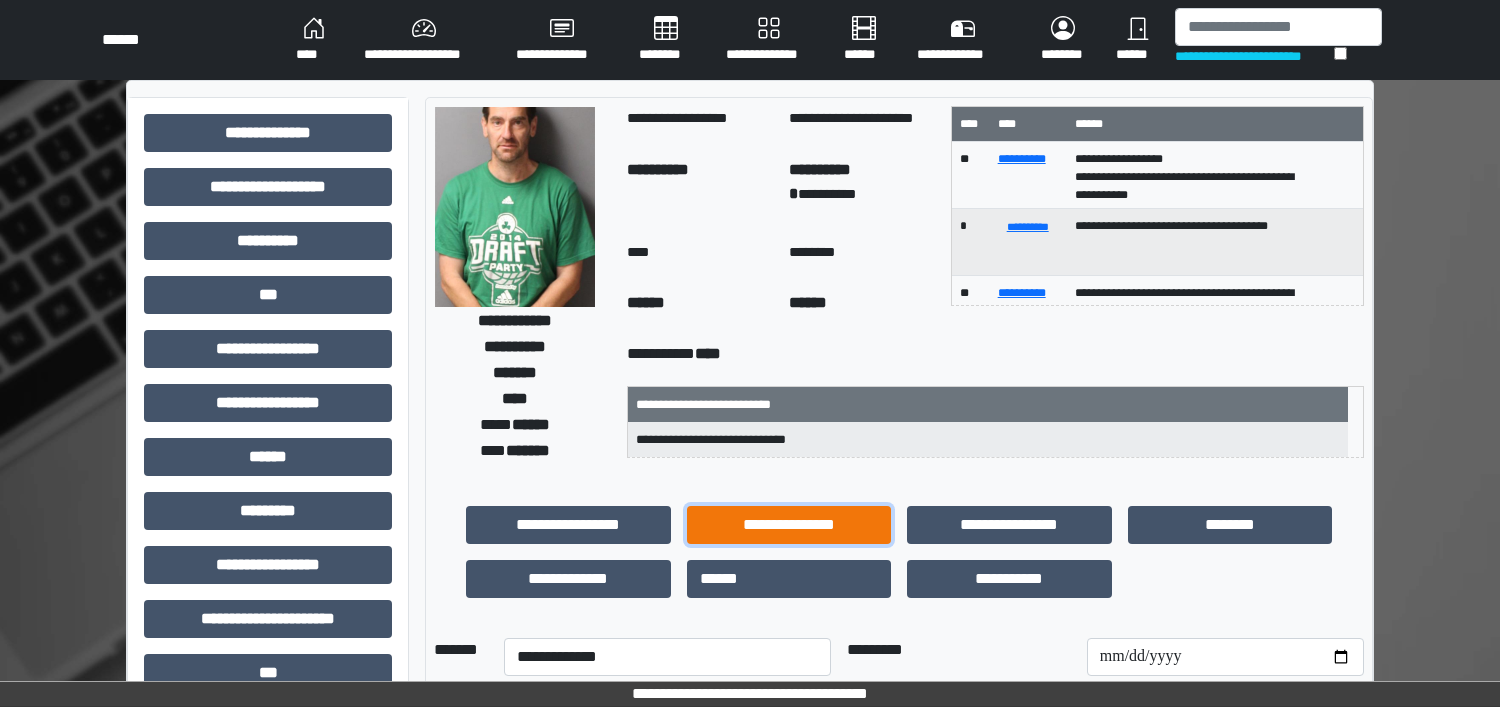 scroll, scrollTop: 250, scrollLeft: 0, axis: vertical 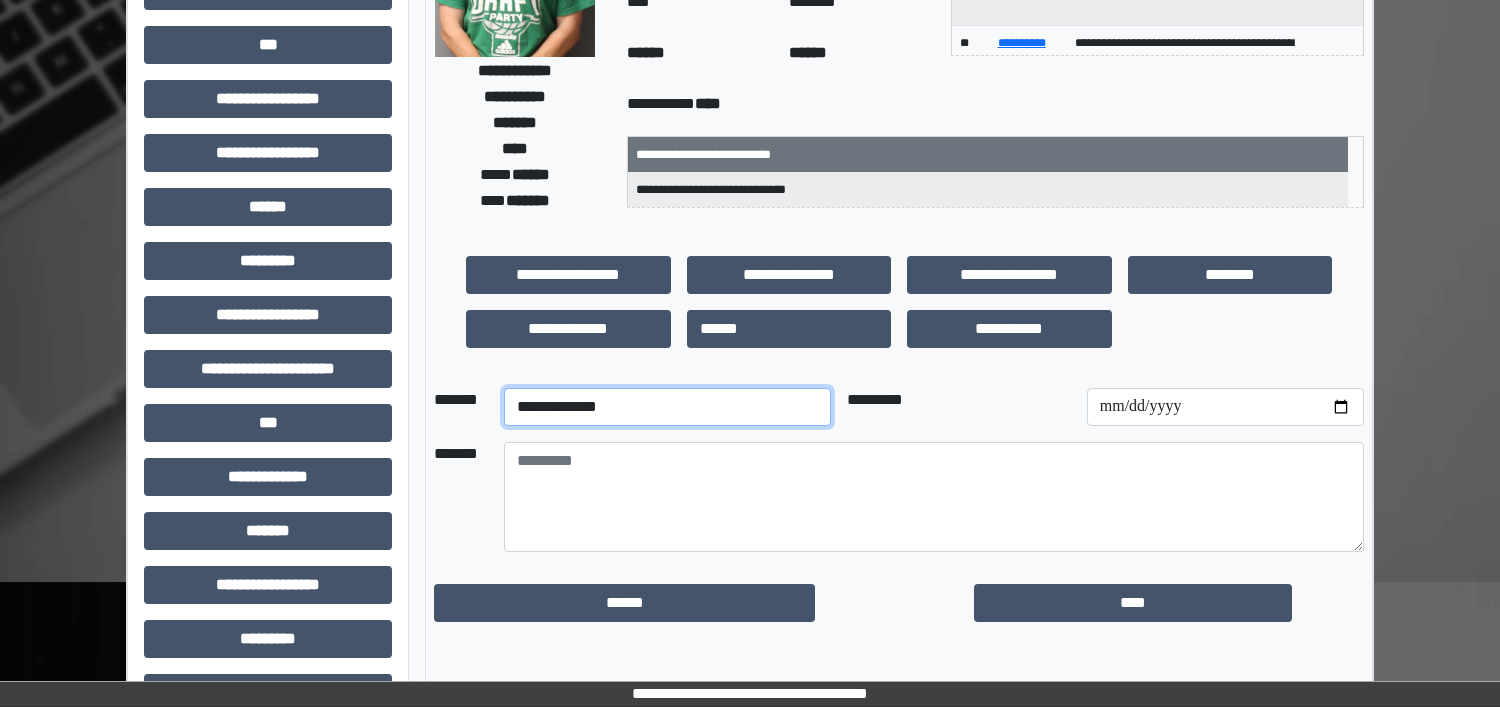click on "**********" at bounding box center [667, 407] 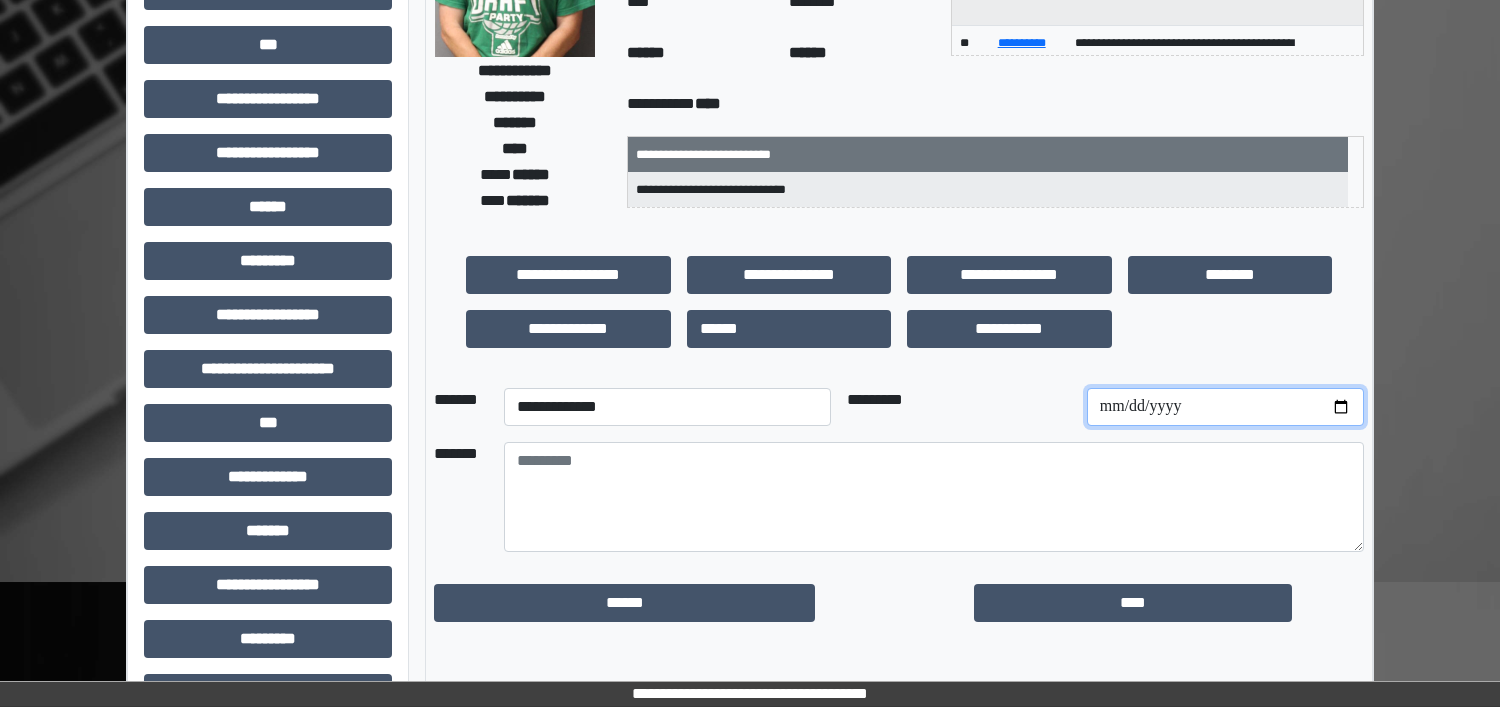 click at bounding box center [1225, 407] 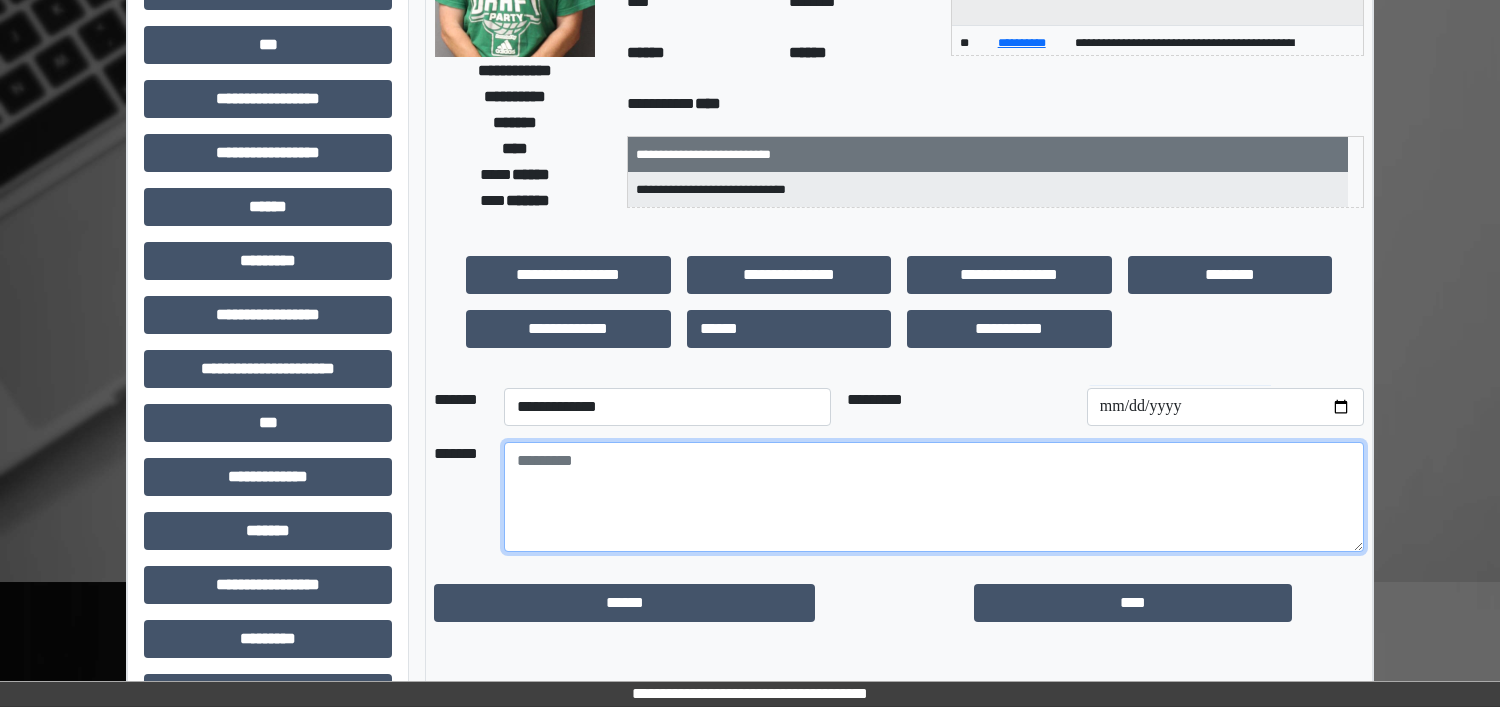 click at bounding box center [934, 497] 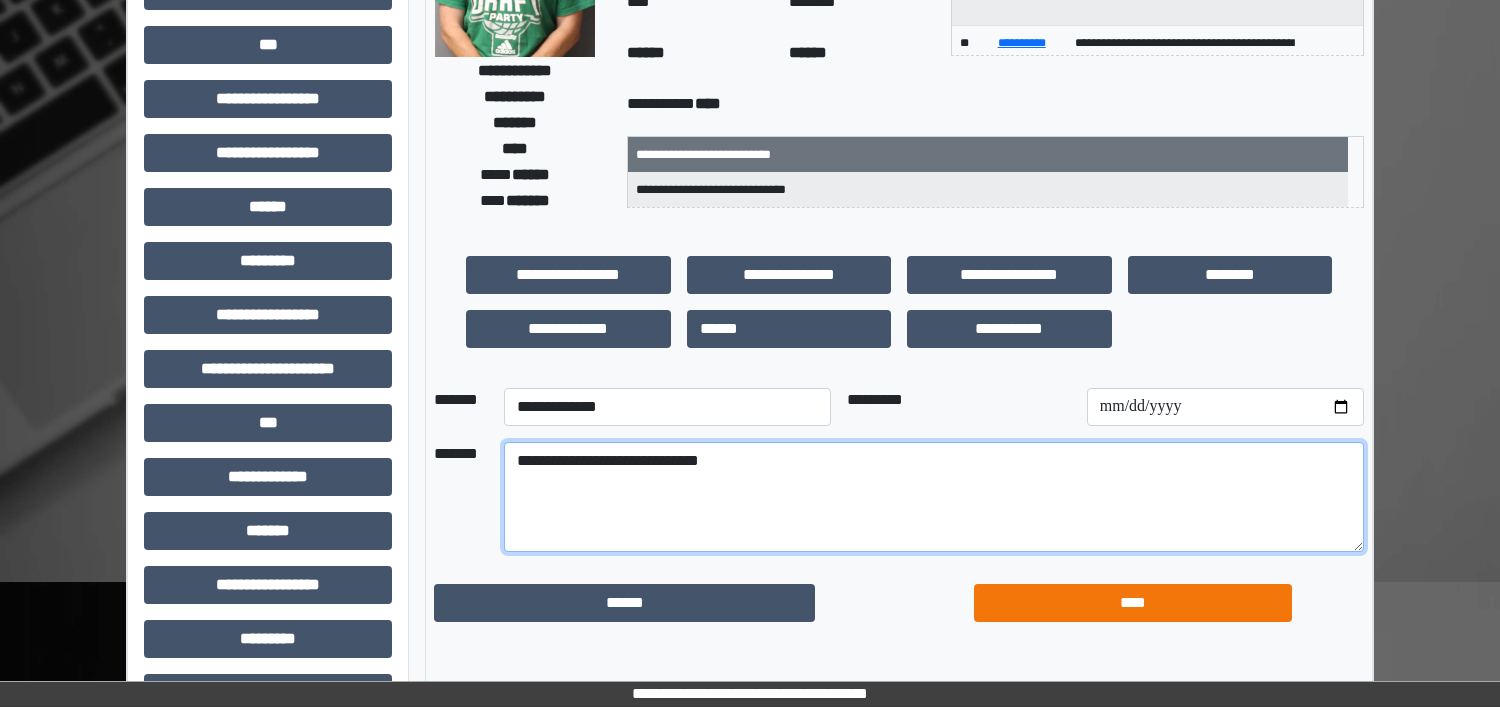 type on "**********" 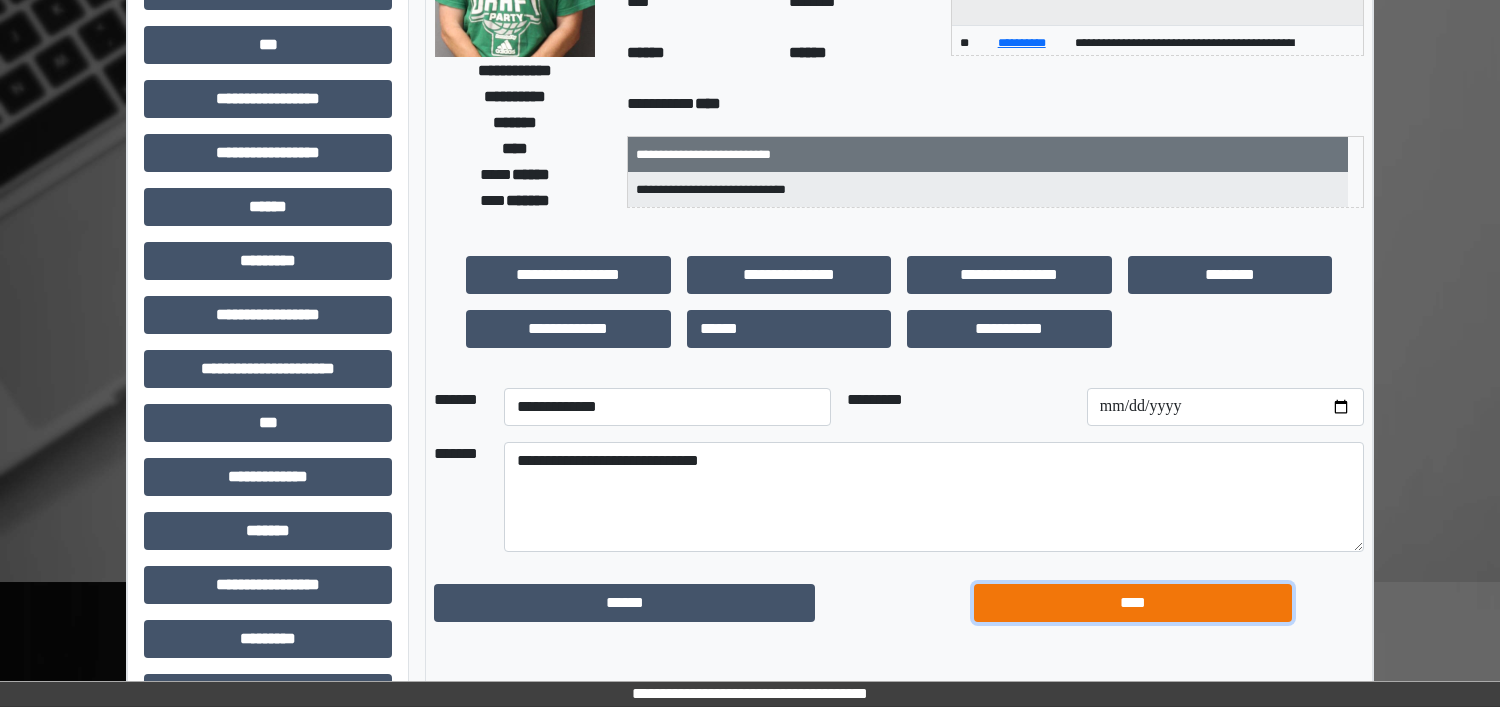 click on "****" at bounding box center [1133, 603] 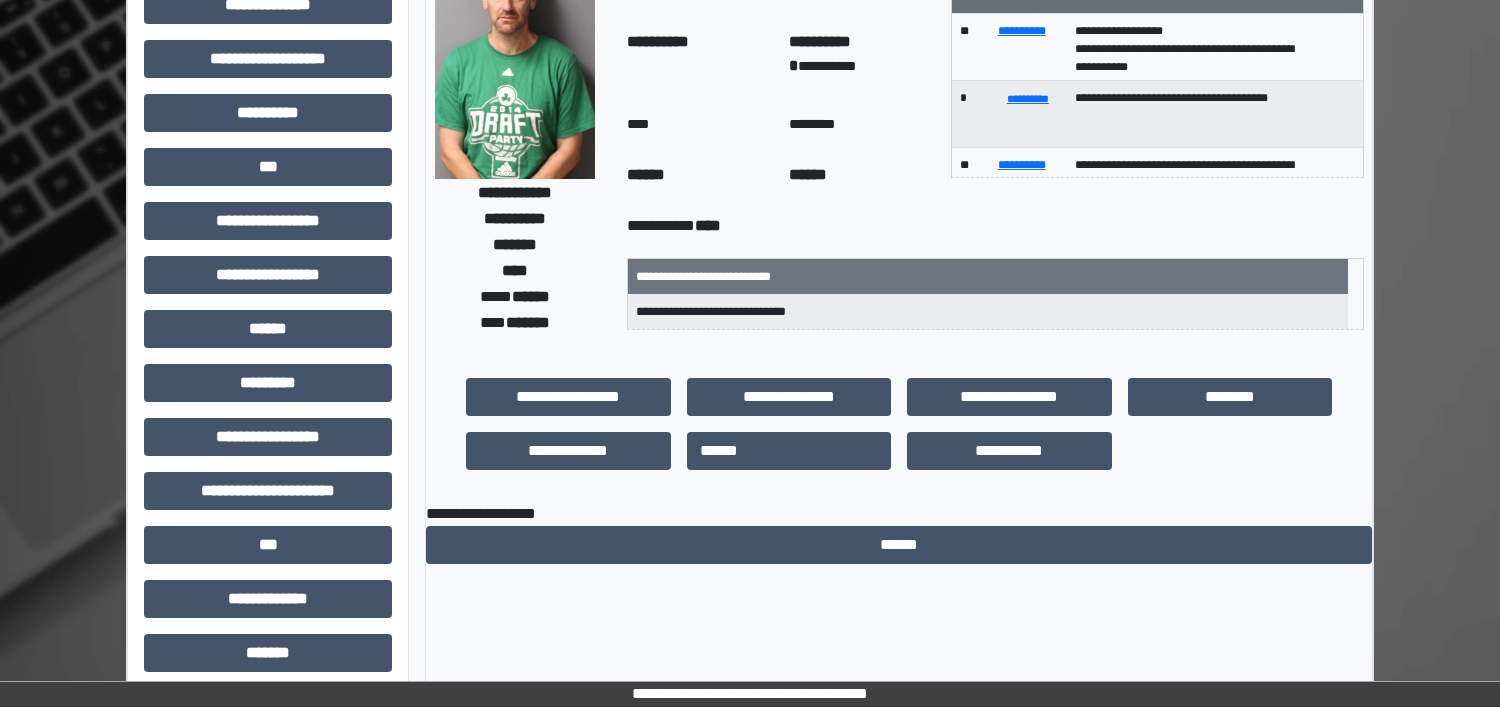 scroll, scrollTop: 0, scrollLeft: 0, axis: both 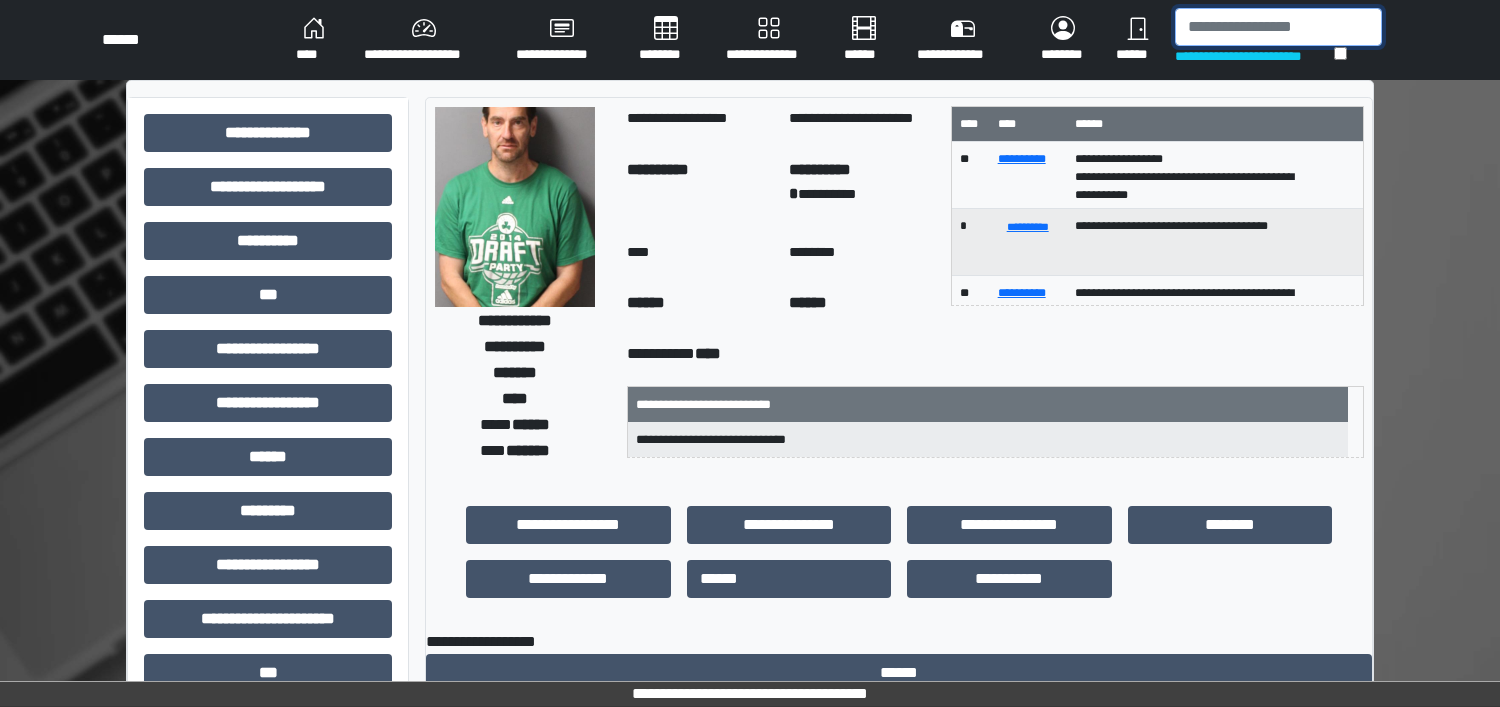 click at bounding box center [1278, 27] 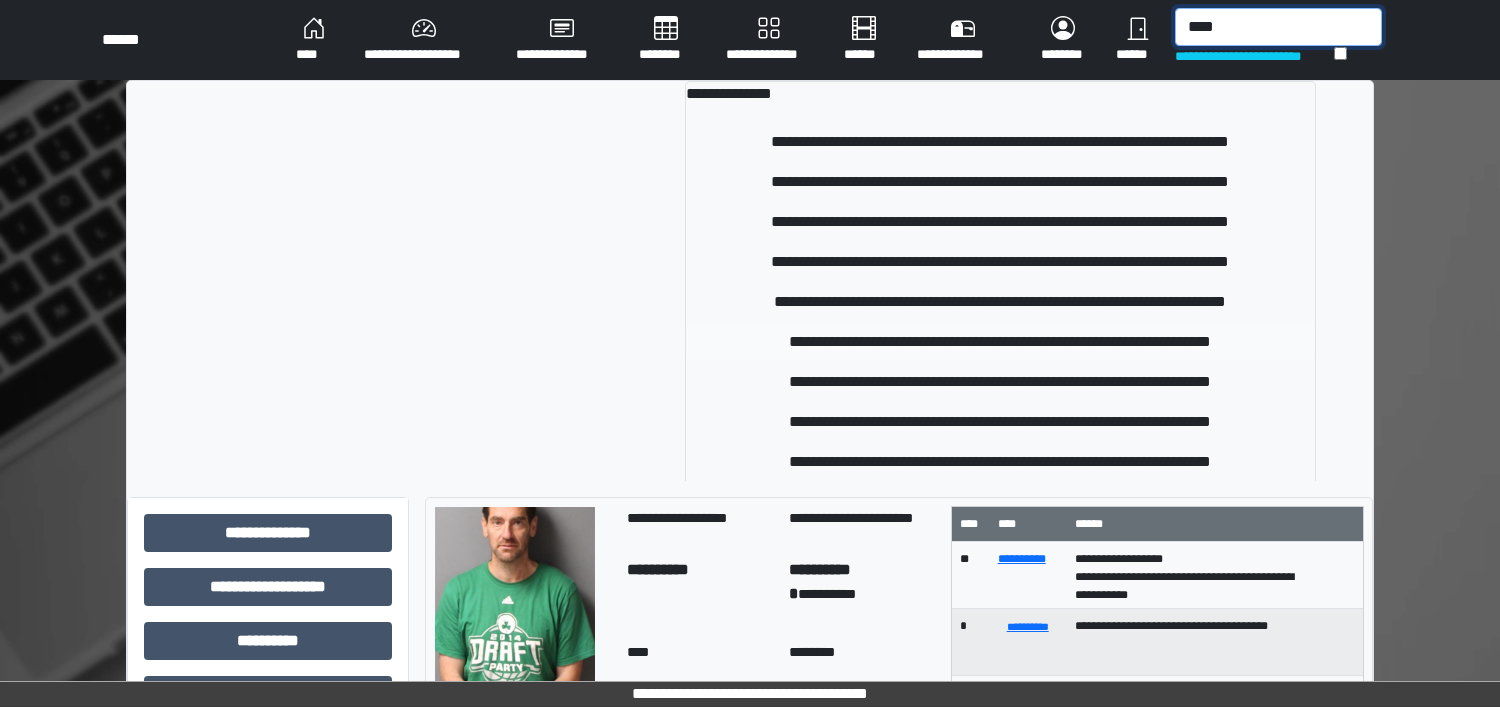 type on "****" 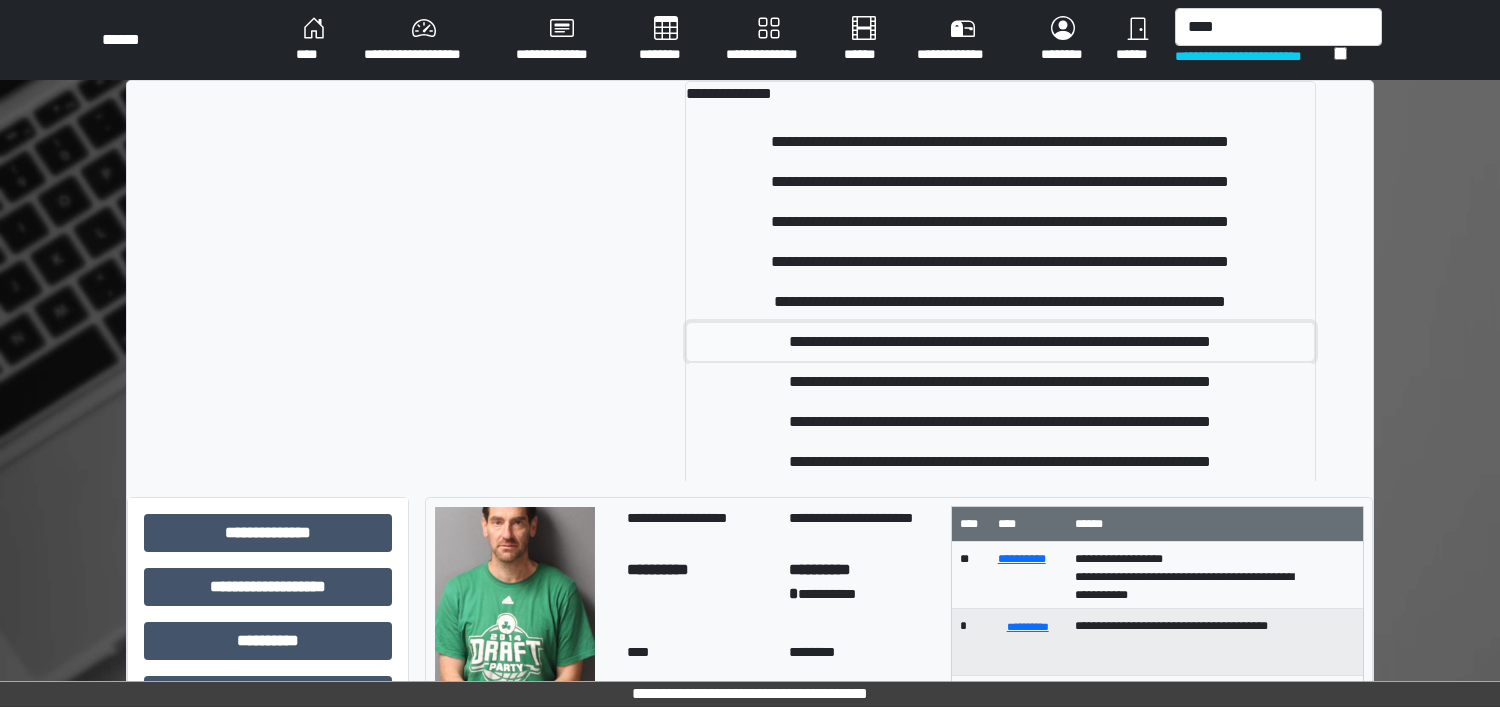 click on "**********" at bounding box center (1000, 342) 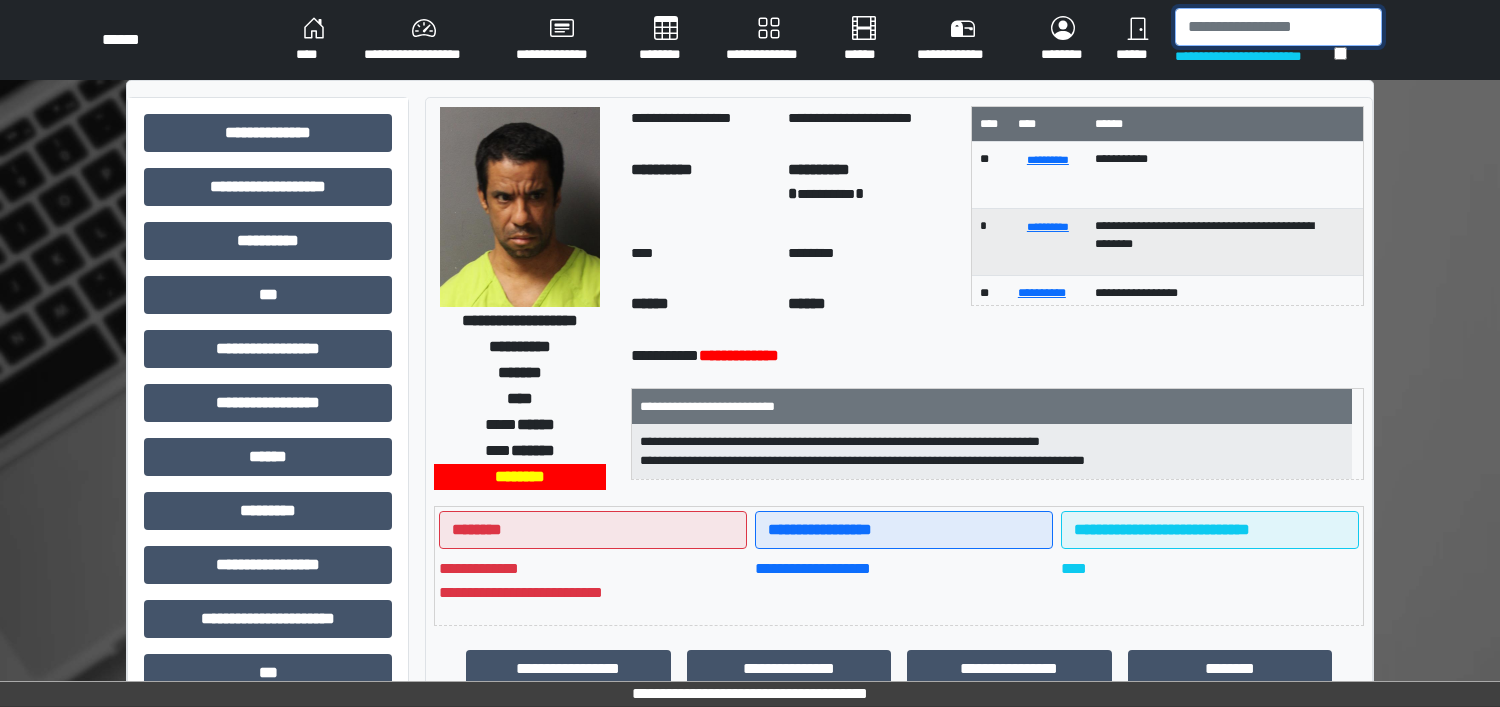click at bounding box center (1278, 27) 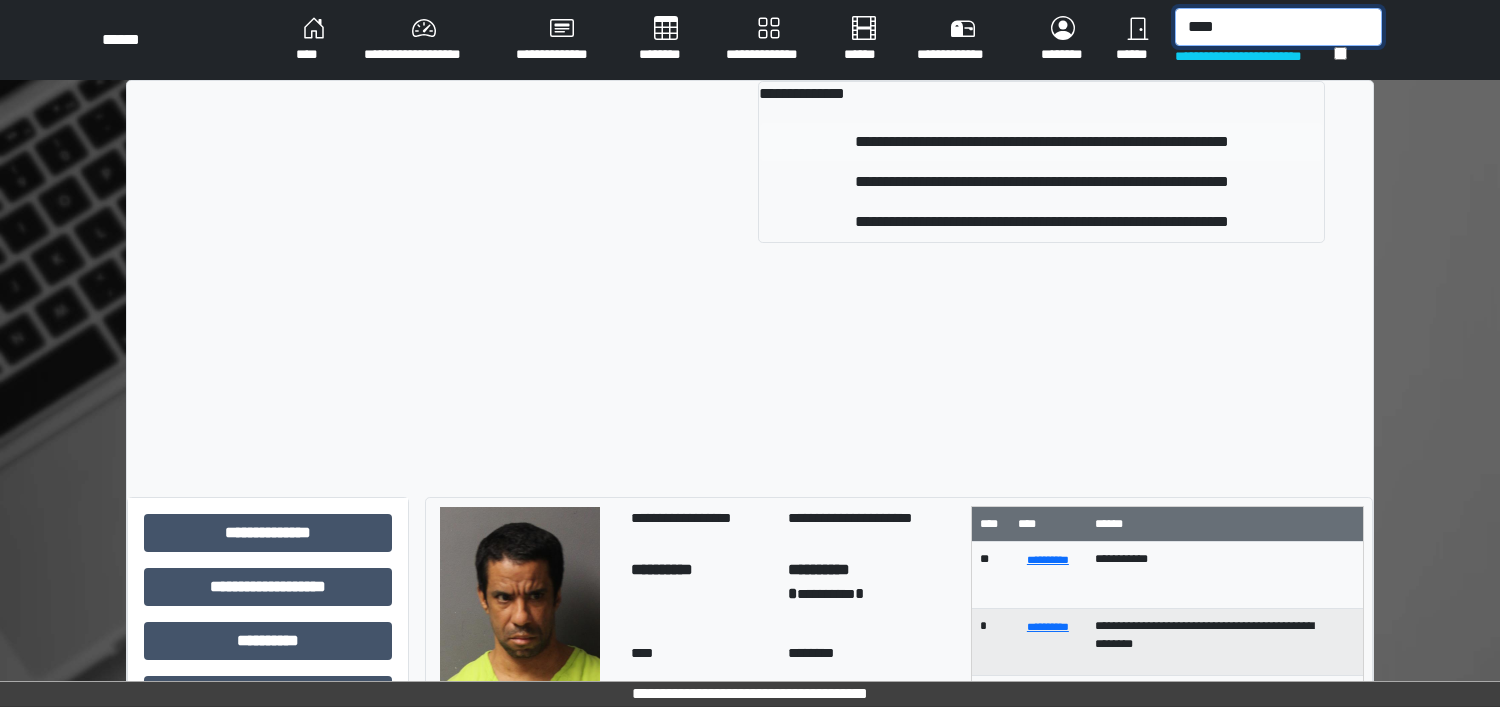type on "****" 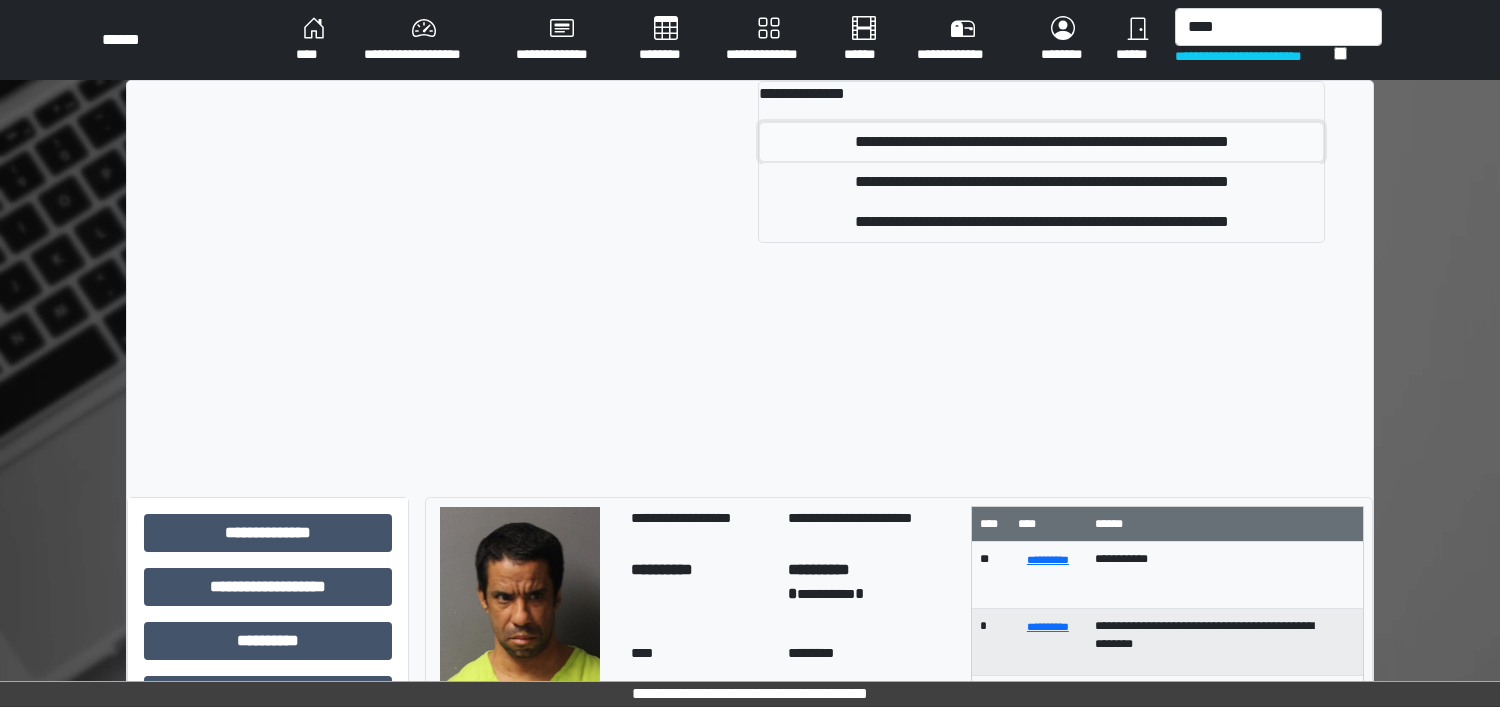 click on "**********" at bounding box center [1041, 142] 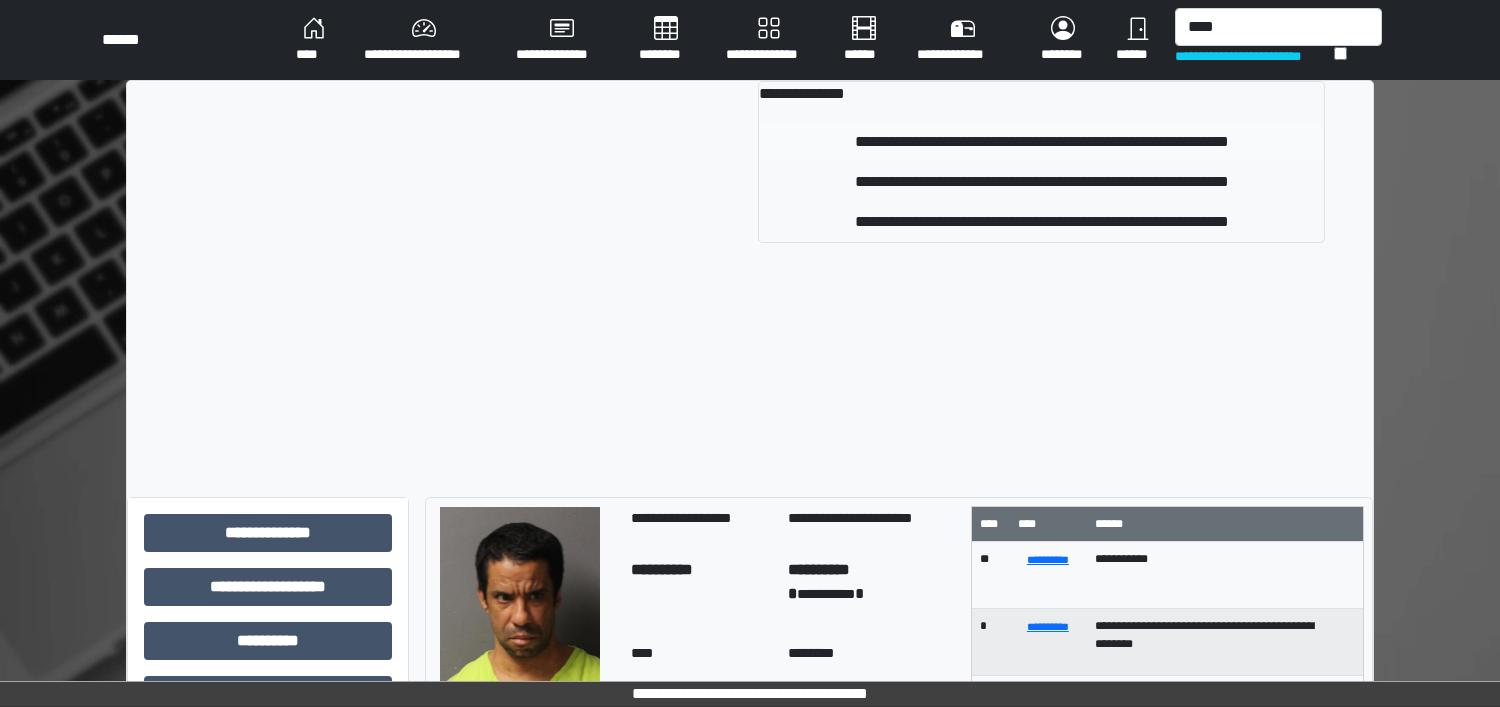 type 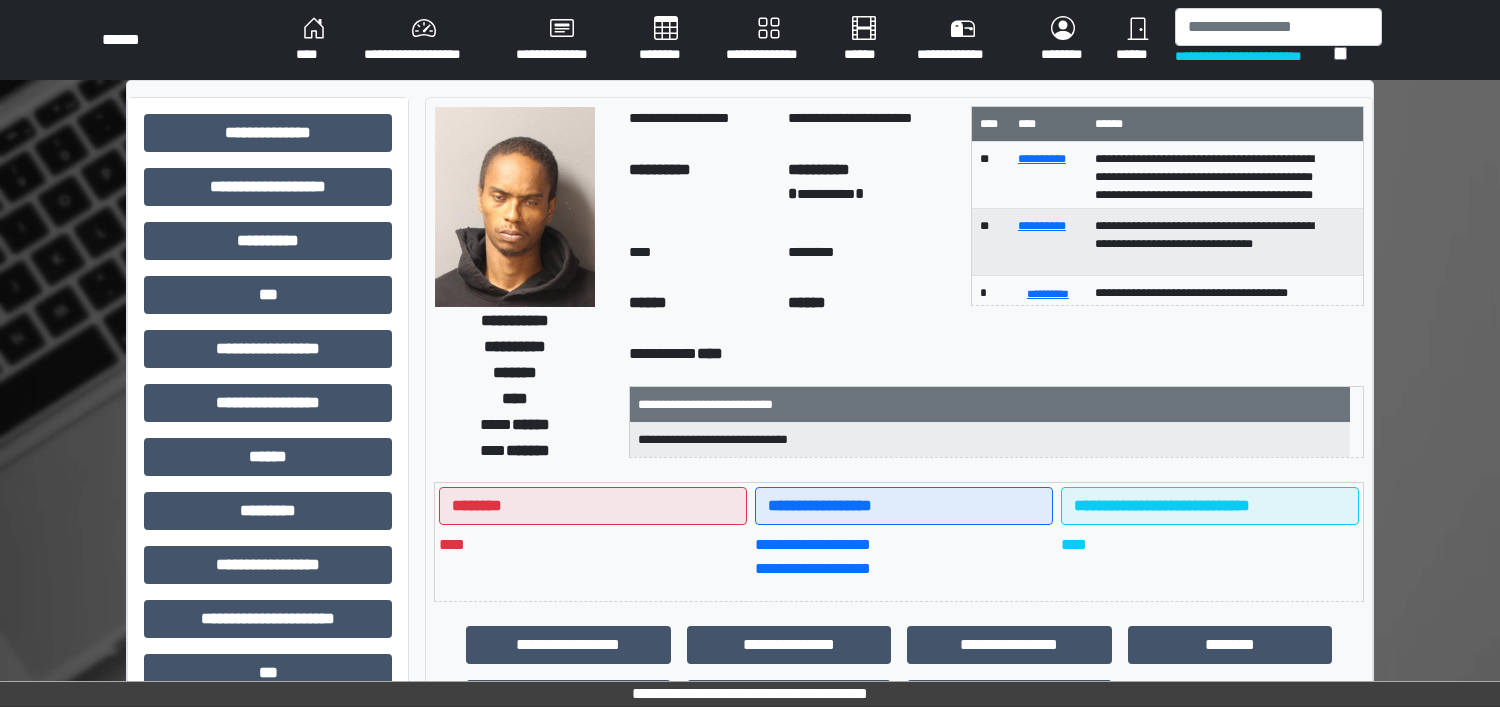 scroll, scrollTop: 121, scrollLeft: 0, axis: vertical 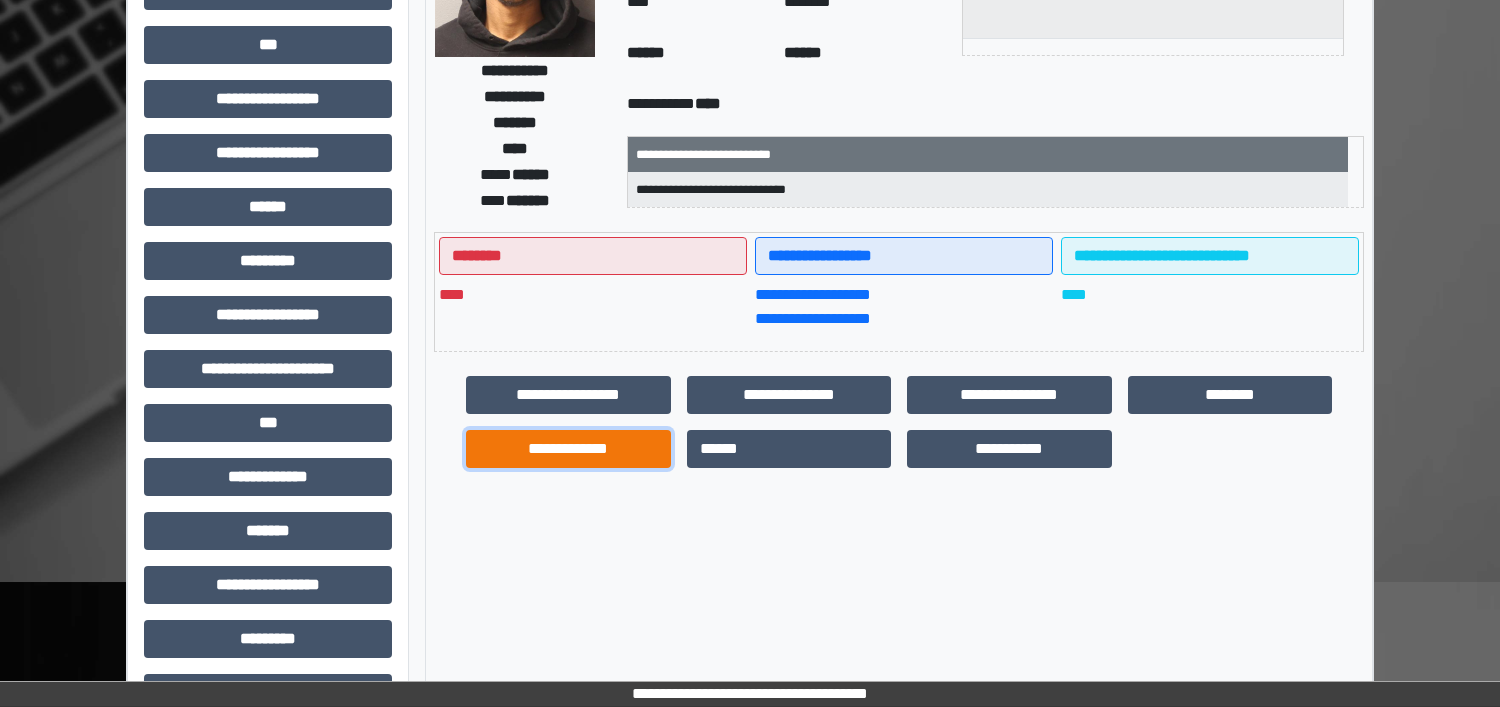 click on "**********" at bounding box center [568, 449] 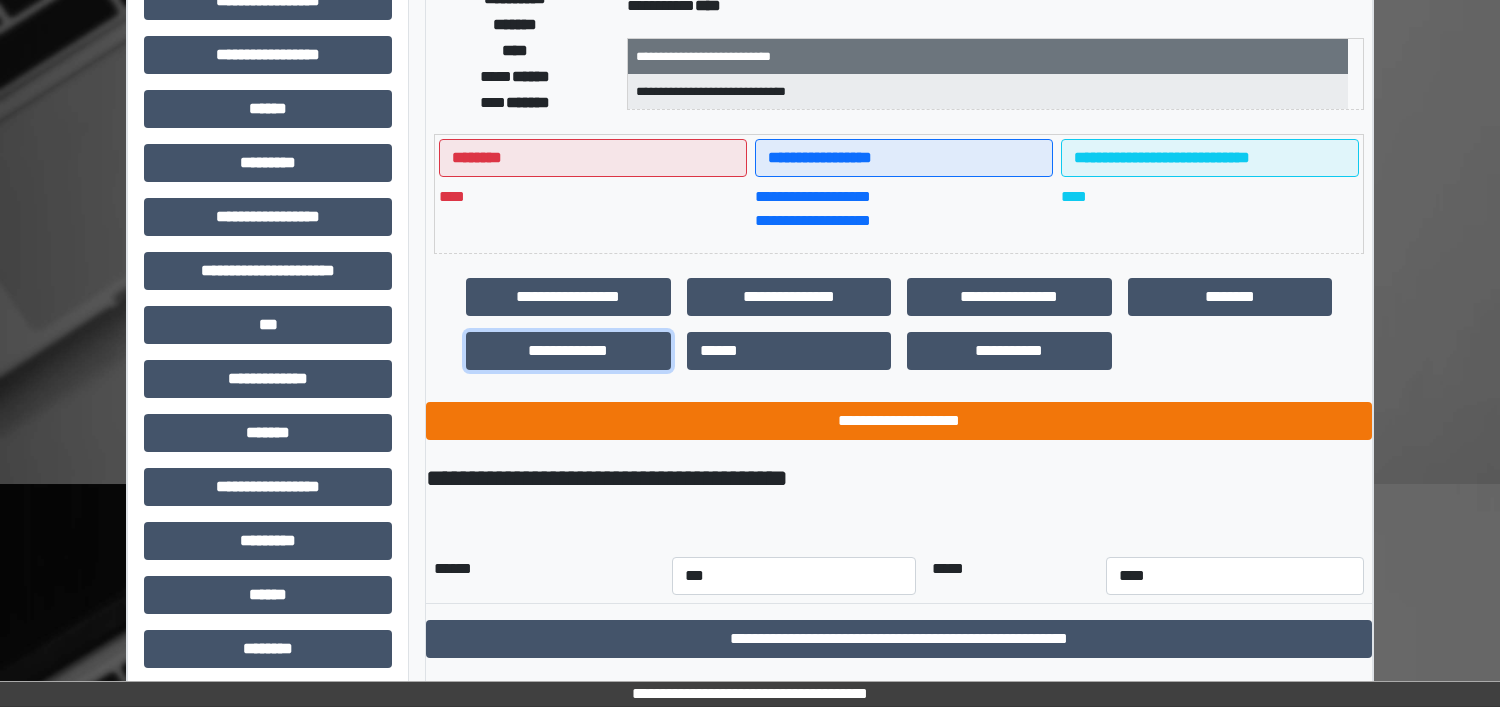 scroll, scrollTop: 375, scrollLeft: 0, axis: vertical 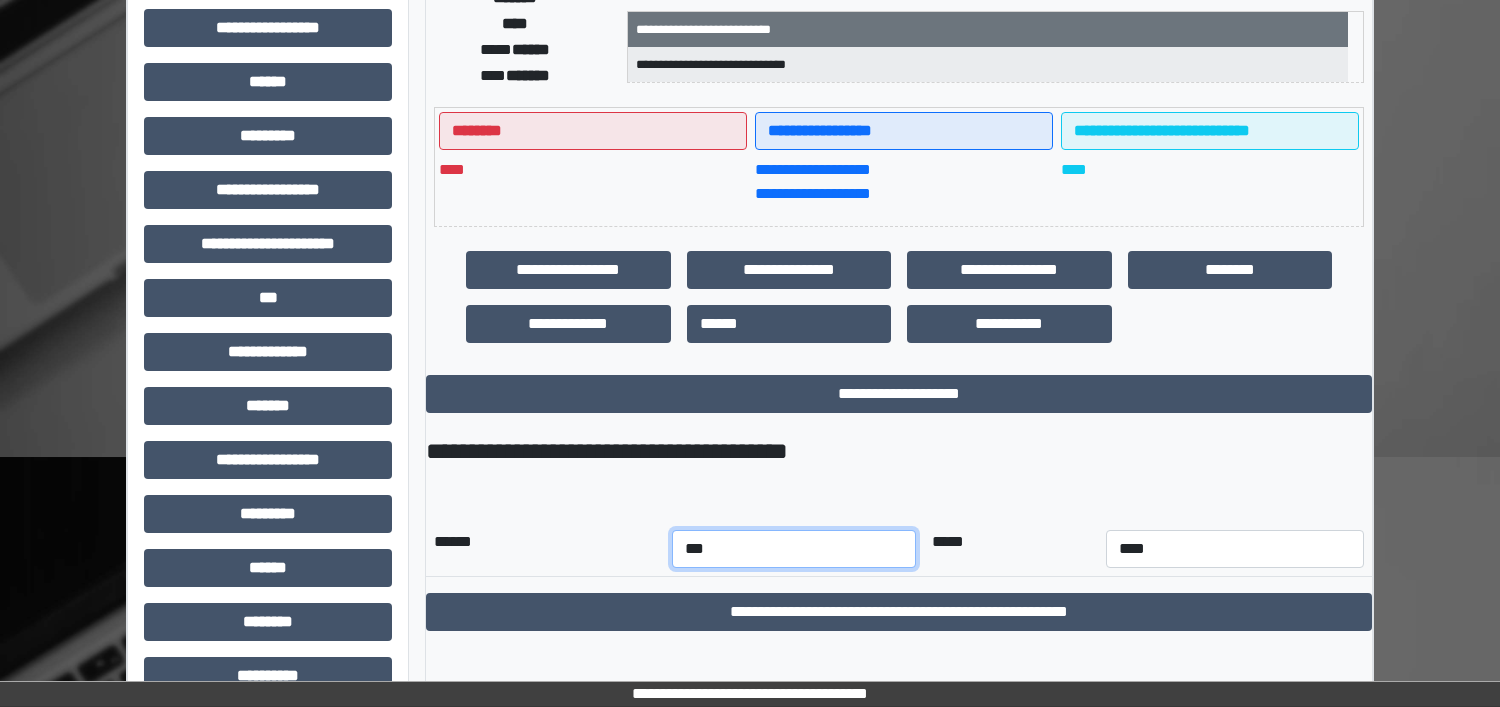 click on "***
***
***
***
***
***
***
***
***
***
***
***" at bounding box center (794, 549) 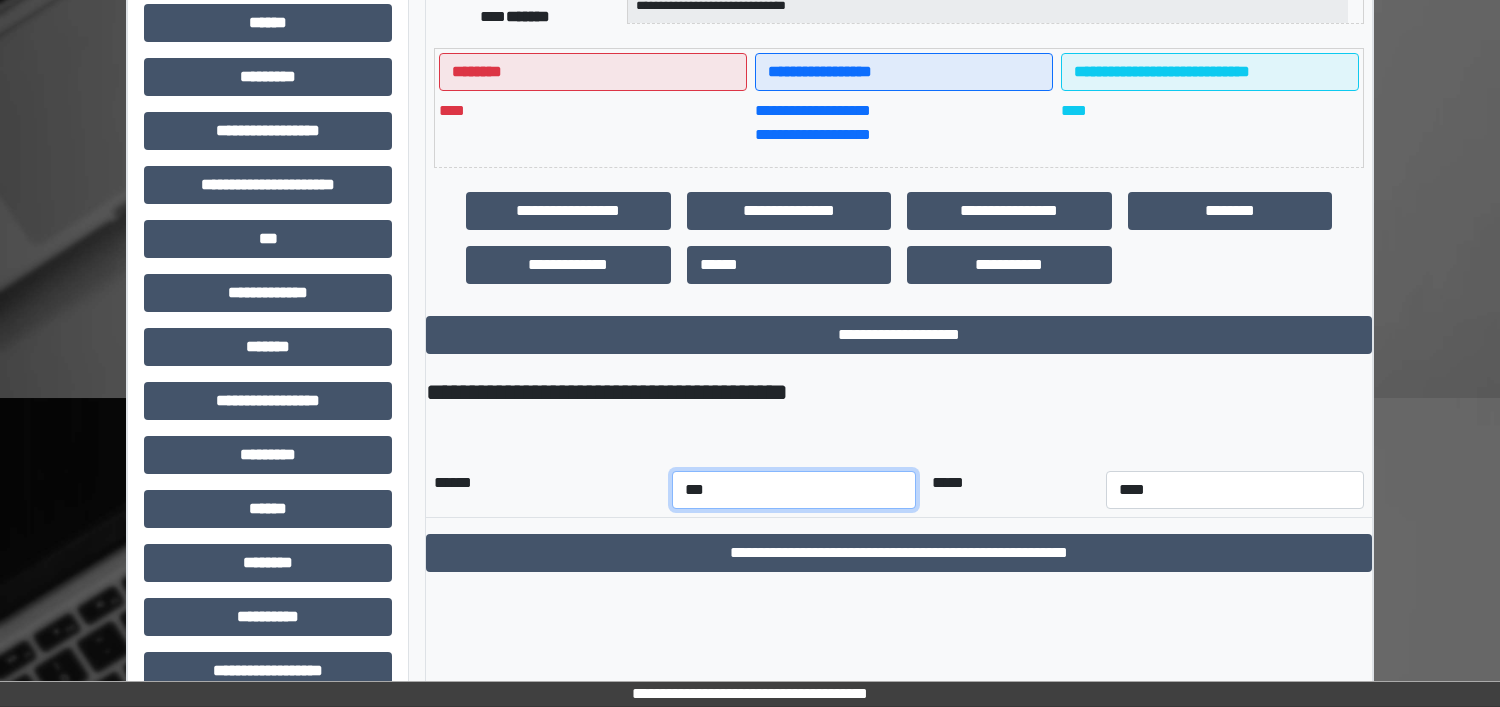 scroll, scrollTop: 467, scrollLeft: 0, axis: vertical 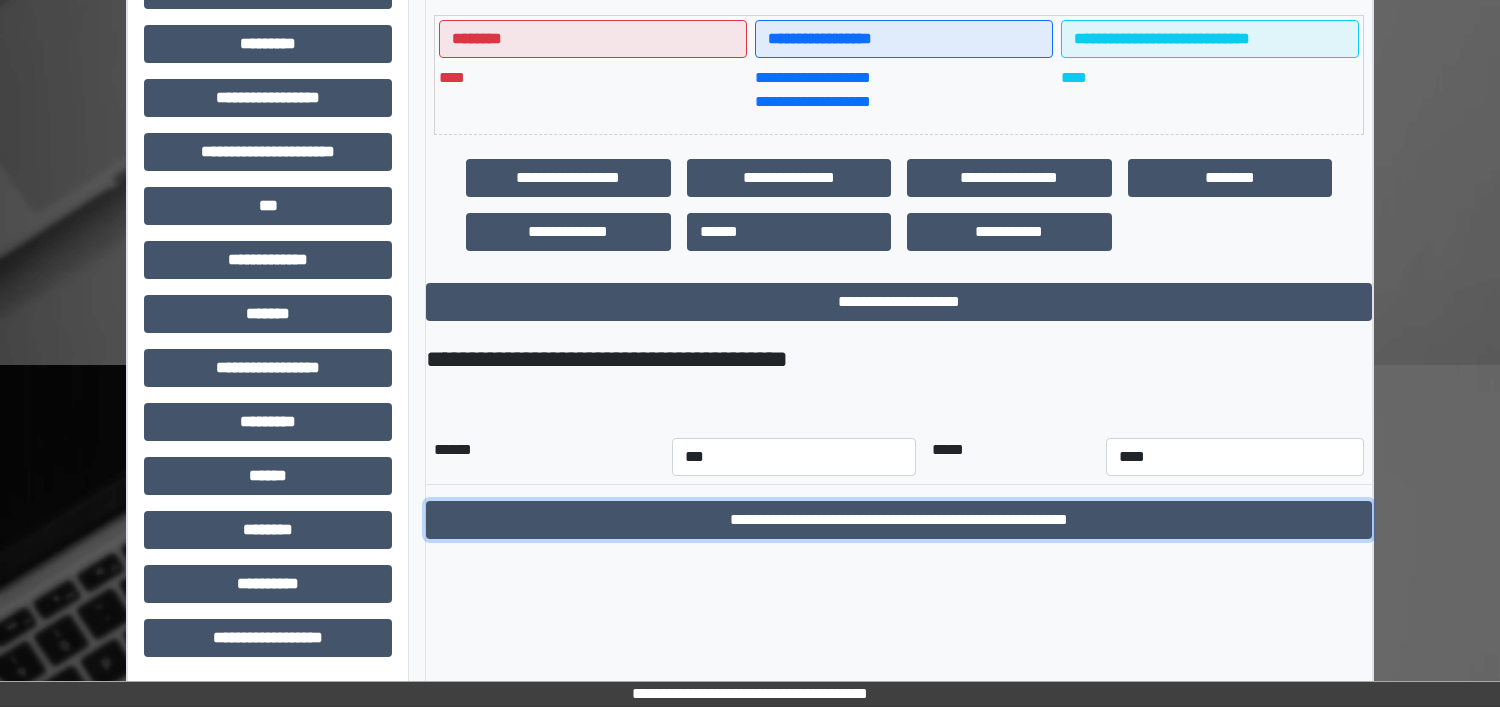 click on "**********" at bounding box center (899, 520) 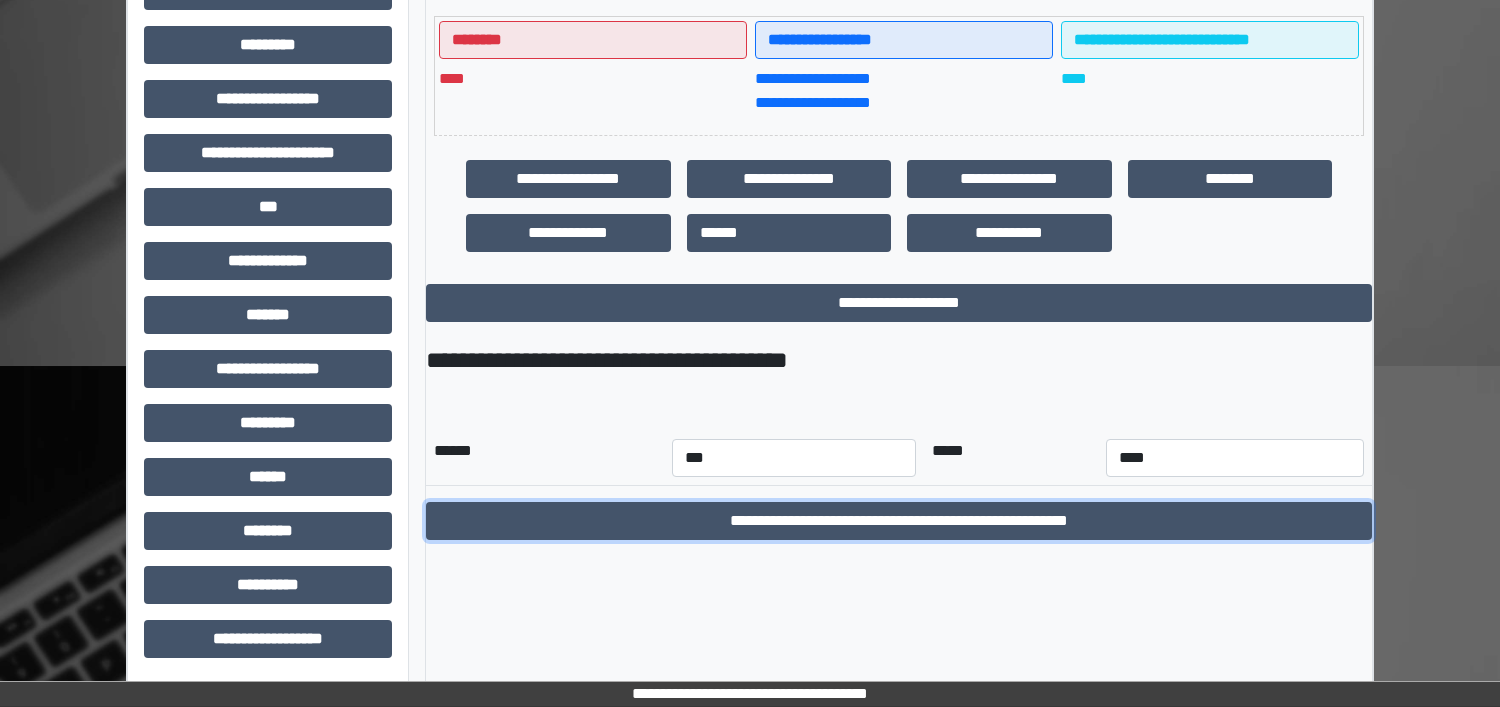 scroll, scrollTop: 467, scrollLeft: 0, axis: vertical 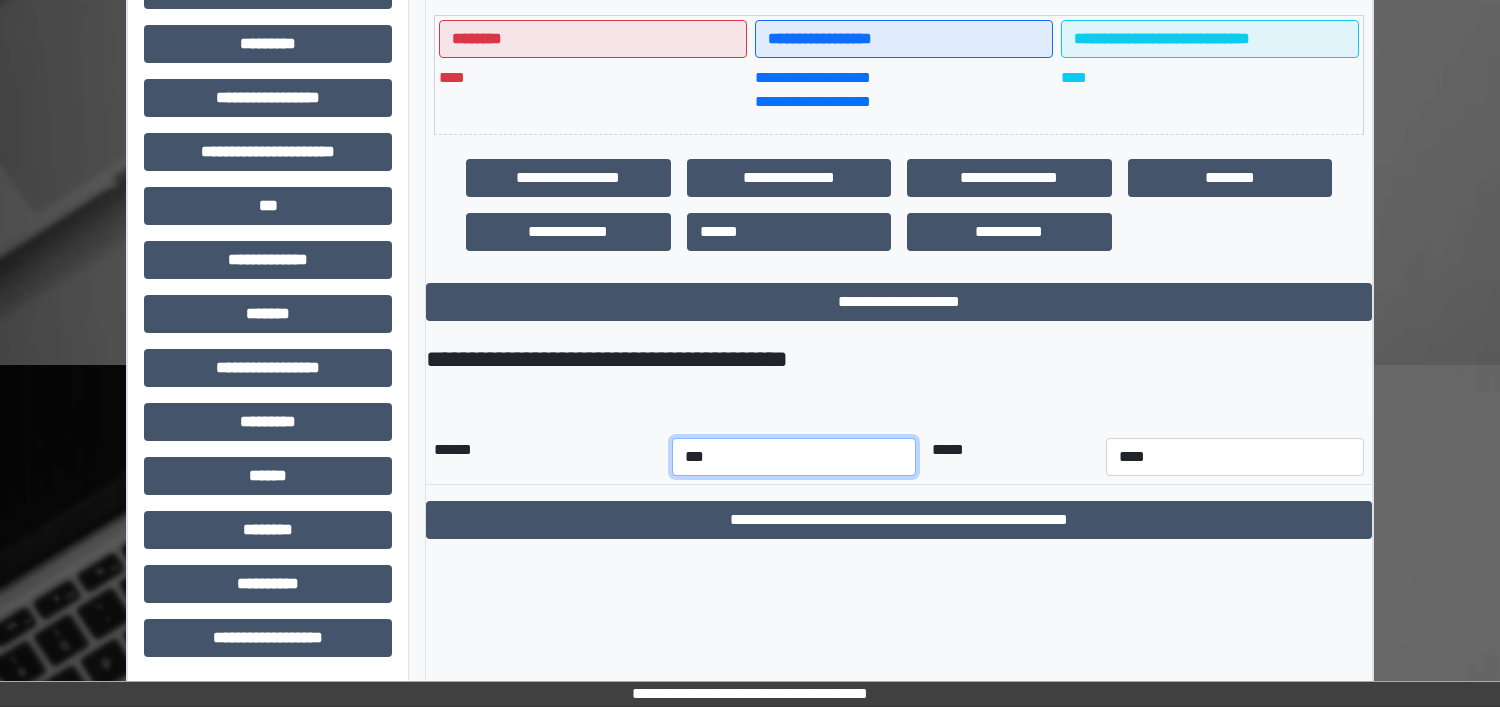 click on "***
***
***
***
***
***
***
***
***
***
***
***" at bounding box center [794, 457] 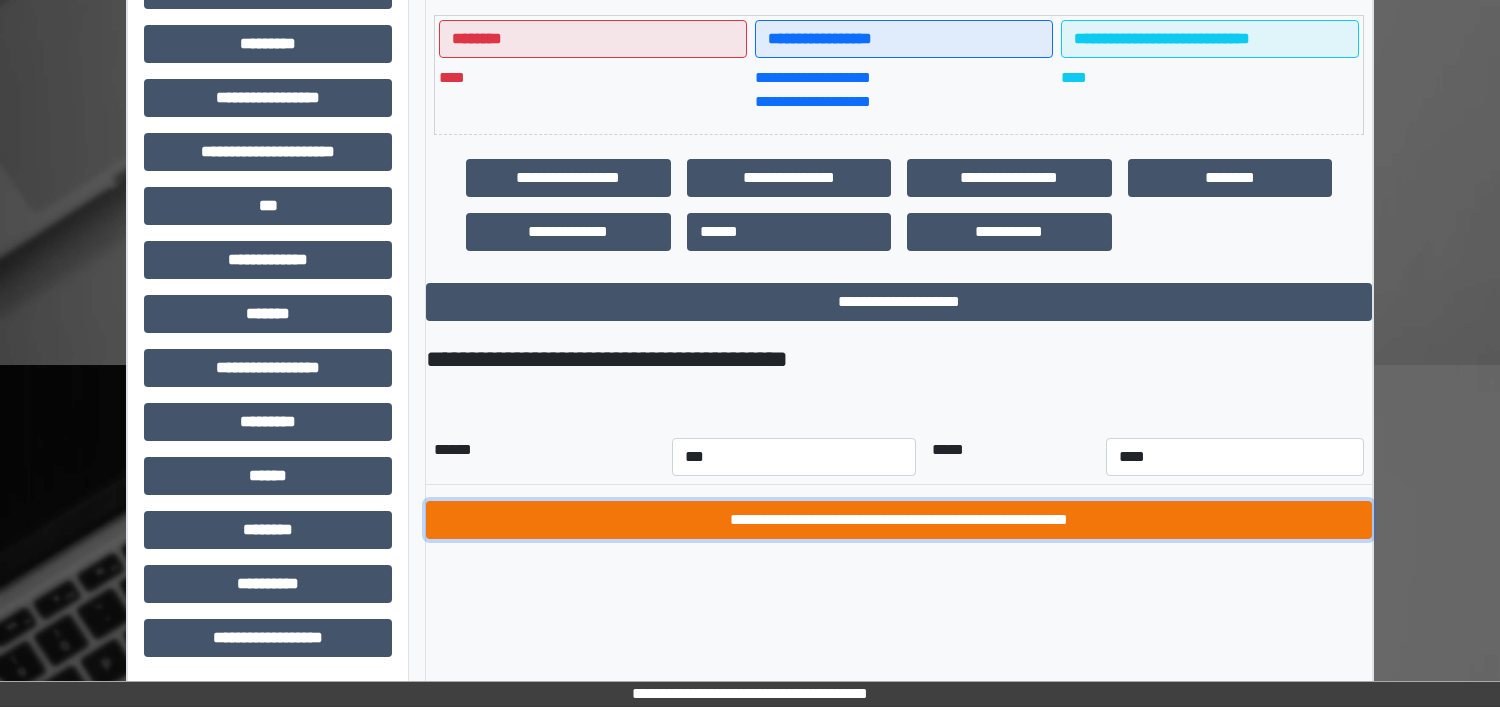 click on "**********" at bounding box center (899, 520) 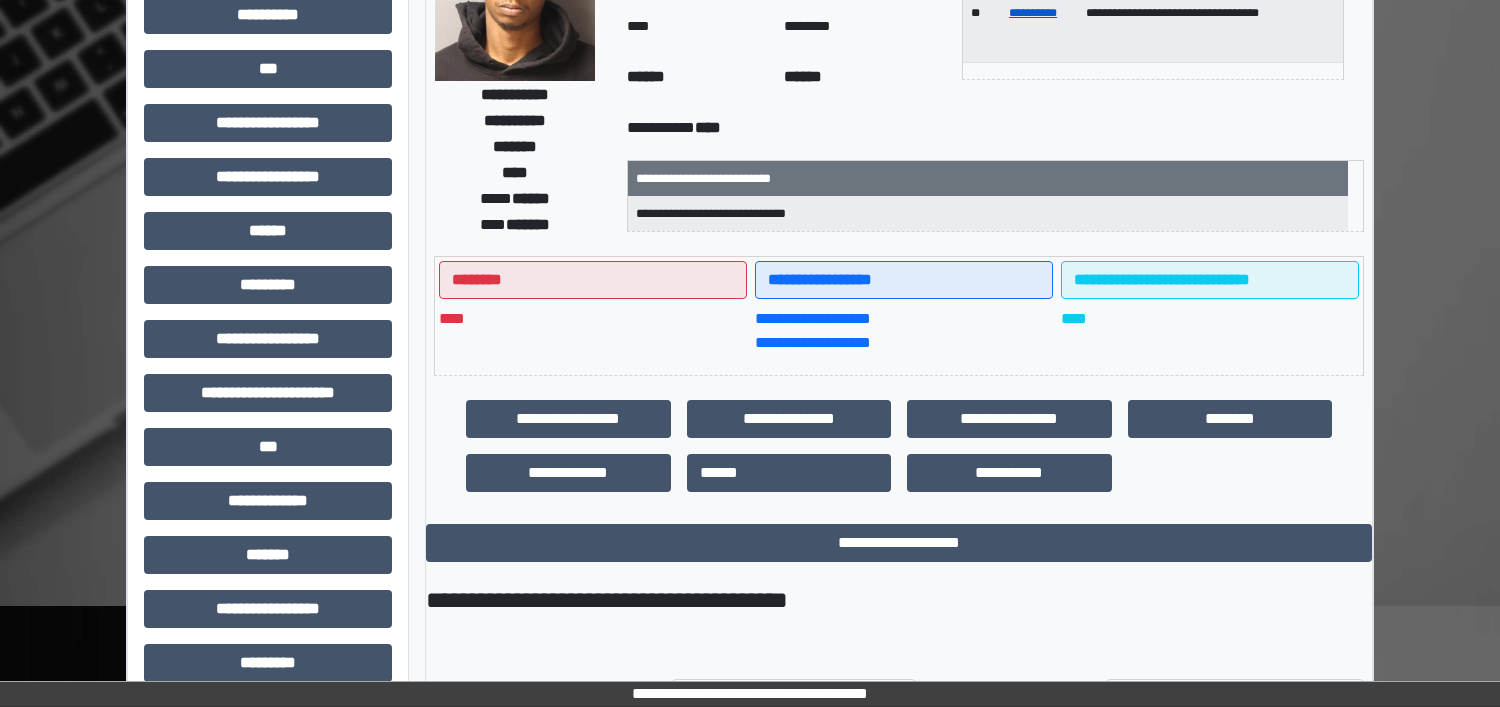 scroll, scrollTop: 0, scrollLeft: 0, axis: both 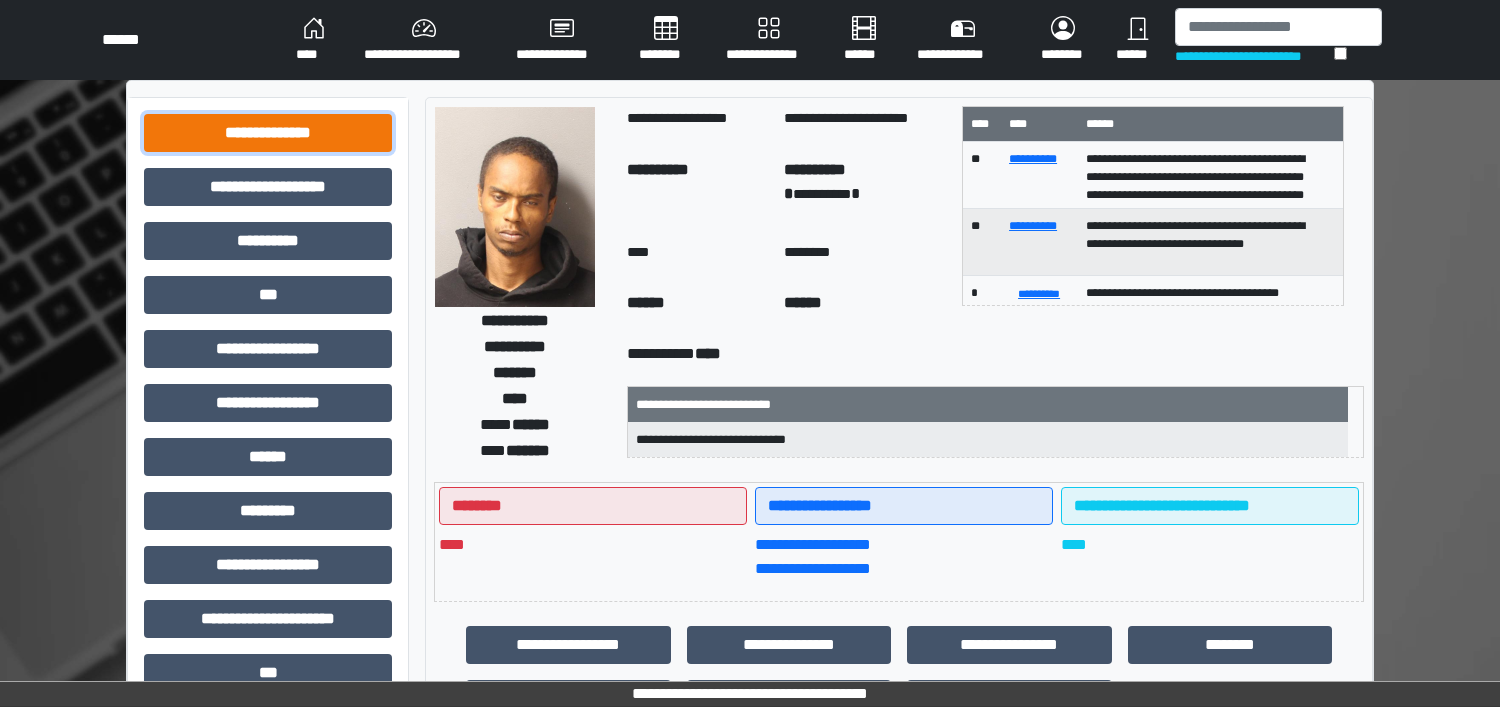 click on "**********" at bounding box center (268, 133) 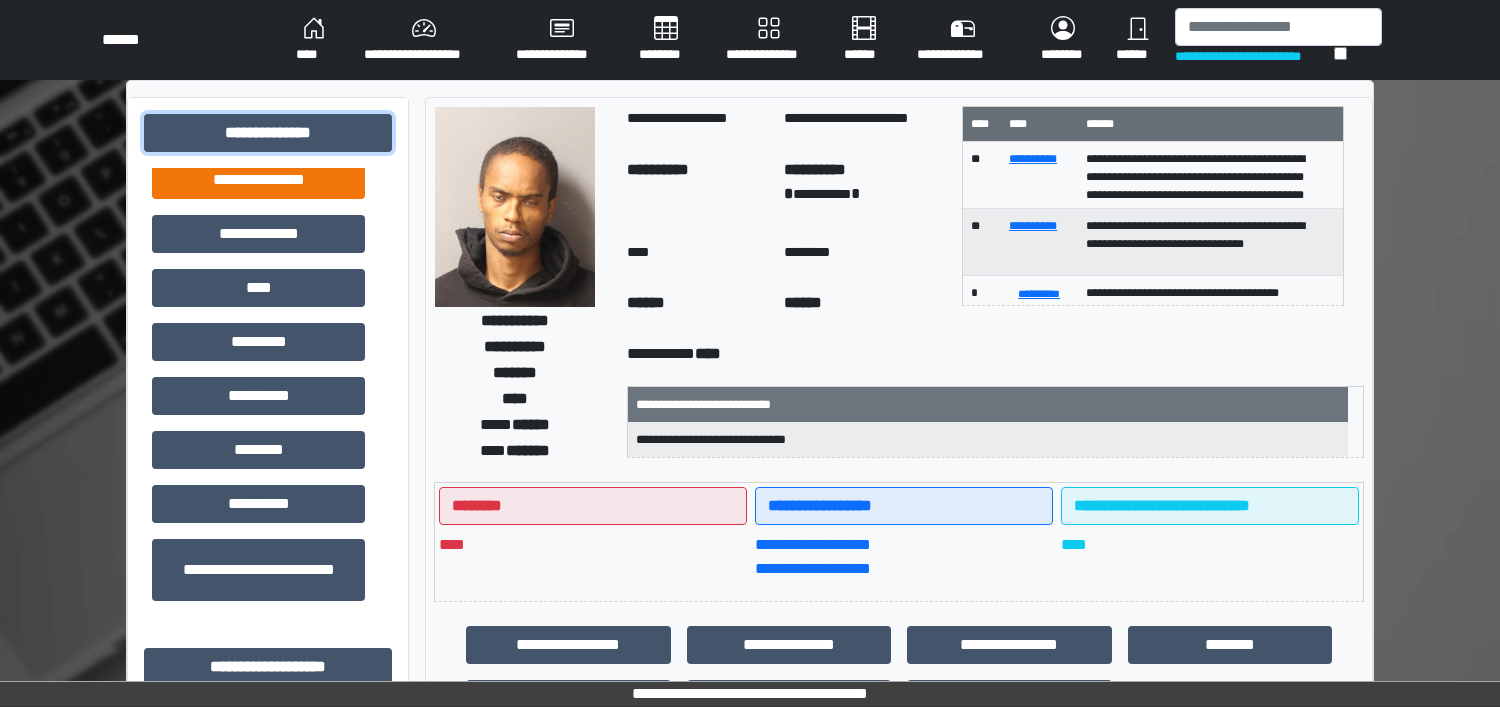 scroll, scrollTop: 580, scrollLeft: 0, axis: vertical 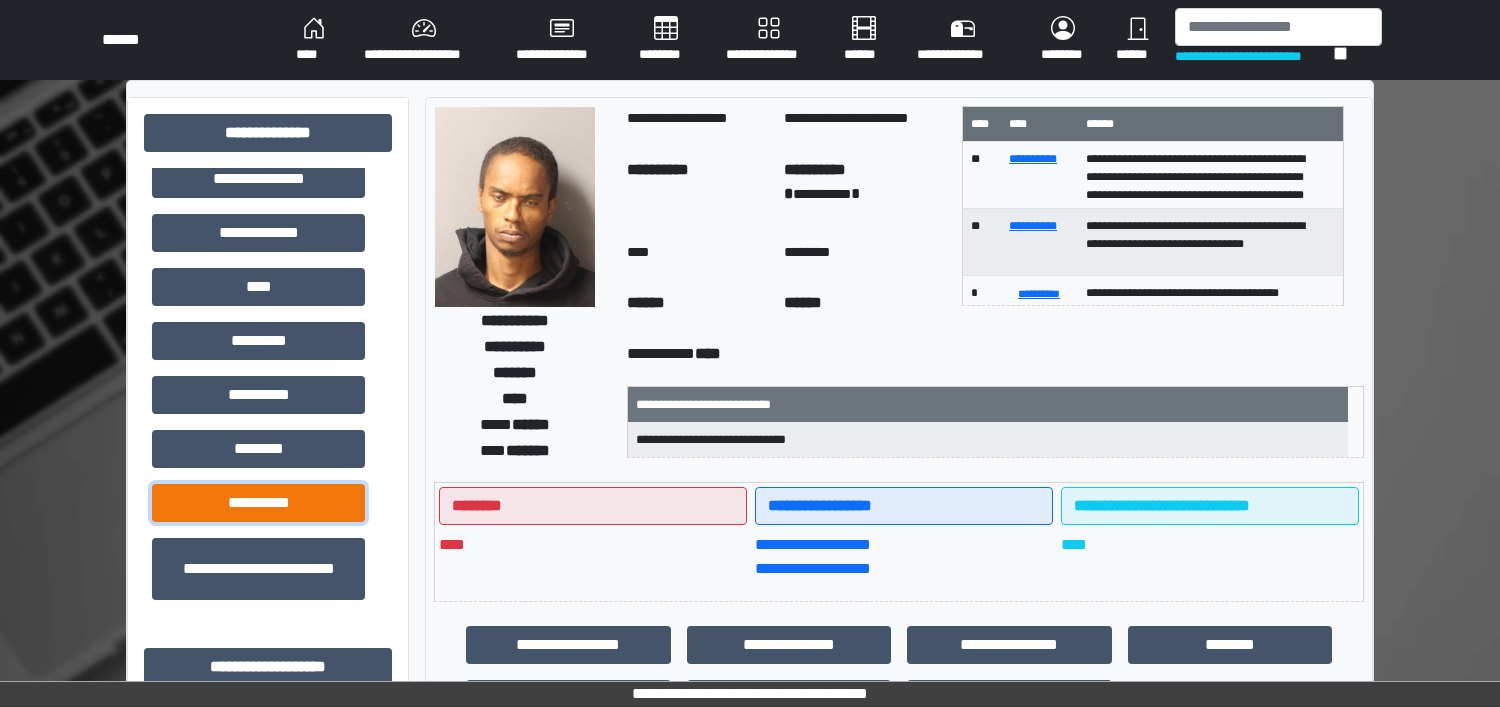 click on "**********" at bounding box center (258, 503) 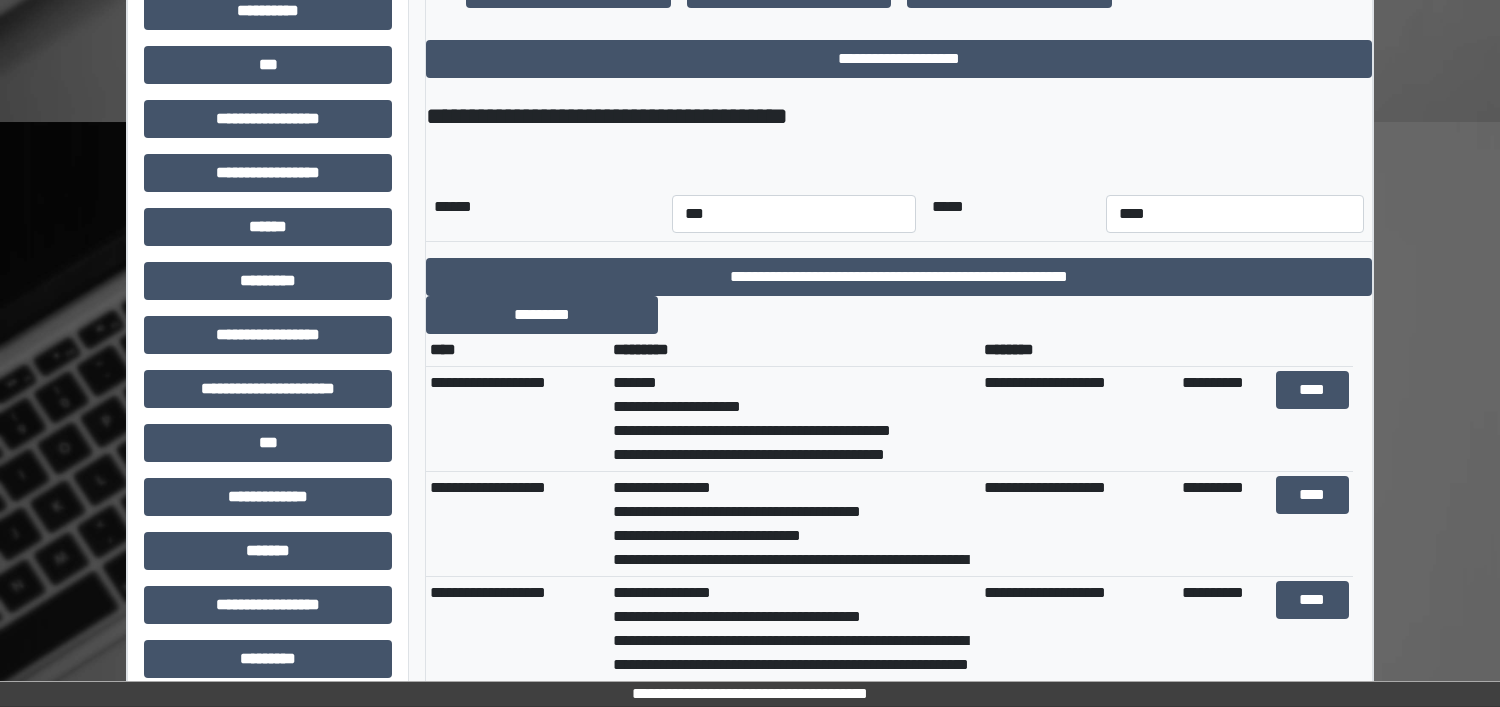 scroll, scrollTop: 750, scrollLeft: 0, axis: vertical 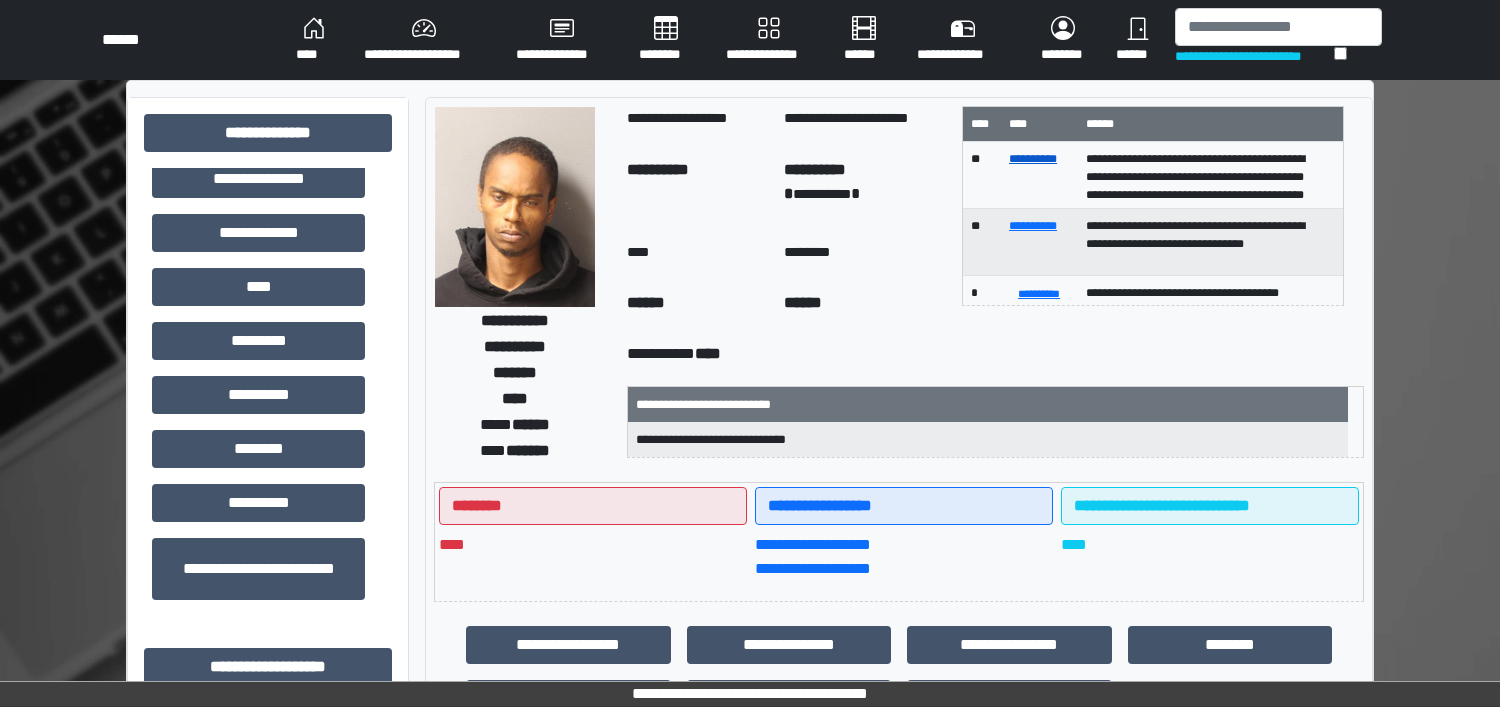 click on "**********" at bounding box center (1033, 159) 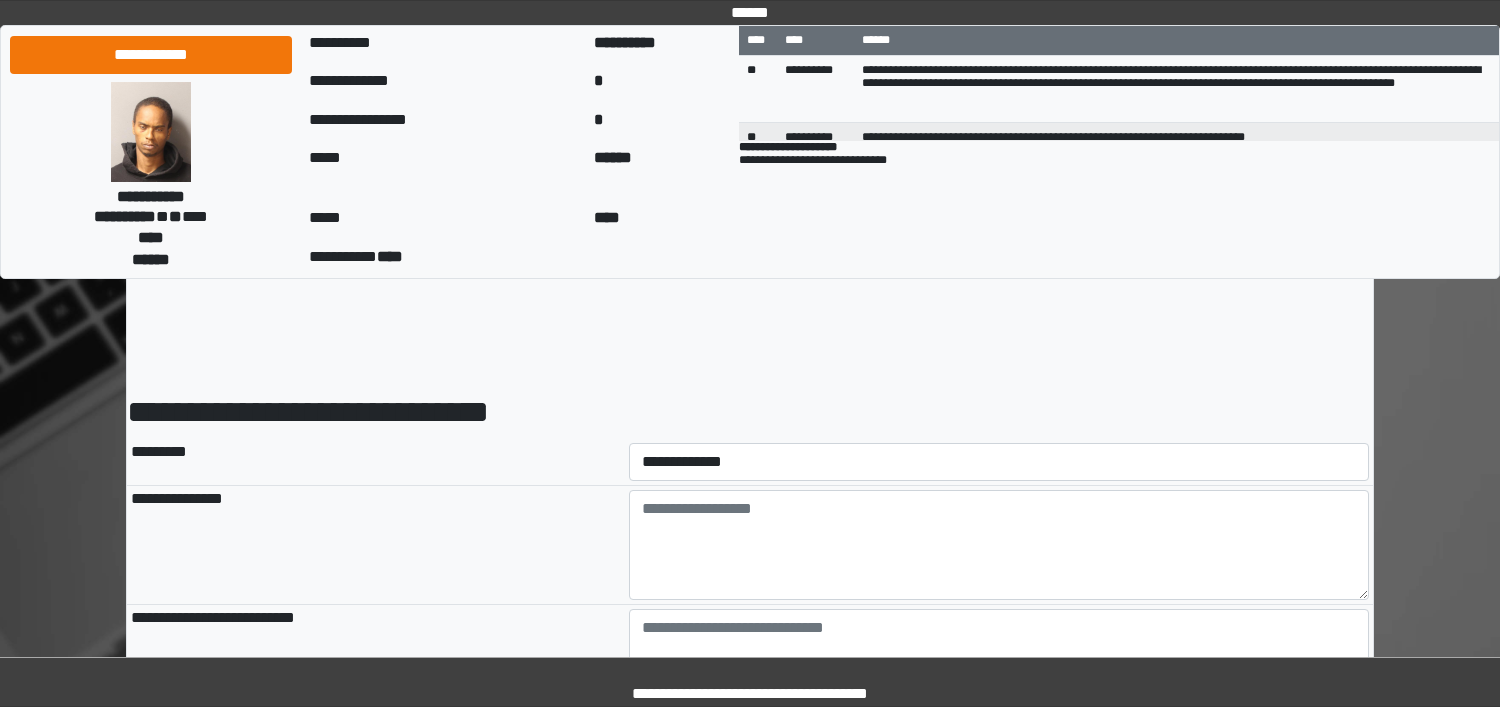 scroll, scrollTop: 0, scrollLeft: 0, axis: both 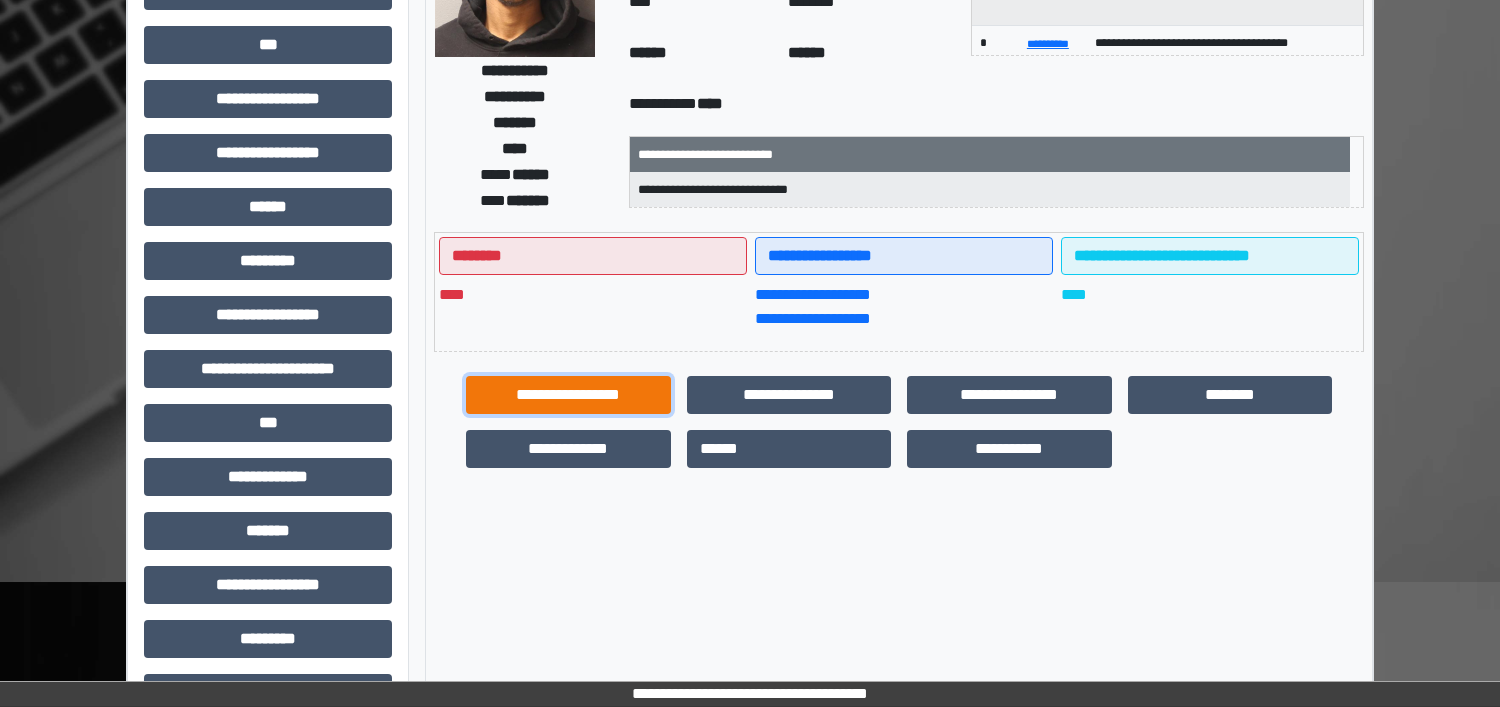 click on "**********" at bounding box center (568, 395) 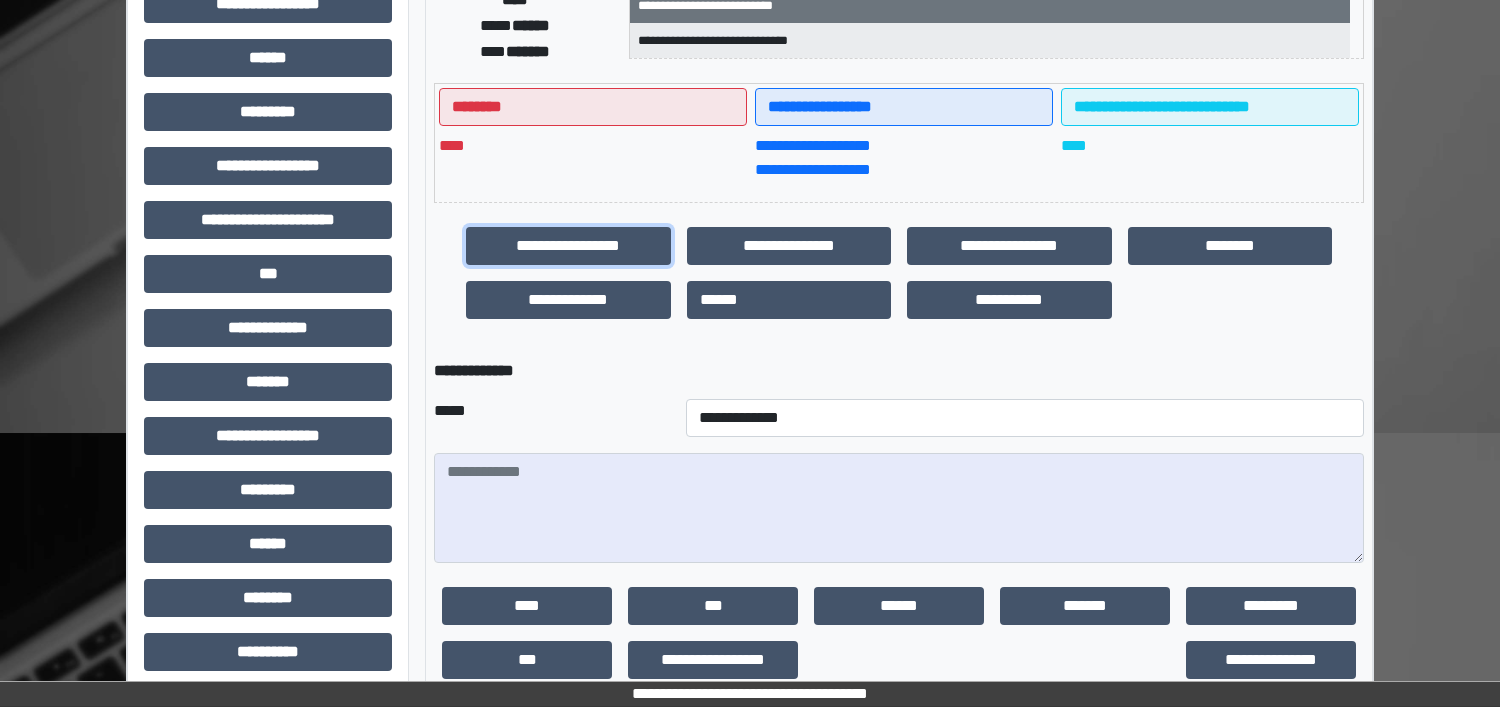 scroll, scrollTop: 491, scrollLeft: 0, axis: vertical 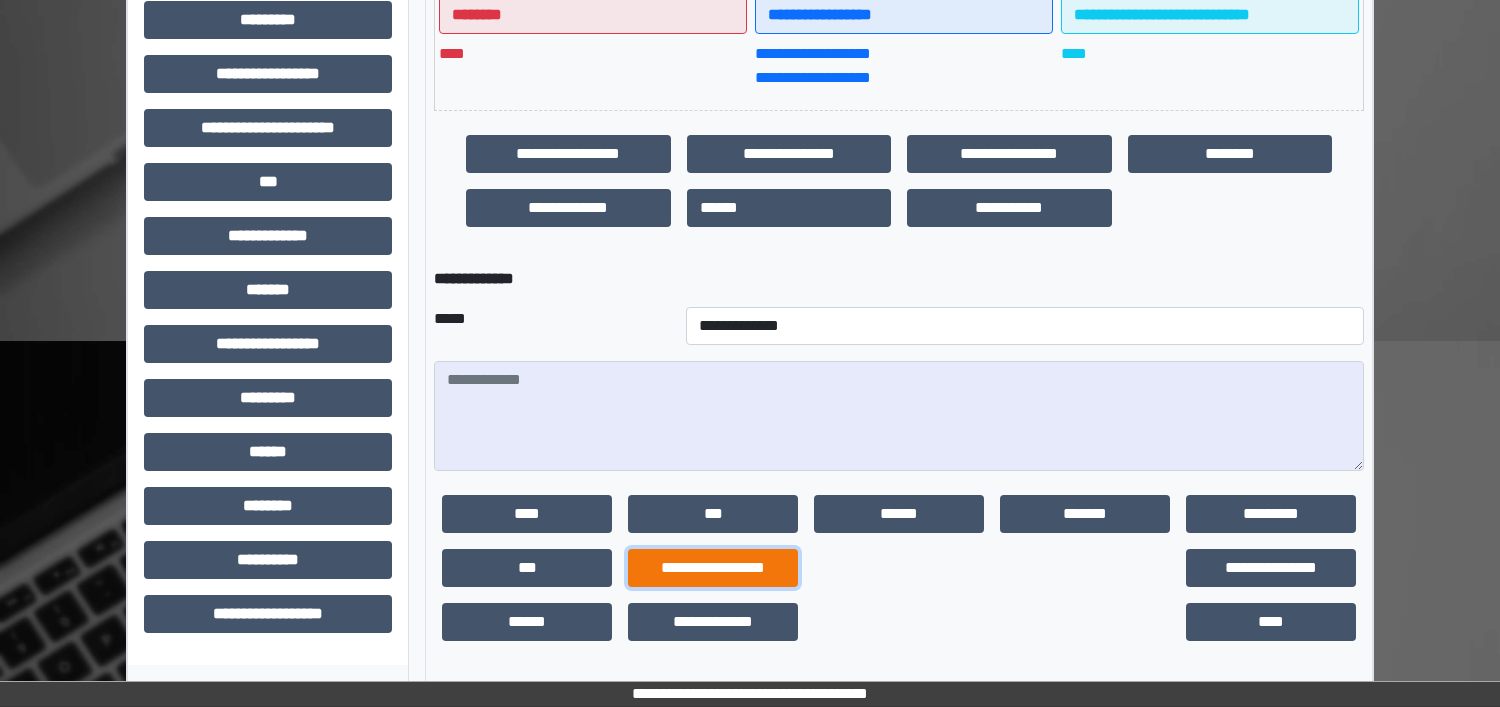 click on "**********" at bounding box center (713, 568) 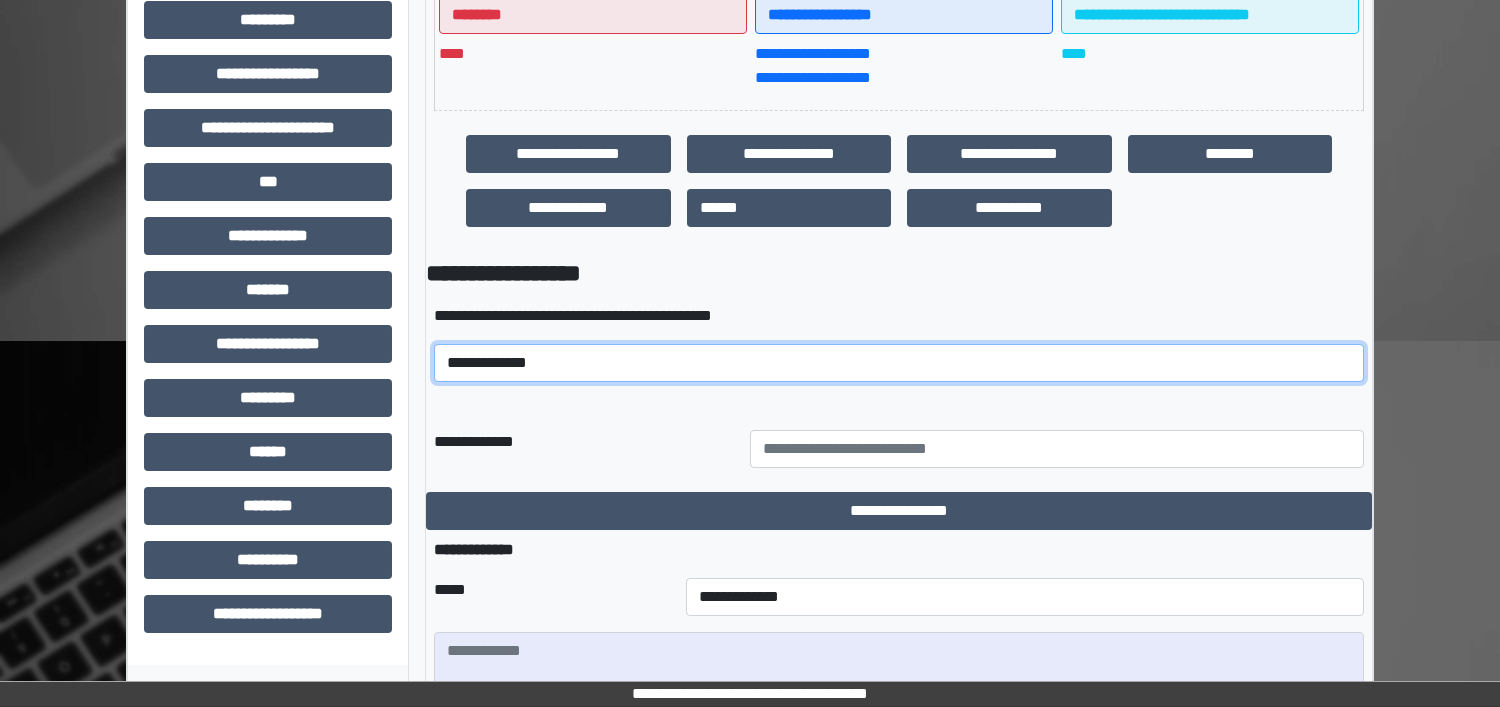 click on "**********" at bounding box center [899, 363] 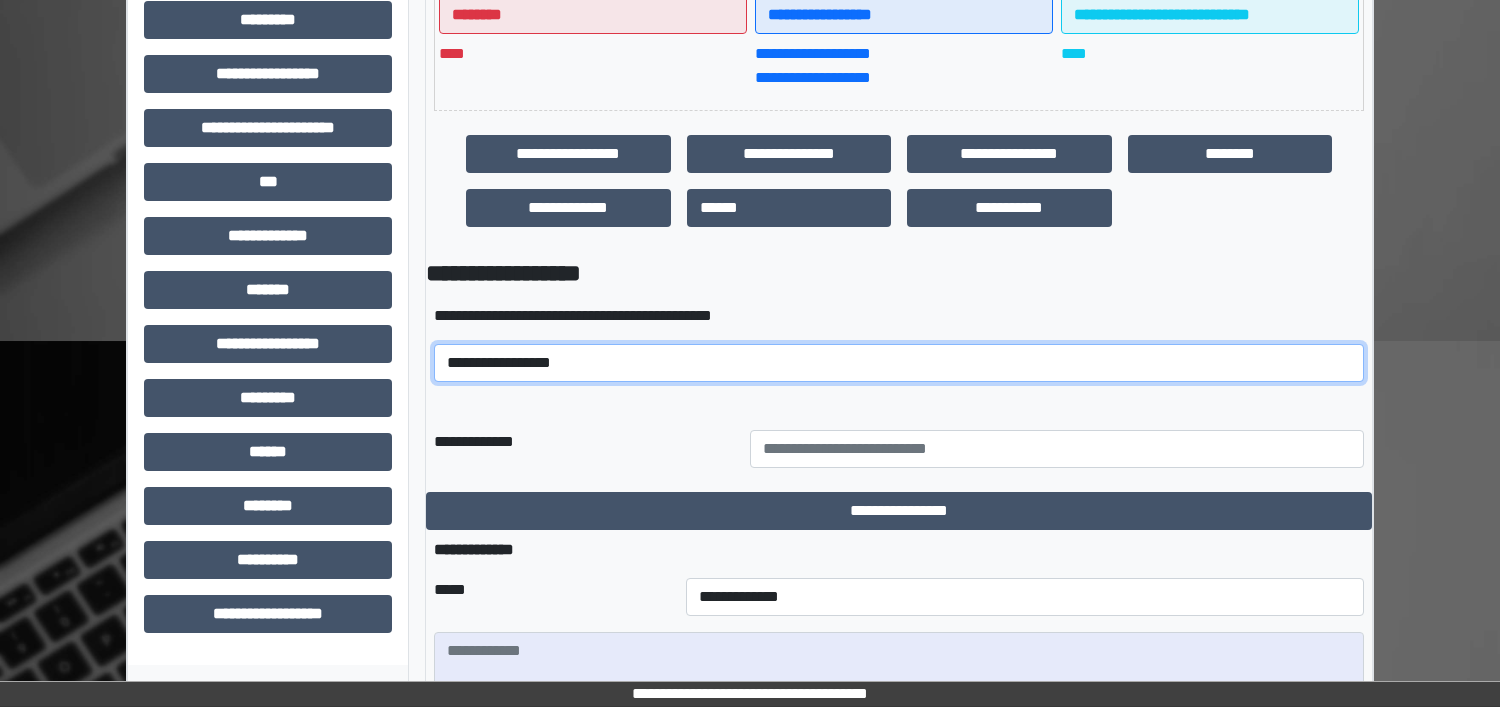 click on "**********" at bounding box center [899, 363] 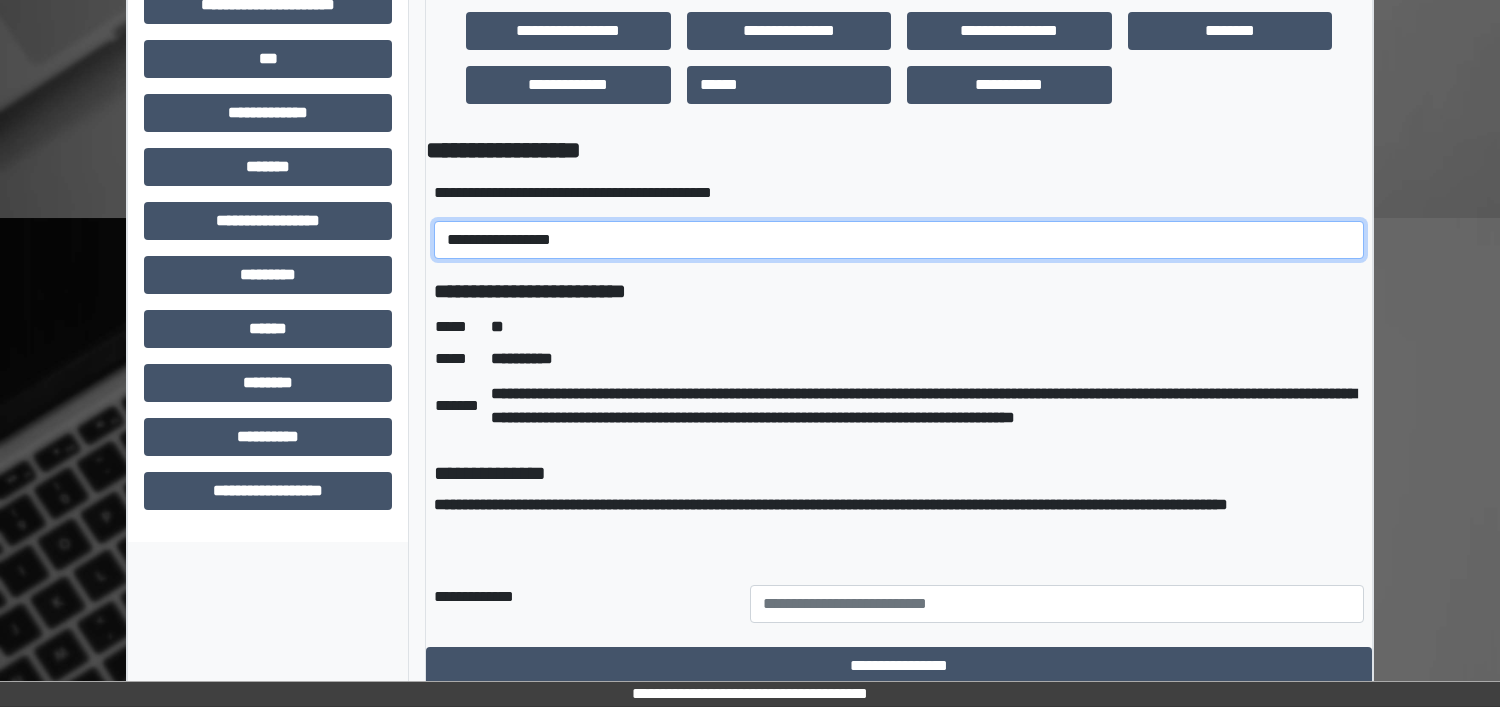 scroll, scrollTop: 866, scrollLeft: 0, axis: vertical 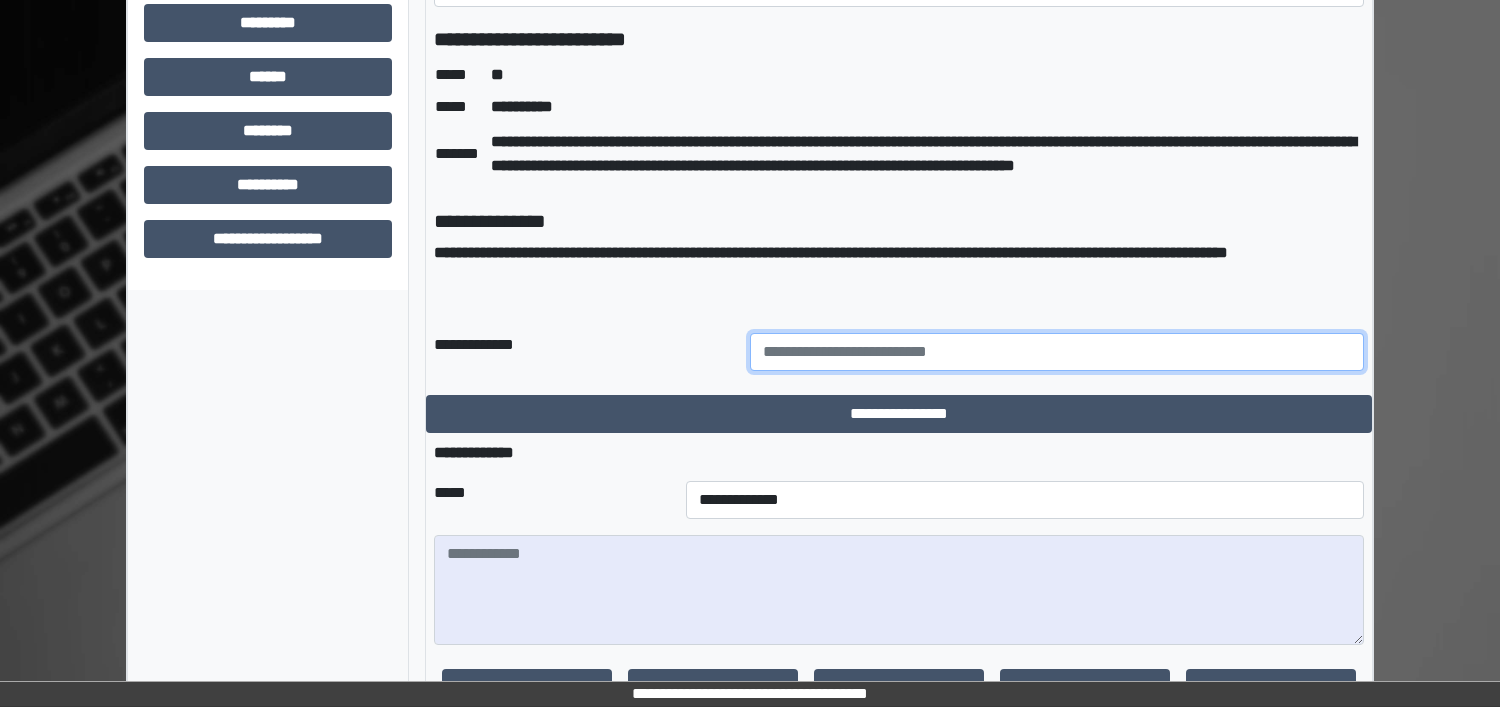 click at bounding box center [1057, 352] 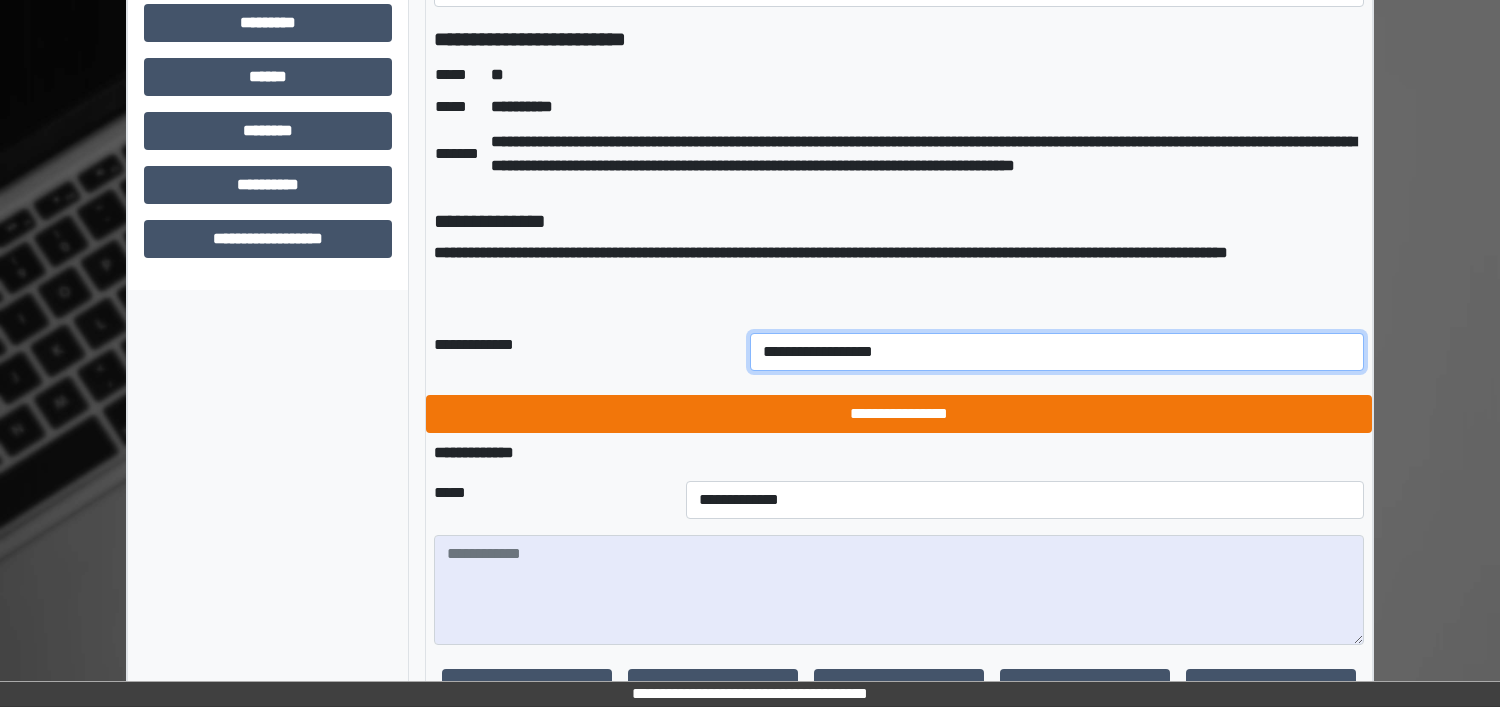 type on "**********" 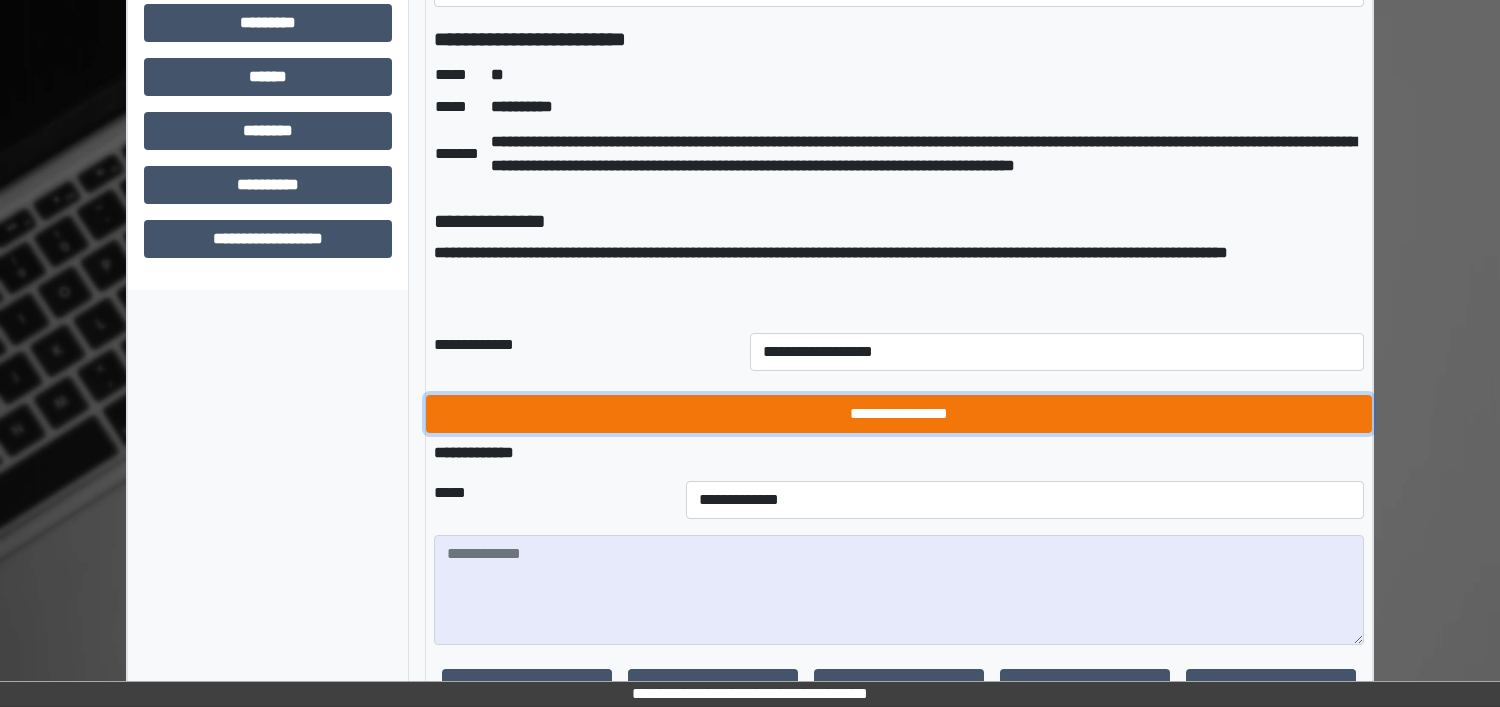 click on "**********" at bounding box center (899, 414) 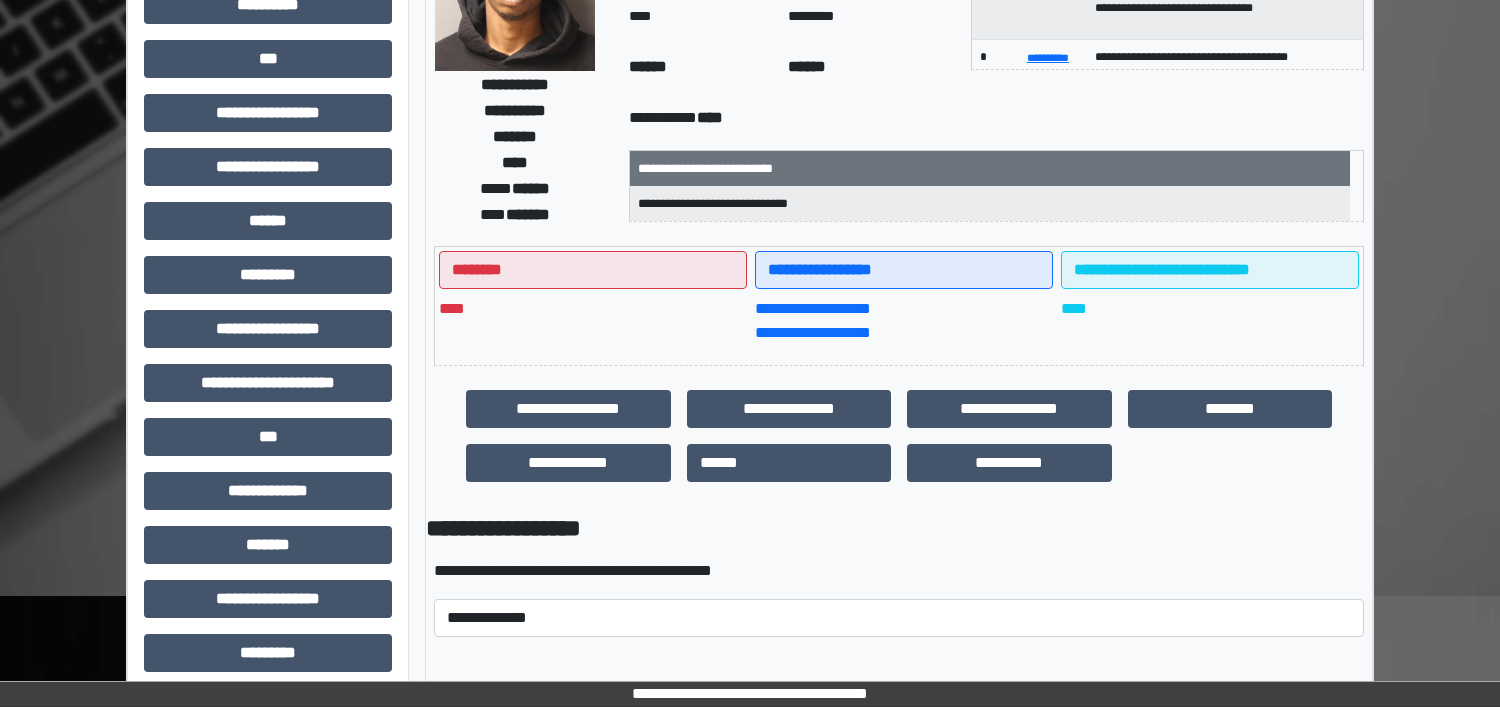 scroll, scrollTop: 250, scrollLeft: 0, axis: vertical 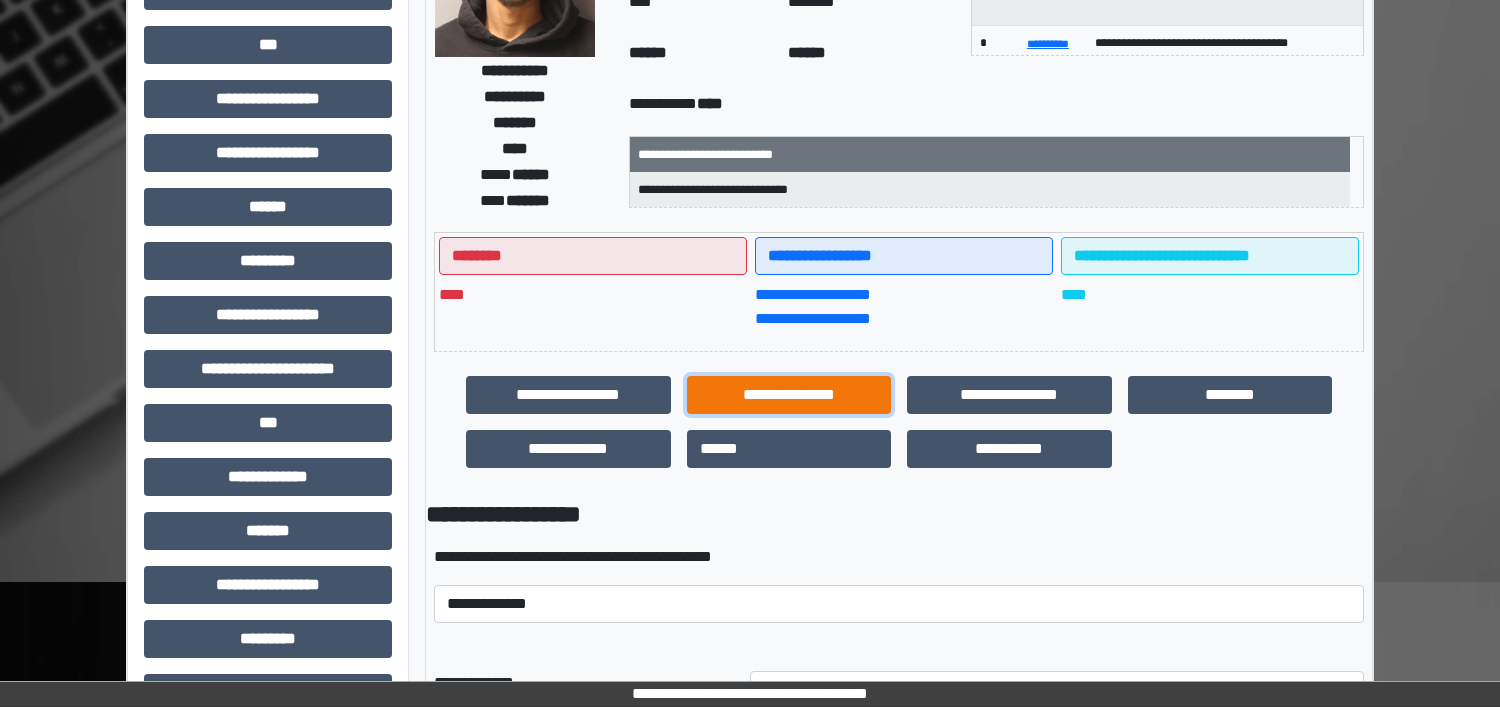 click on "**********" at bounding box center [789, 395] 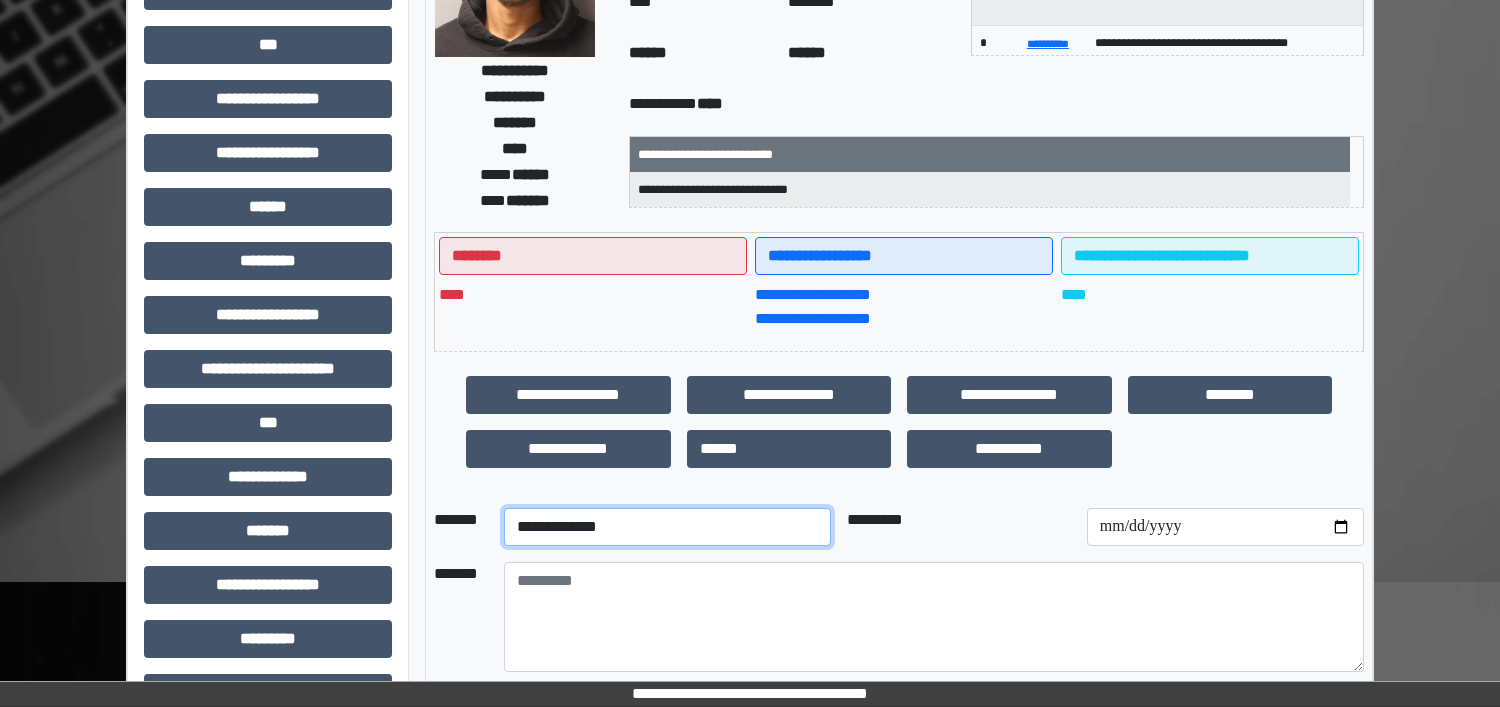 click on "**********" at bounding box center [667, 527] 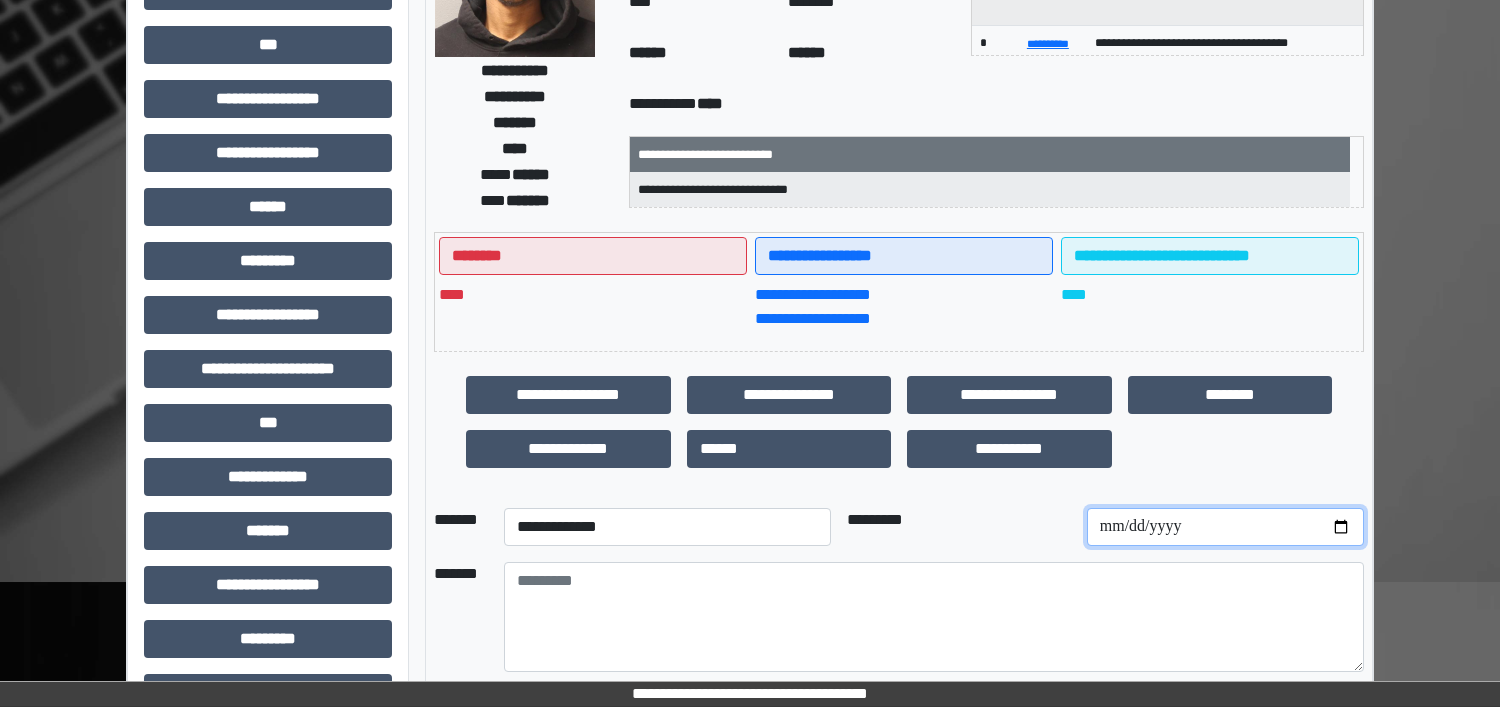 click at bounding box center [1225, 527] 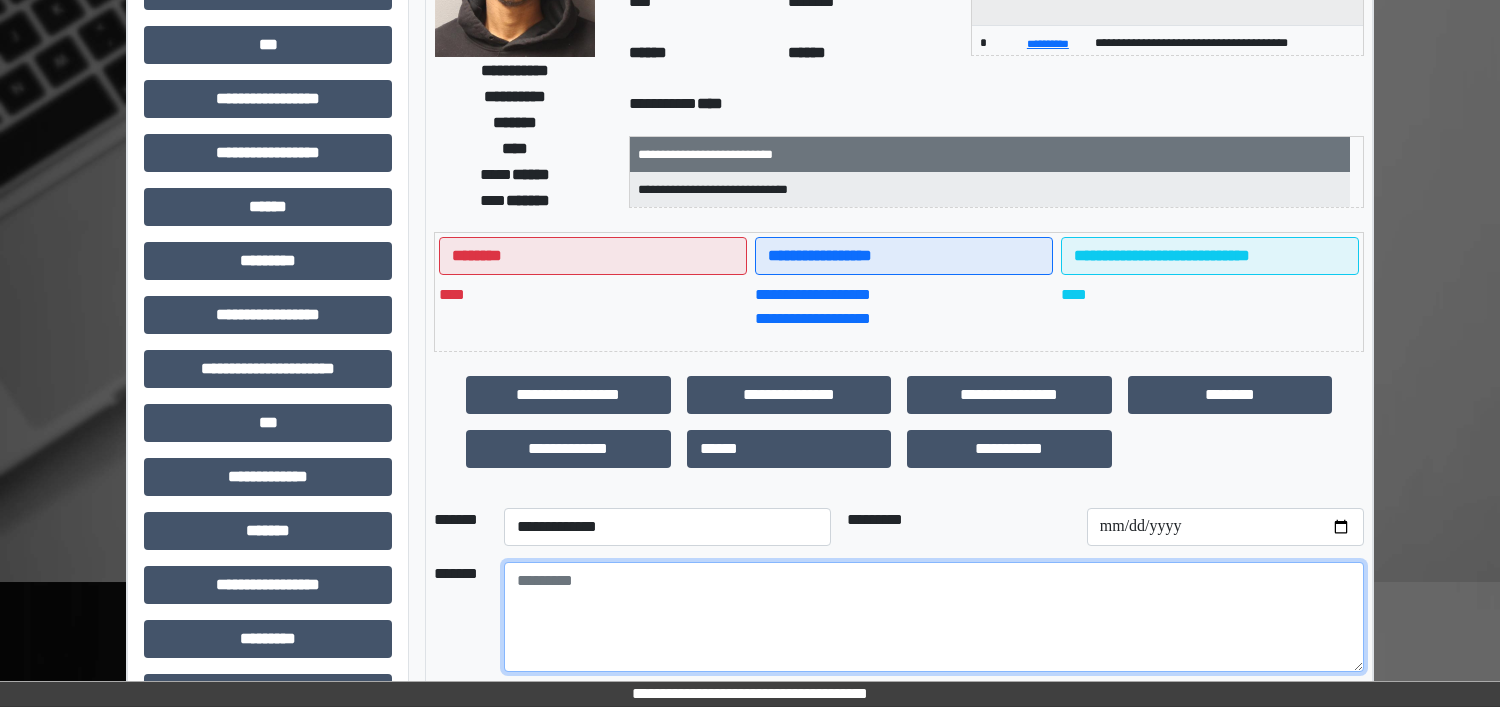click at bounding box center [934, 617] 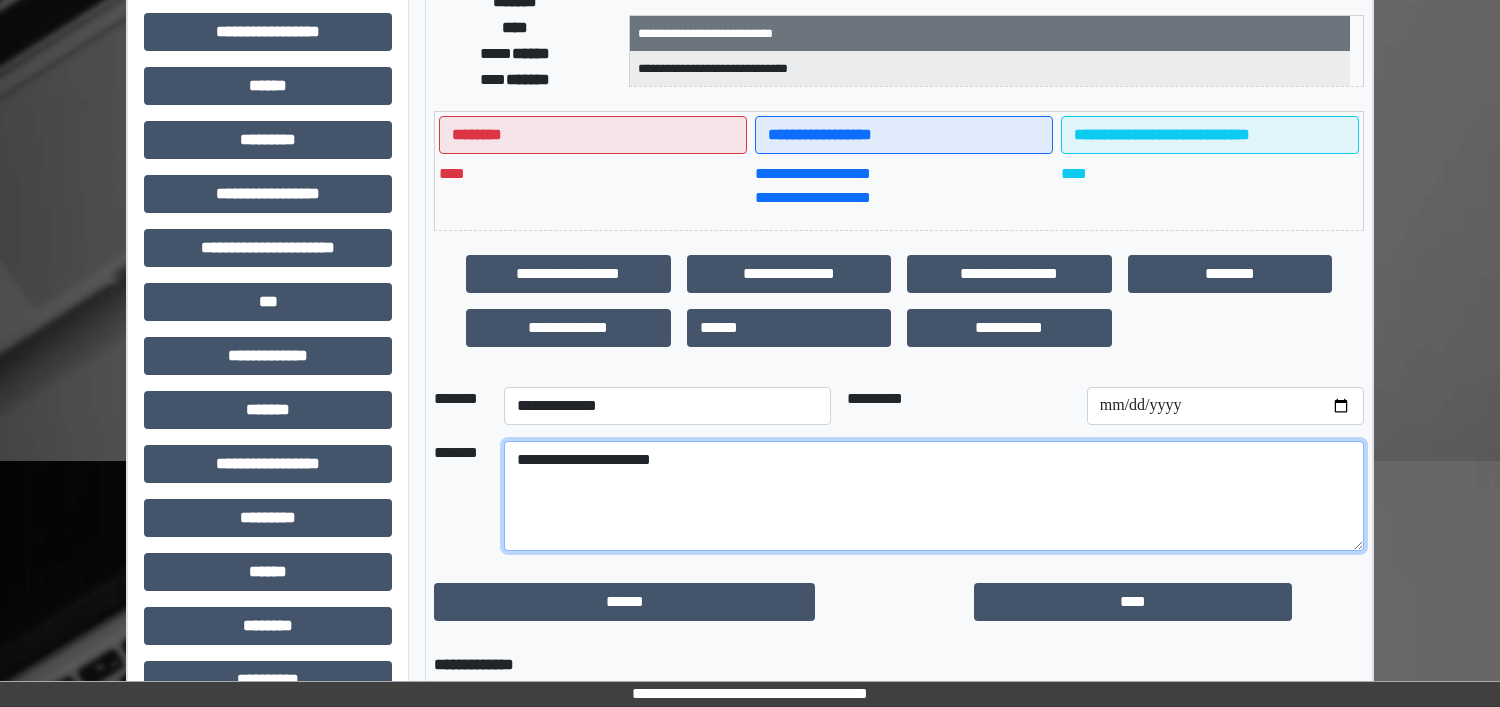 scroll, scrollTop: 625, scrollLeft: 0, axis: vertical 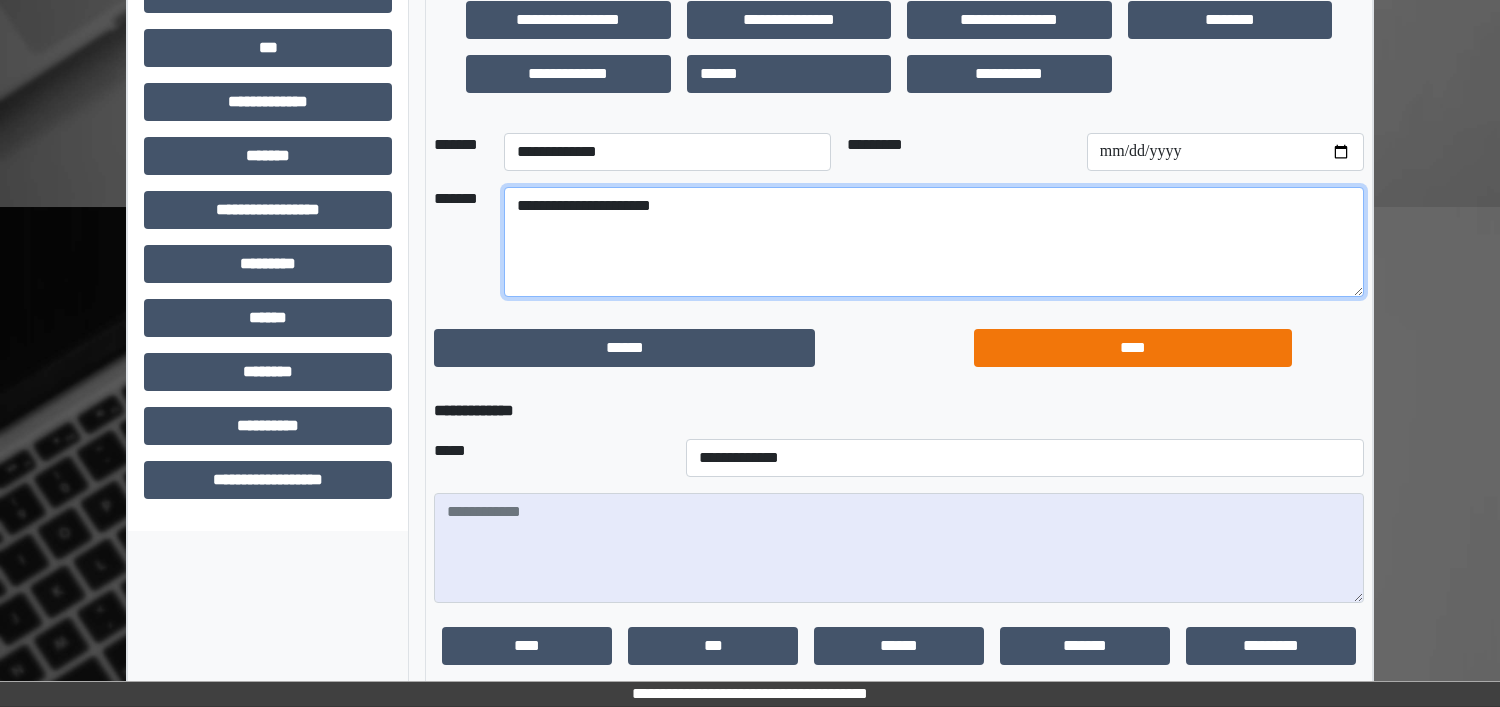 type on "**********" 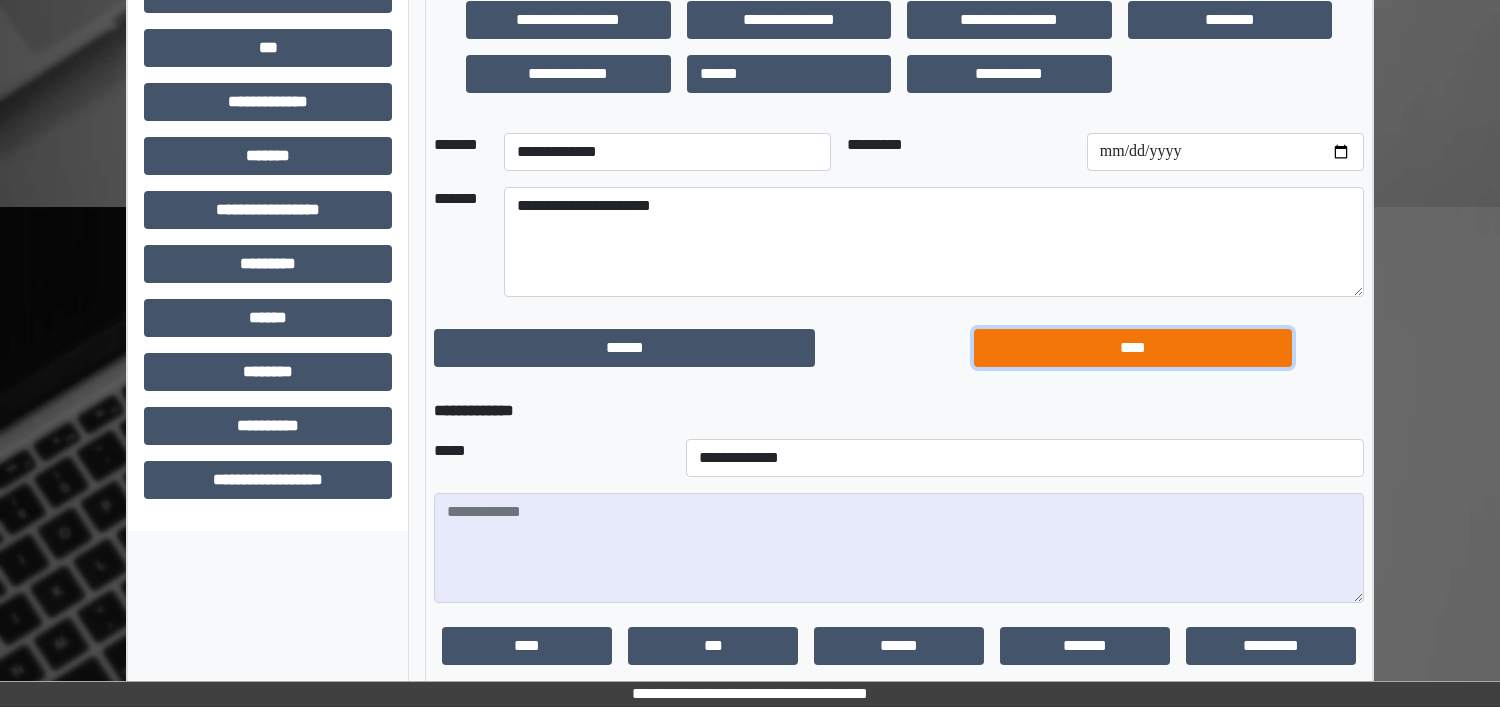 click on "****" at bounding box center [1133, 348] 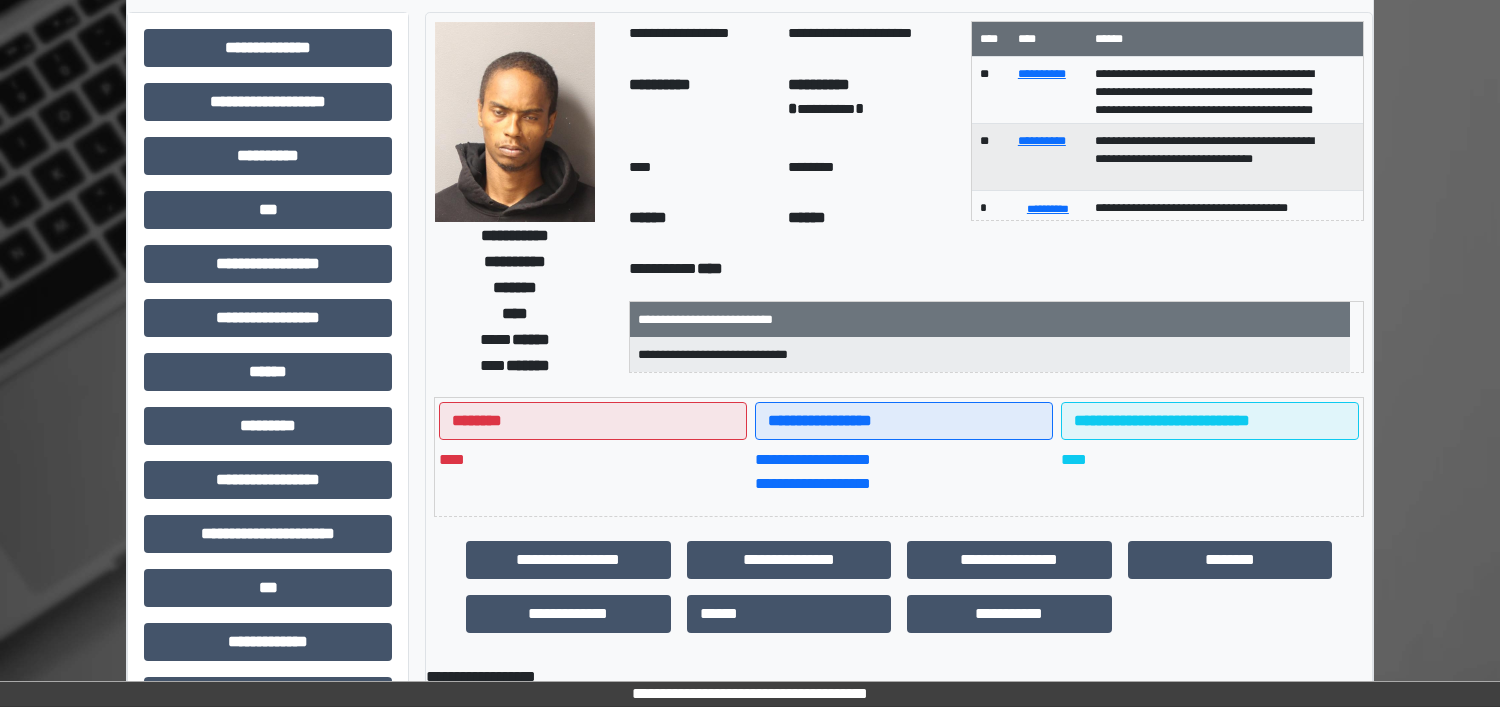 scroll, scrollTop: 0, scrollLeft: 0, axis: both 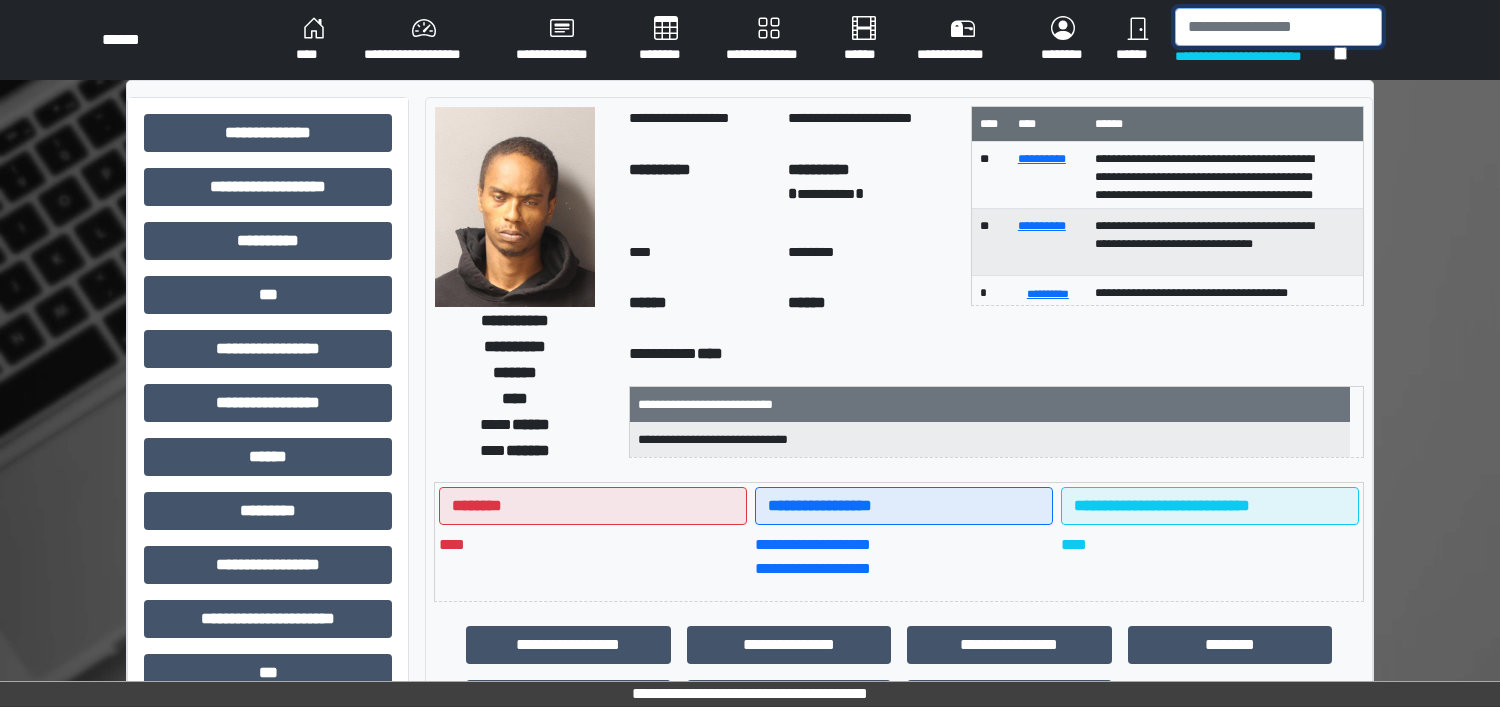 click at bounding box center [1278, 27] 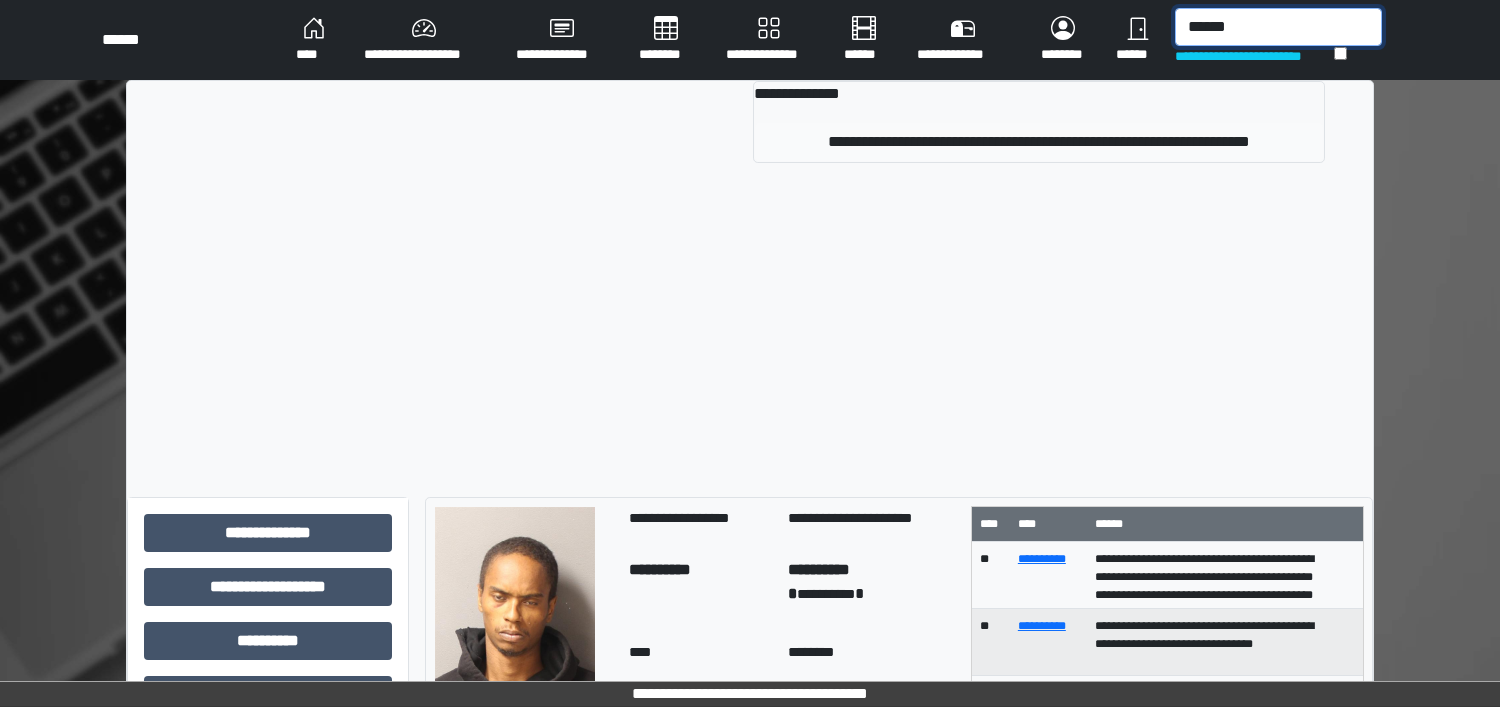 type on "******" 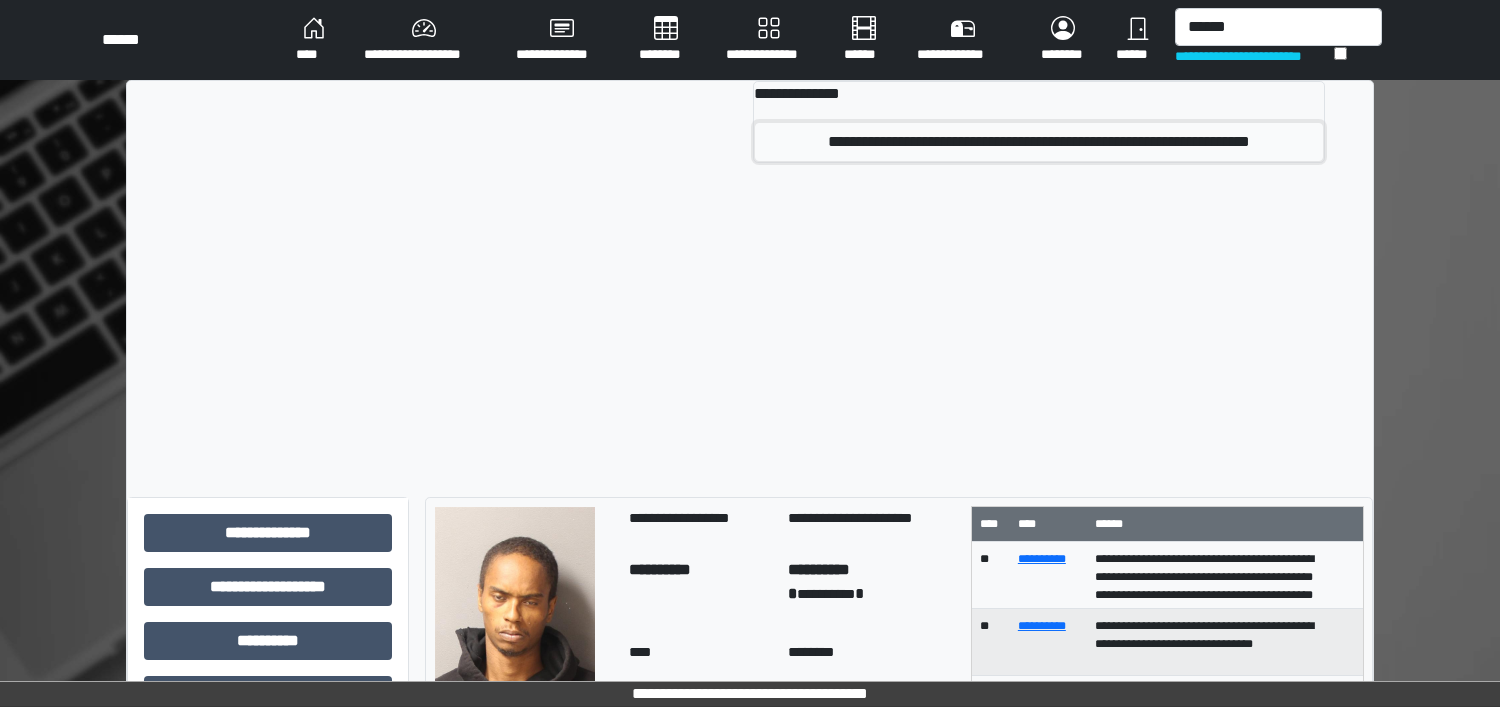 click on "**********" at bounding box center (1039, 142) 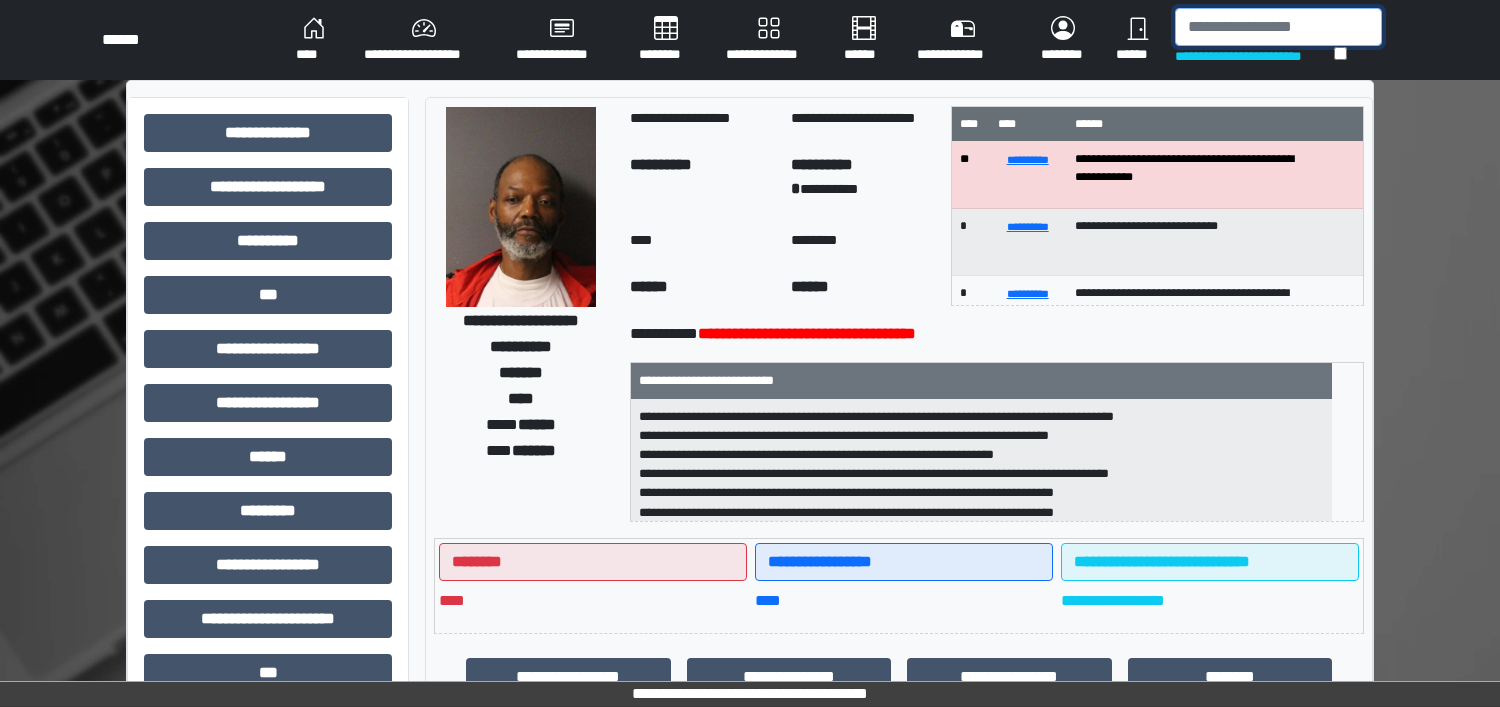 click at bounding box center [1278, 27] 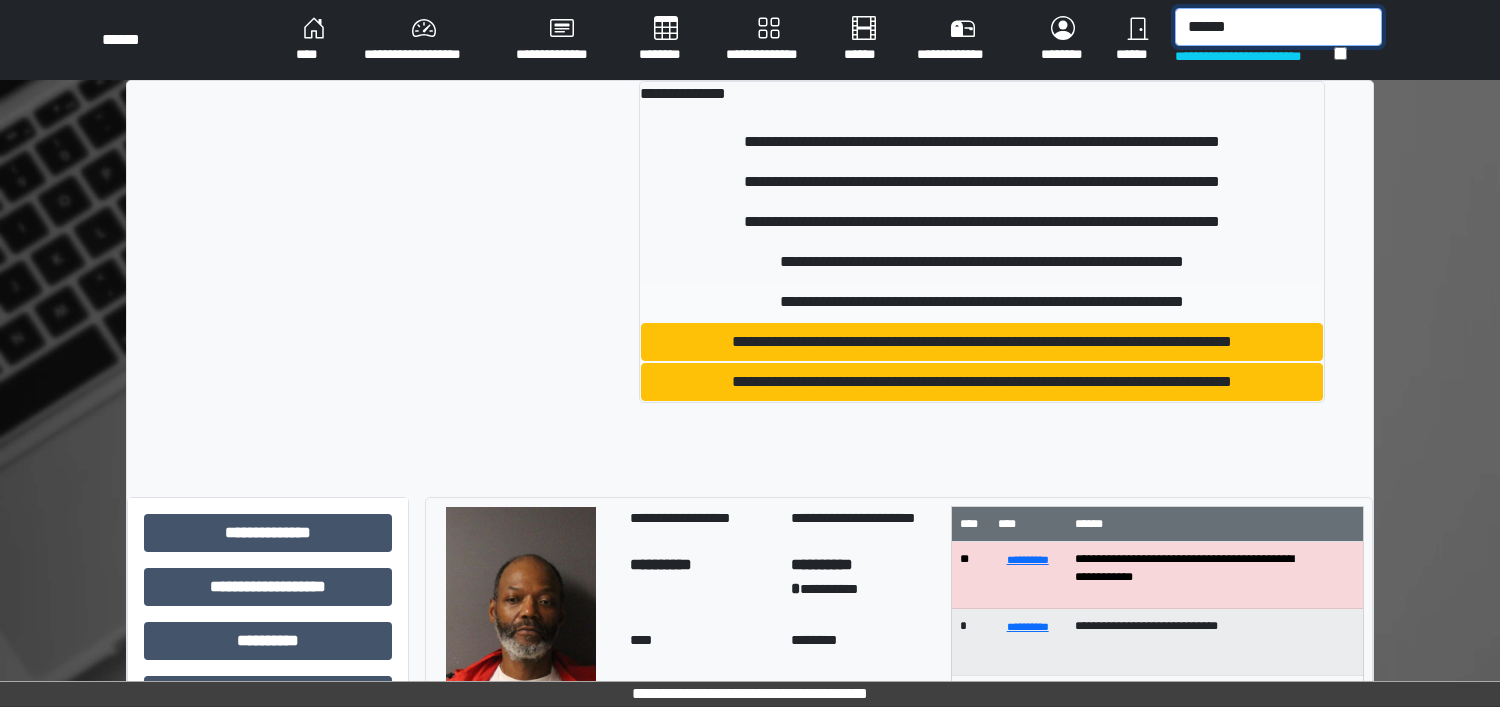 type on "******" 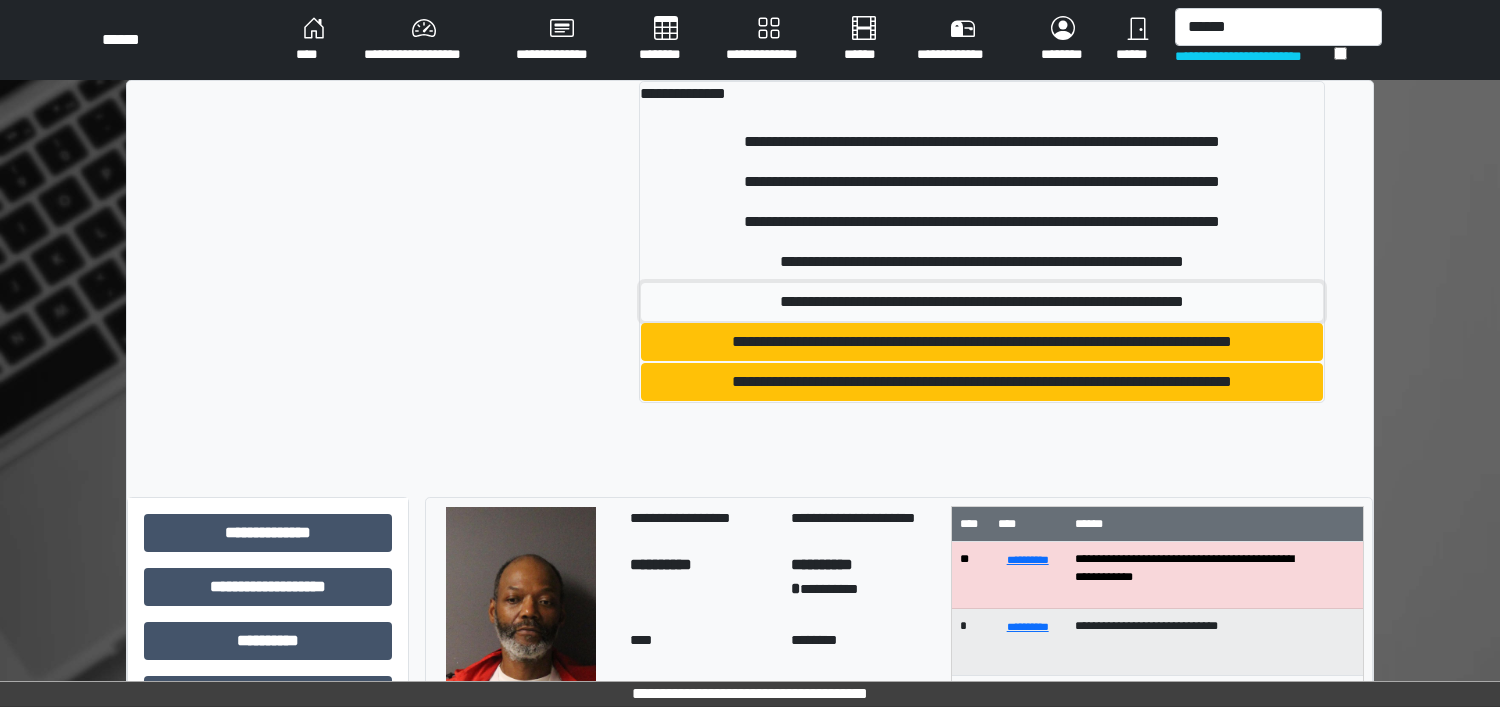 click on "**********" at bounding box center (982, 302) 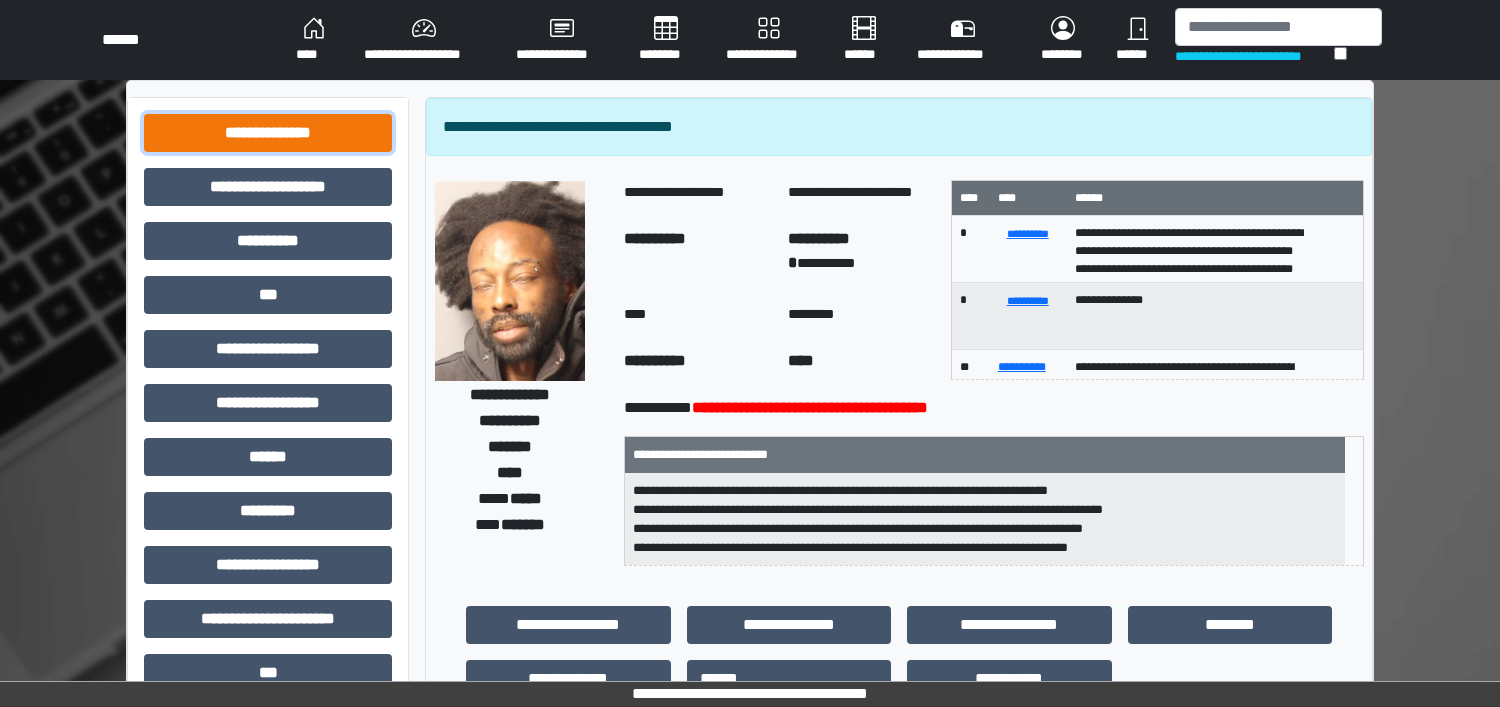 click on "**********" at bounding box center (268, 133) 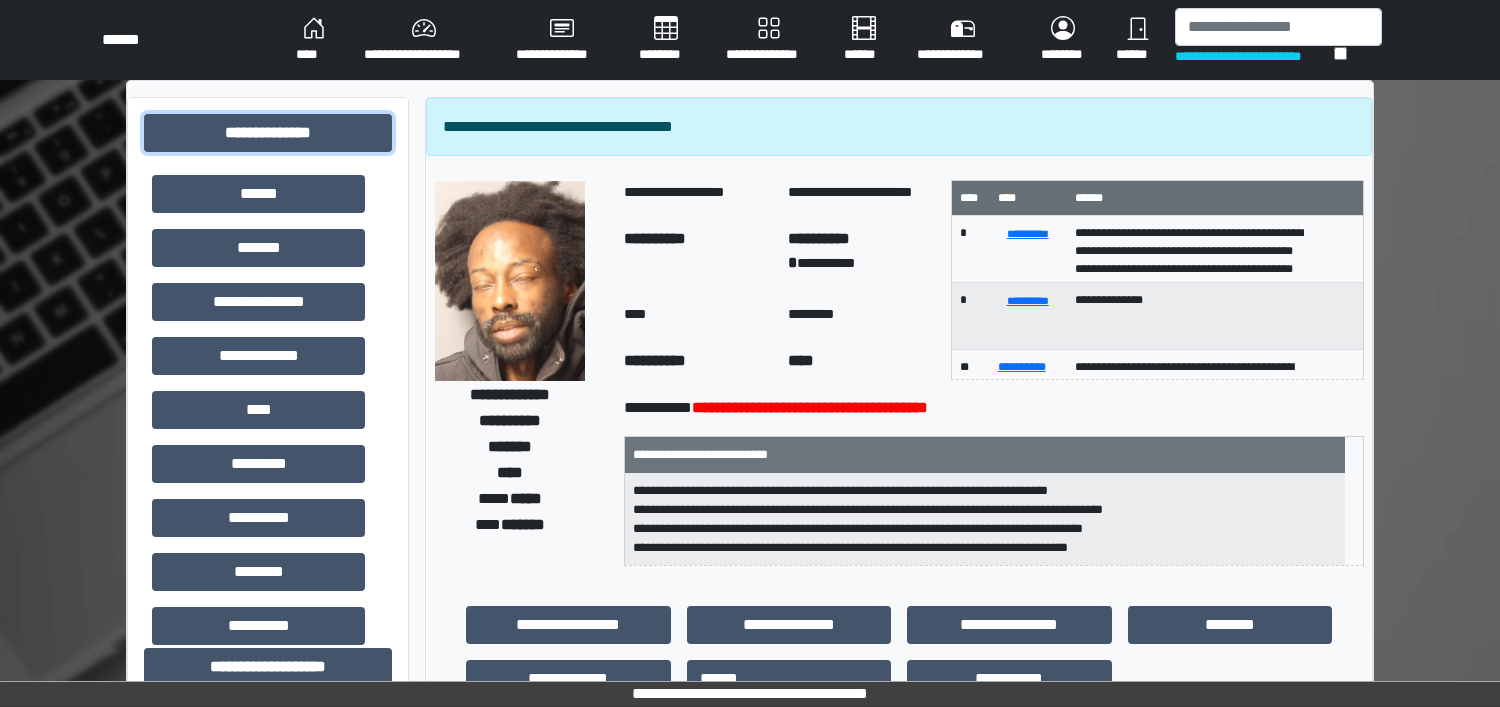 scroll, scrollTop: 500, scrollLeft: 0, axis: vertical 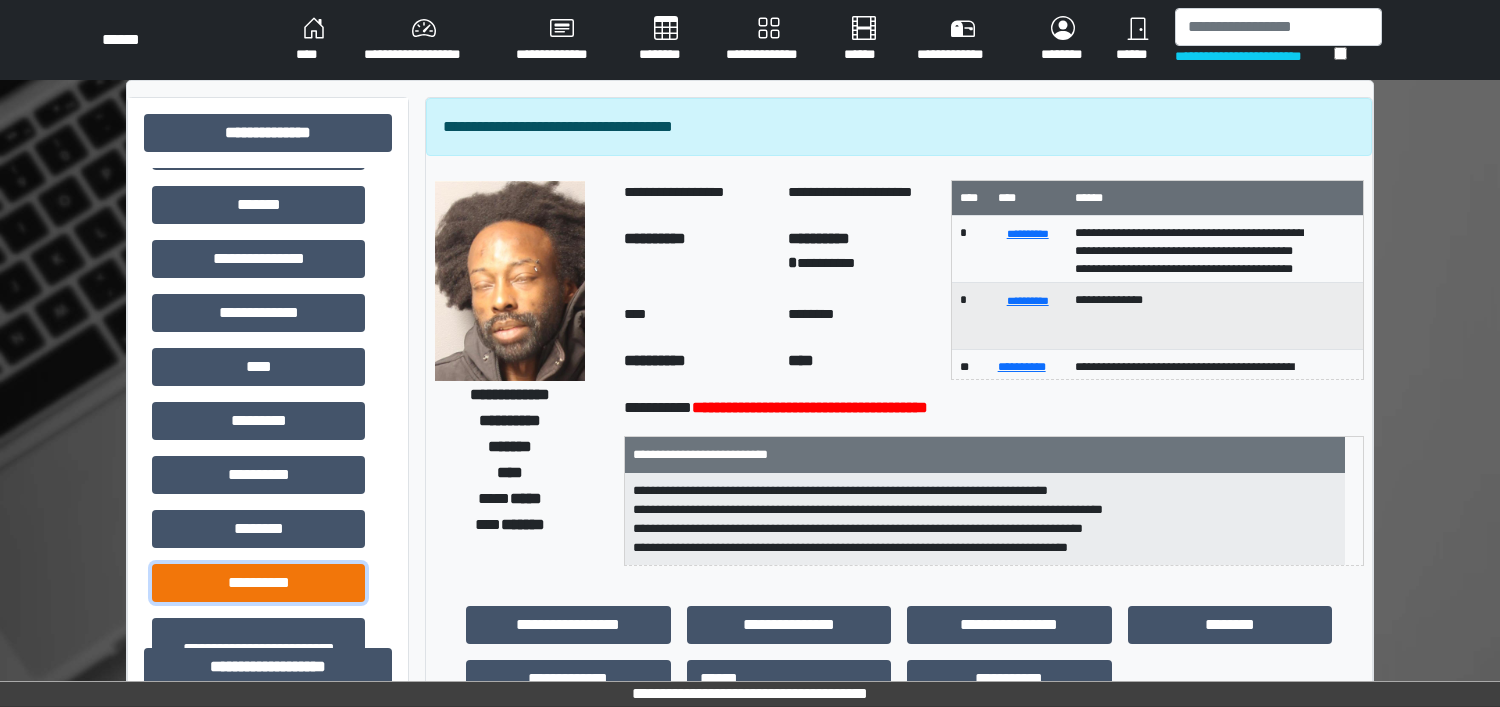 click on "**********" at bounding box center (258, 583) 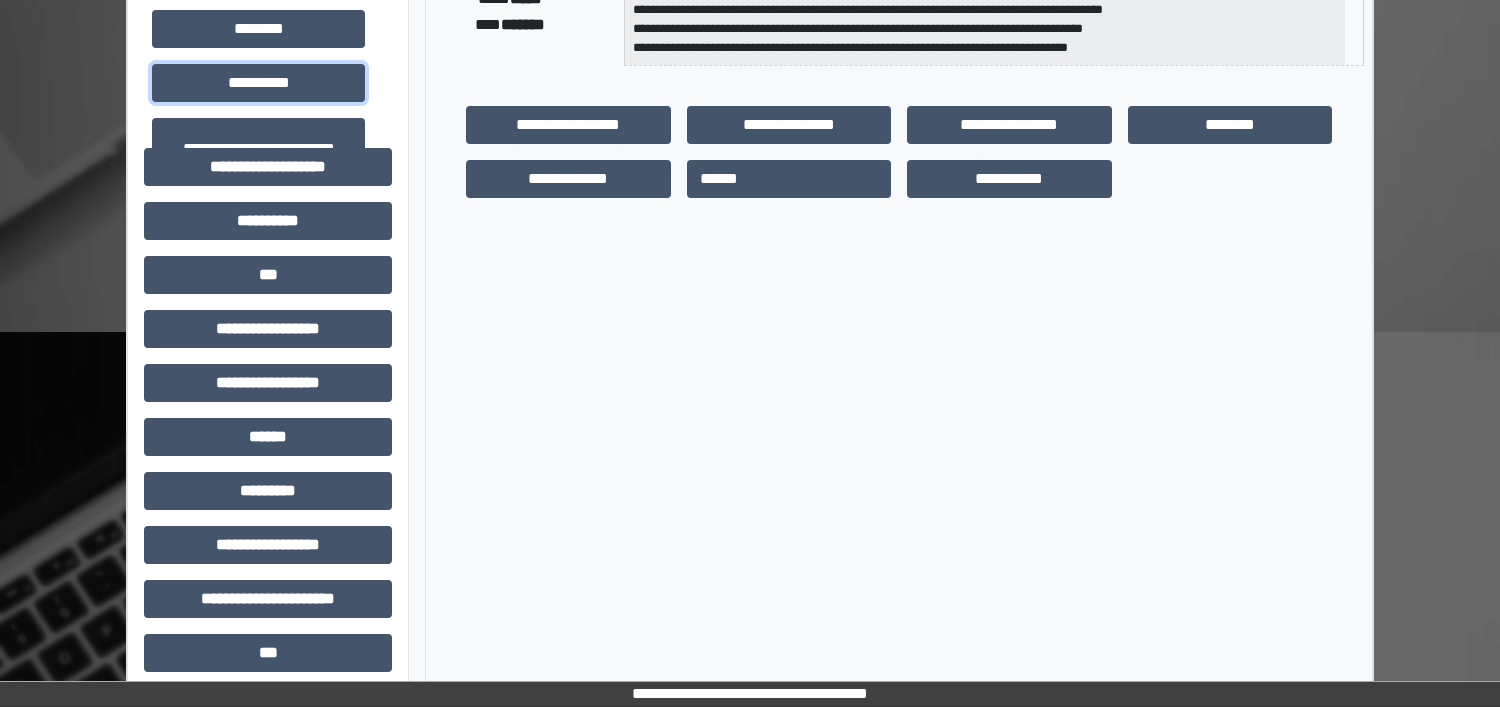 scroll, scrollTop: 375, scrollLeft: 0, axis: vertical 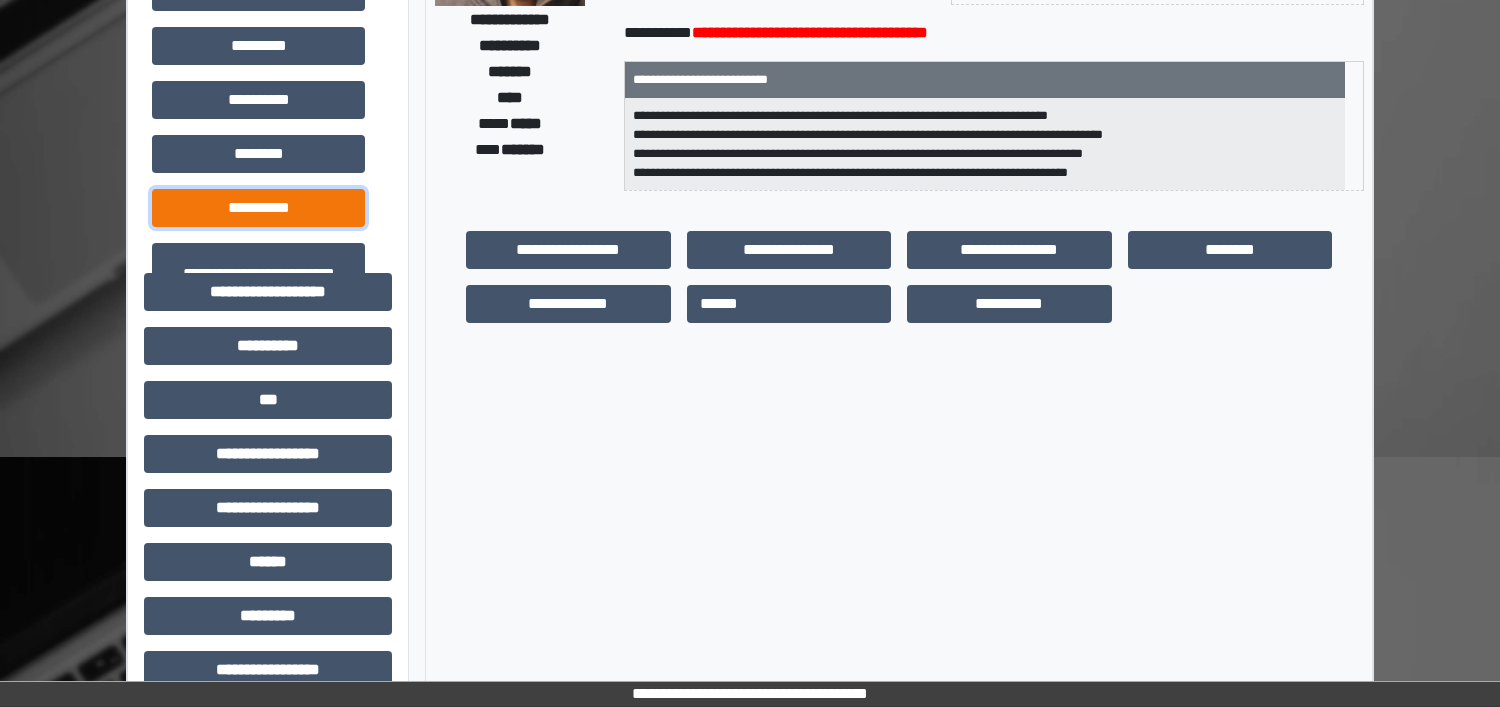 click on "**********" at bounding box center (258, 208) 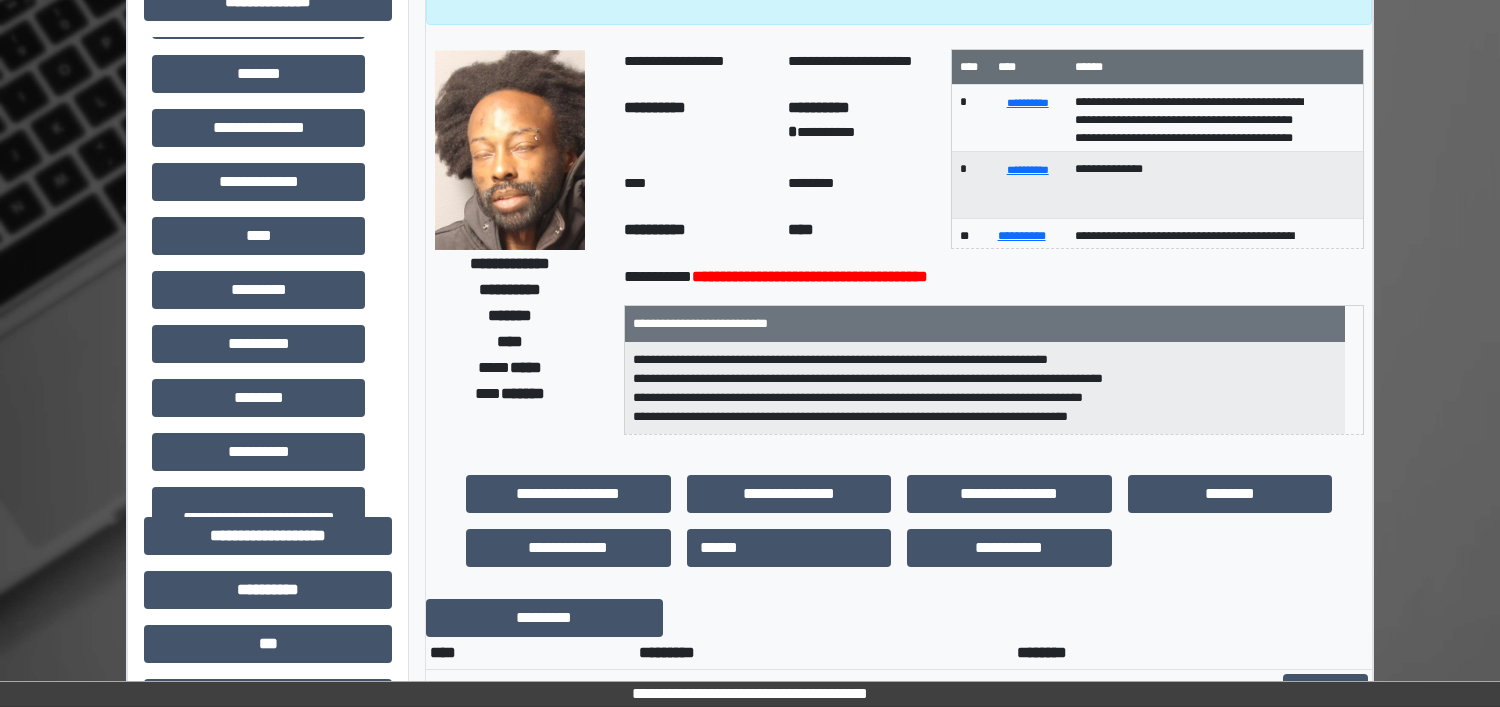 scroll, scrollTop: 0, scrollLeft: 0, axis: both 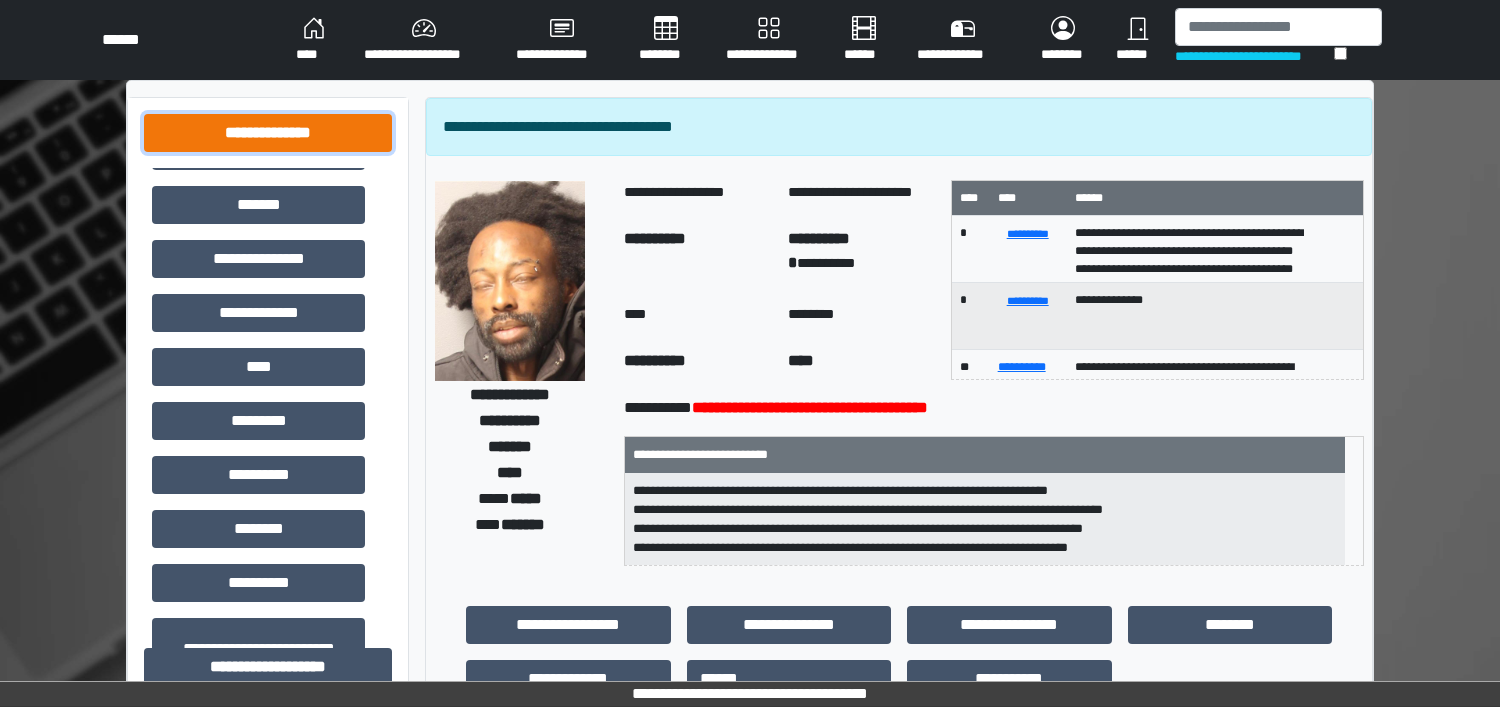 click on "**********" at bounding box center [268, 133] 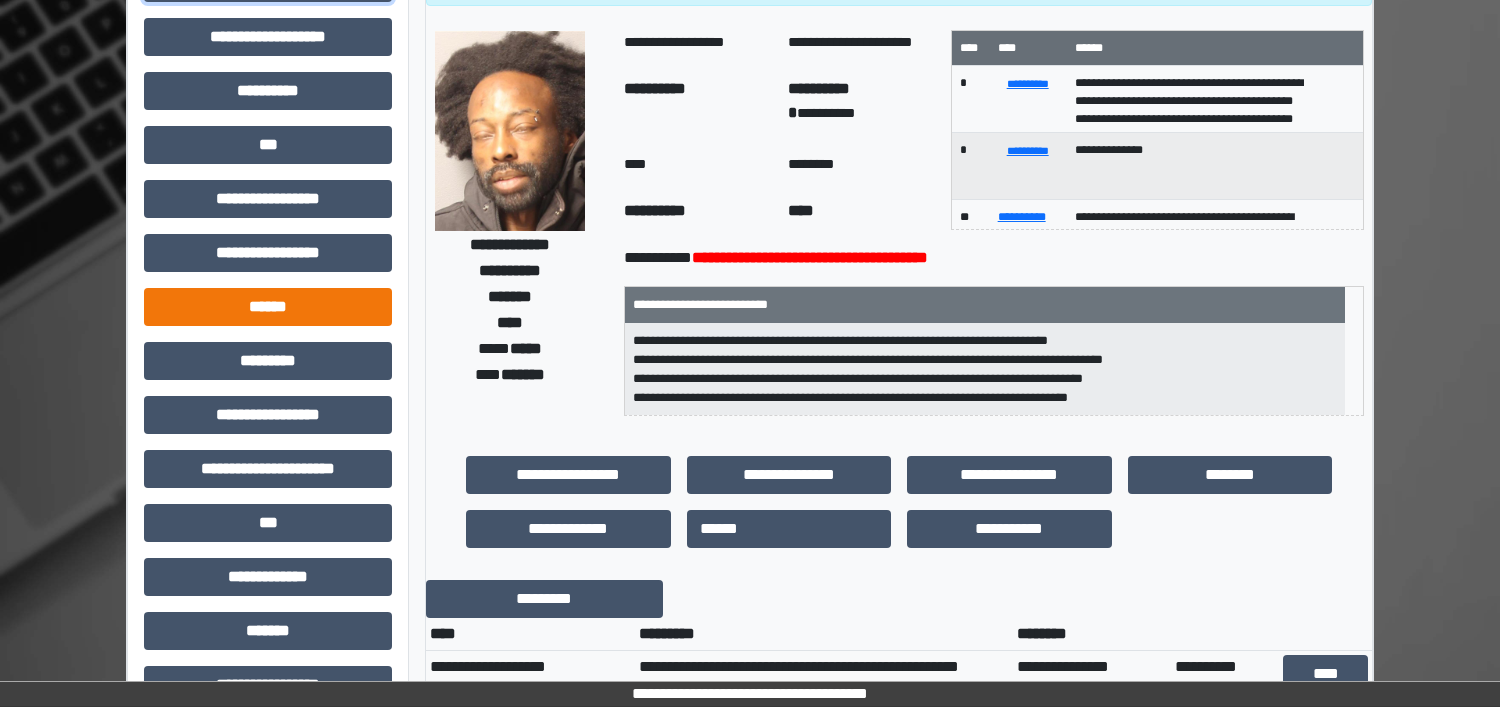 scroll, scrollTop: 250, scrollLeft: 0, axis: vertical 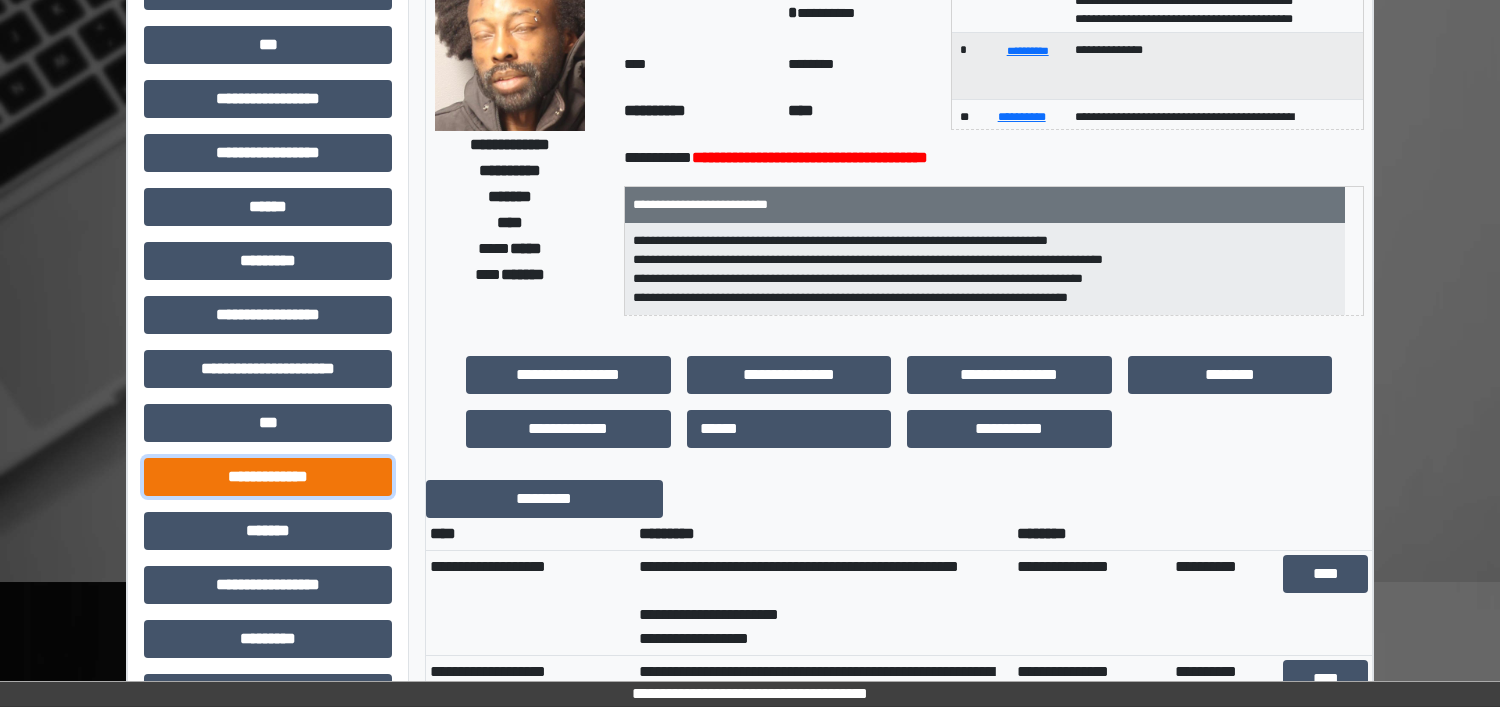 click on "**********" at bounding box center (268, 477) 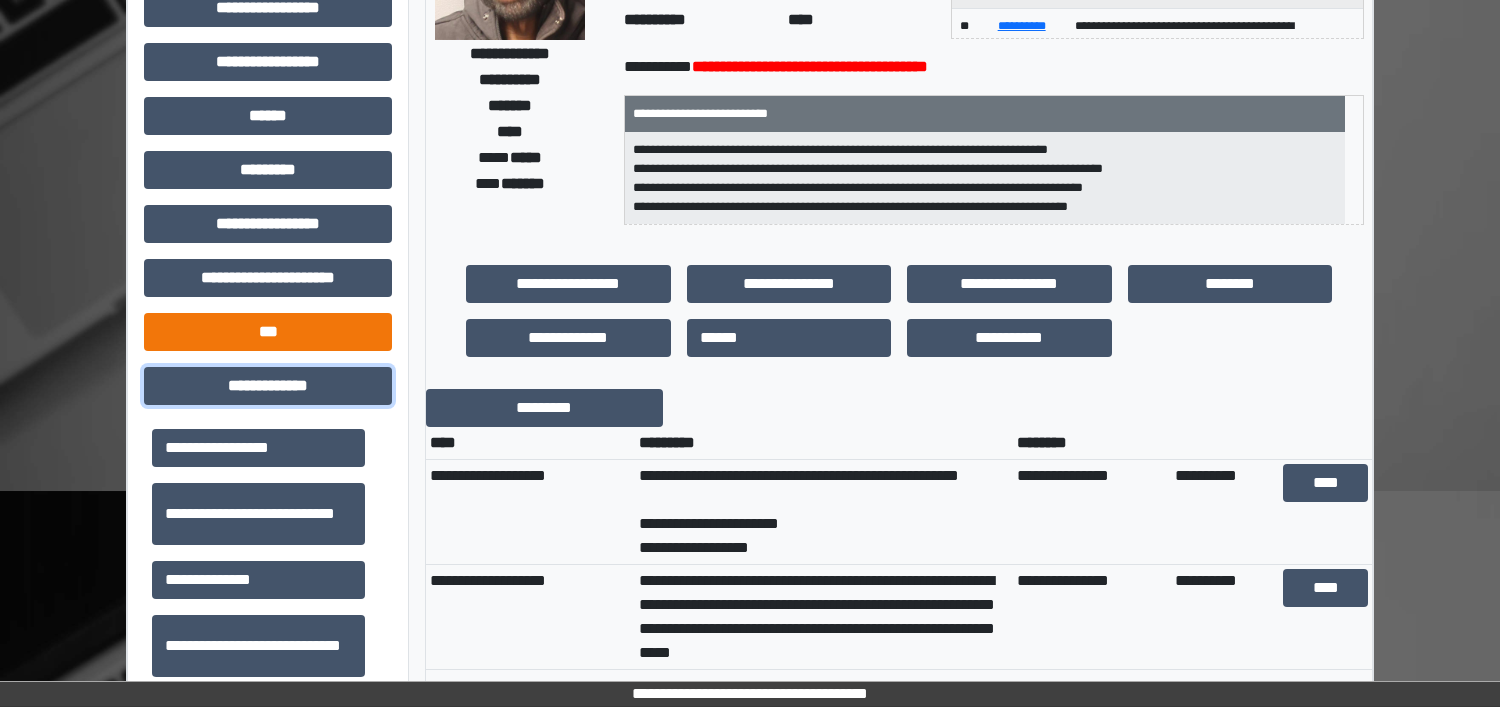 scroll, scrollTop: 625, scrollLeft: 0, axis: vertical 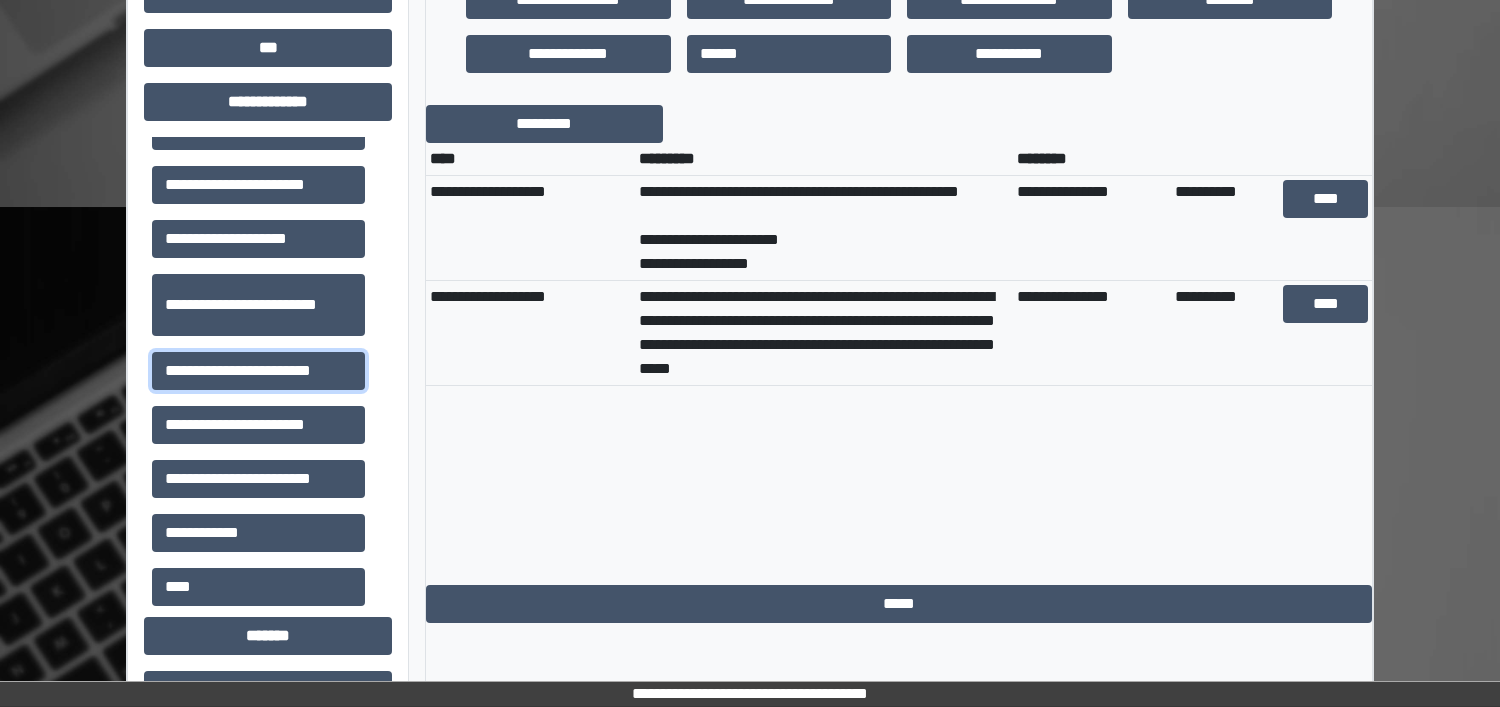 click on "**********" at bounding box center (258, 371) 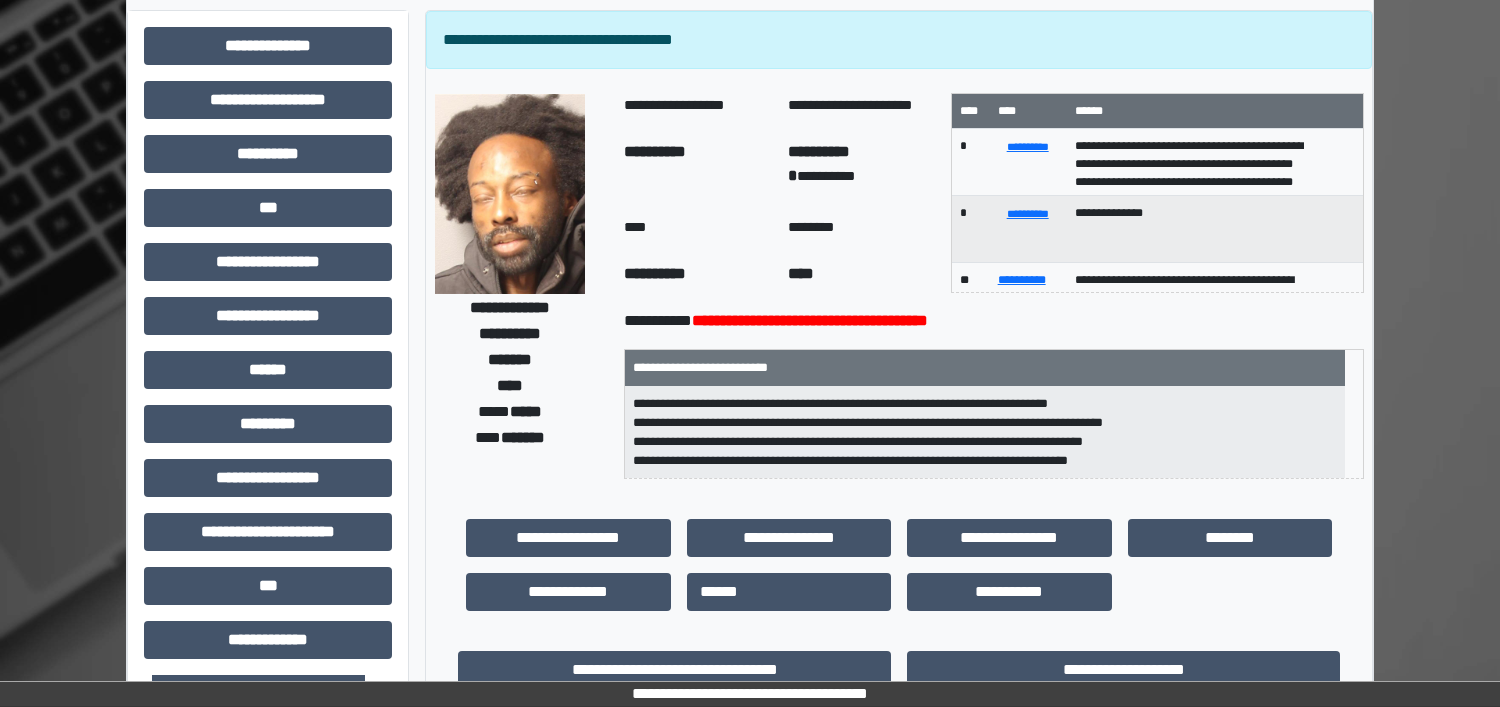scroll, scrollTop: 0, scrollLeft: 0, axis: both 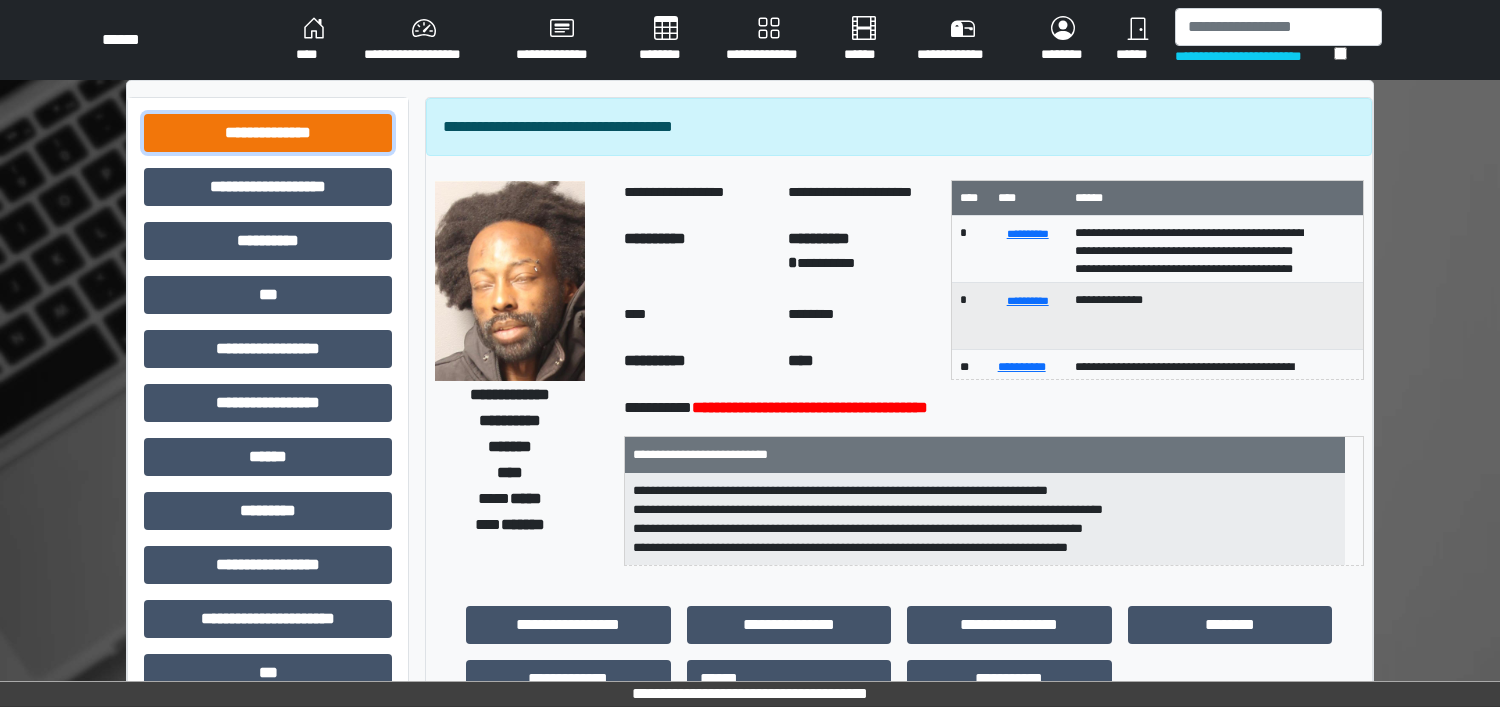 click on "**********" at bounding box center [268, 133] 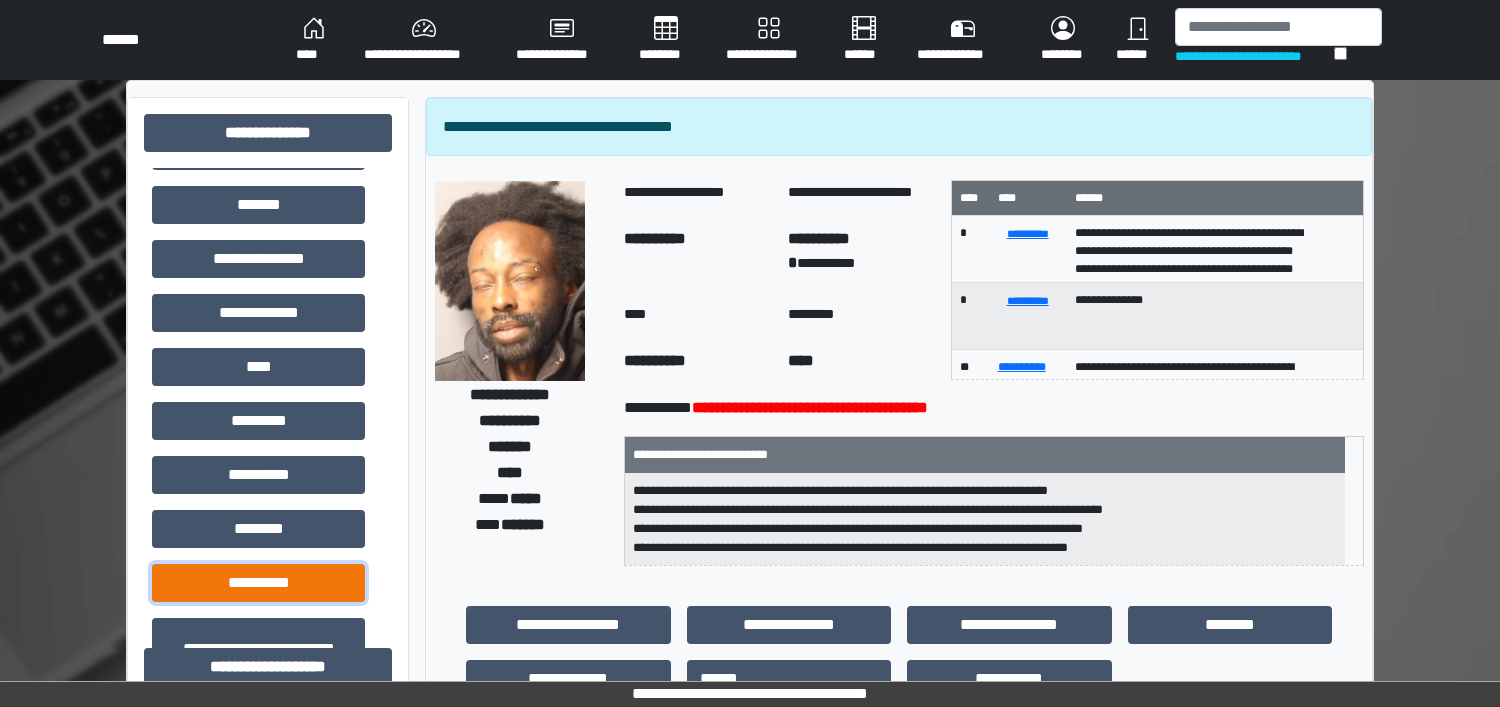 click on "**********" at bounding box center [258, 583] 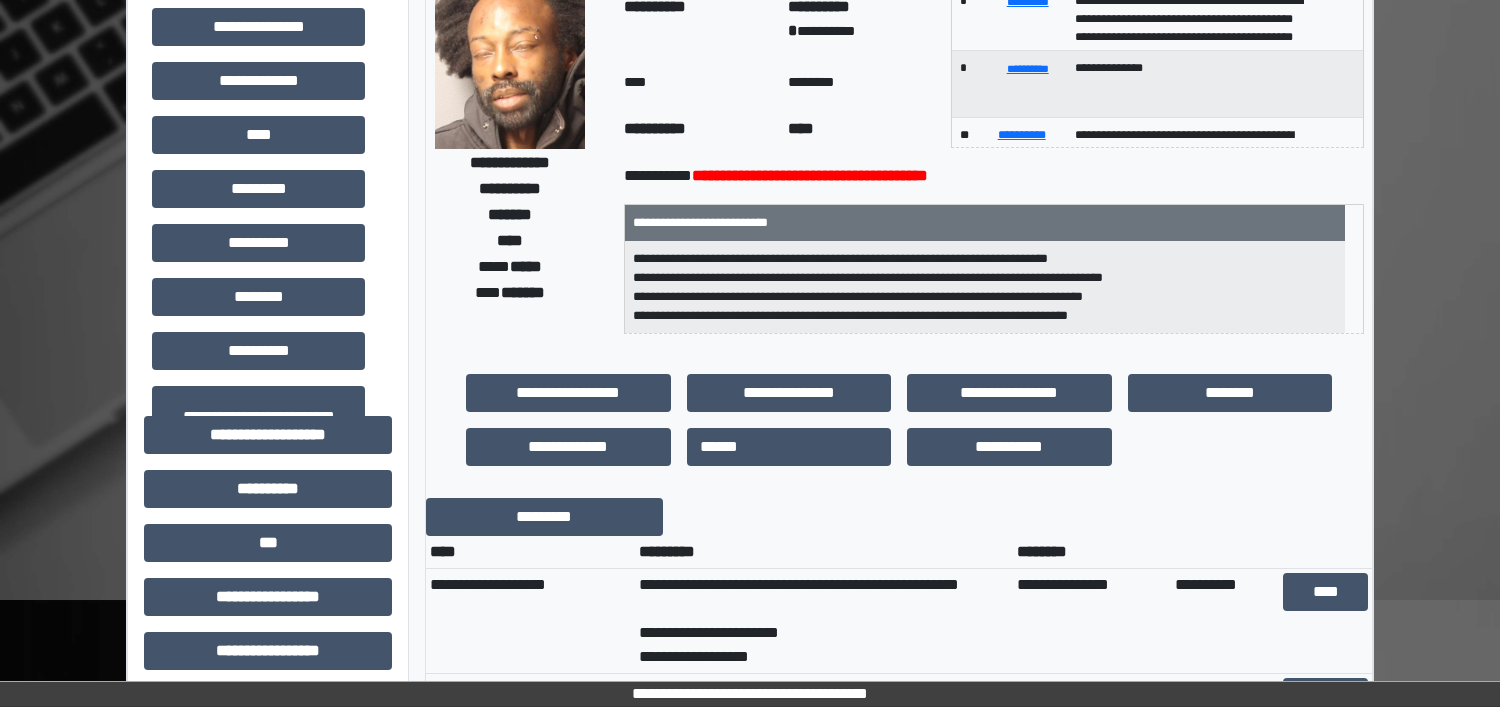 scroll, scrollTop: 0, scrollLeft: 0, axis: both 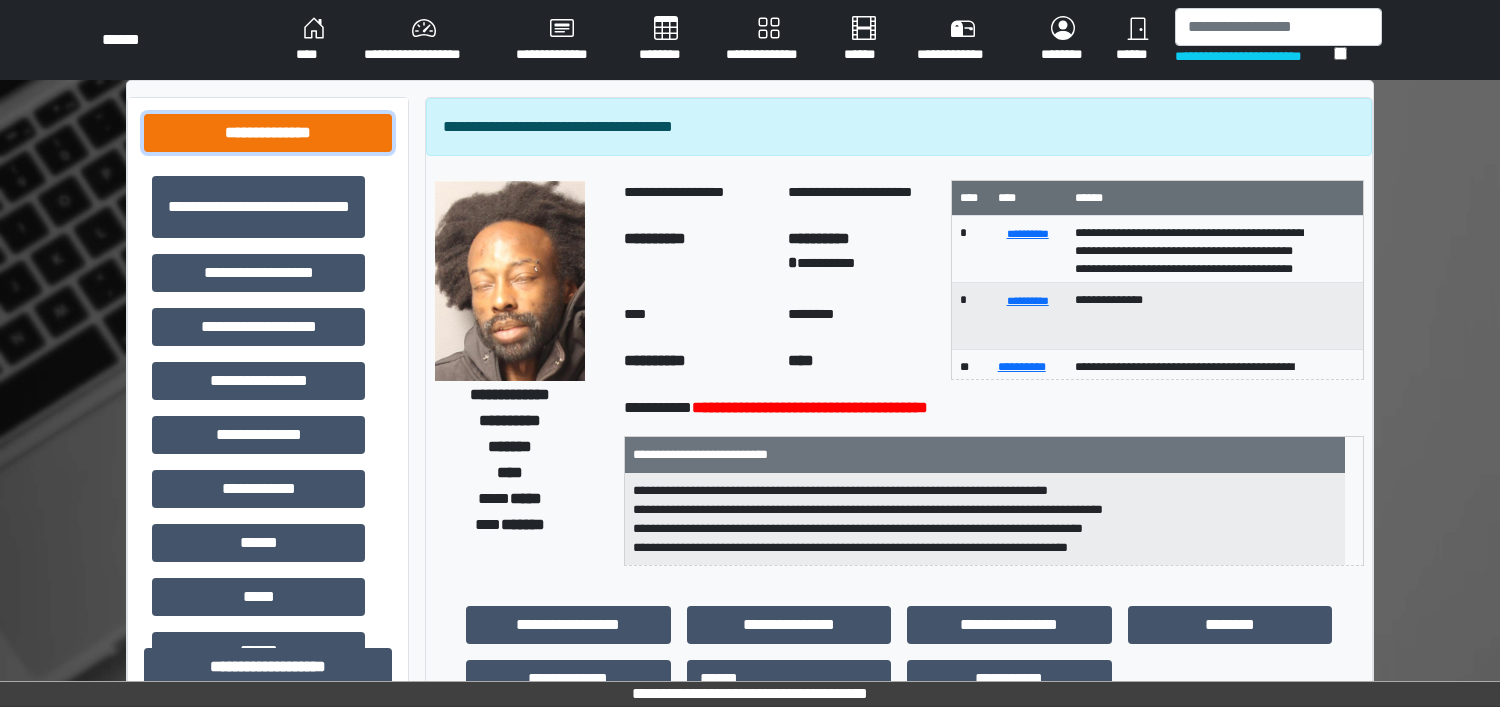 click on "**********" at bounding box center [268, 133] 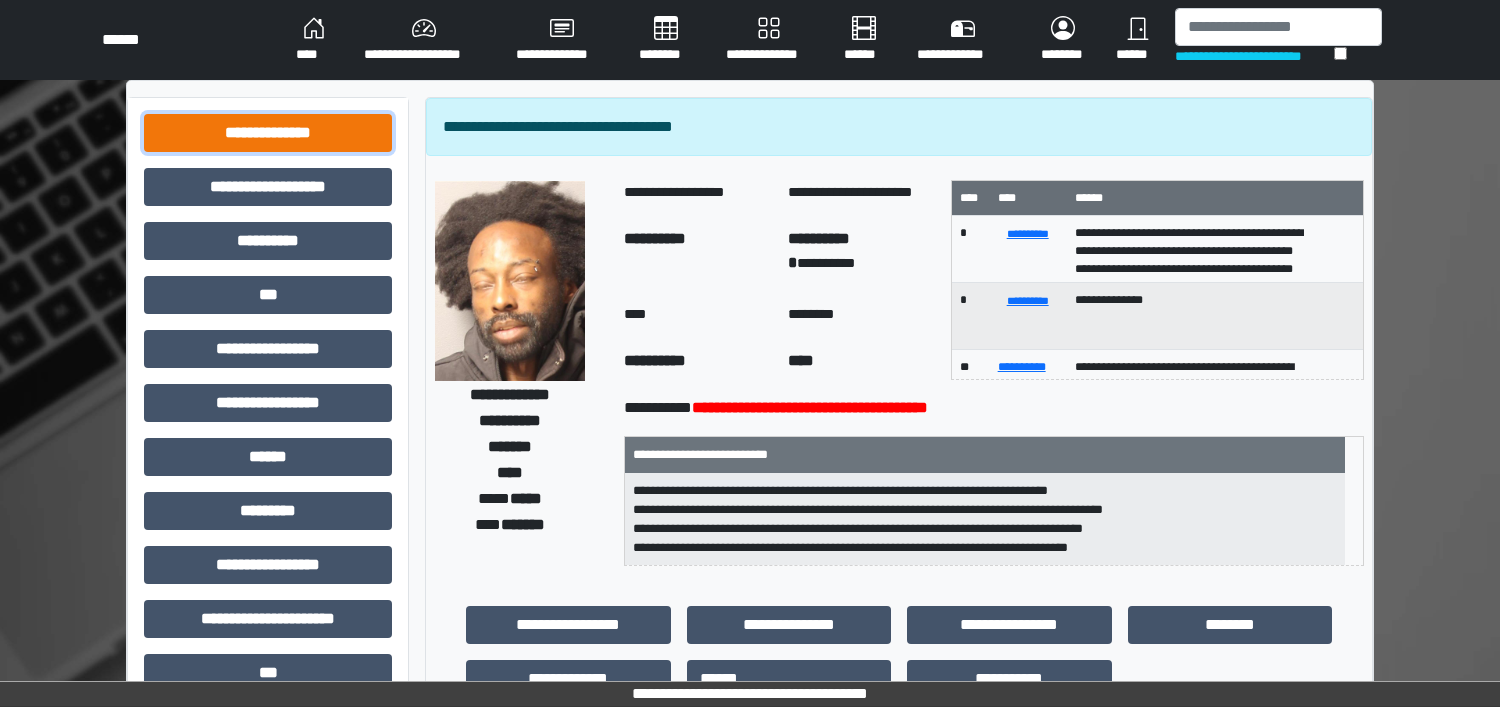 click on "**********" at bounding box center [268, 133] 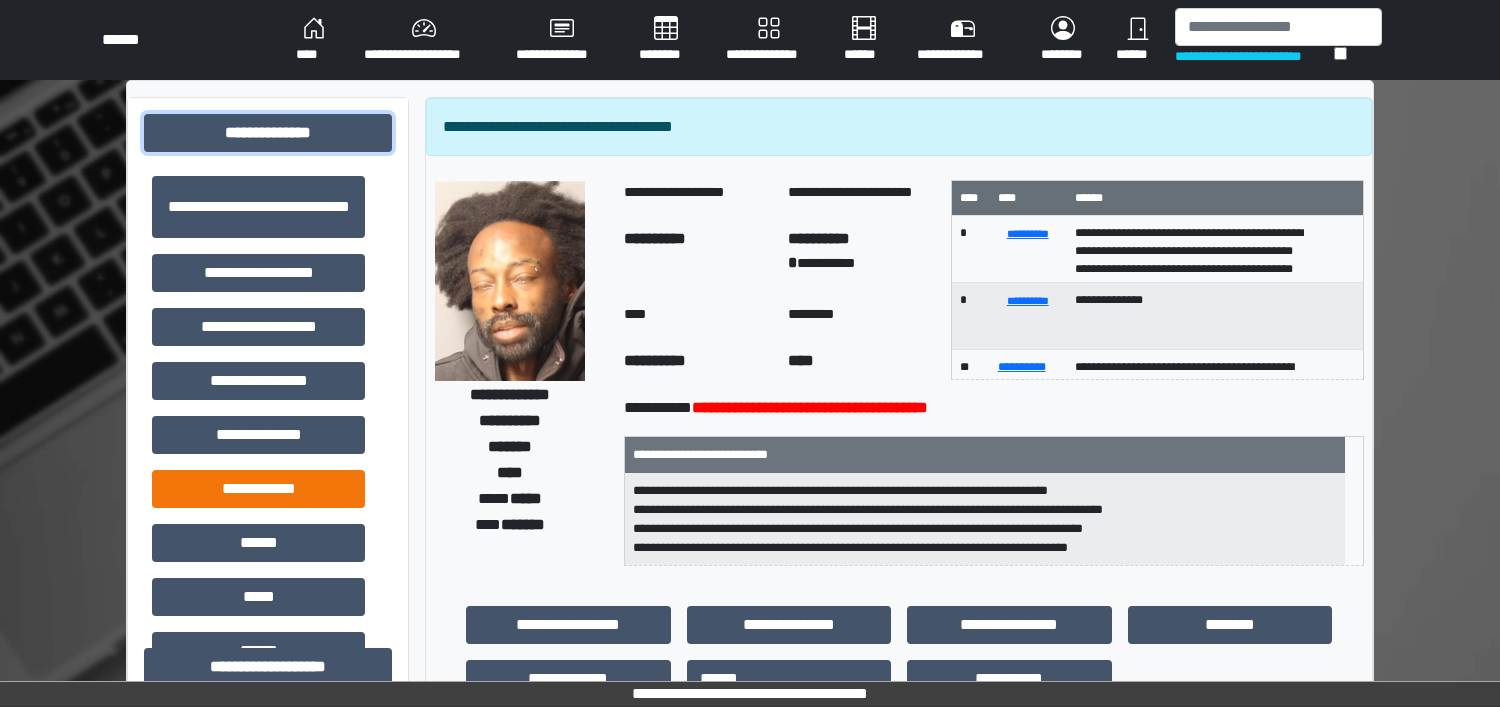 scroll, scrollTop: 375, scrollLeft: 0, axis: vertical 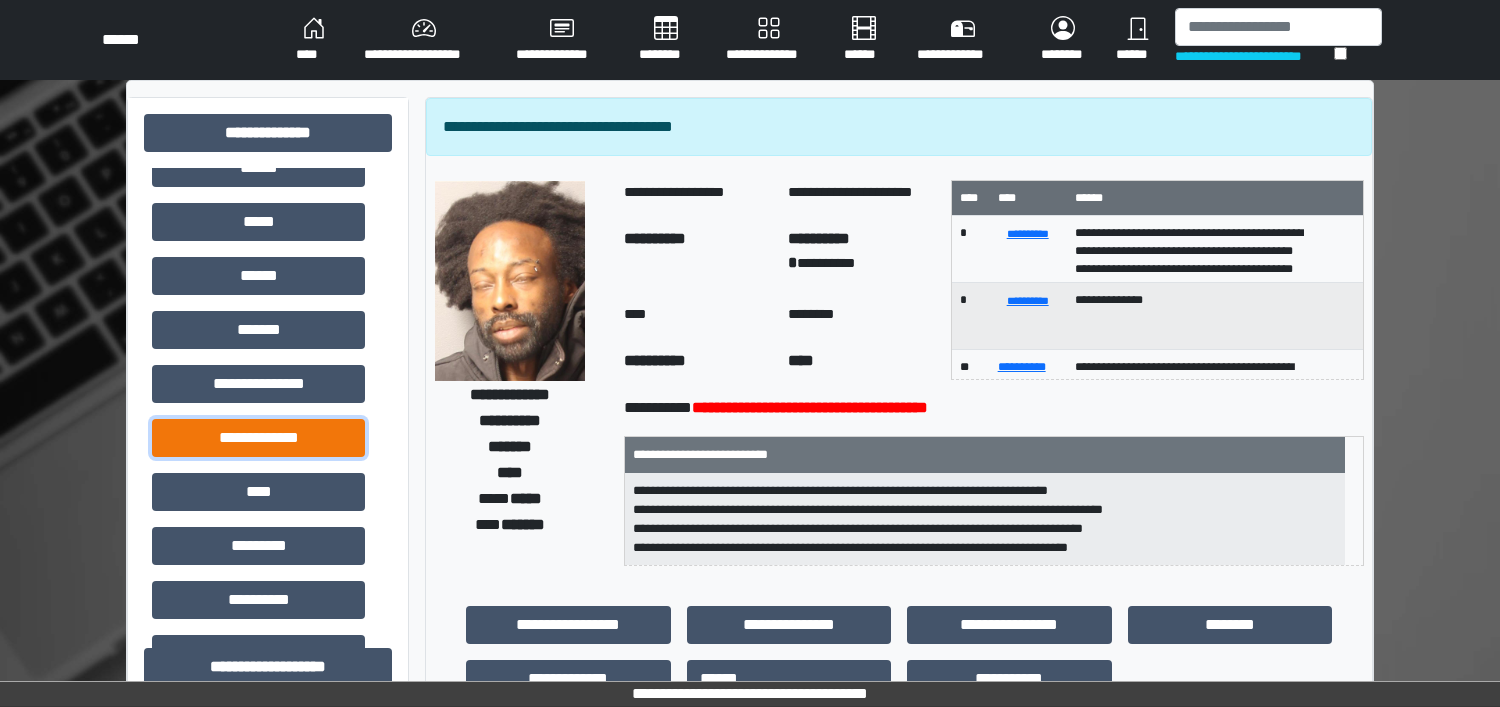 click on "**********" at bounding box center (258, 438) 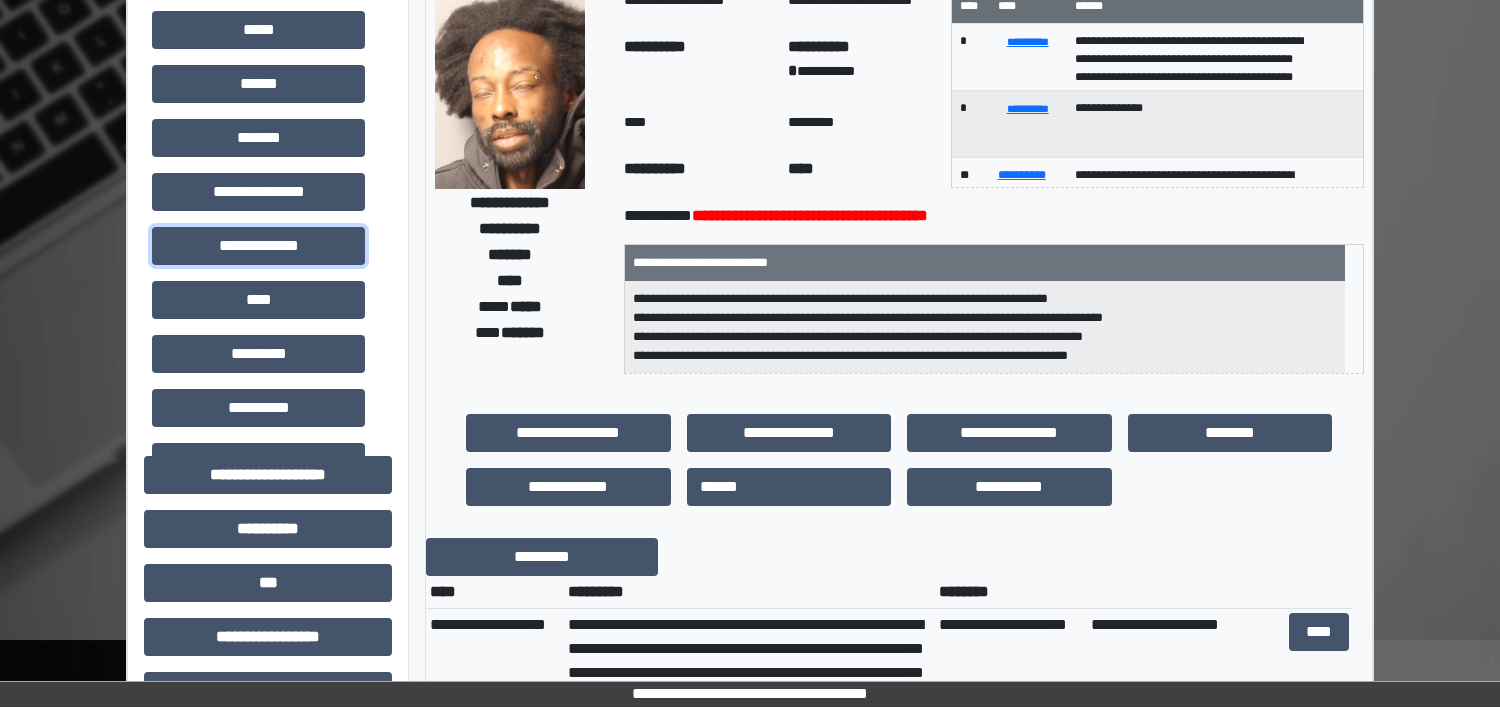 scroll, scrollTop: 375, scrollLeft: 0, axis: vertical 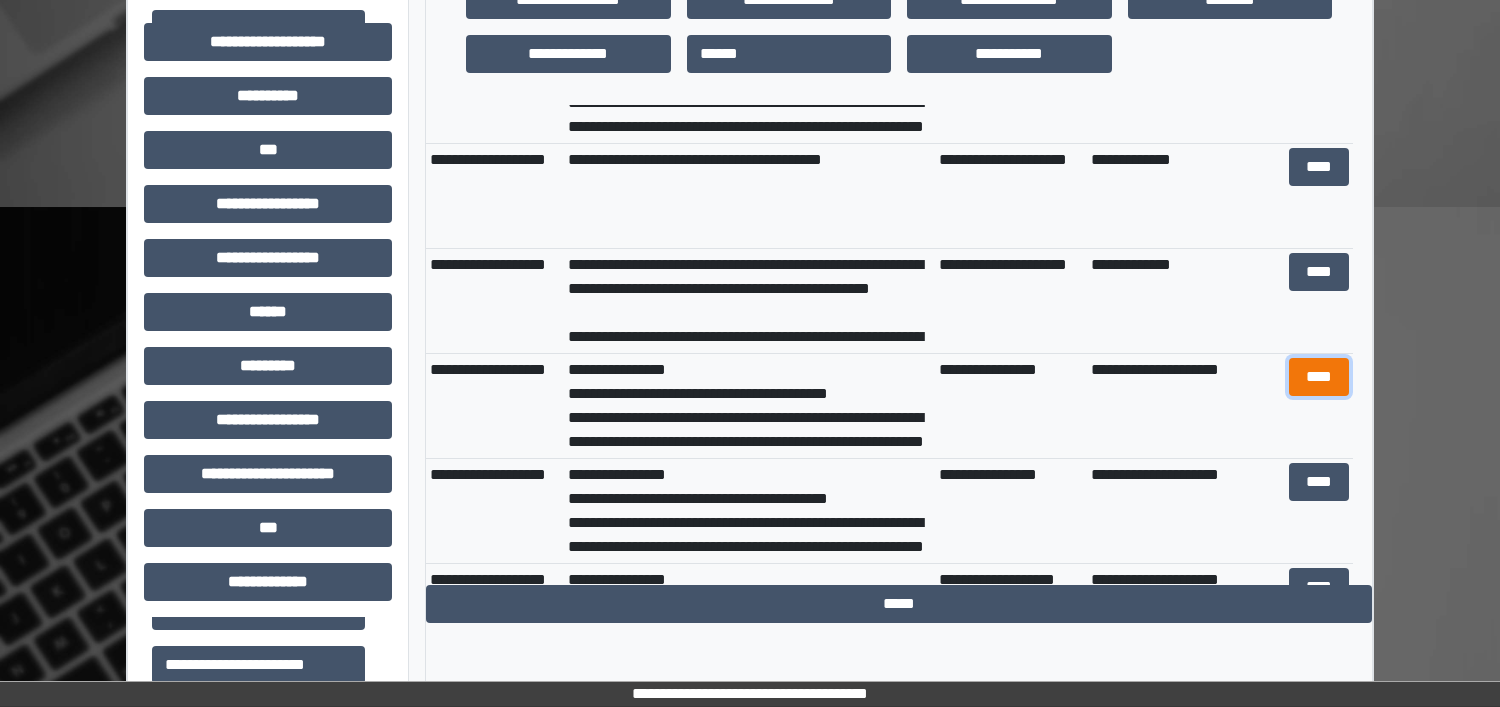 click on "****" at bounding box center [1319, 377] 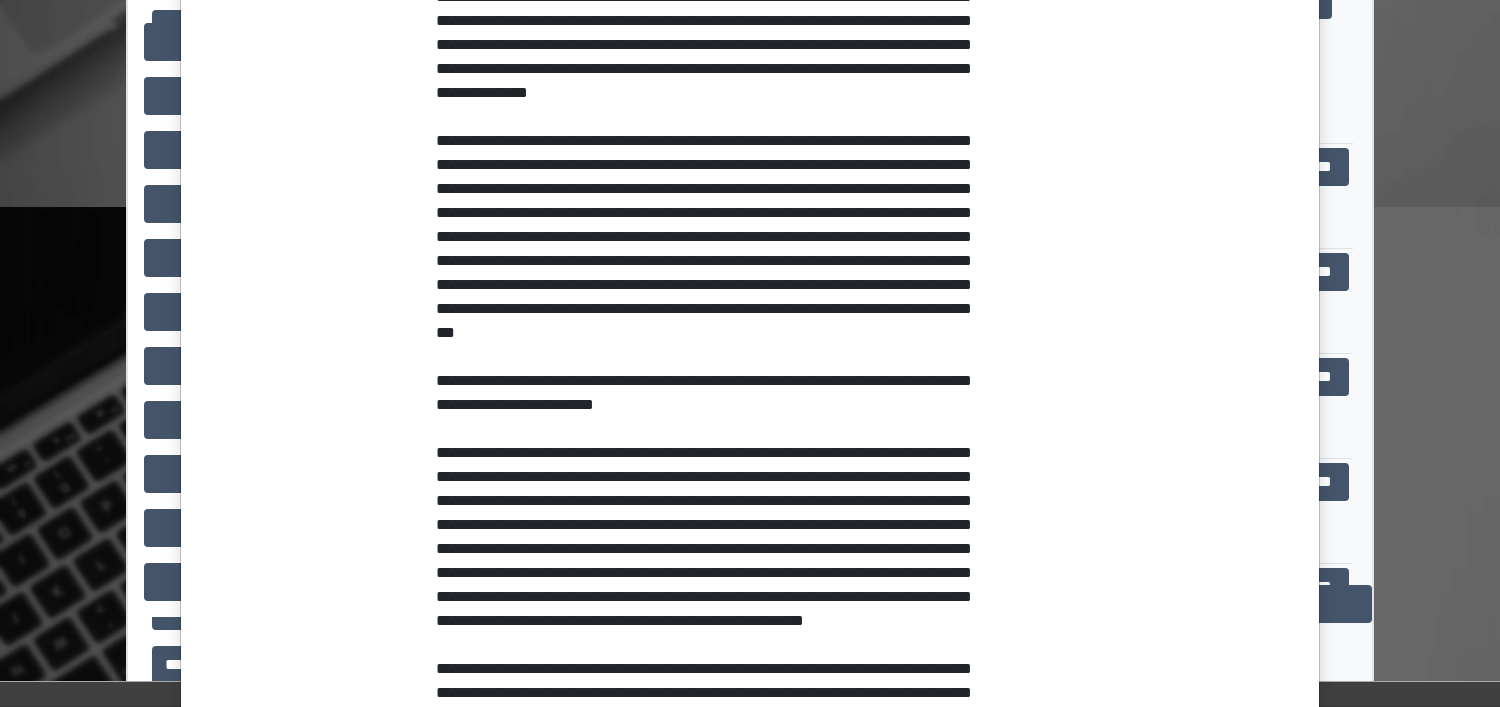 scroll, scrollTop: 0, scrollLeft: 0, axis: both 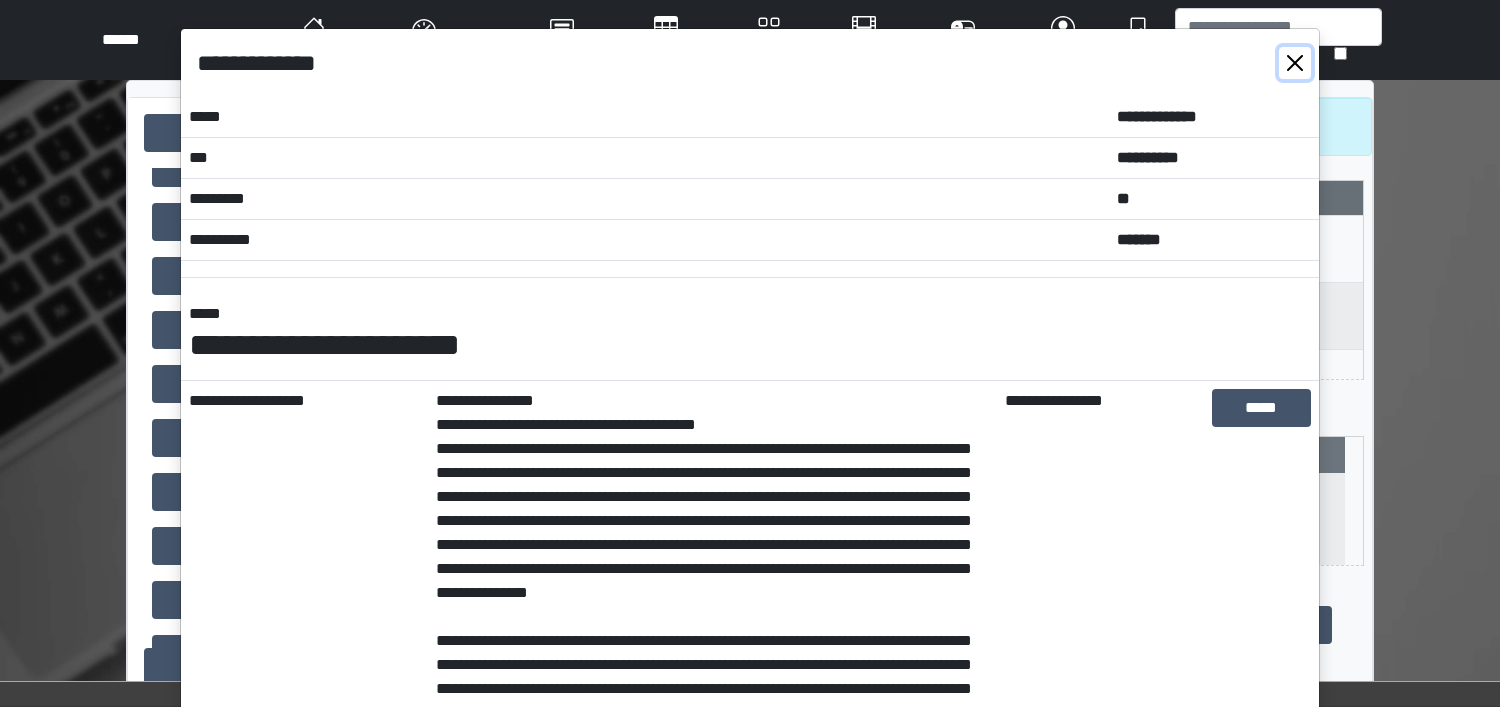 click at bounding box center [1295, 63] 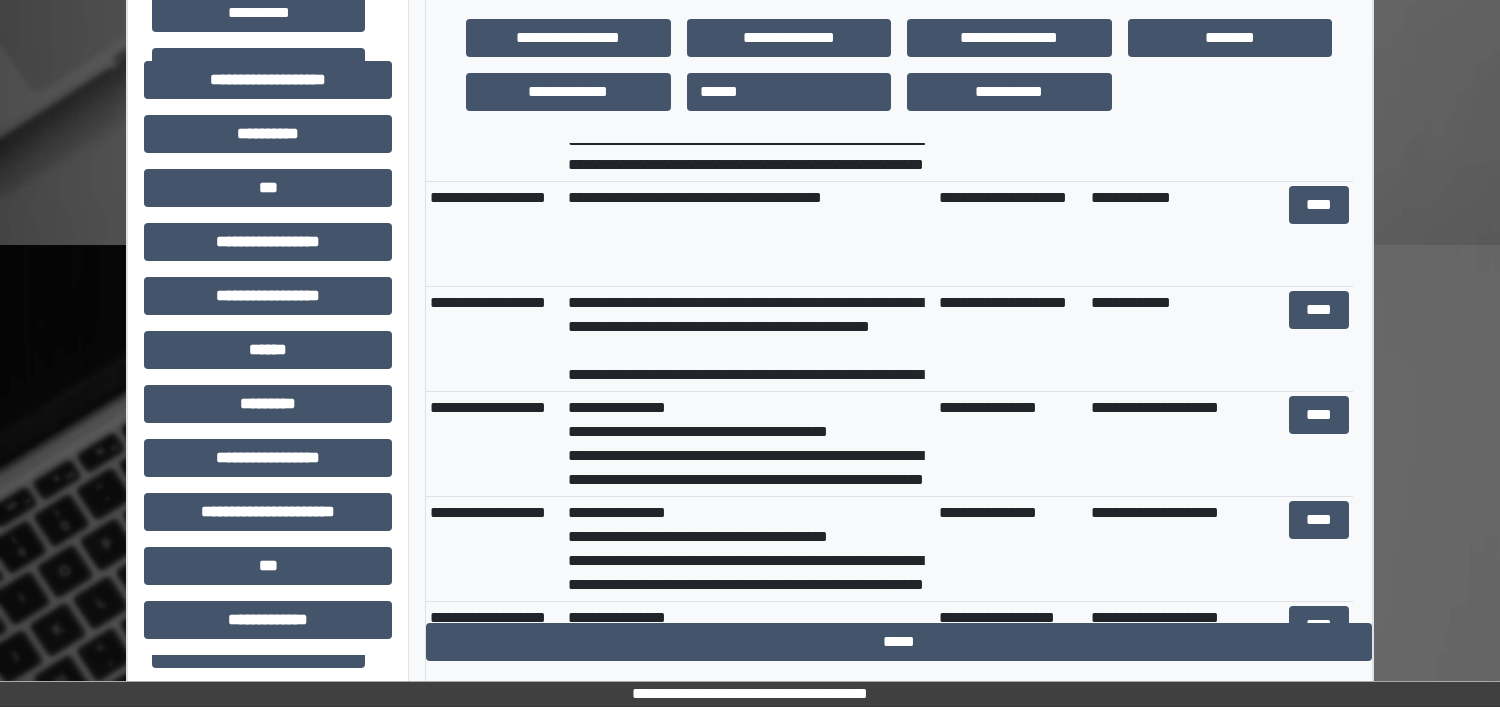 scroll, scrollTop: 526, scrollLeft: 0, axis: vertical 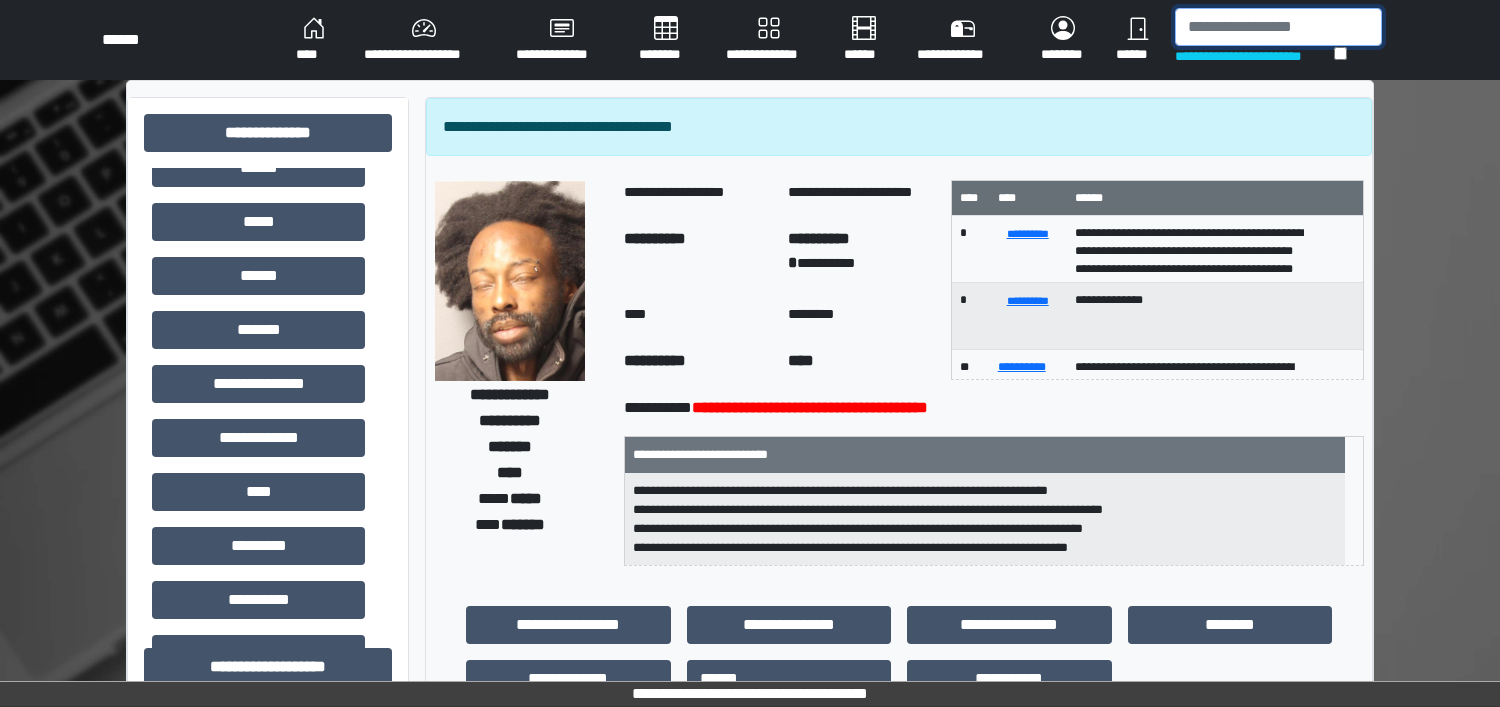 click at bounding box center (1278, 27) 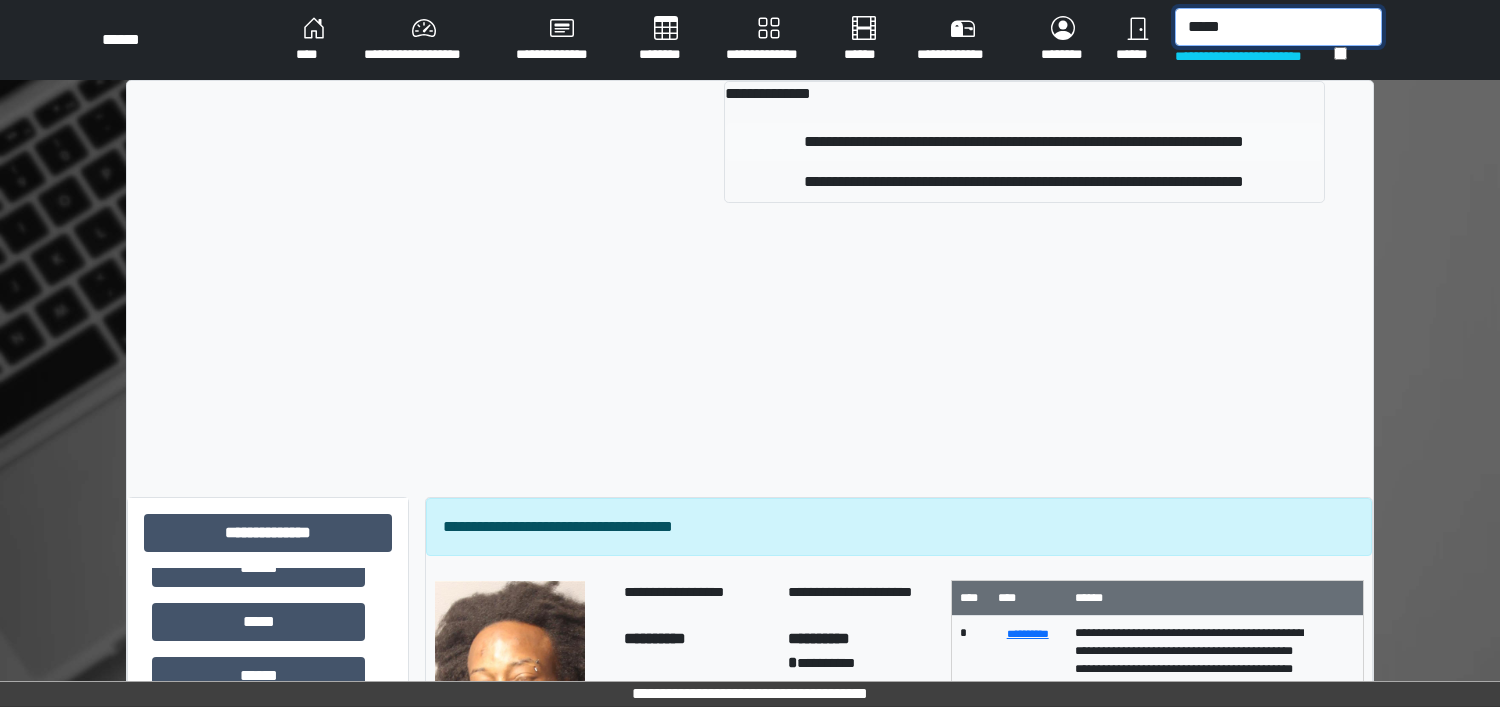 type on "*****" 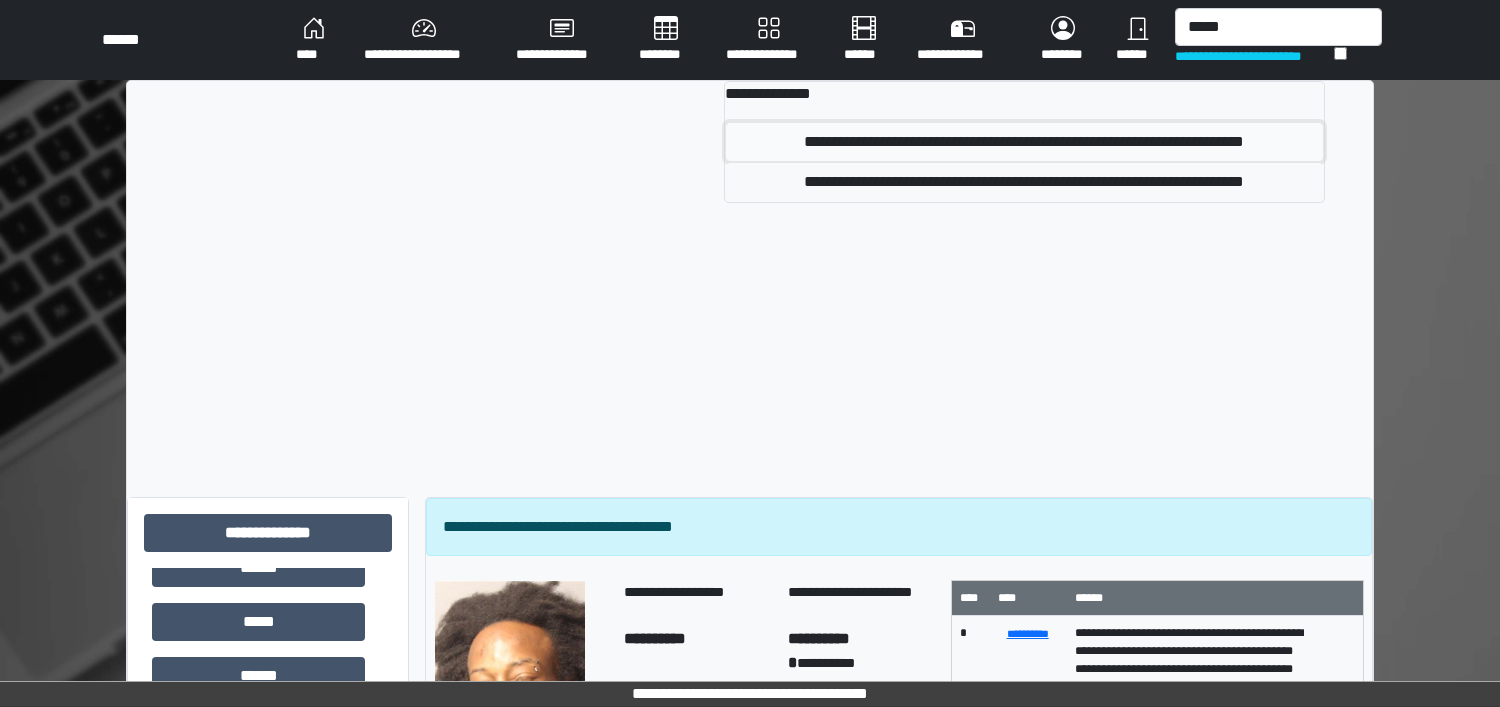 click on "**********" at bounding box center [1024, 142] 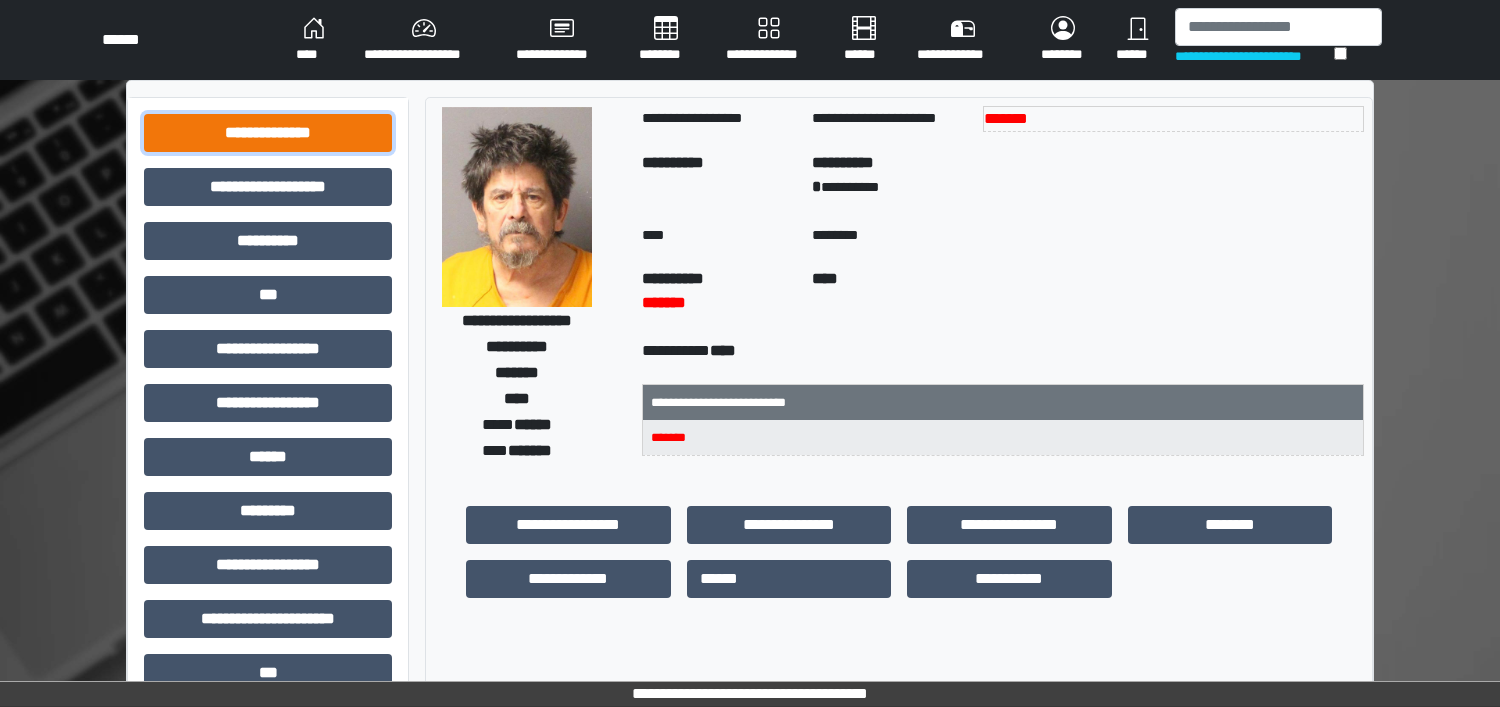 click on "**********" at bounding box center (268, 133) 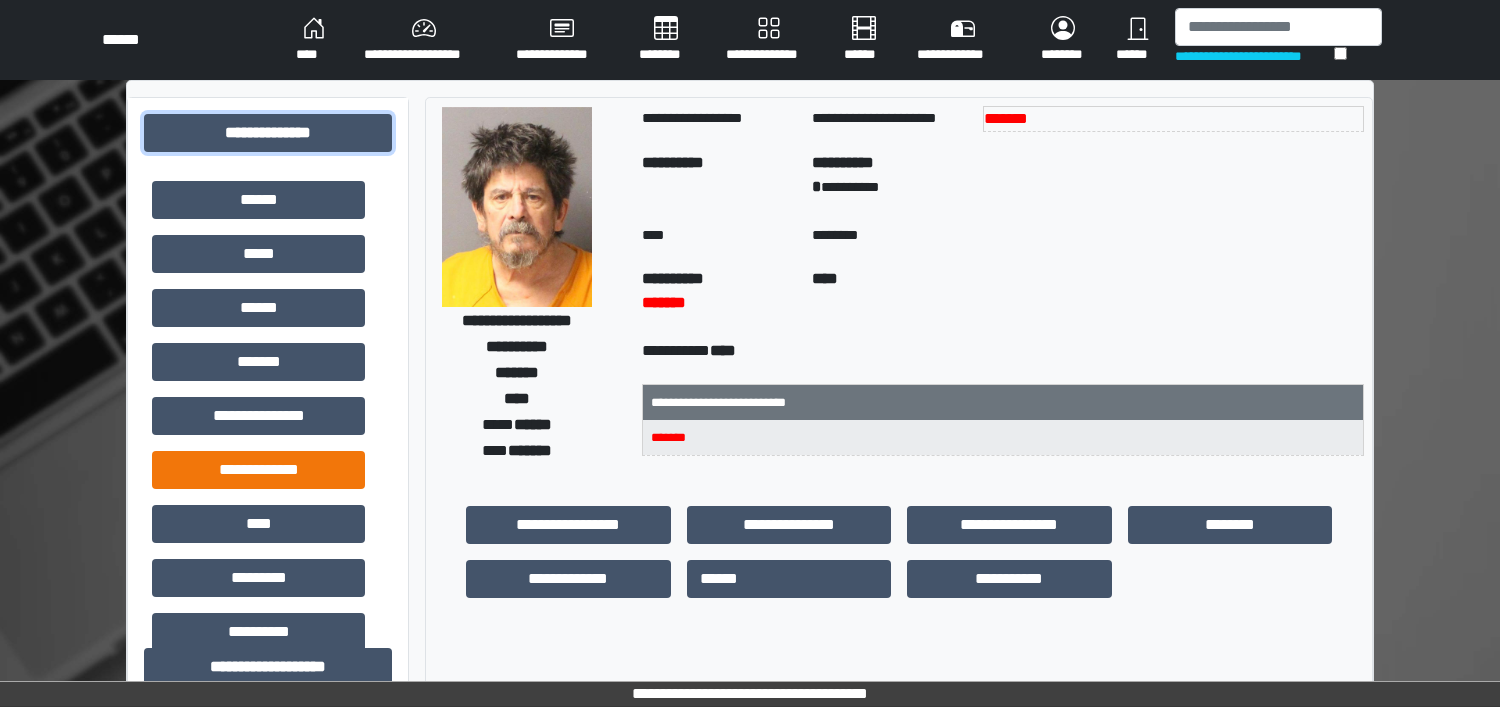 scroll, scrollTop: 375, scrollLeft: 0, axis: vertical 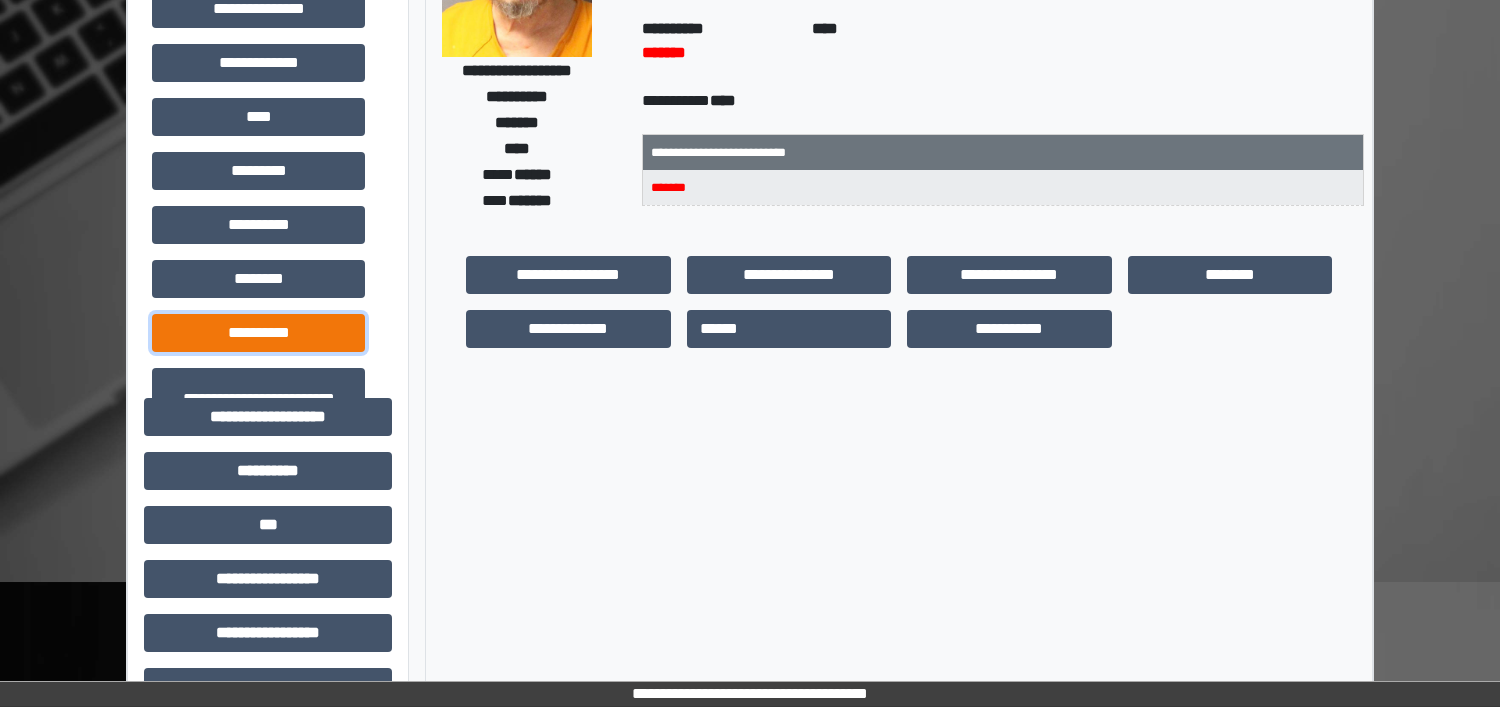 click on "**********" at bounding box center (258, 333) 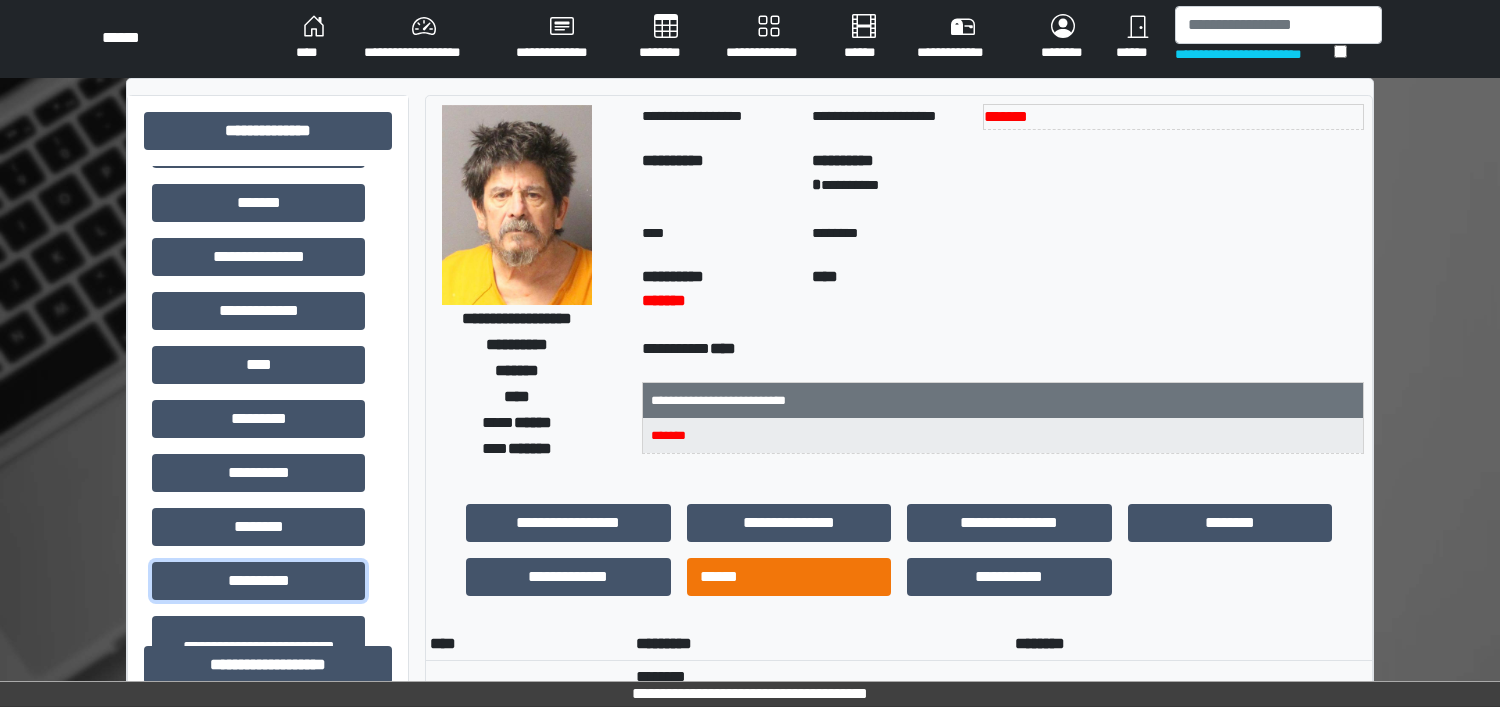 scroll, scrollTop: 0, scrollLeft: 0, axis: both 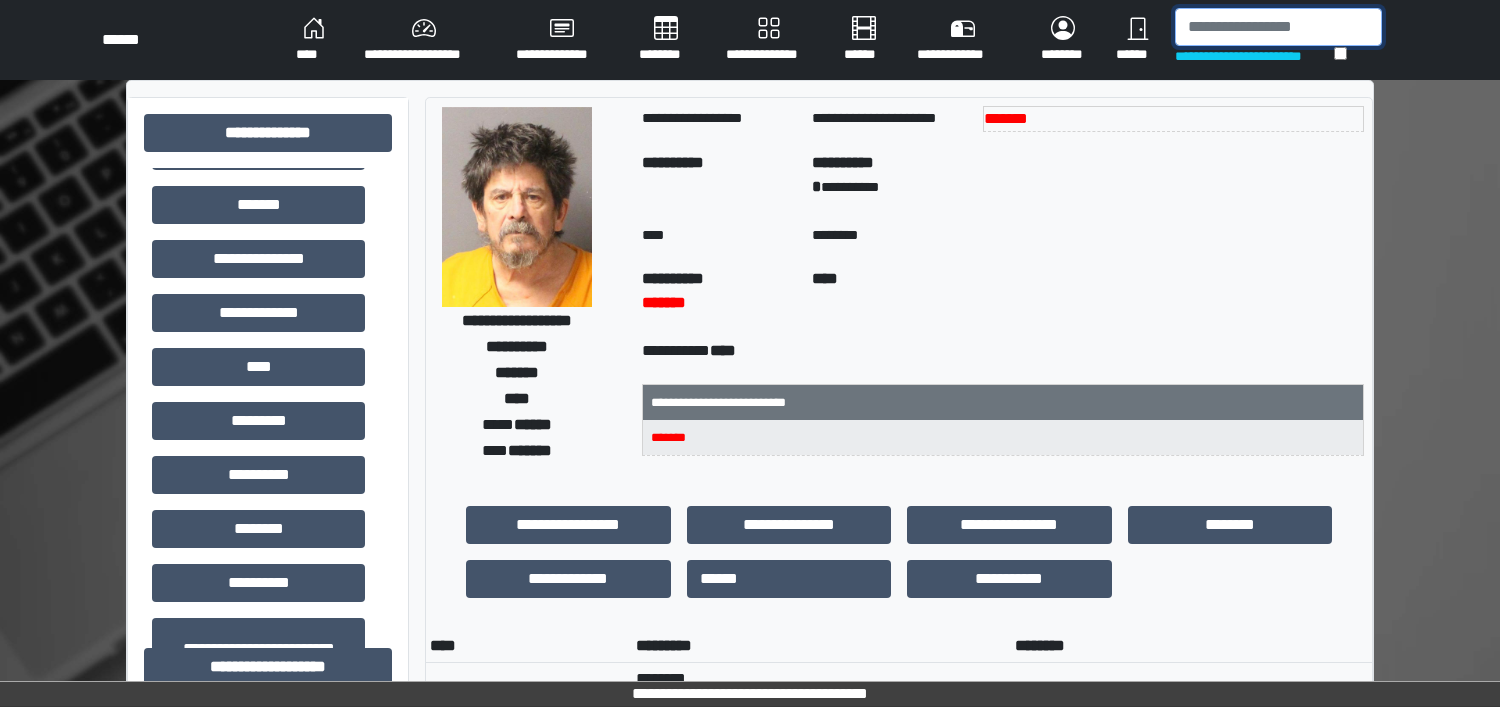 click at bounding box center [1278, 27] 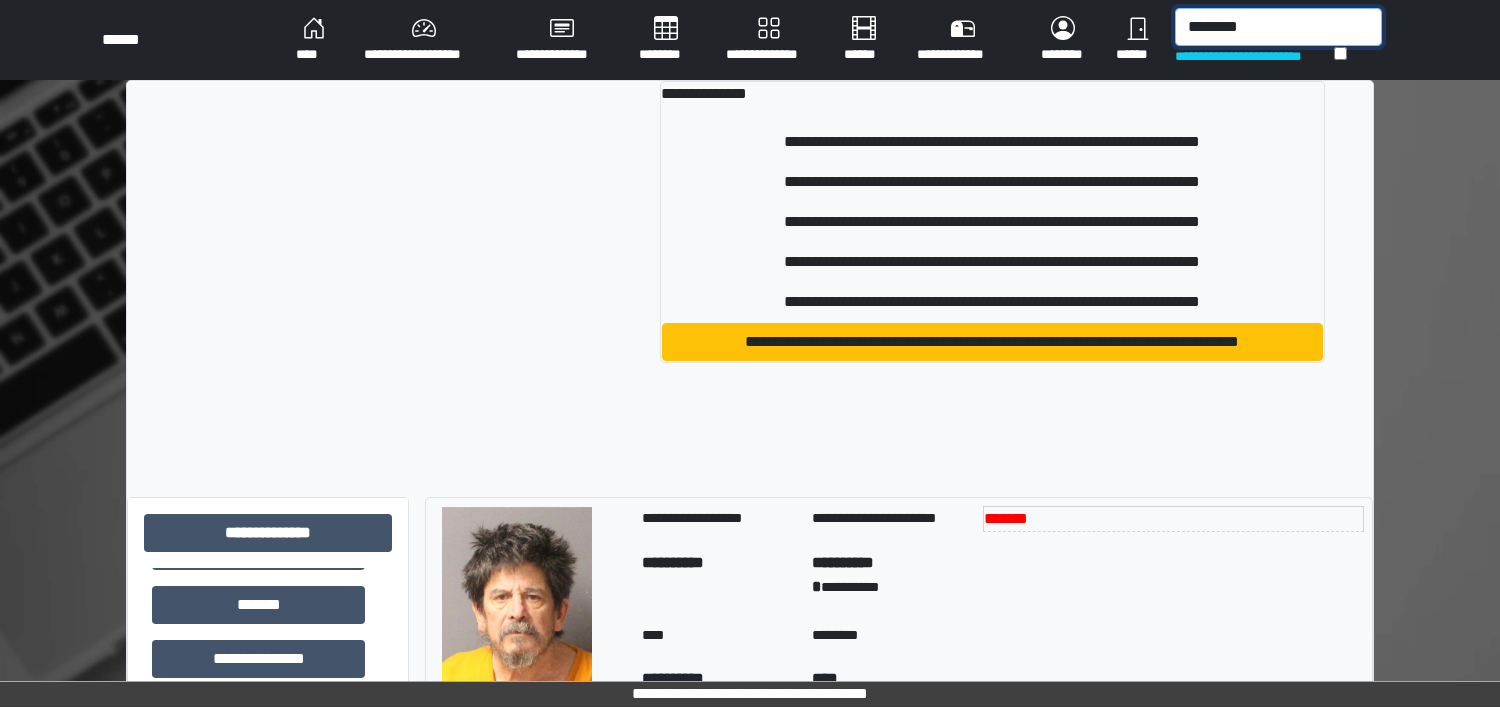 click on "*******" at bounding box center (1278, 27) 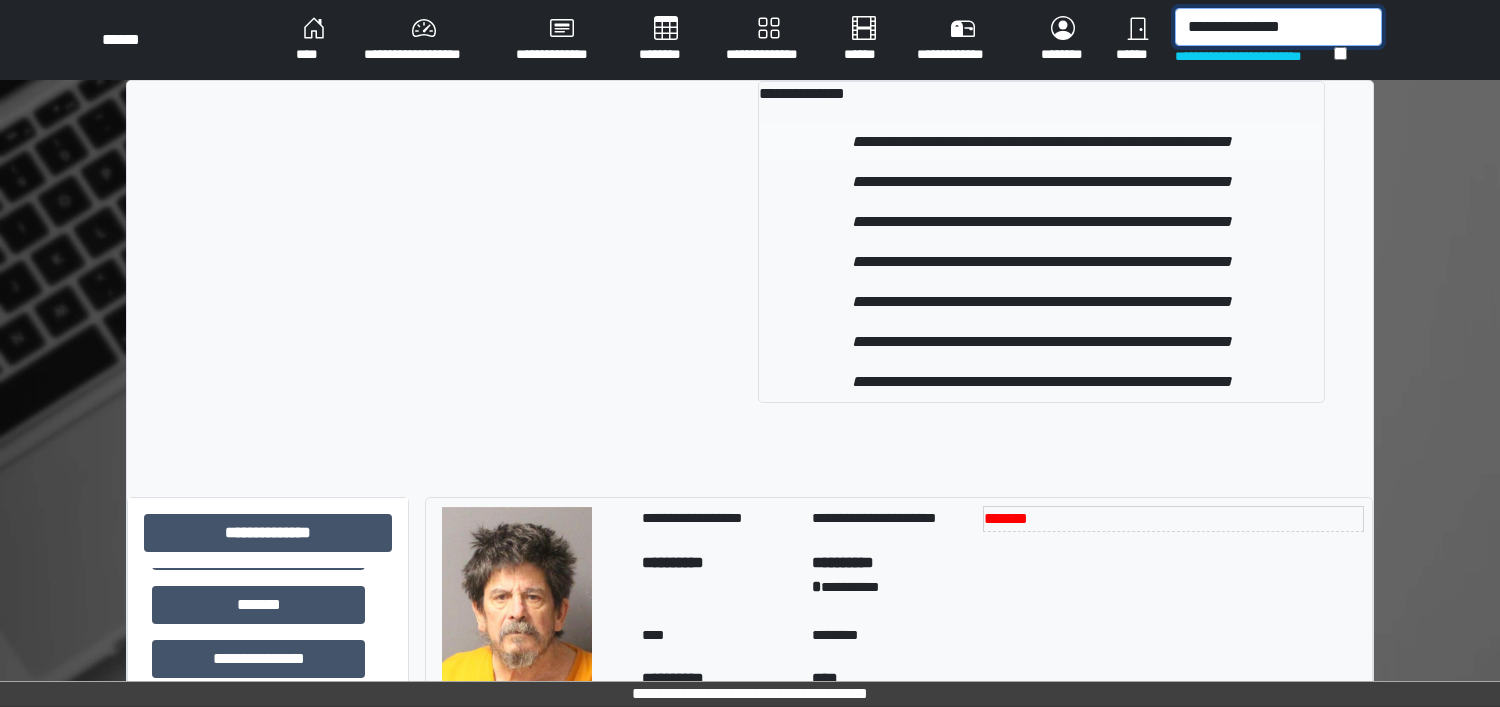type on "**********" 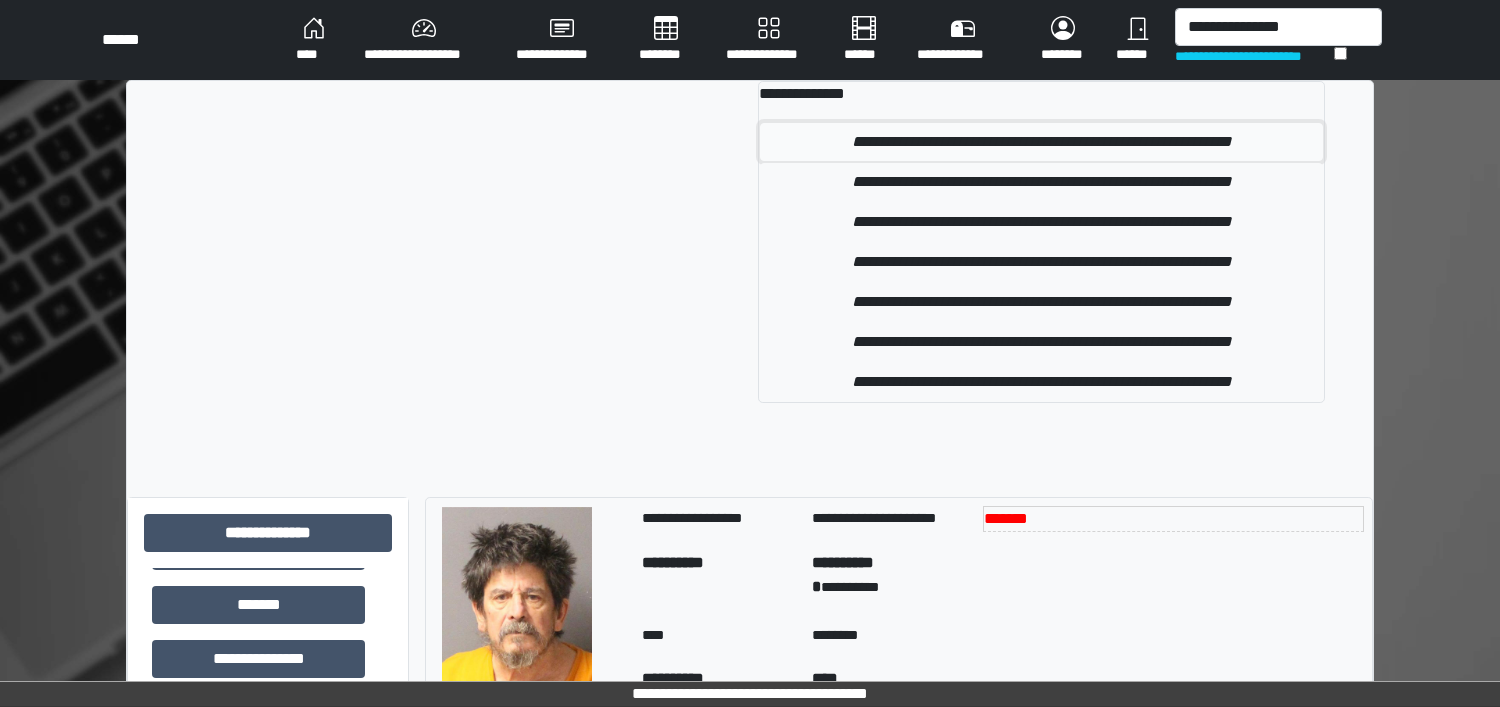click on "**********" at bounding box center [1041, 142] 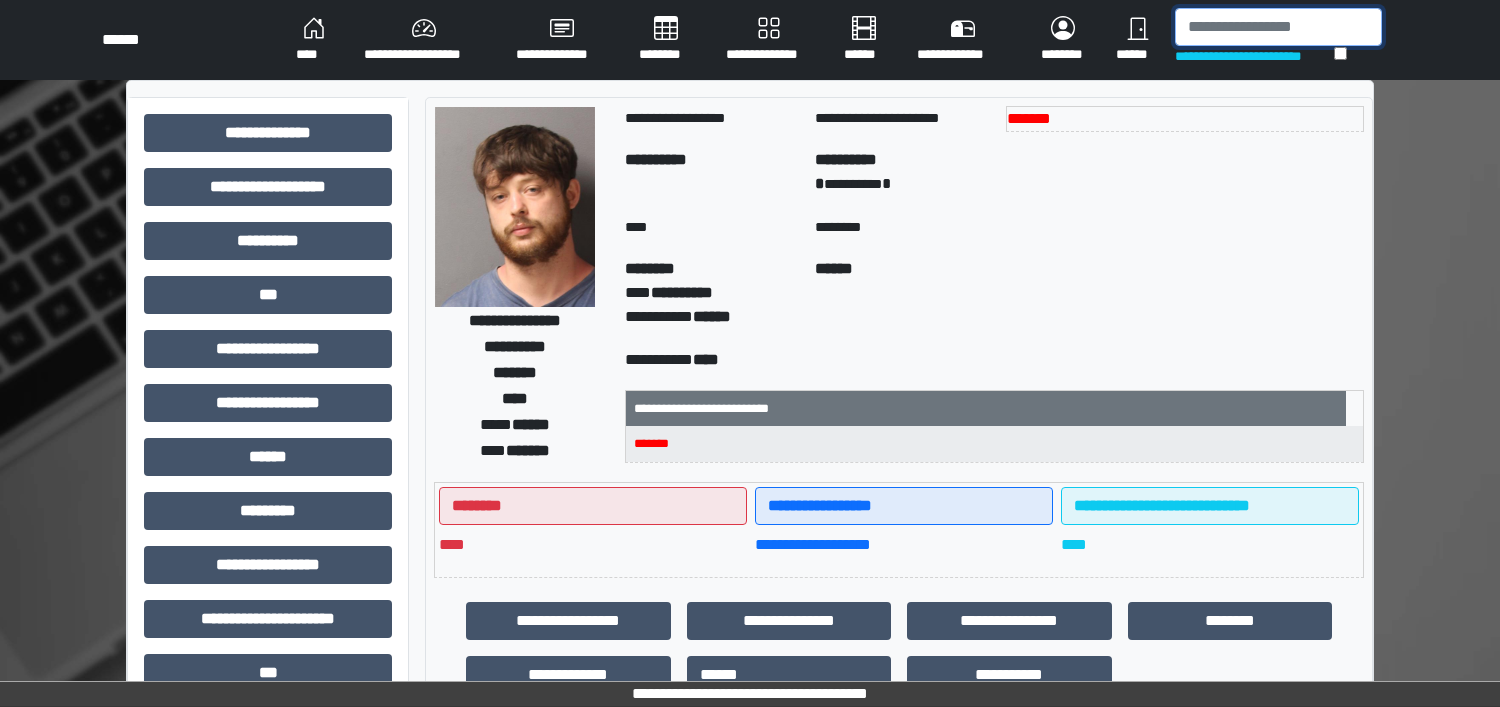 click at bounding box center (1278, 27) 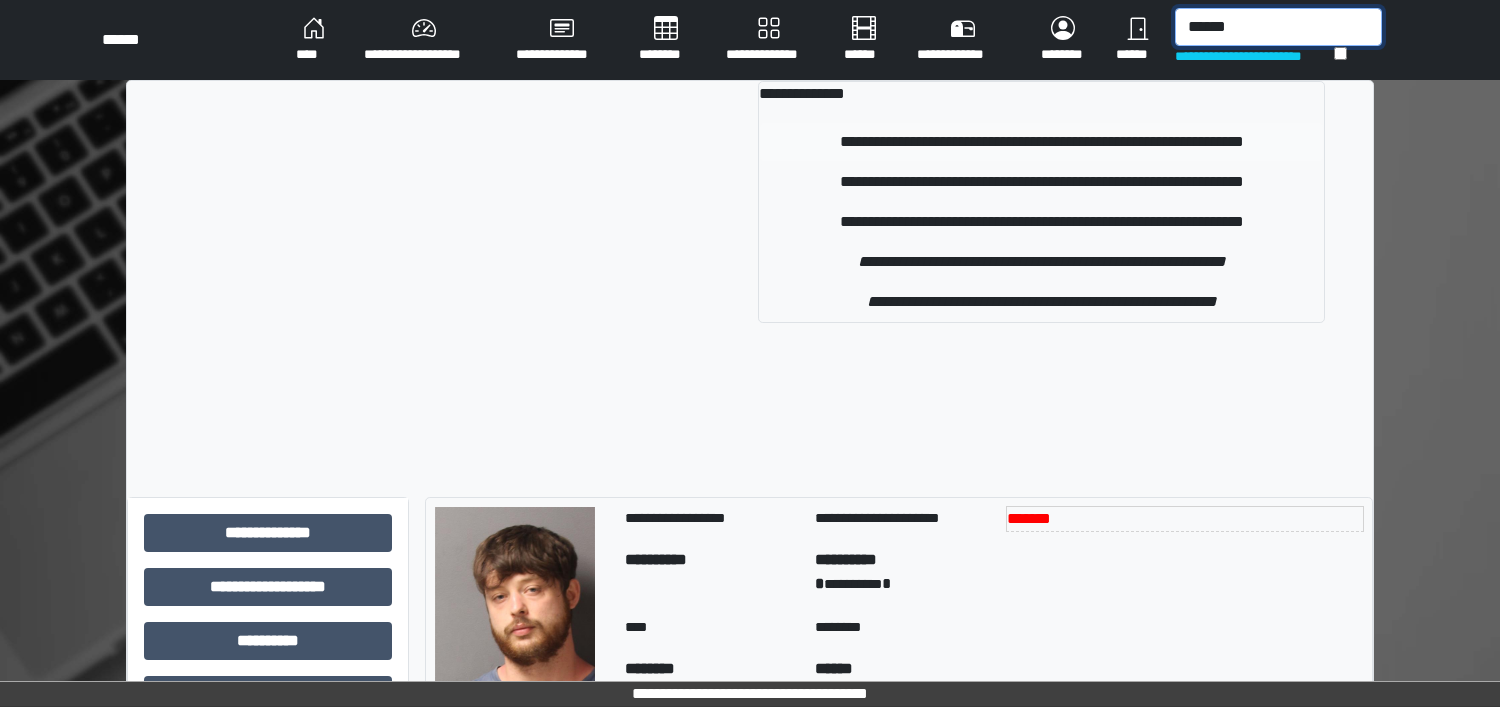 type on "******" 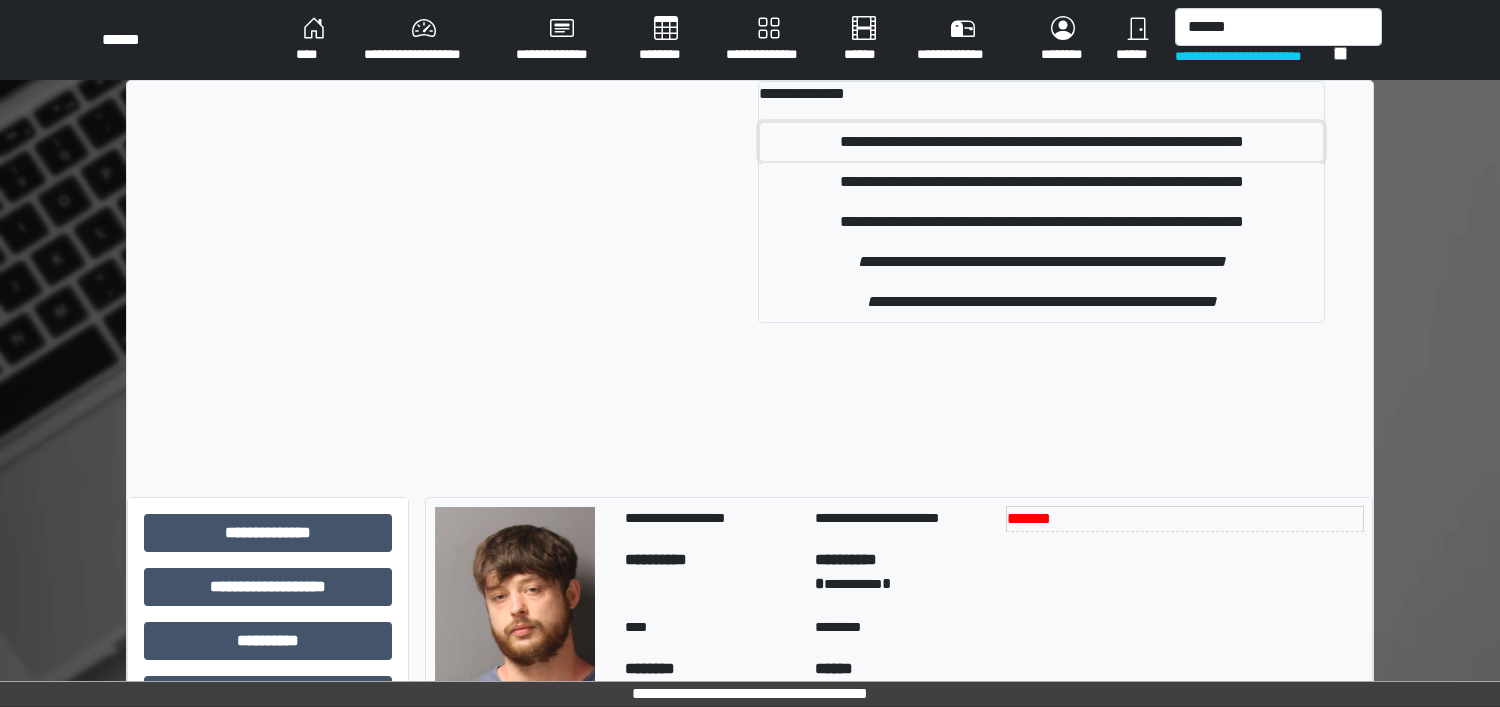click on "**********" at bounding box center [1041, 142] 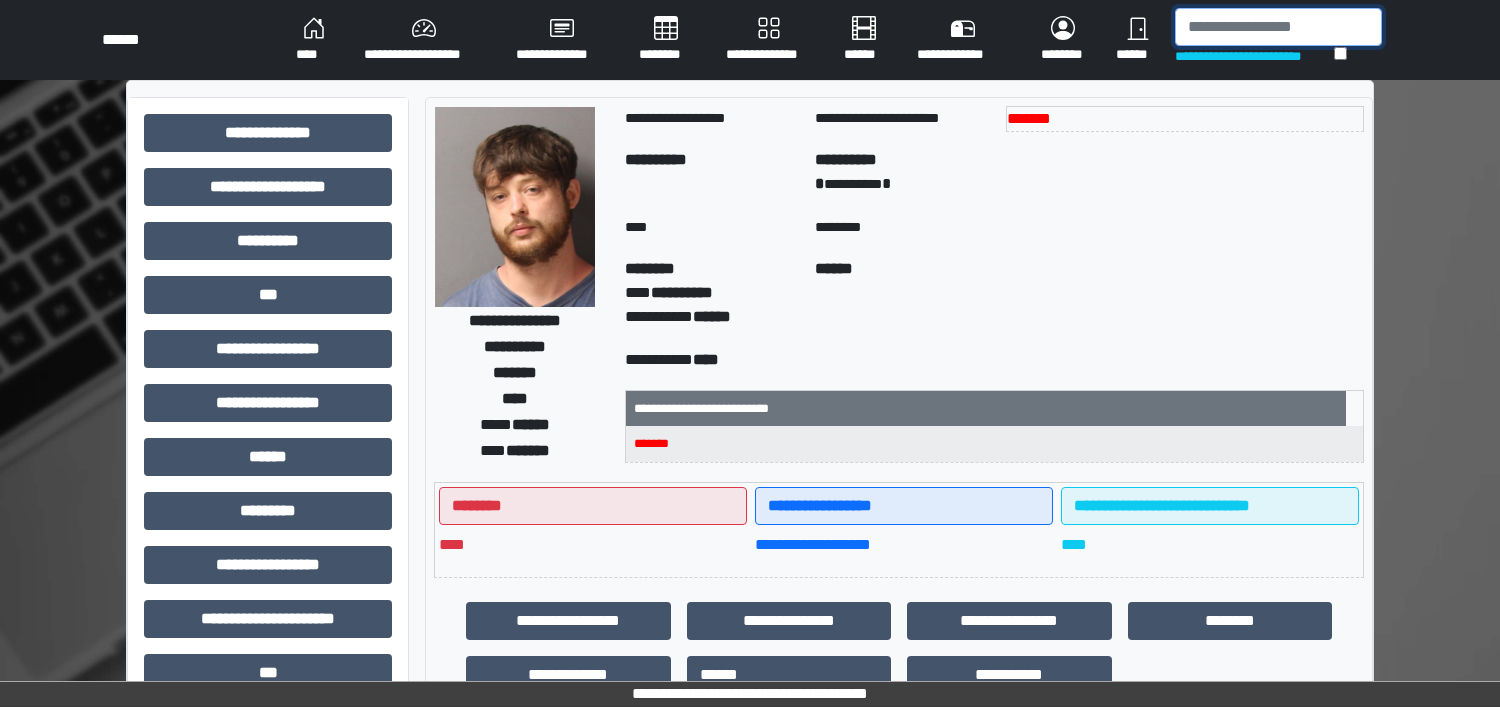 click at bounding box center (1278, 27) 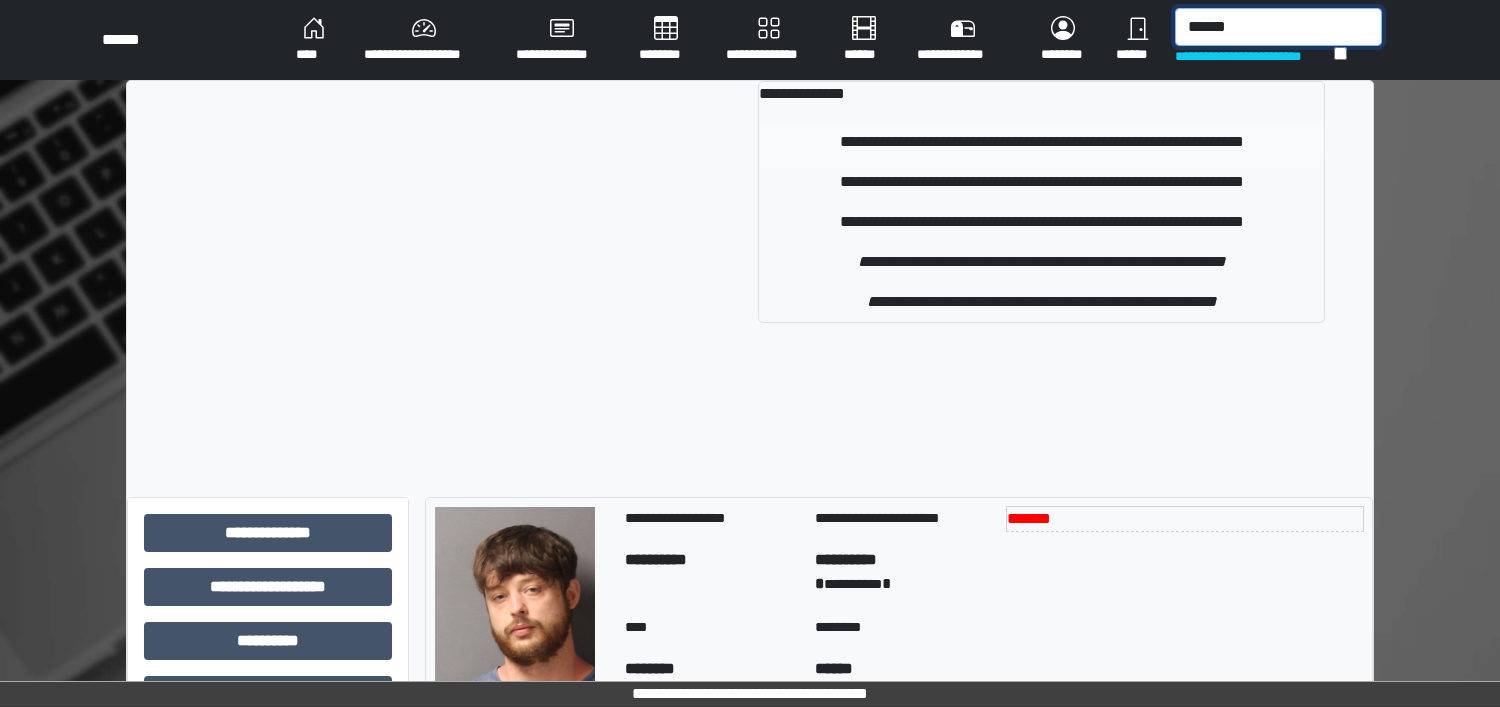 type on "******" 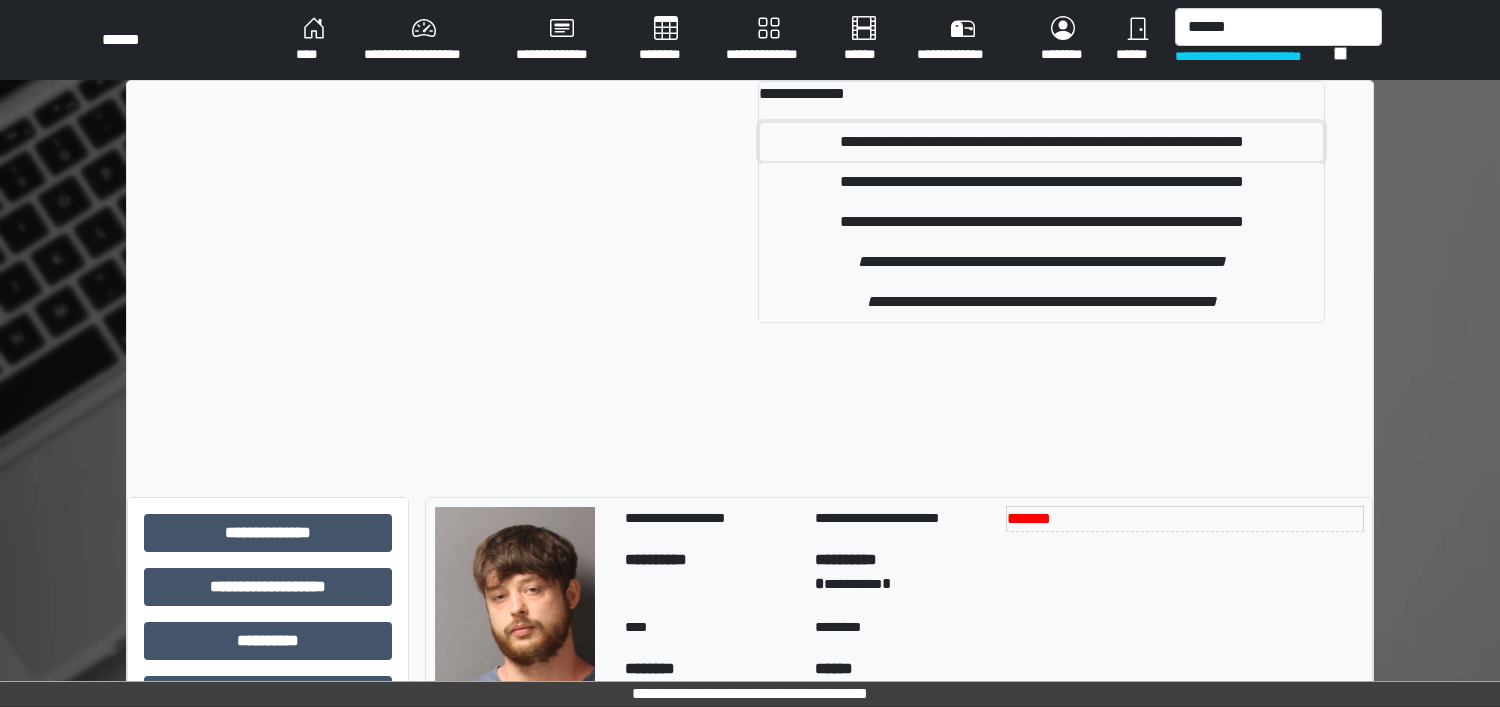 click on "**********" at bounding box center (1041, 142) 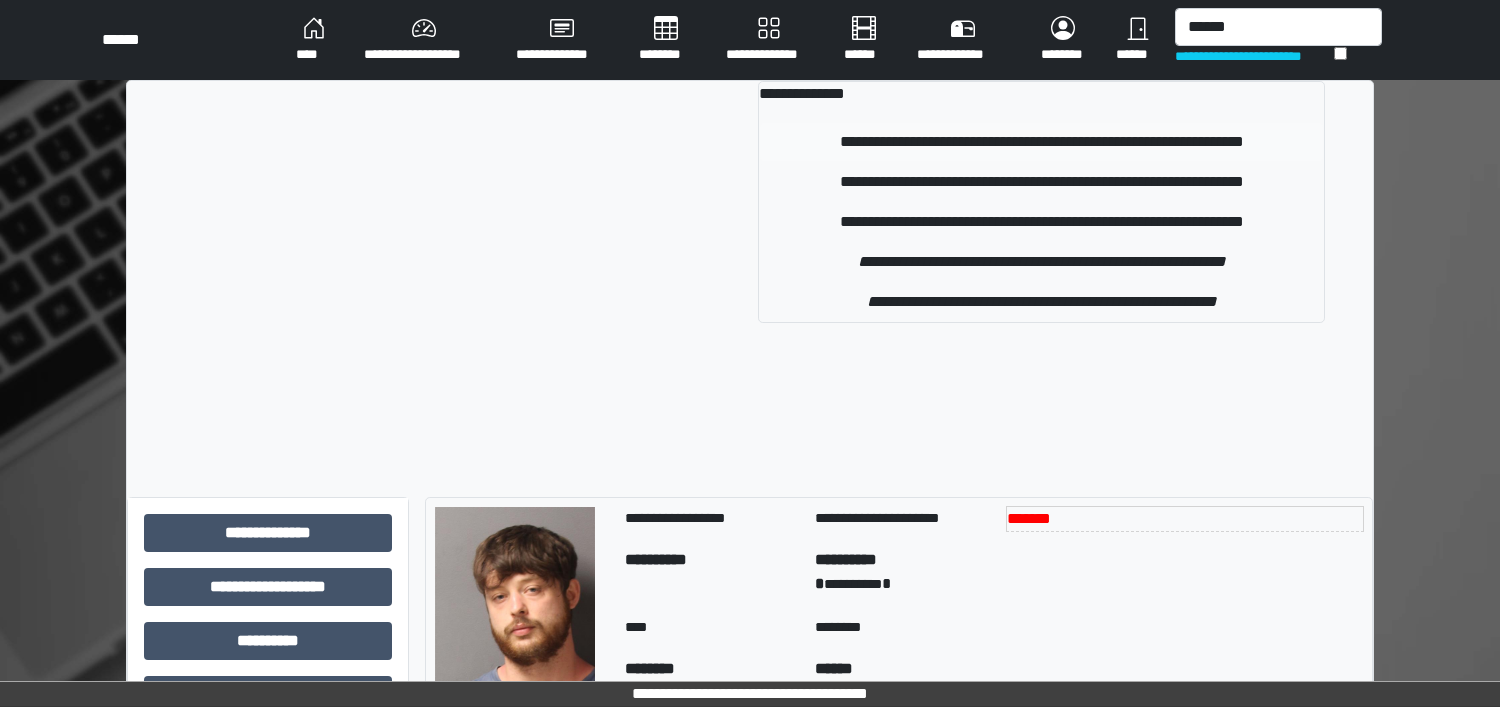 type 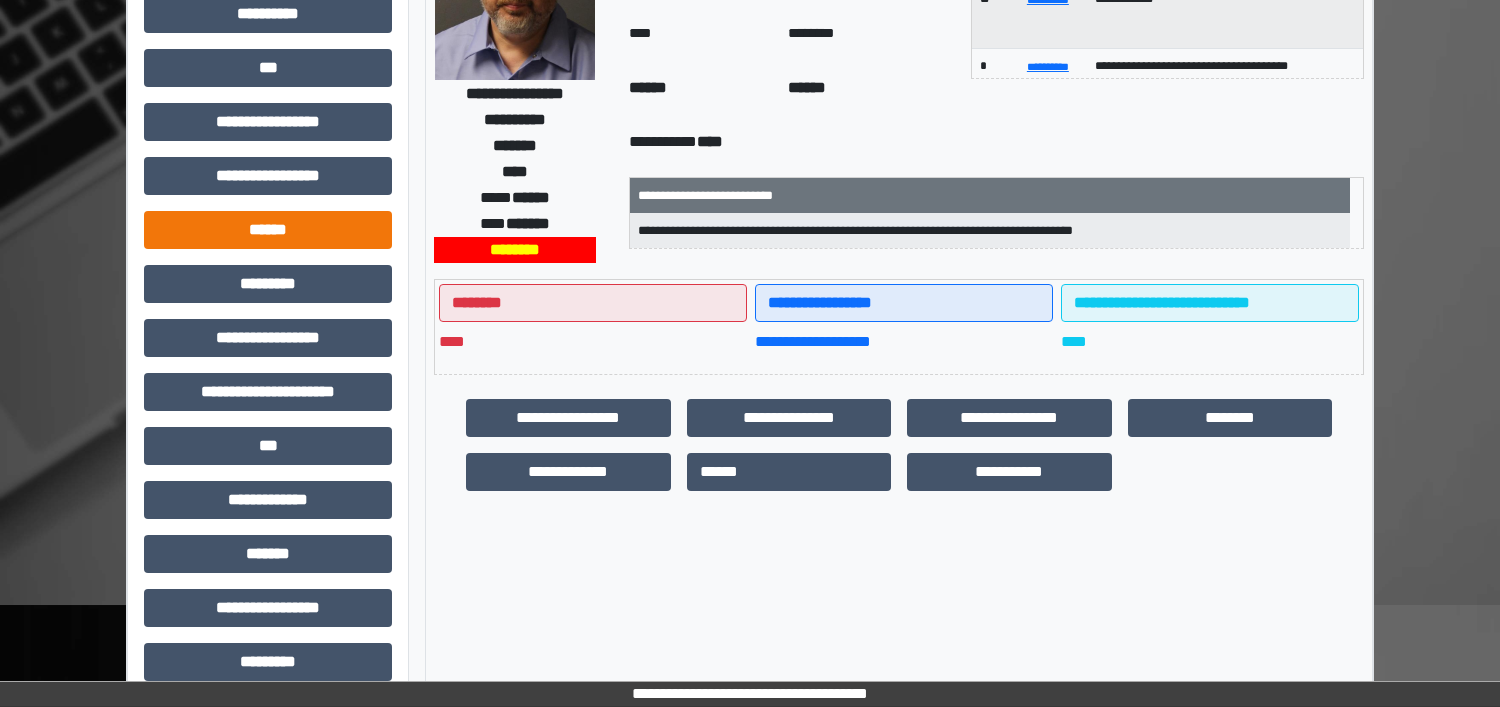 scroll, scrollTop: 250, scrollLeft: 0, axis: vertical 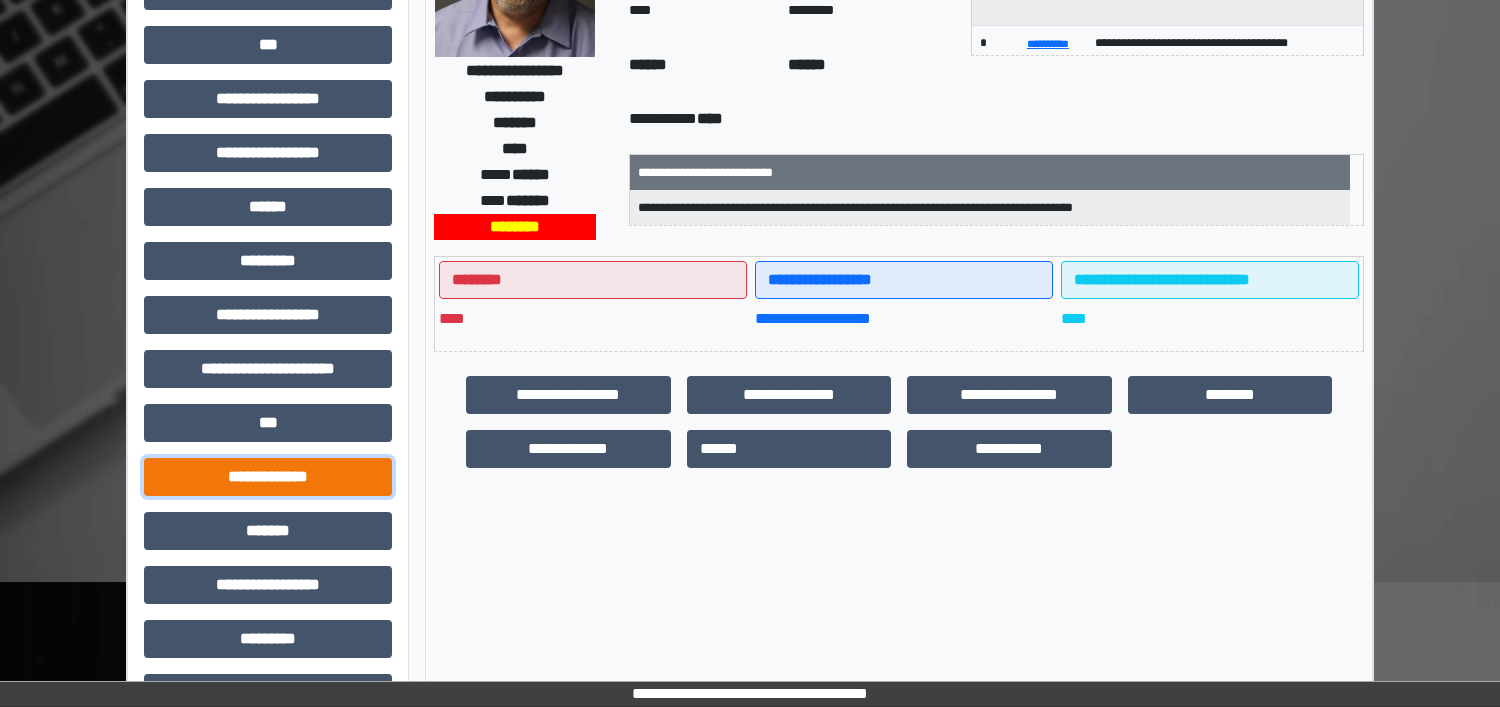 click on "**********" at bounding box center [268, 477] 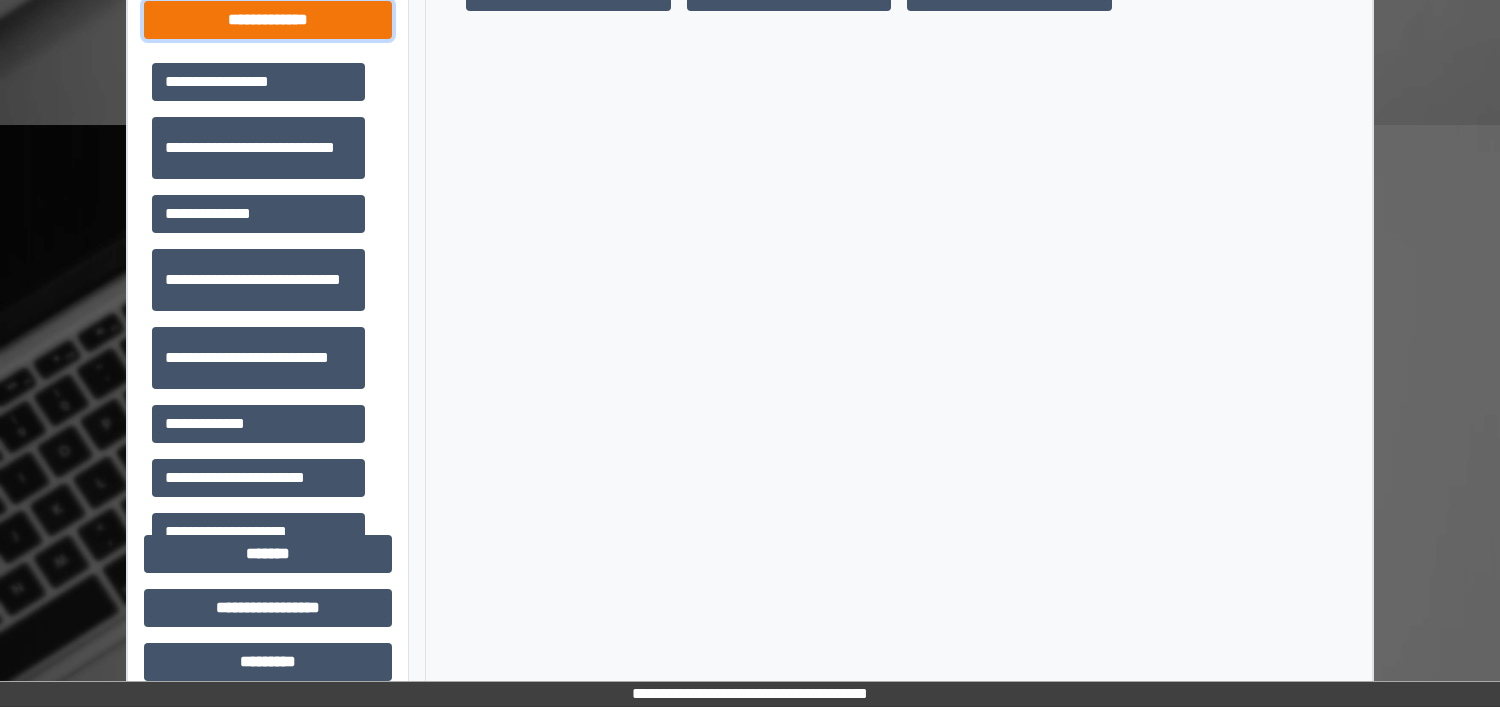 scroll, scrollTop: 750, scrollLeft: 0, axis: vertical 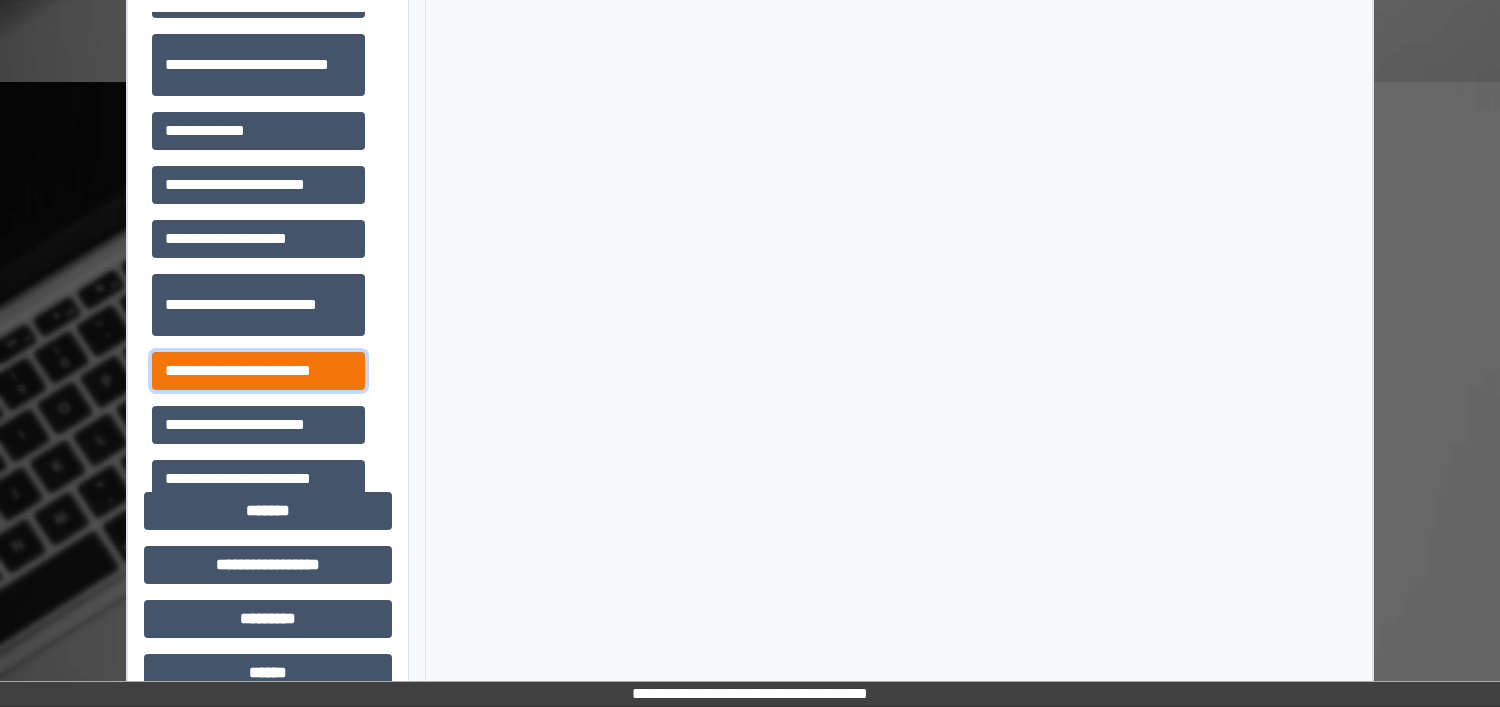 click on "**********" at bounding box center [258, 371] 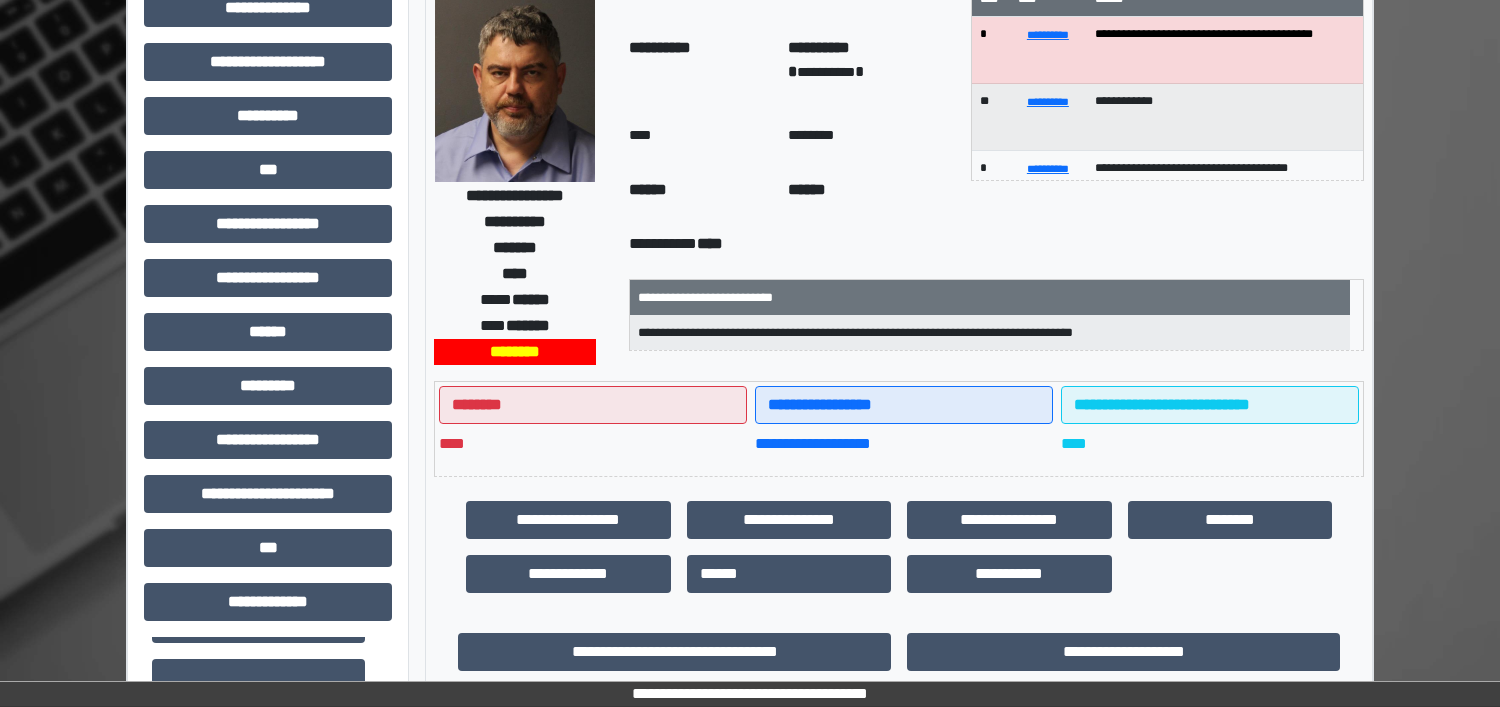 scroll, scrollTop: 0, scrollLeft: 0, axis: both 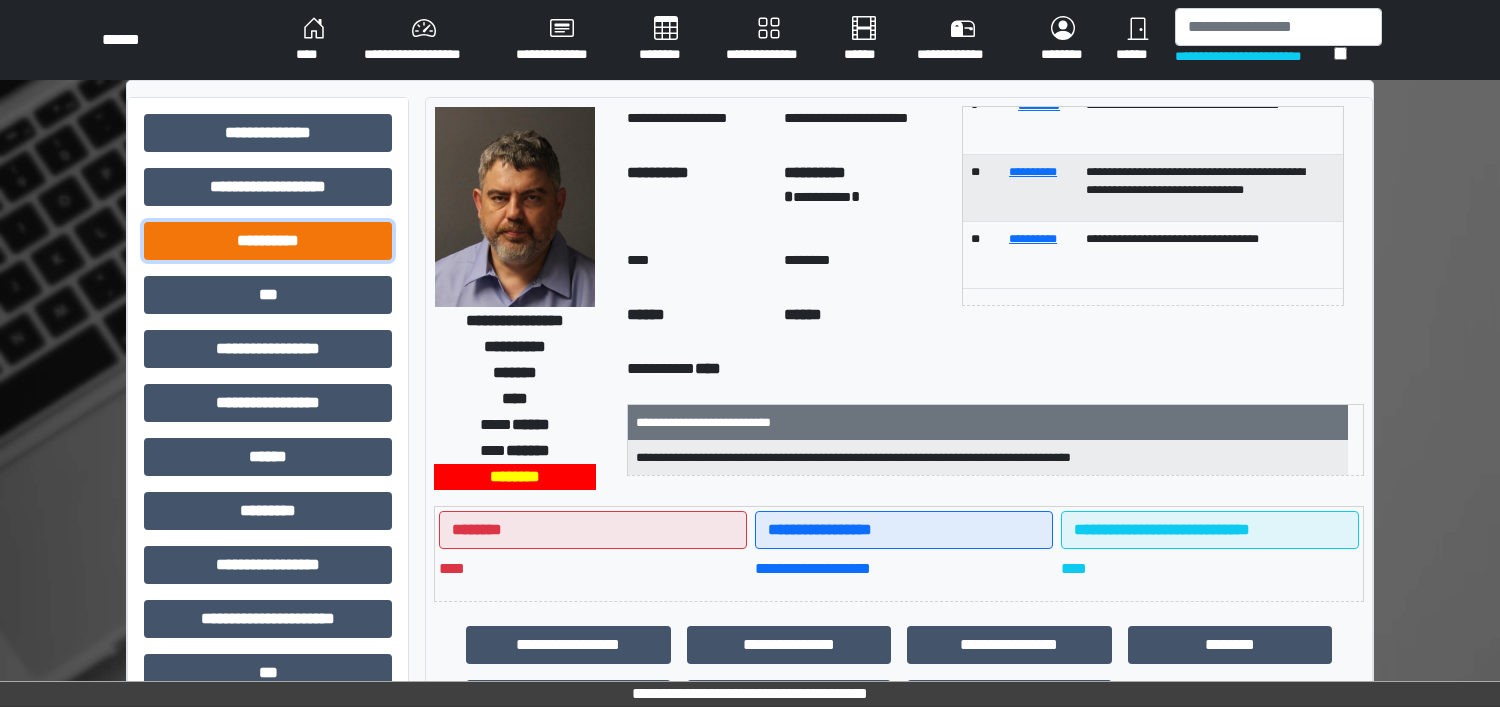 click on "**********" at bounding box center [268, 241] 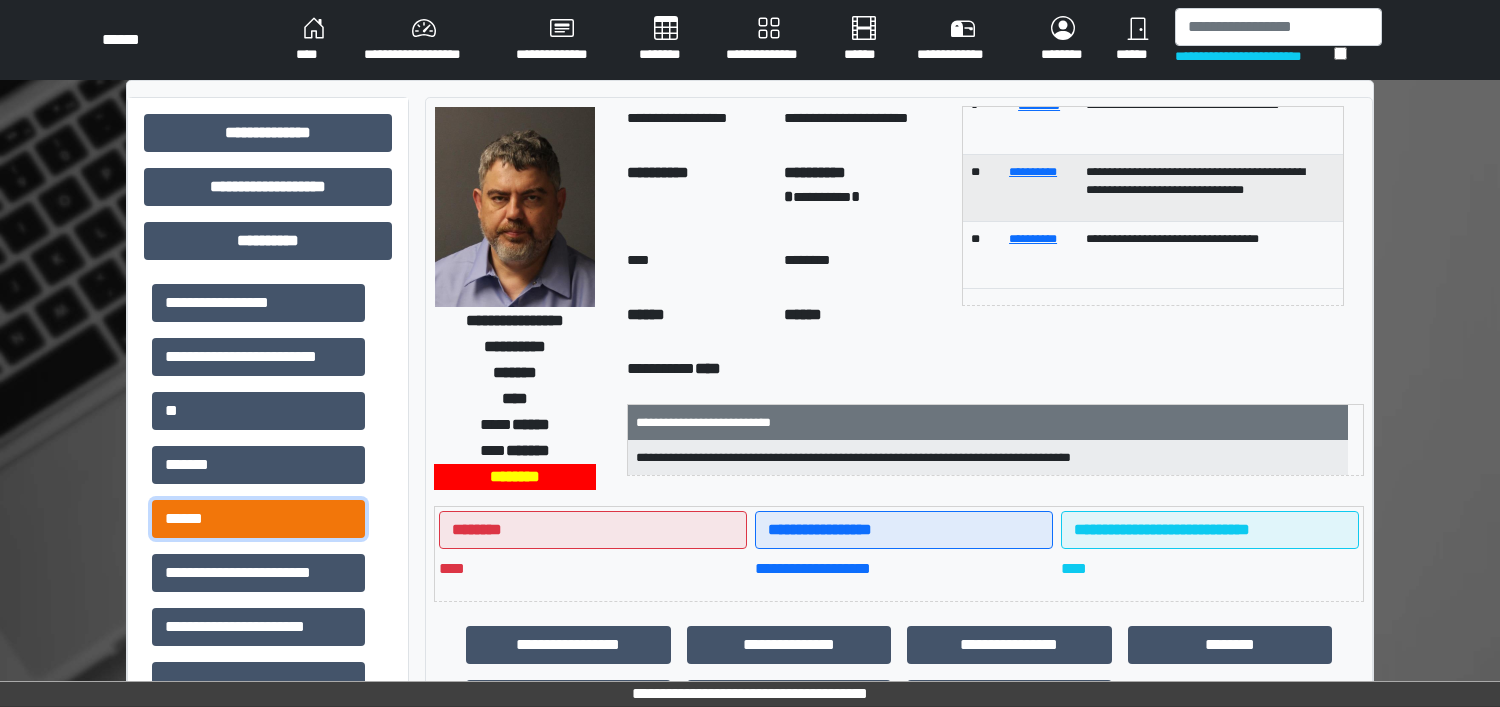 click on "******" at bounding box center (258, 519) 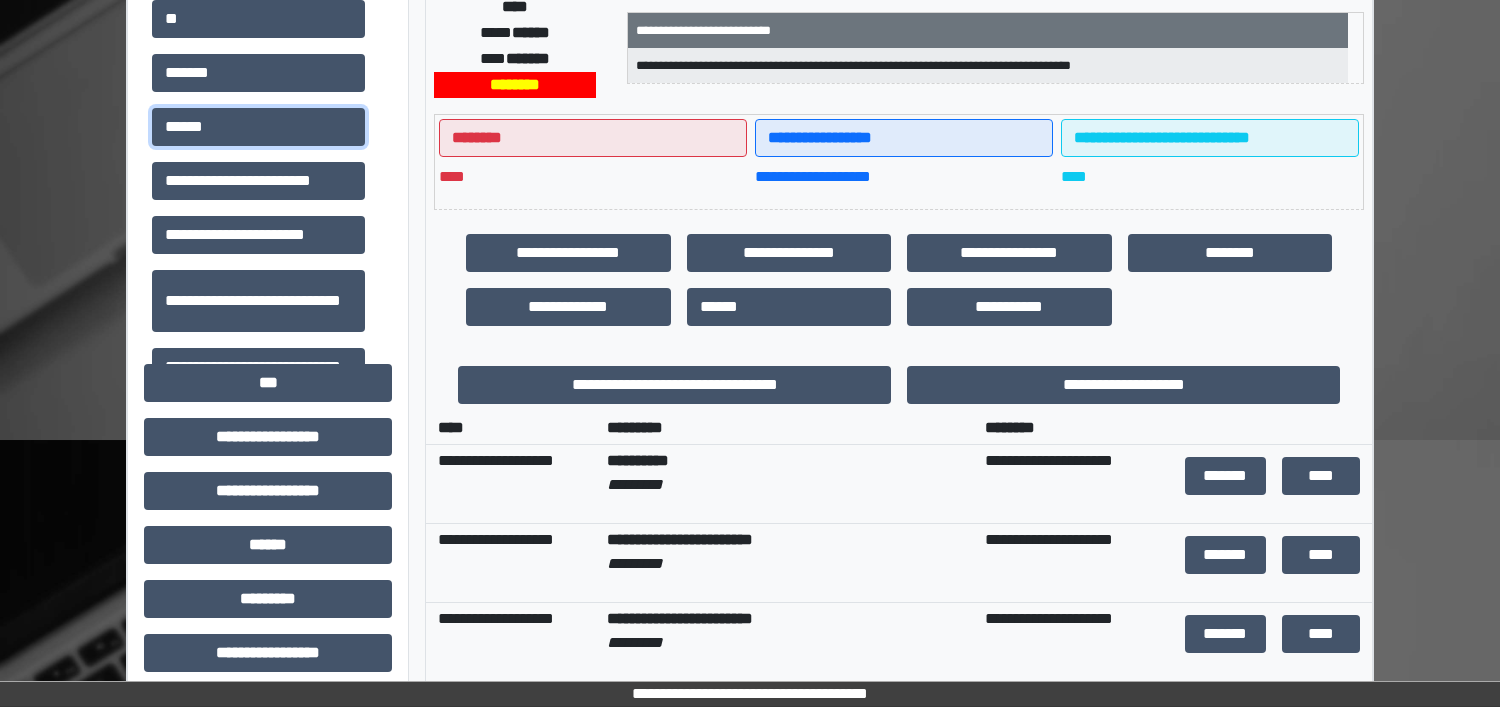 scroll, scrollTop: 375, scrollLeft: 0, axis: vertical 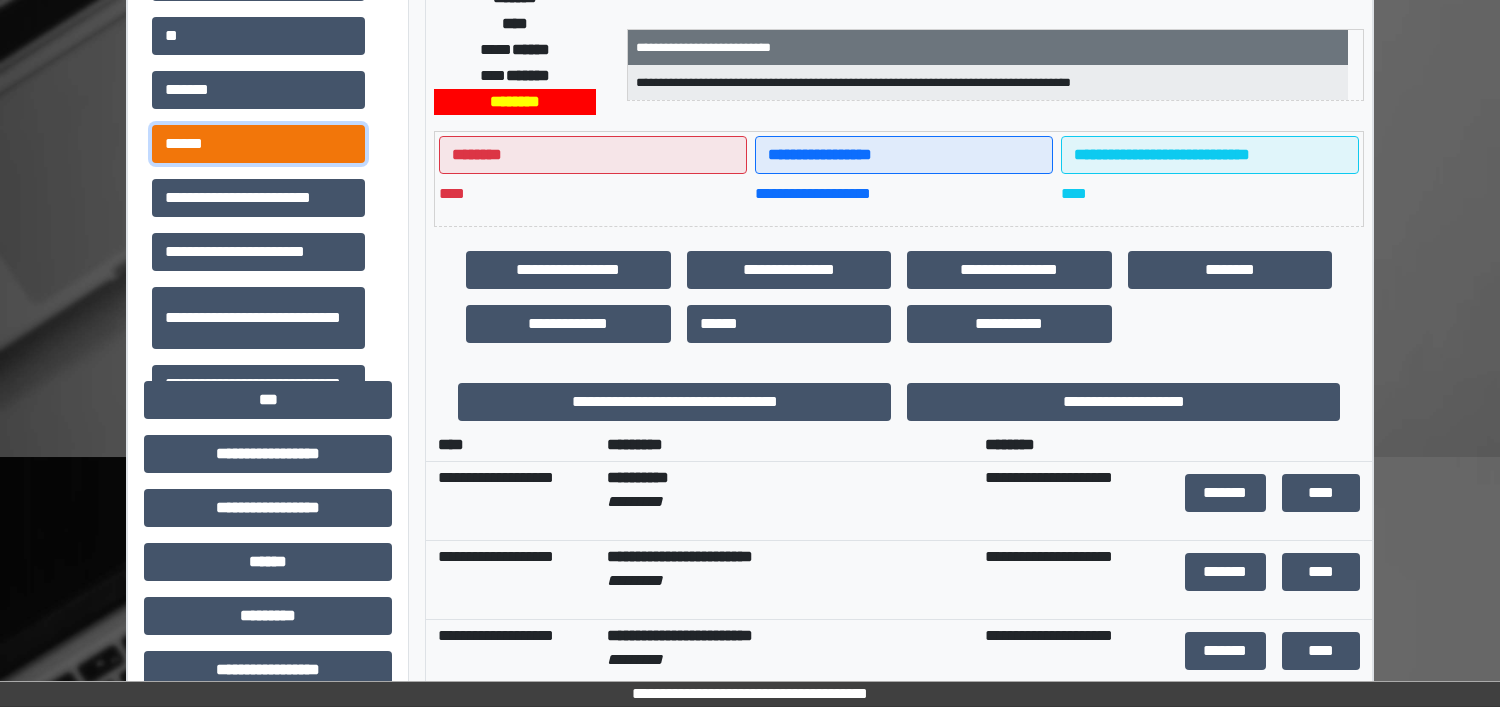 click on "******" at bounding box center [258, 144] 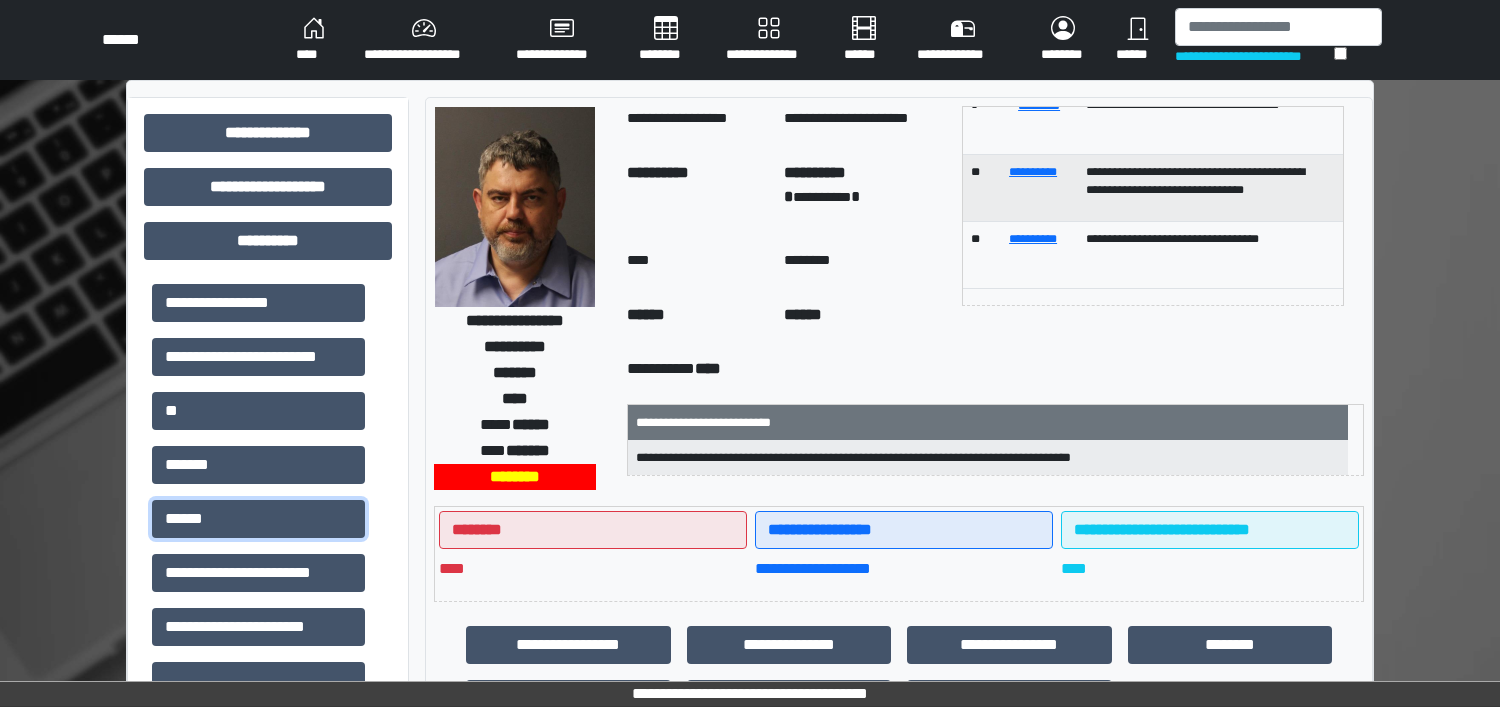 scroll, scrollTop: 125, scrollLeft: 0, axis: vertical 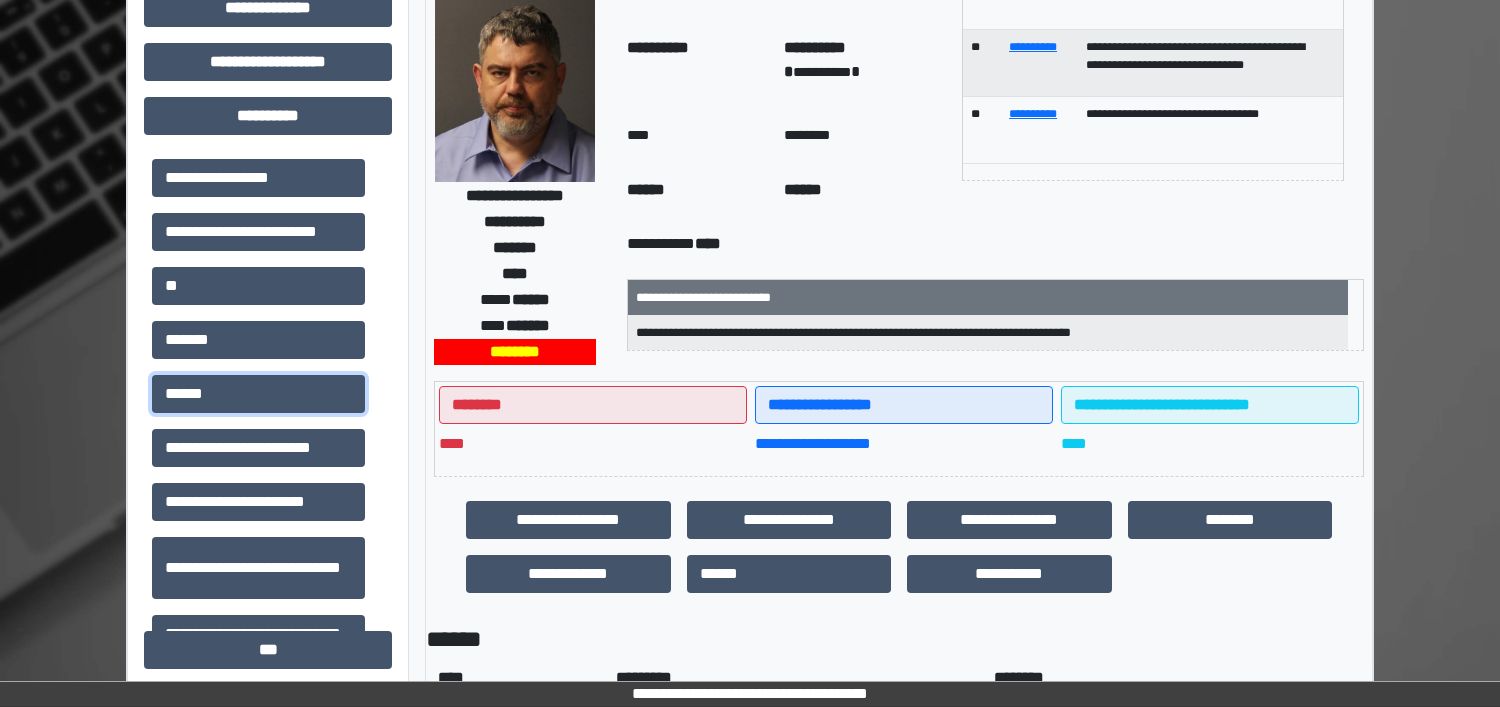 type 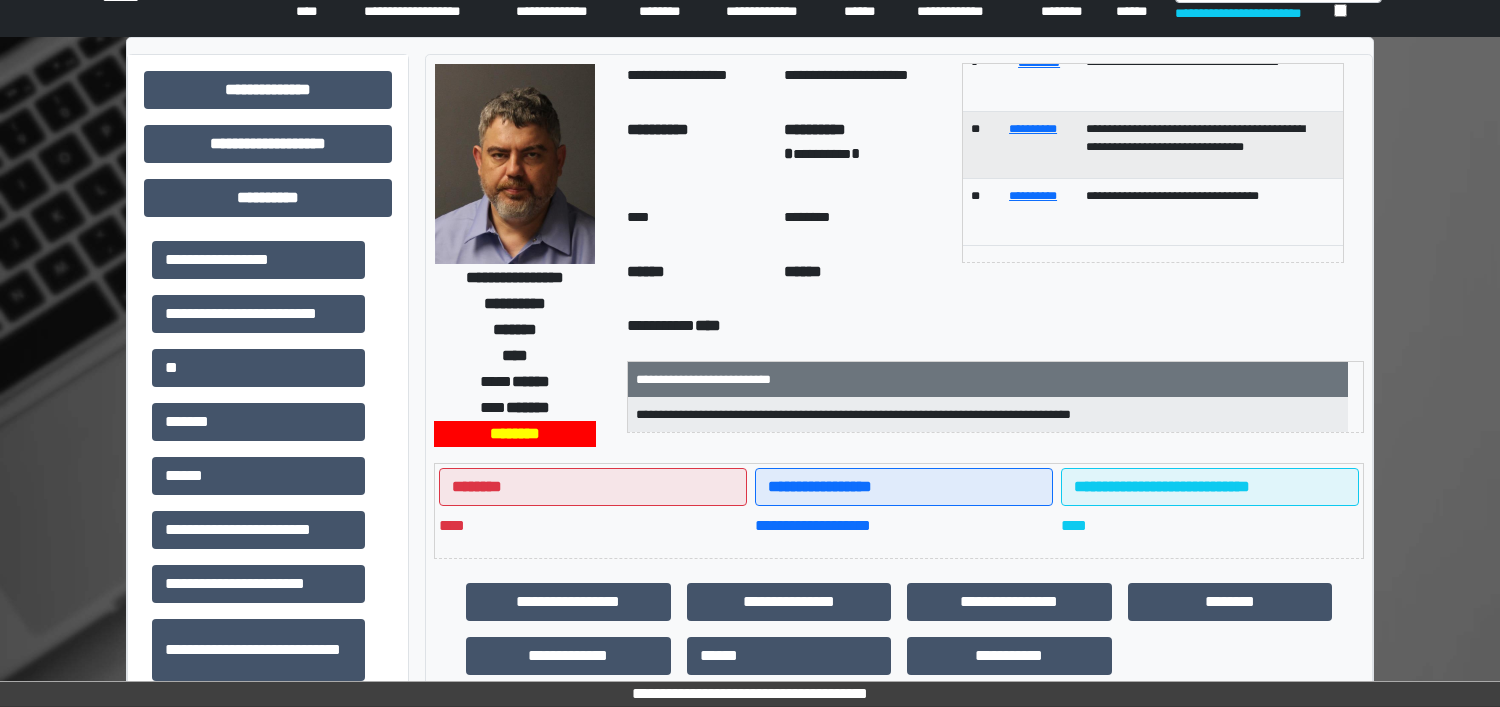 scroll, scrollTop: 0, scrollLeft: 0, axis: both 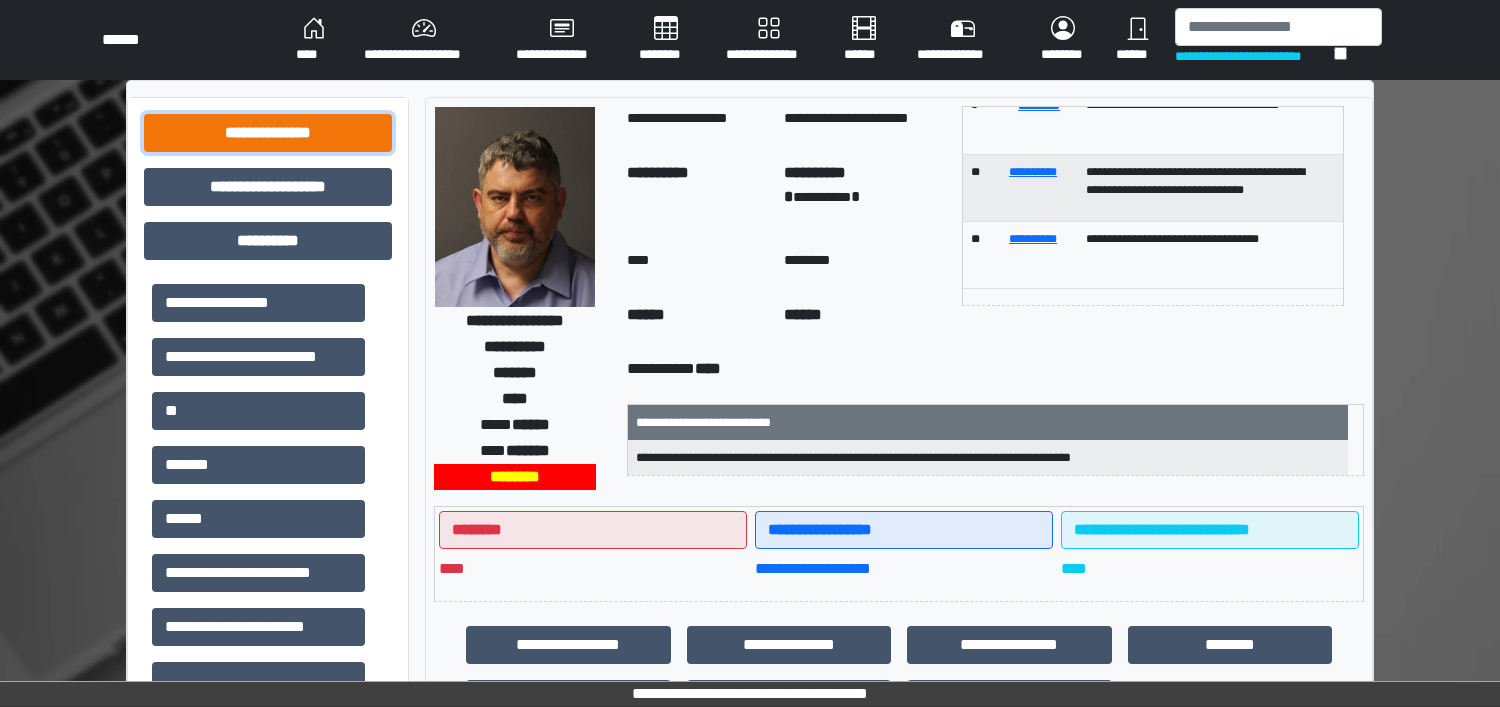 click on "**********" at bounding box center (268, 133) 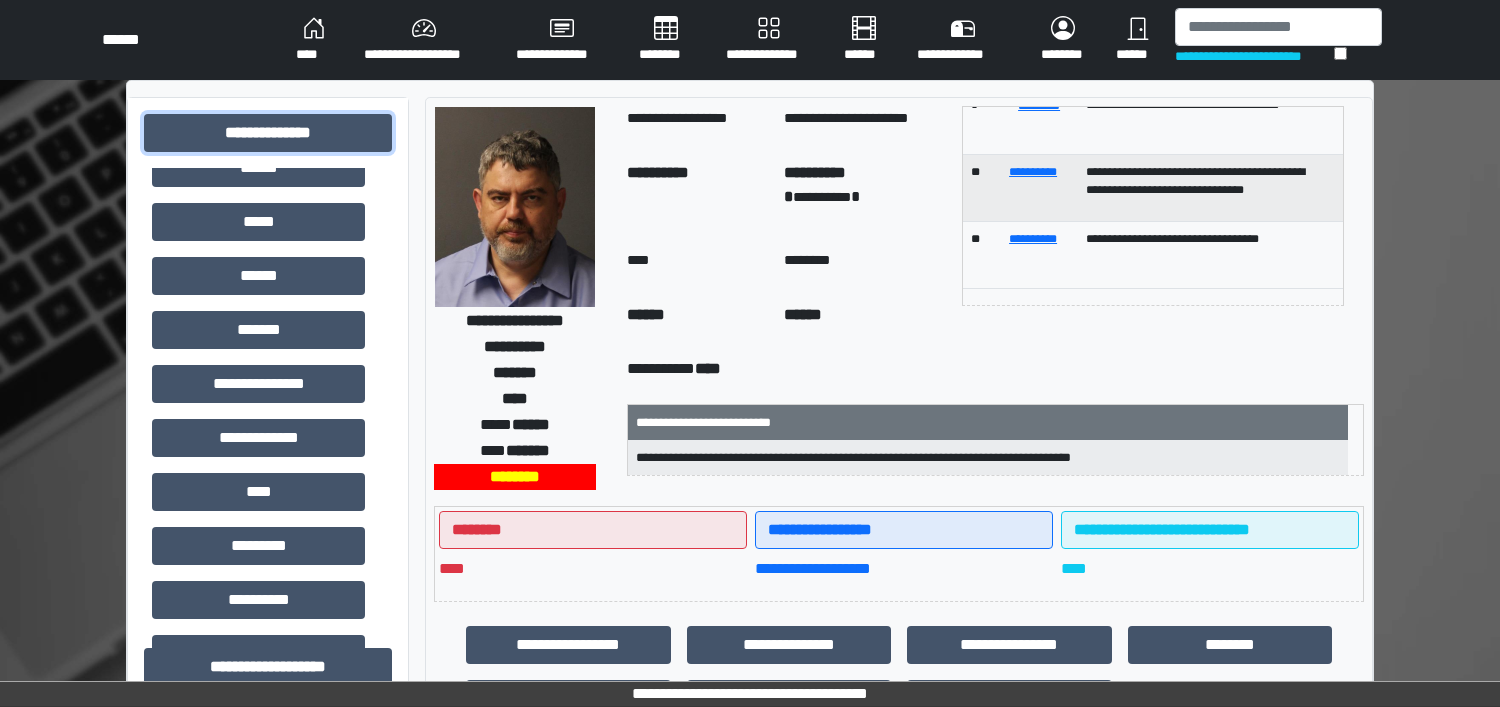 scroll, scrollTop: 500, scrollLeft: 0, axis: vertical 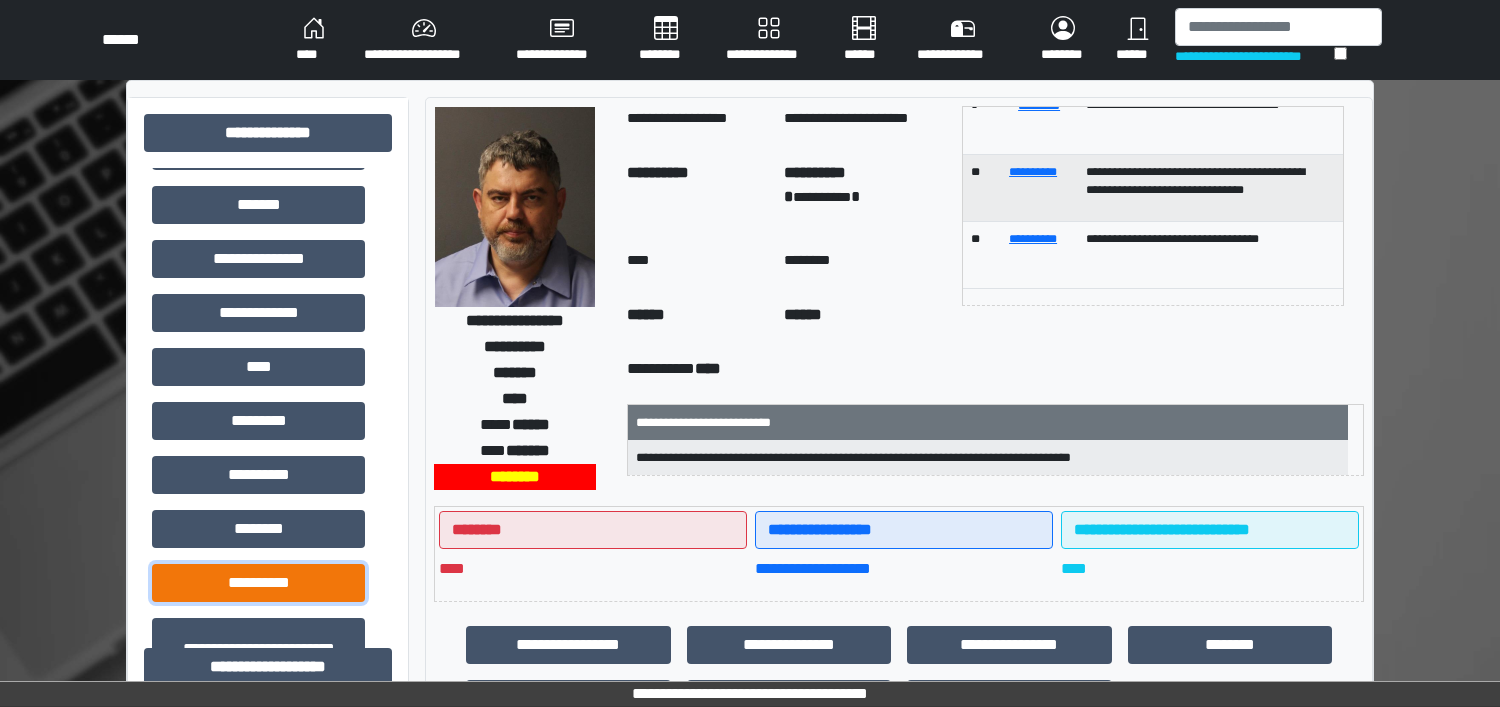 click on "**********" at bounding box center (258, 583) 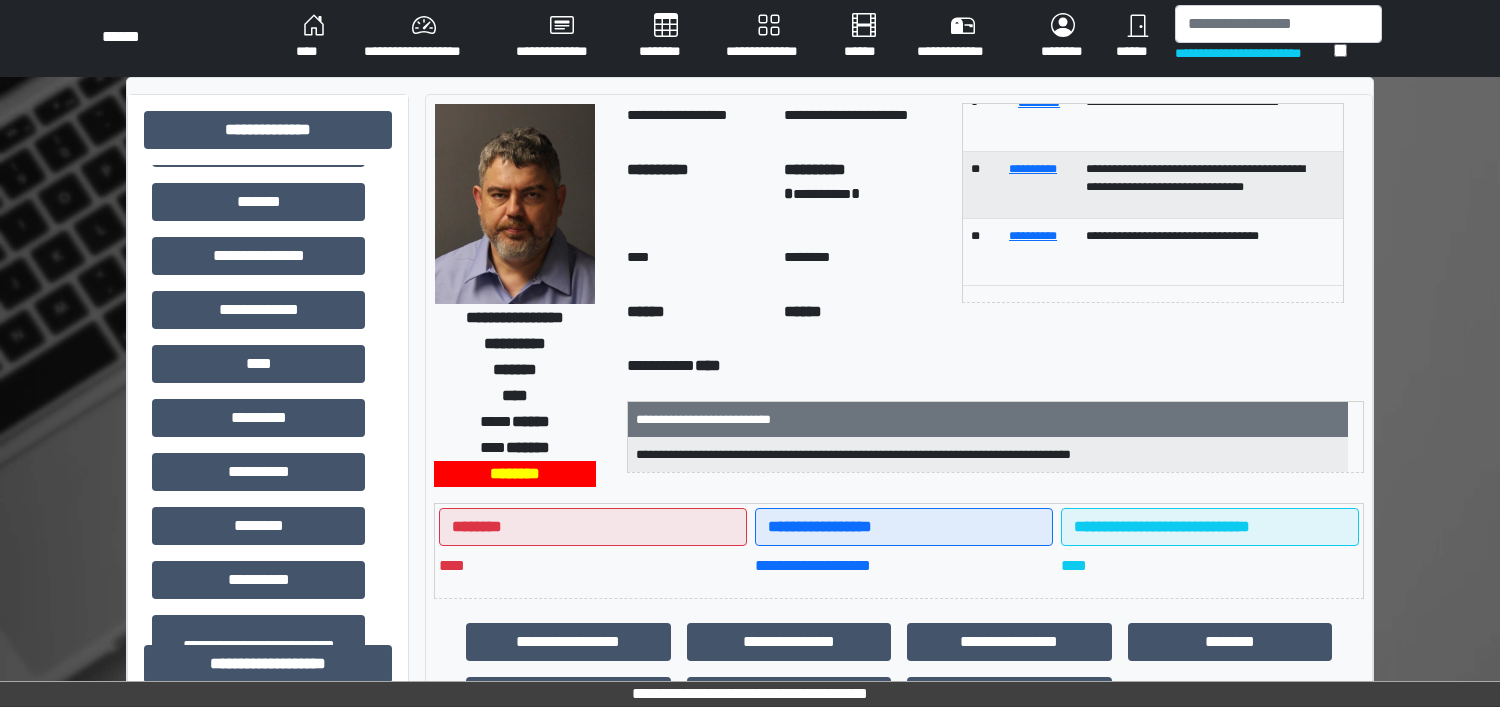 scroll, scrollTop: 0, scrollLeft: 0, axis: both 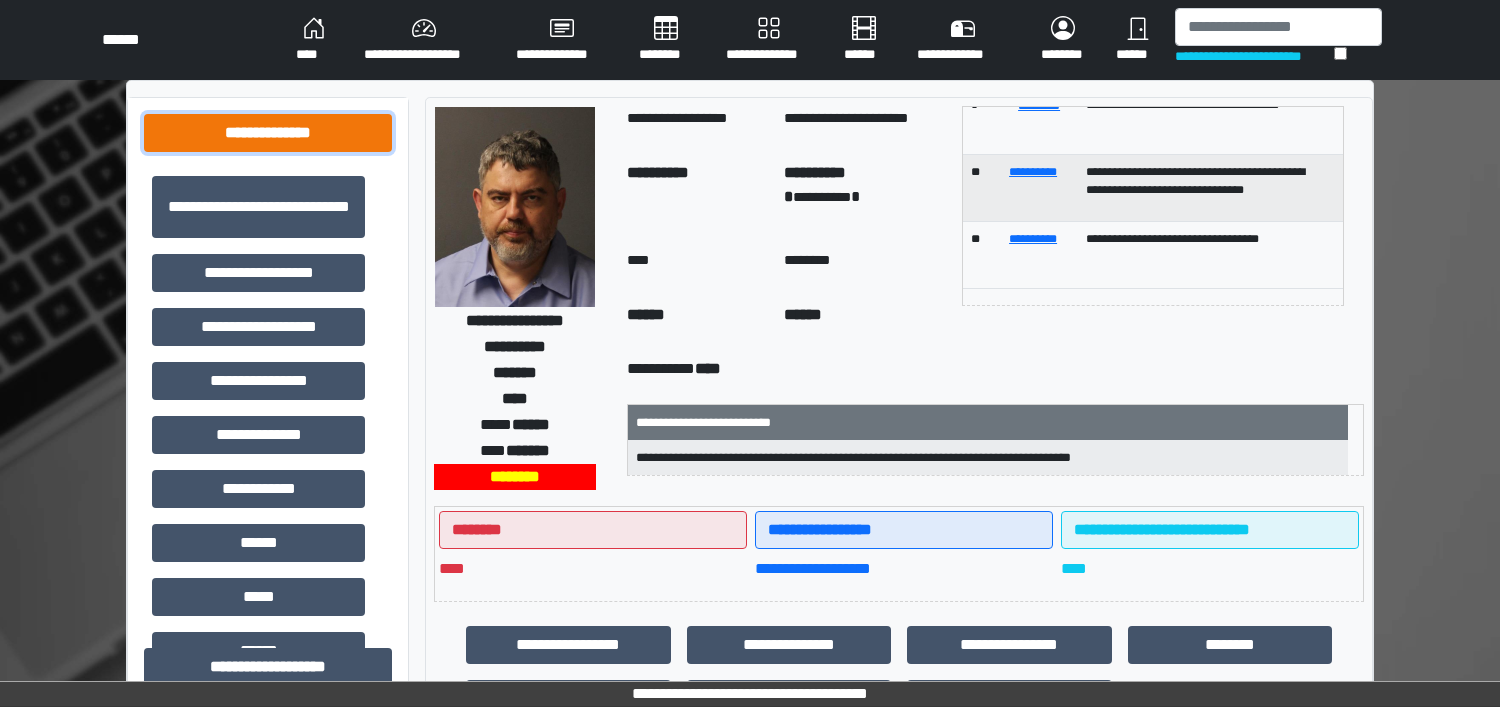 click on "**********" at bounding box center [268, 133] 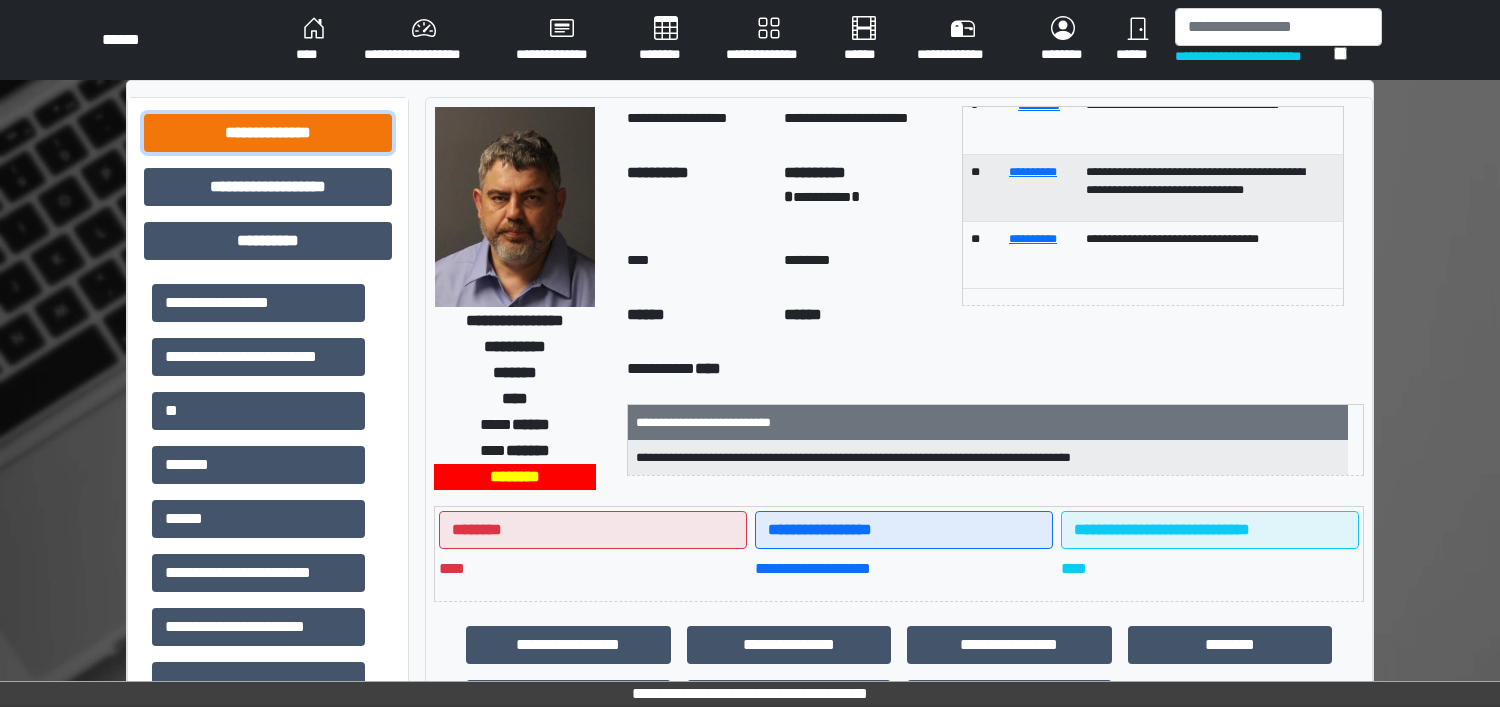 click on "**********" at bounding box center (268, 133) 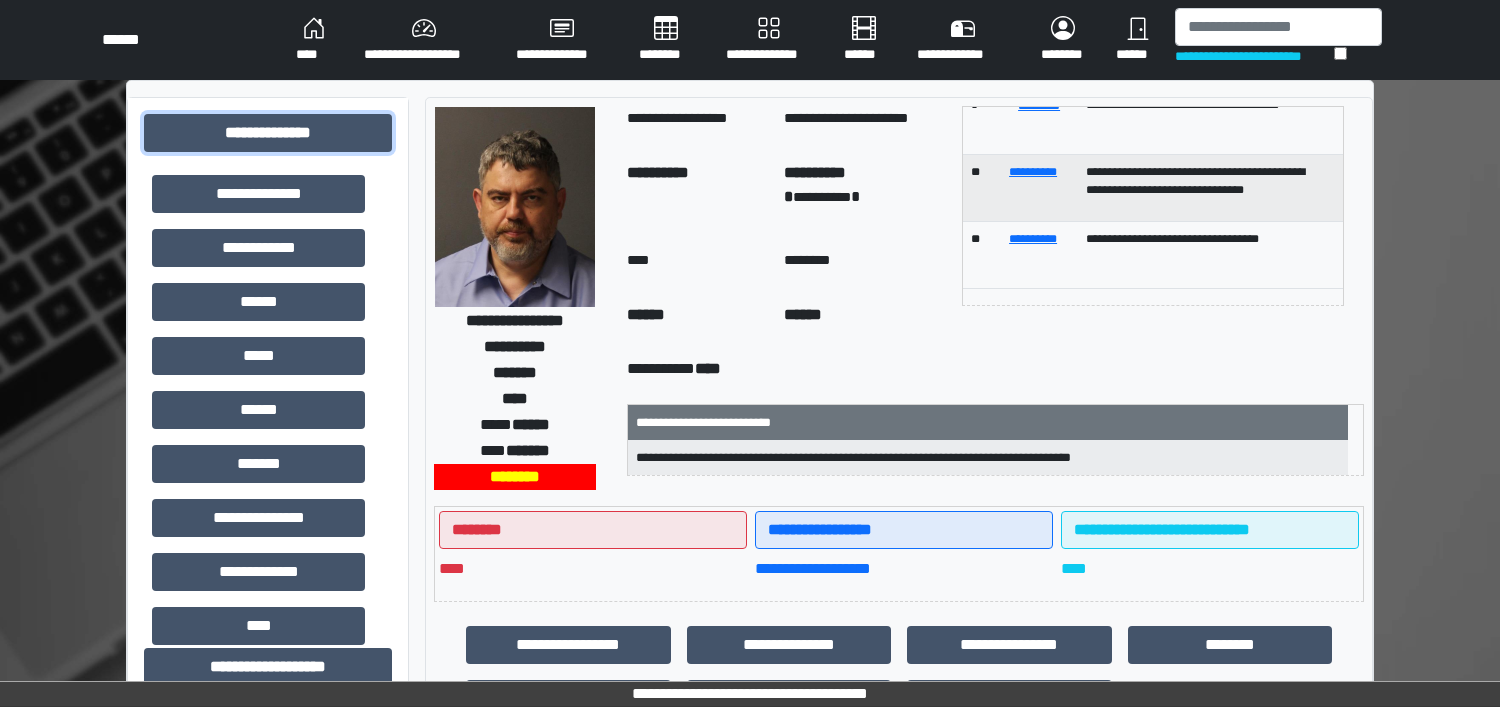 scroll, scrollTop: 250, scrollLeft: 0, axis: vertical 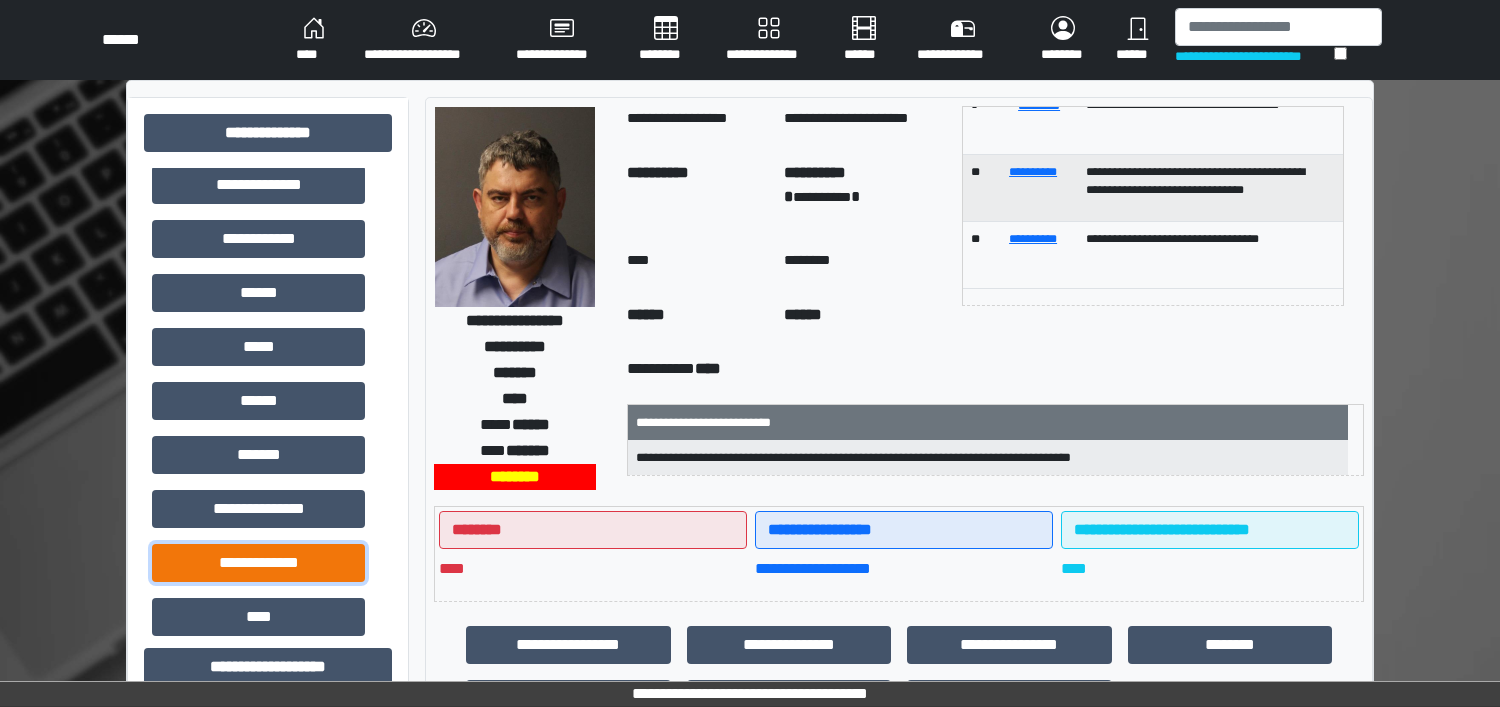 click on "**********" at bounding box center (258, 563) 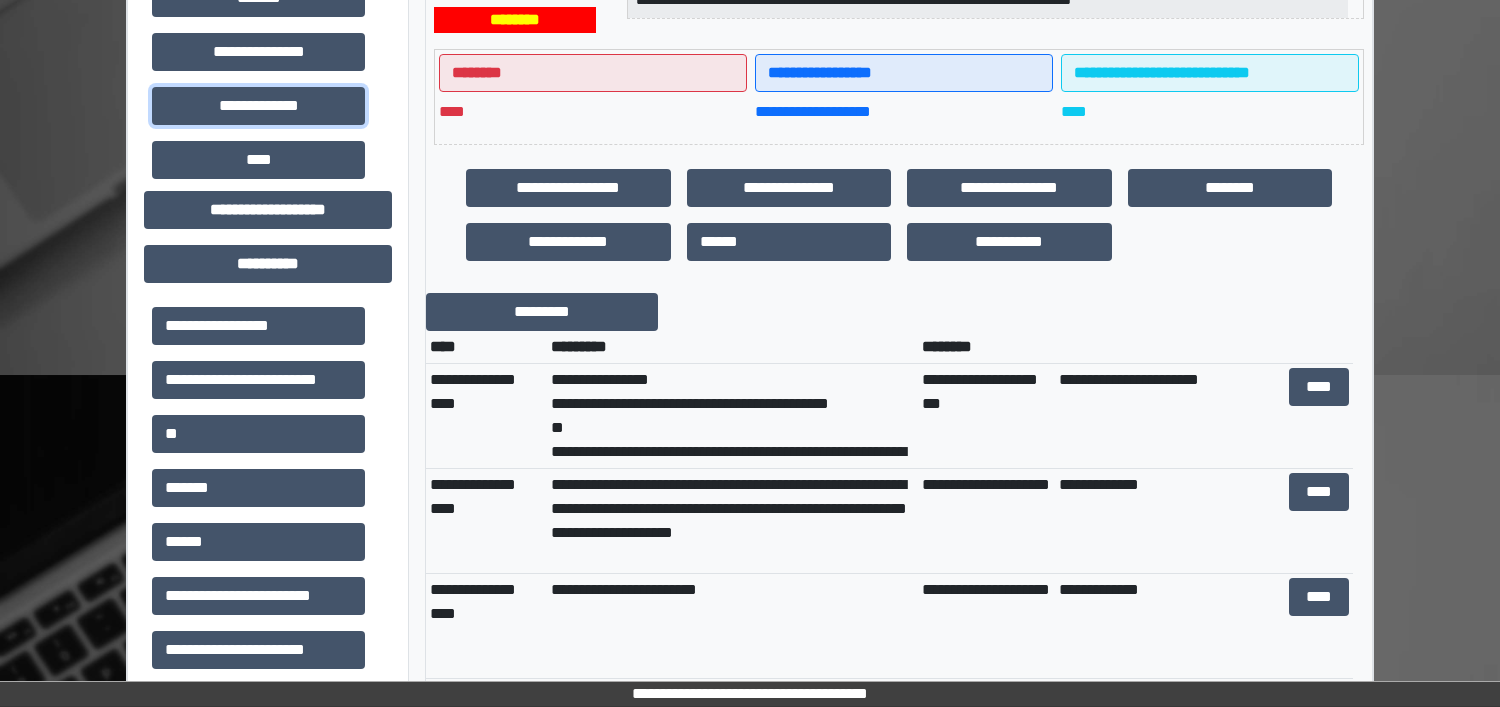 scroll, scrollTop: 500, scrollLeft: 0, axis: vertical 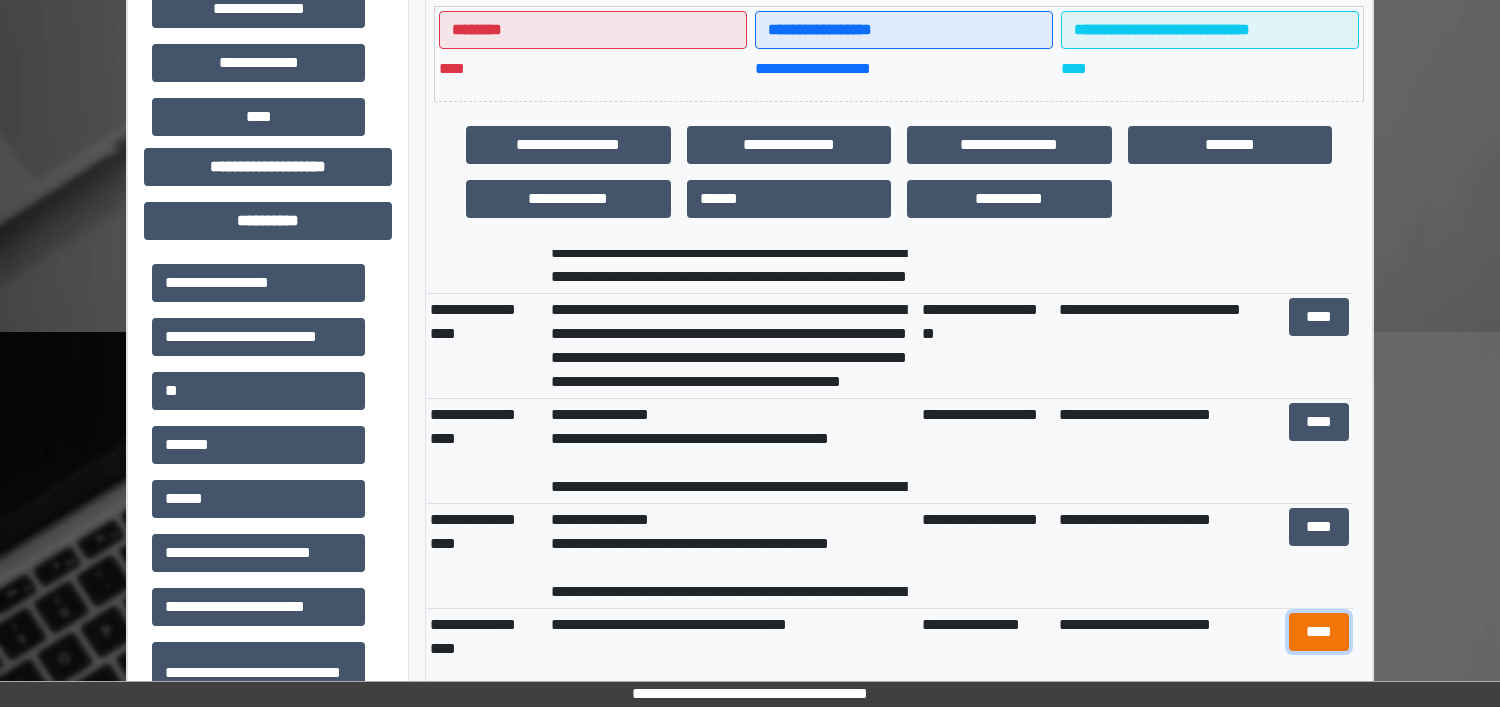 click on "****" at bounding box center [1319, 632] 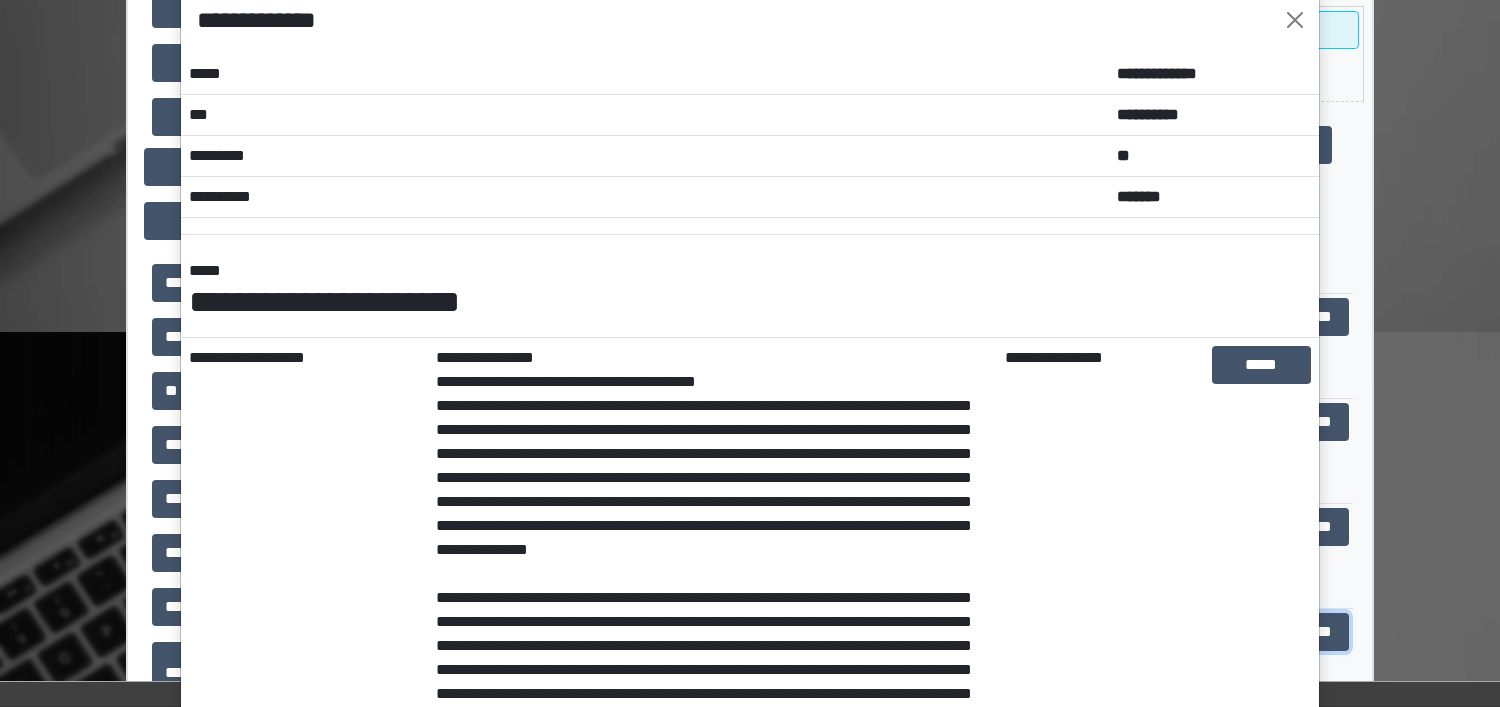 scroll, scrollTop: 0, scrollLeft: 0, axis: both 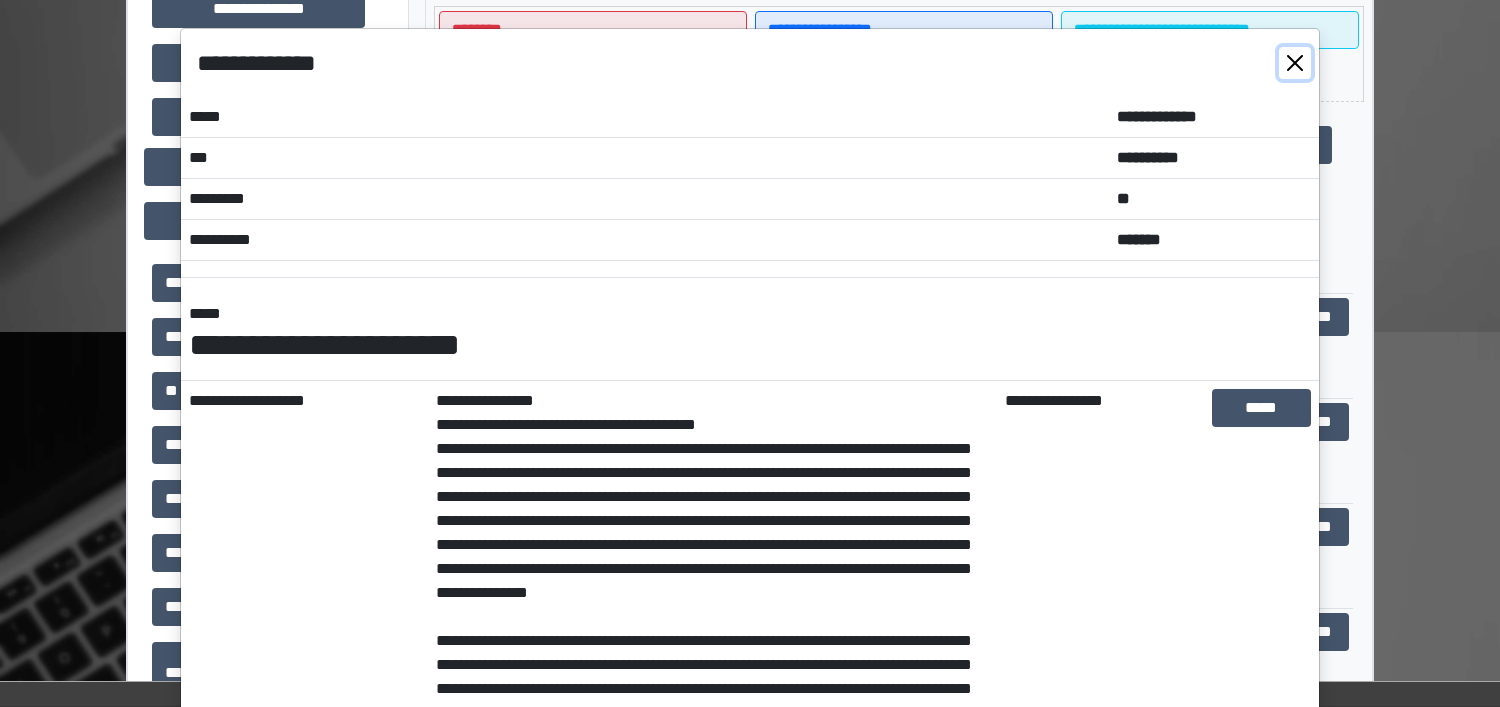 click at bounding box center [1295, 63] 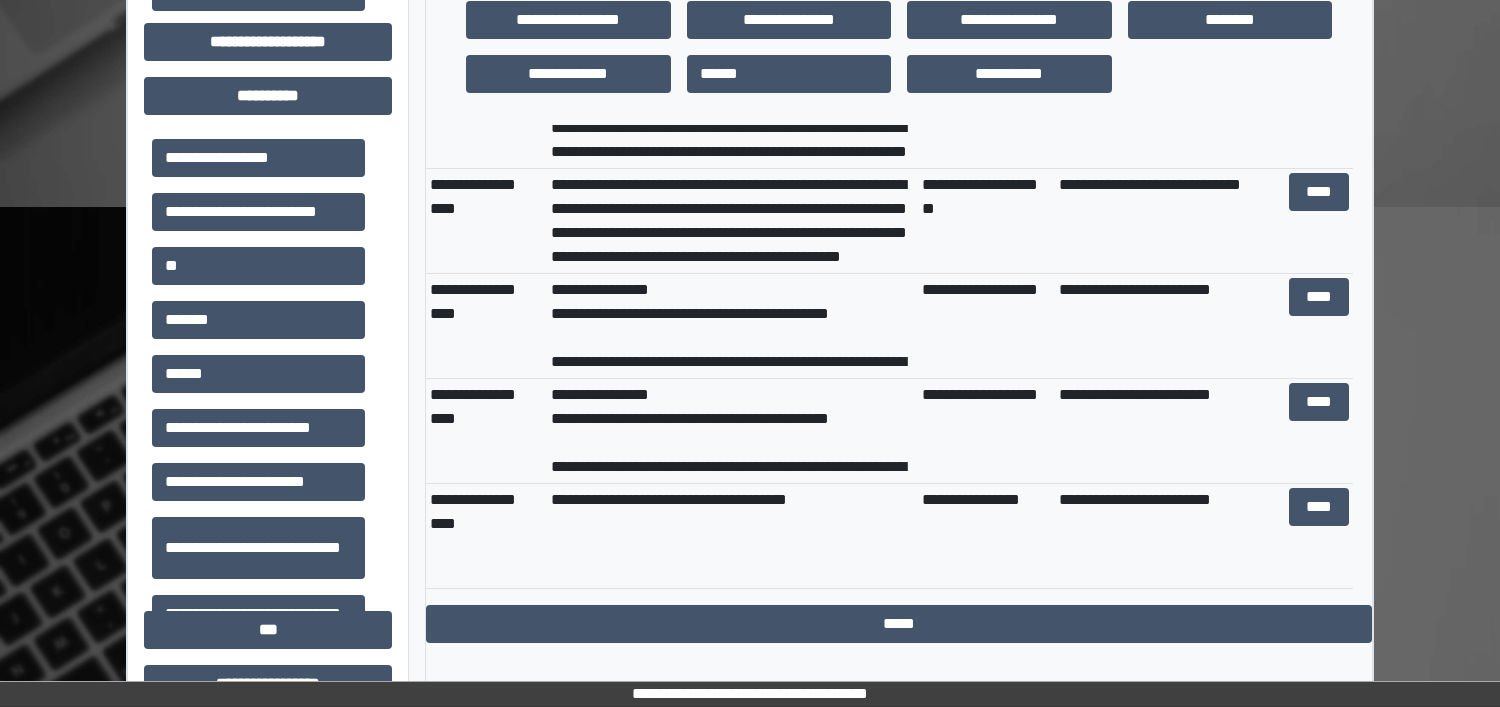 scroll, scrollTop: 875, scrollLeft: 0, axis: vertical 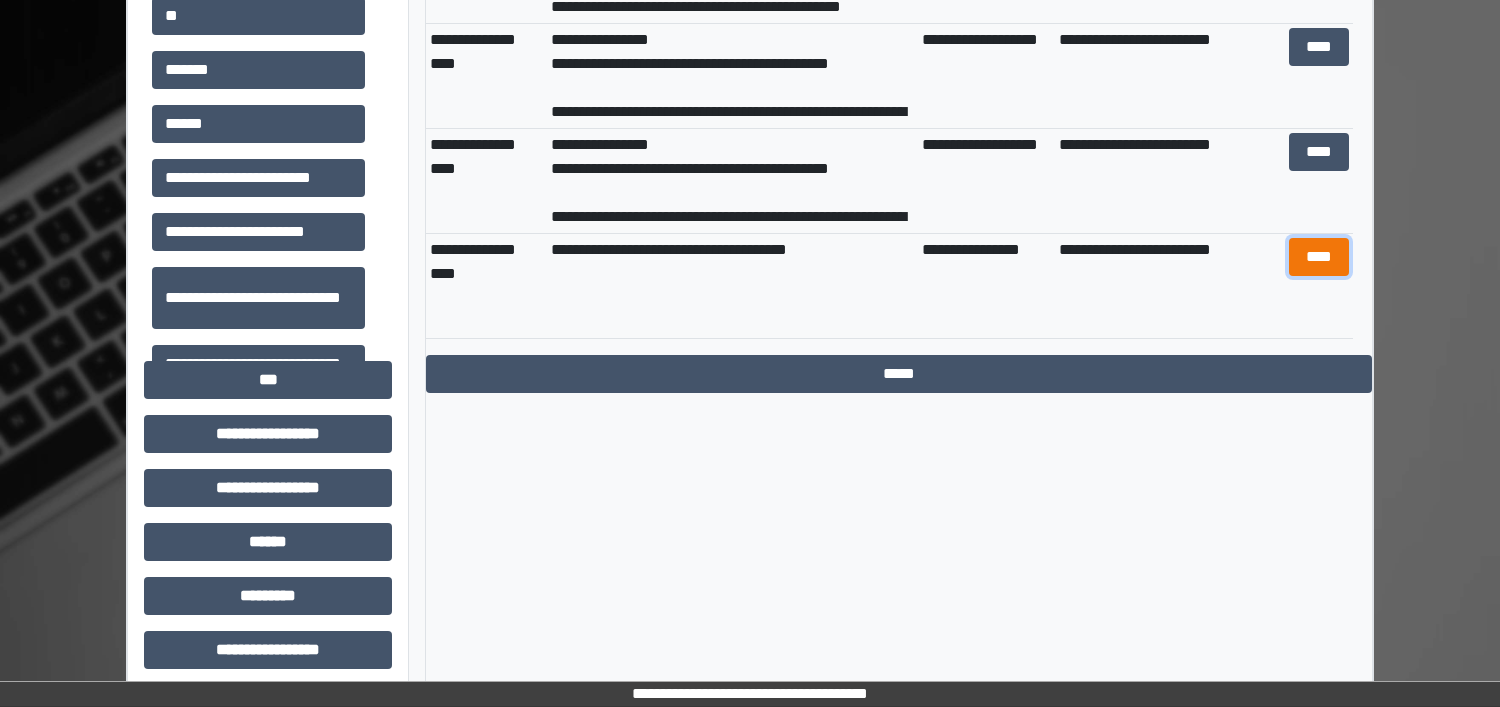 click on "****" at bounding box center (1319, 257) 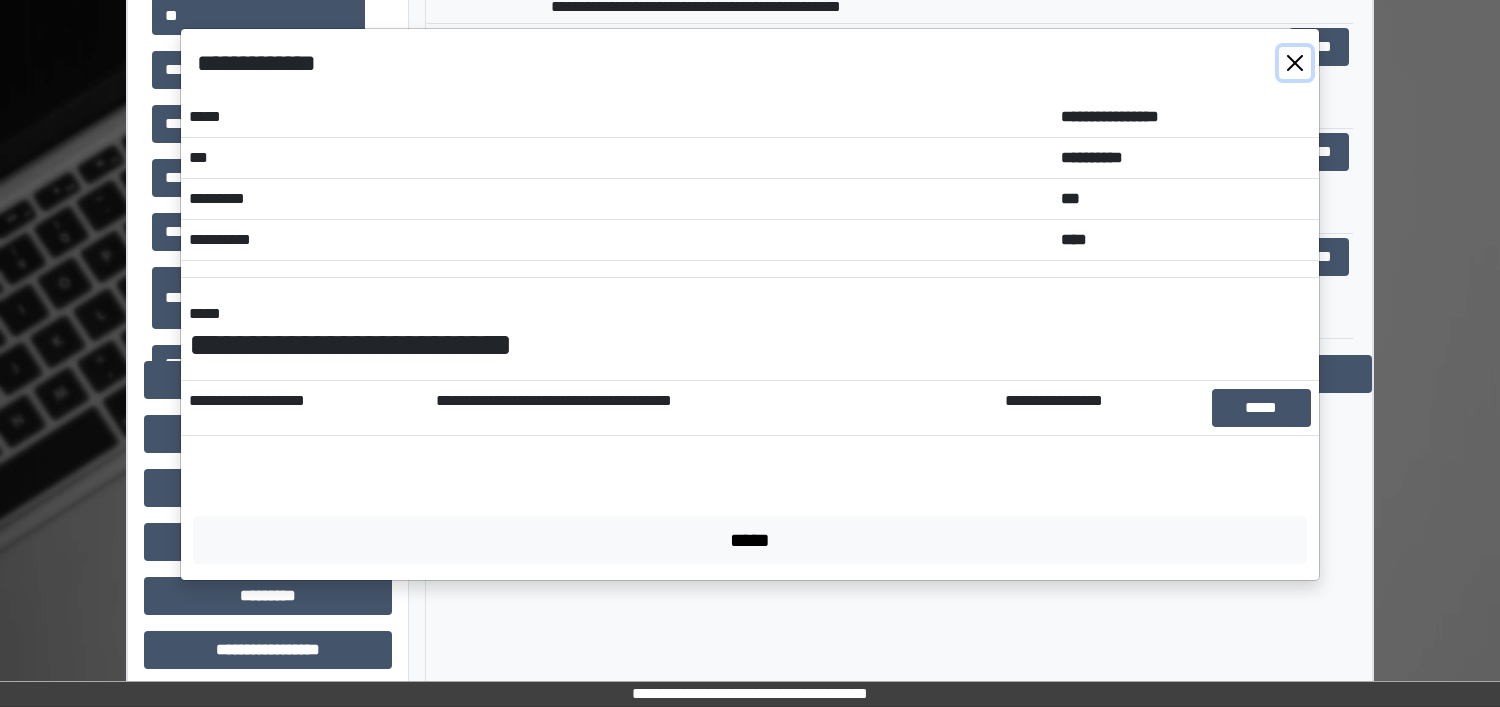 click at bounding box center [1295, 63] 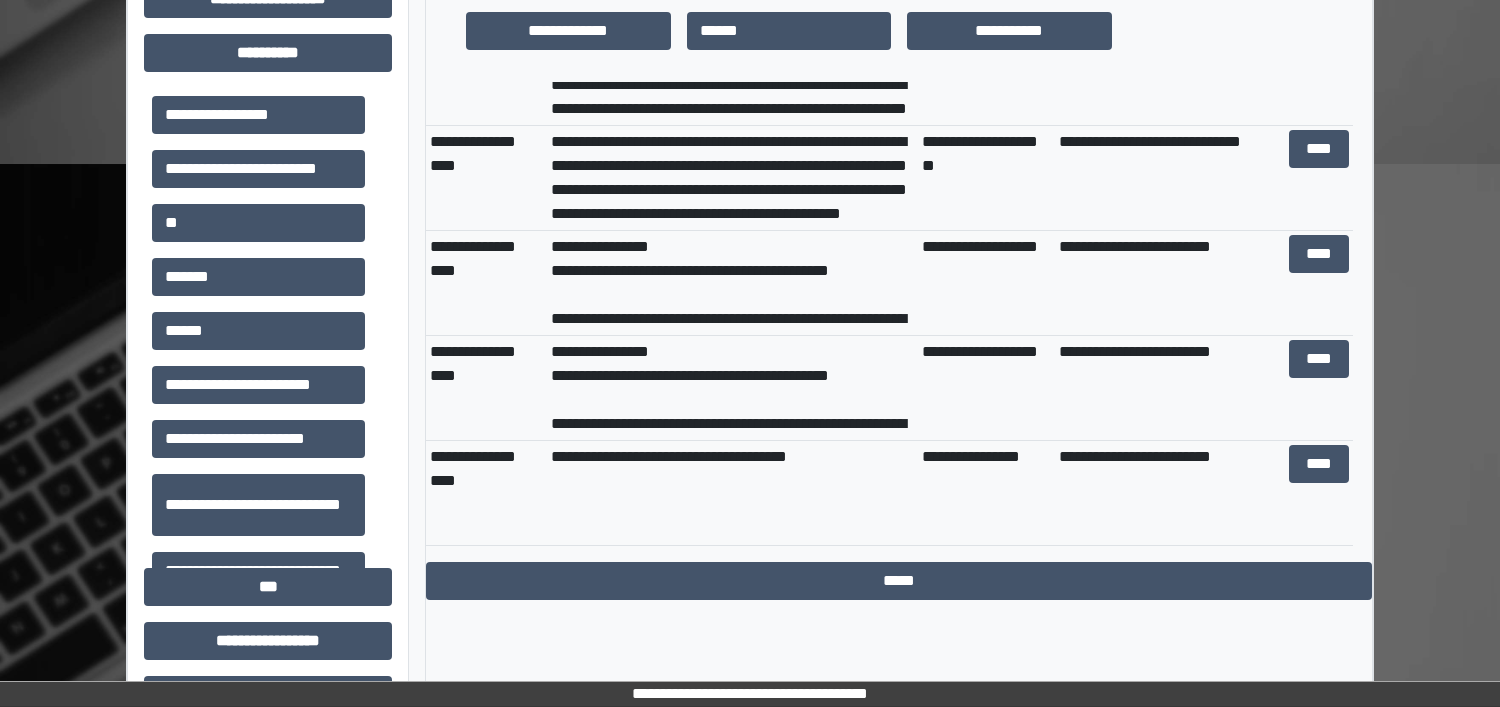 scroll, scrollTop: 625, scrollLeft: 0, axis: vertical 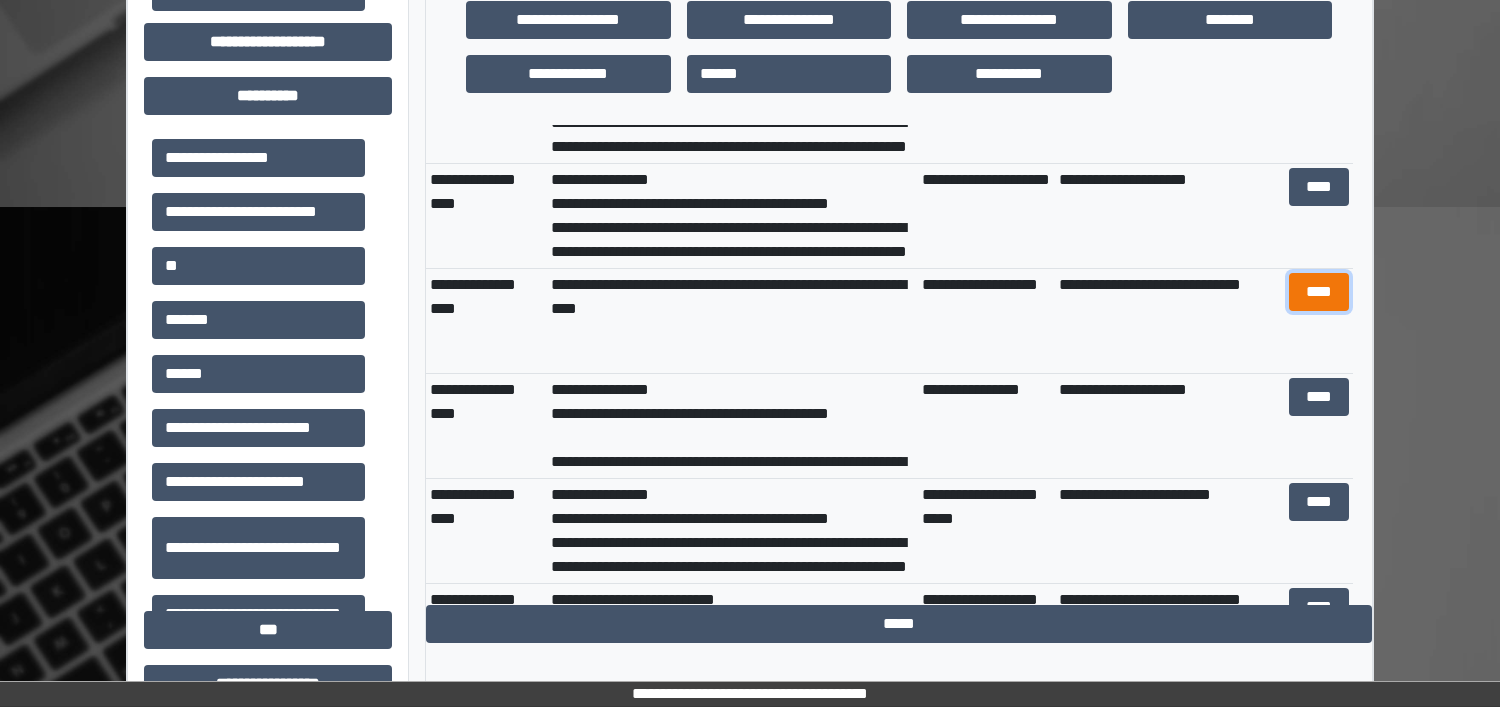 click on "****" at bounding box center (1319, 292) 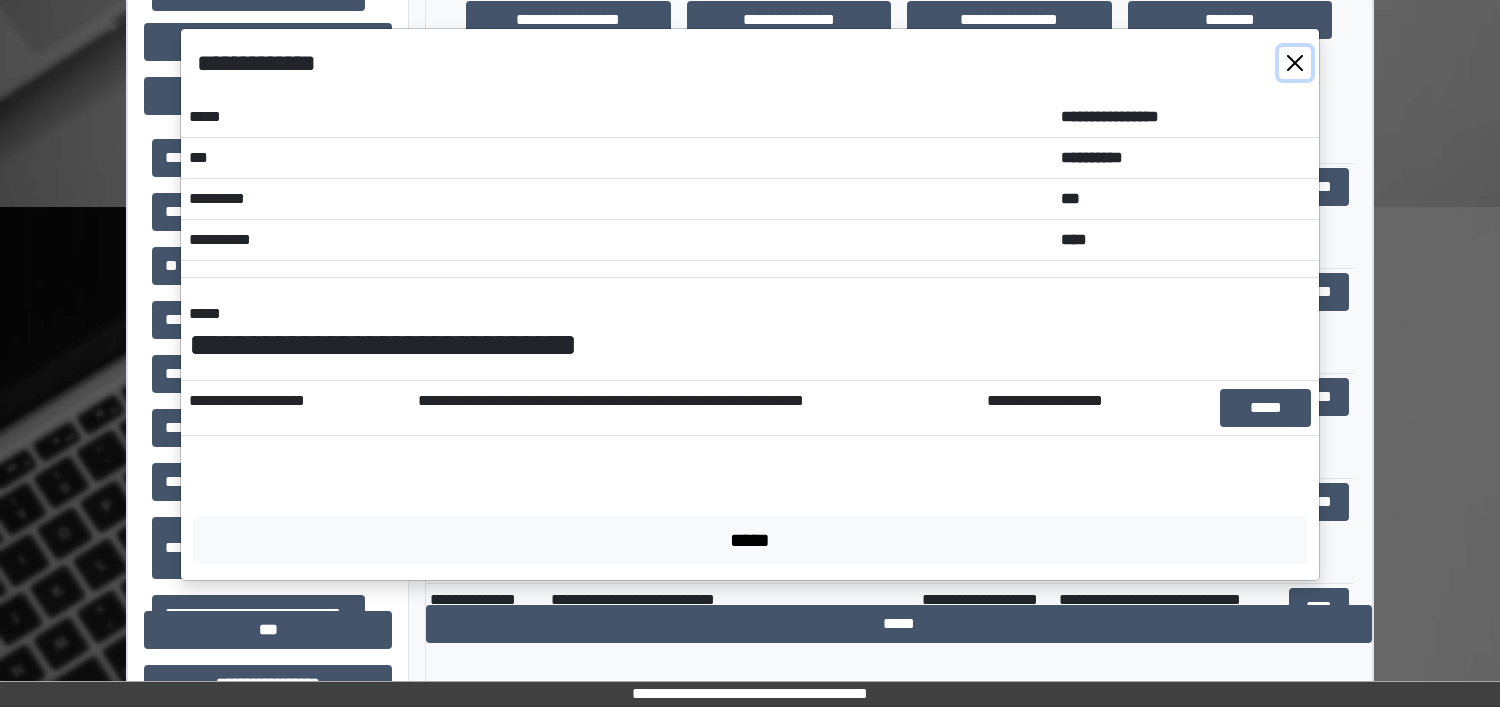 click at bounding box center (1295, 63) 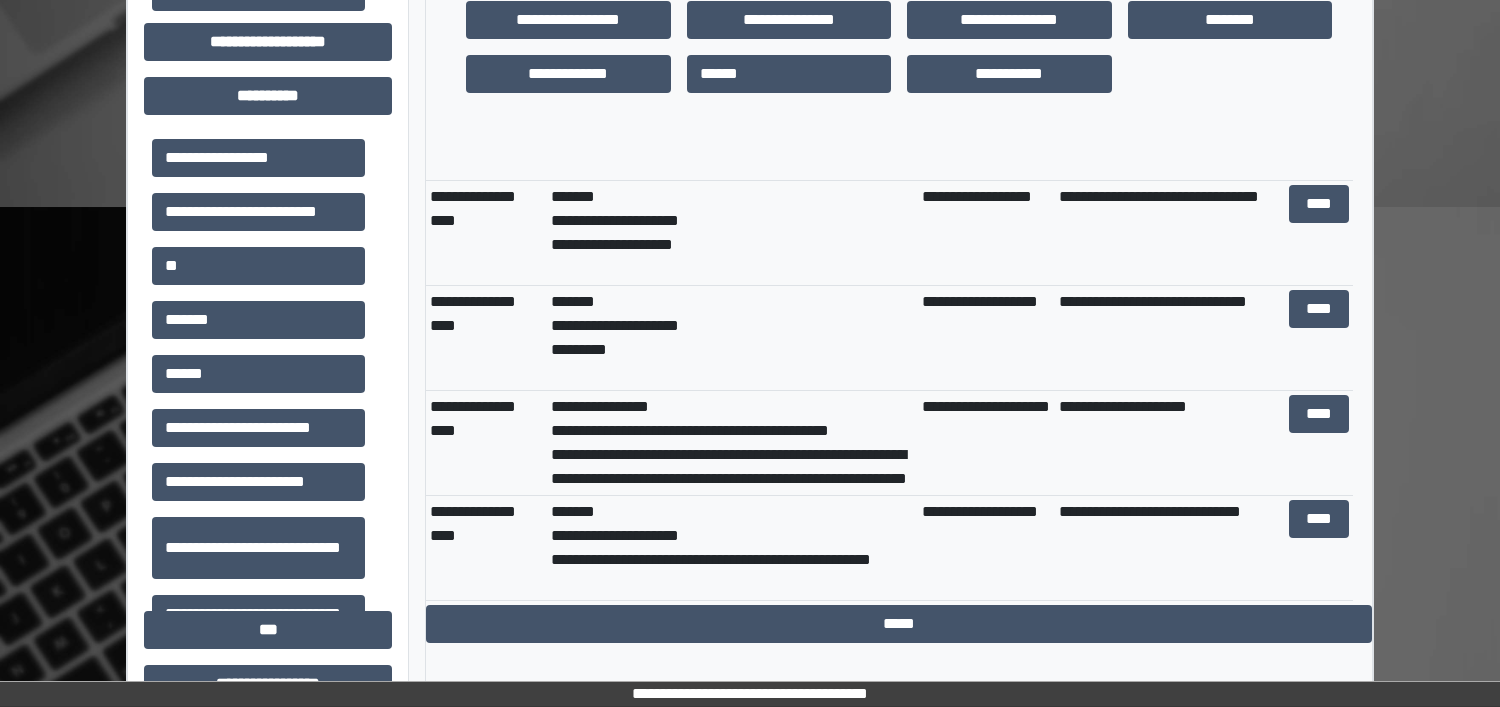 scroll, scrollTop: 307, scrollLeft: 0, axis: vertical 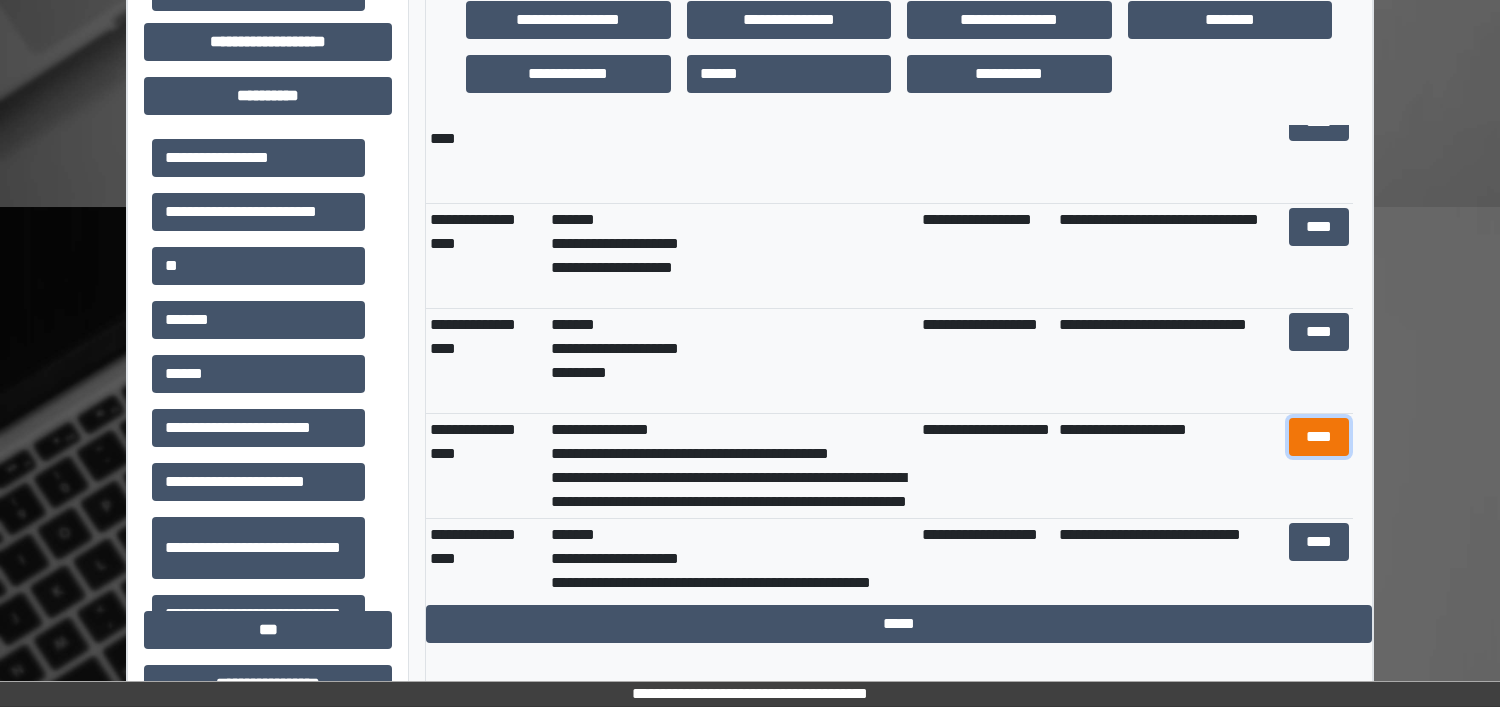click on "****" at bounding box center (1319, 437) 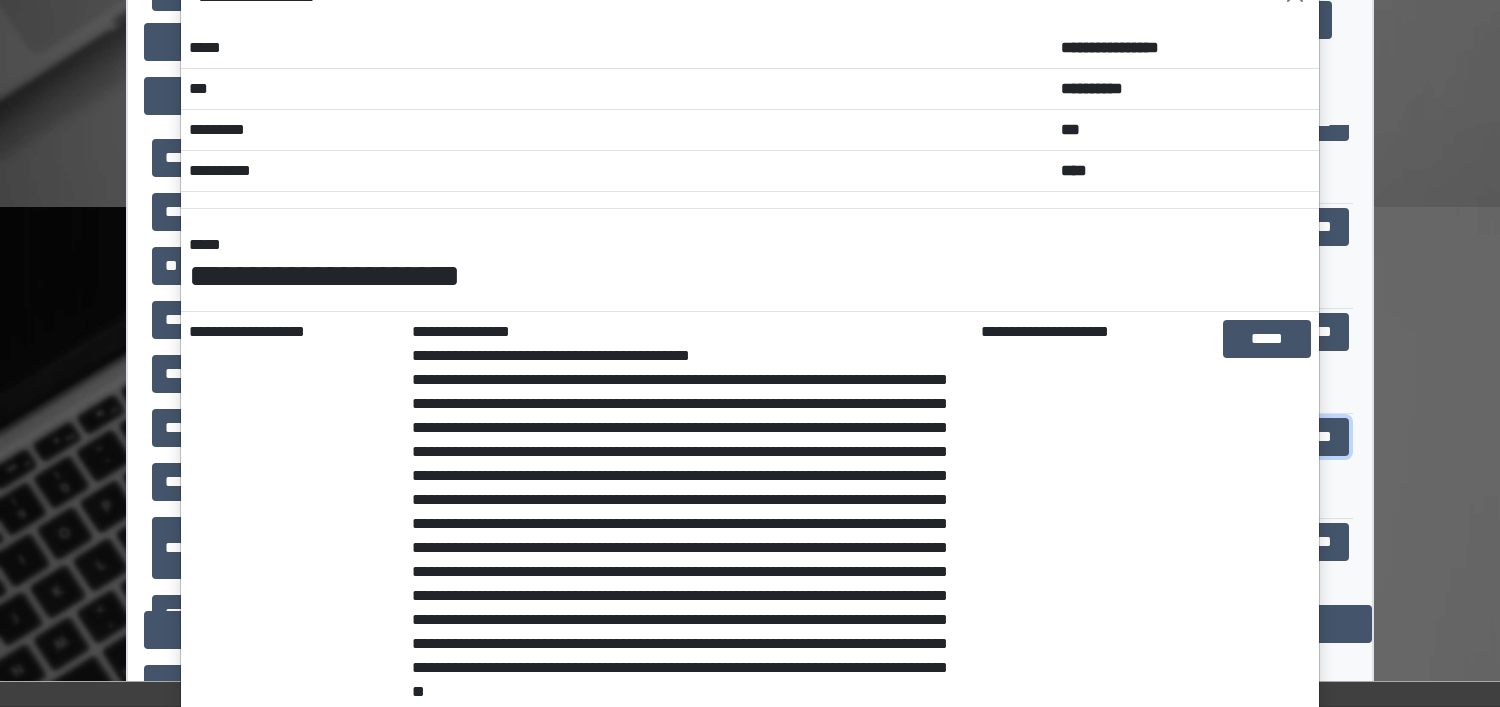 scroll, scrollTop: 0, scrollLeft: 0, axis: both 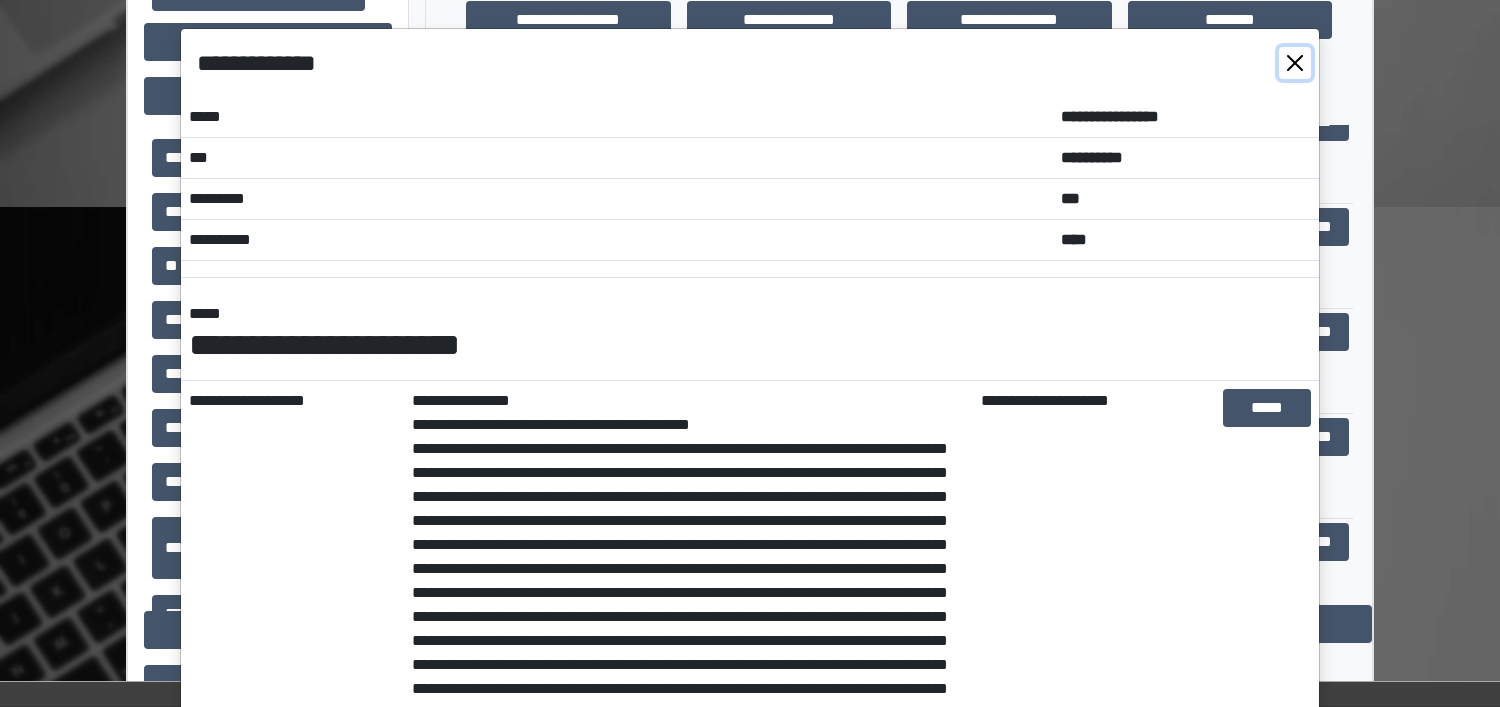 click at bounding box center [1295, 63] 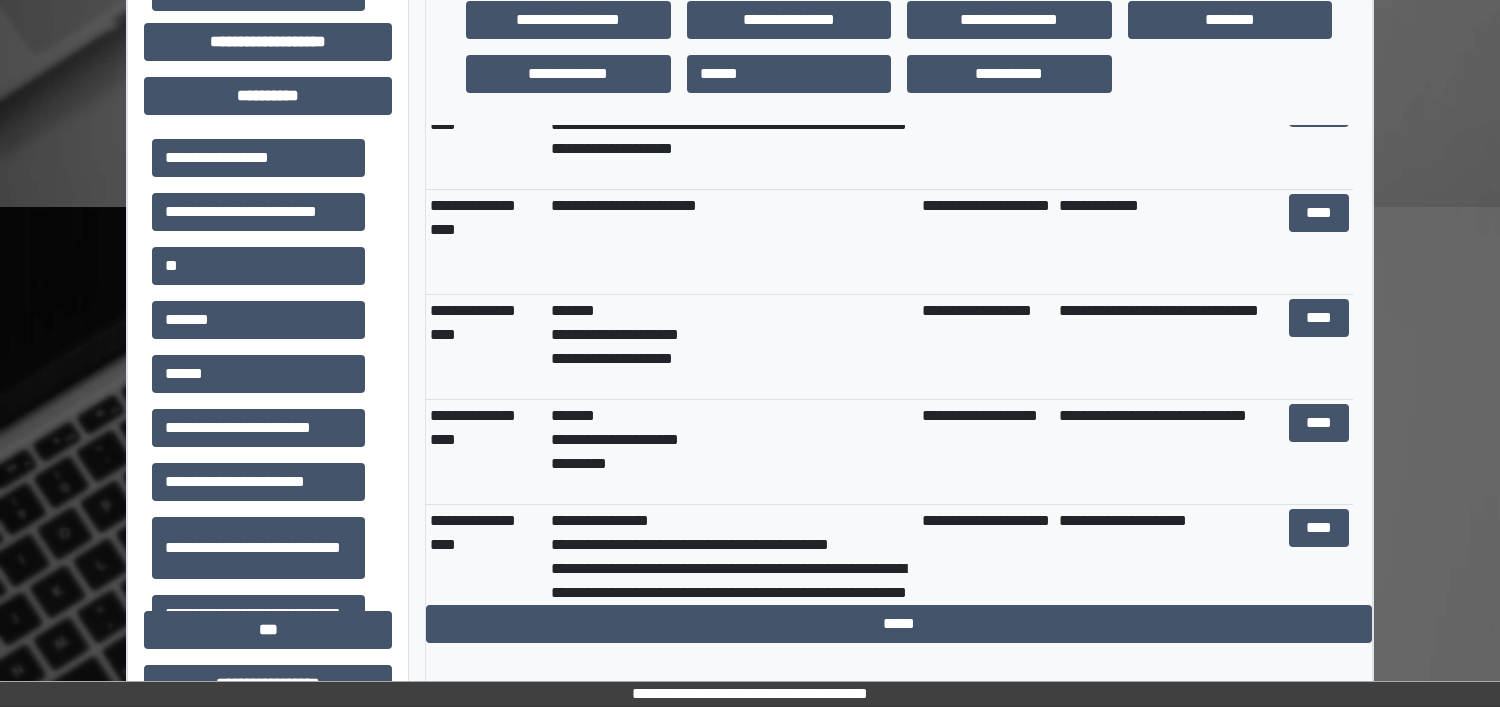 scroll, scrollTop: 0, scrollLeft: 0, axis: both 